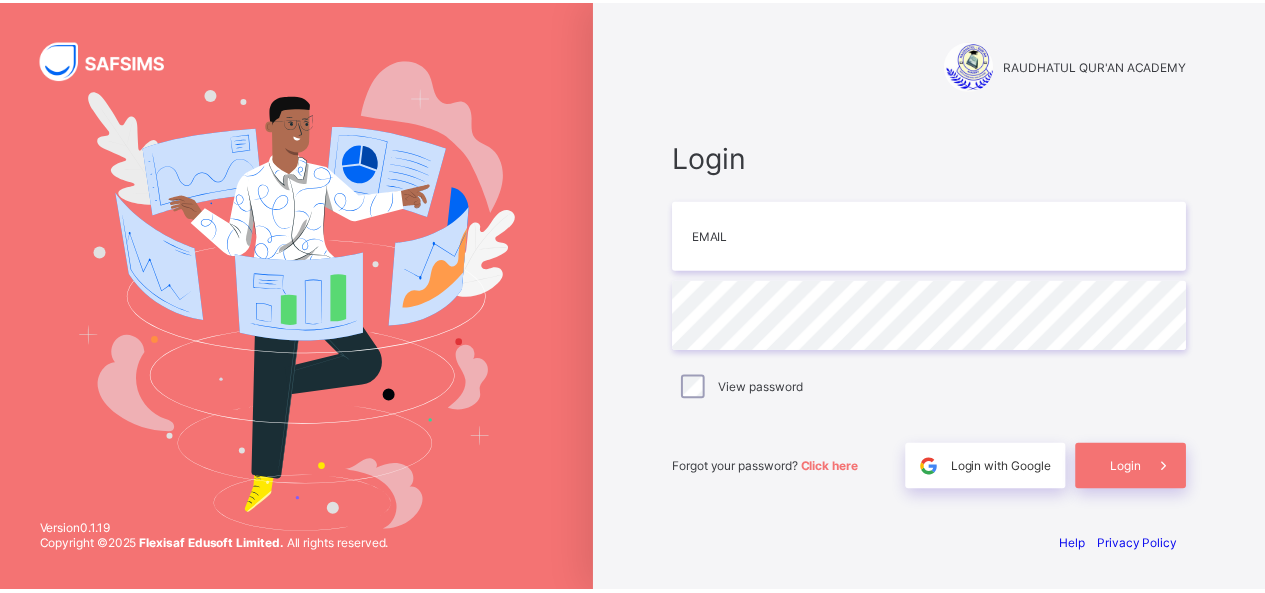scroll, scrollTop: 0, scrollLeft: 0, axis: both 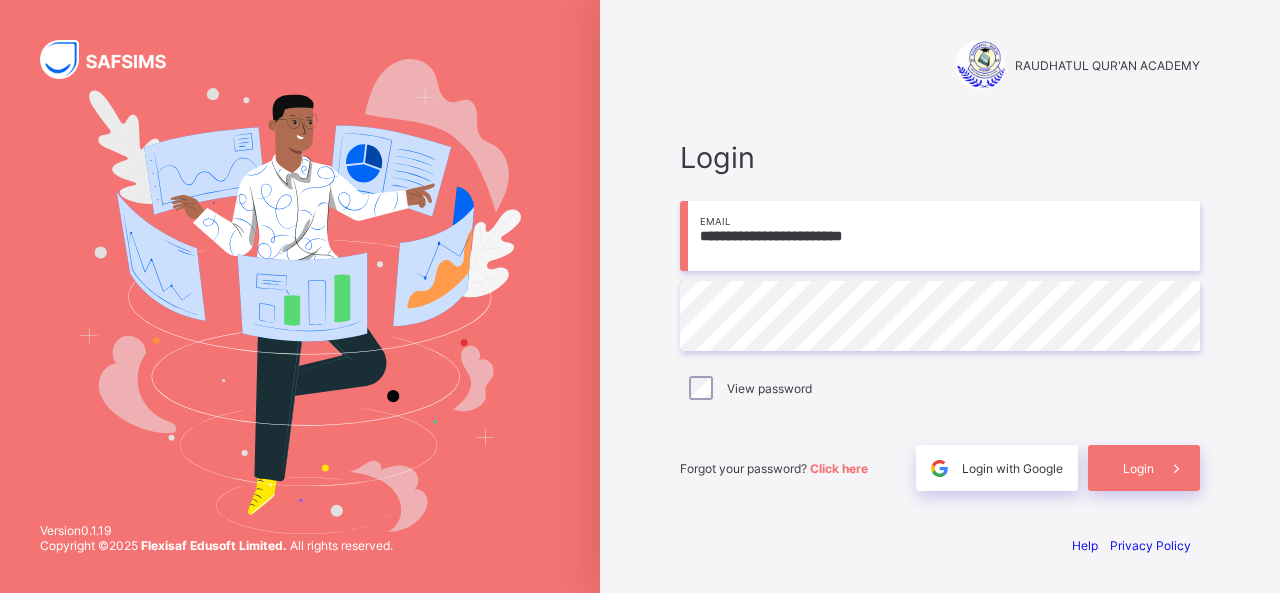 click on "**********" at bounding box center [940, 236] 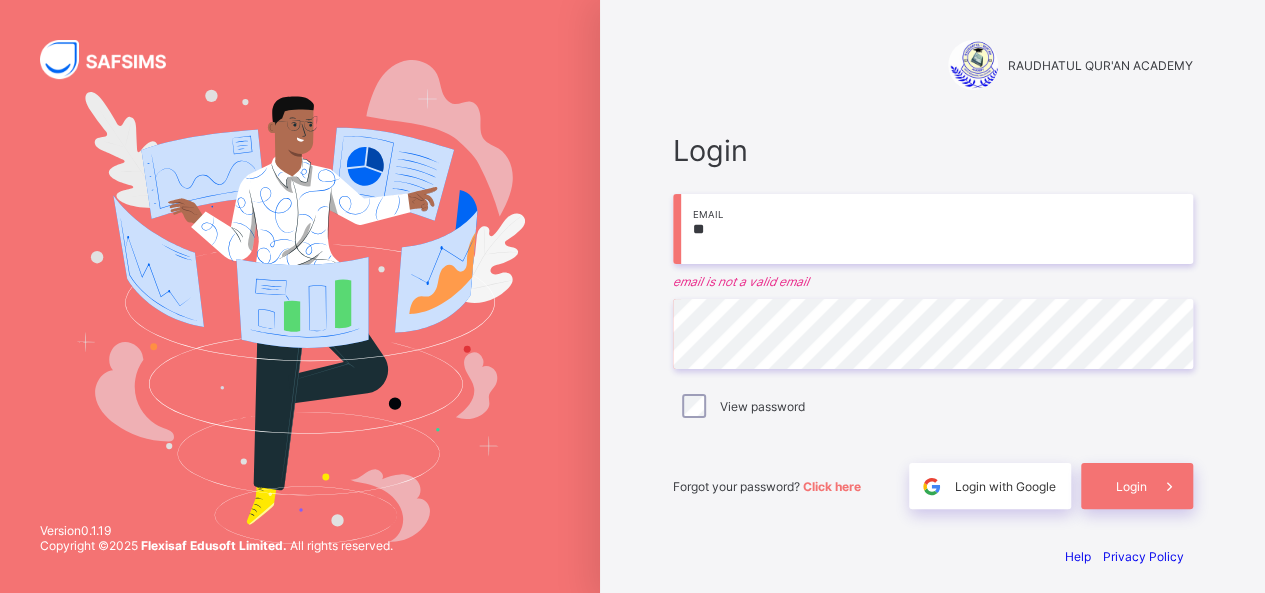 type on "*" 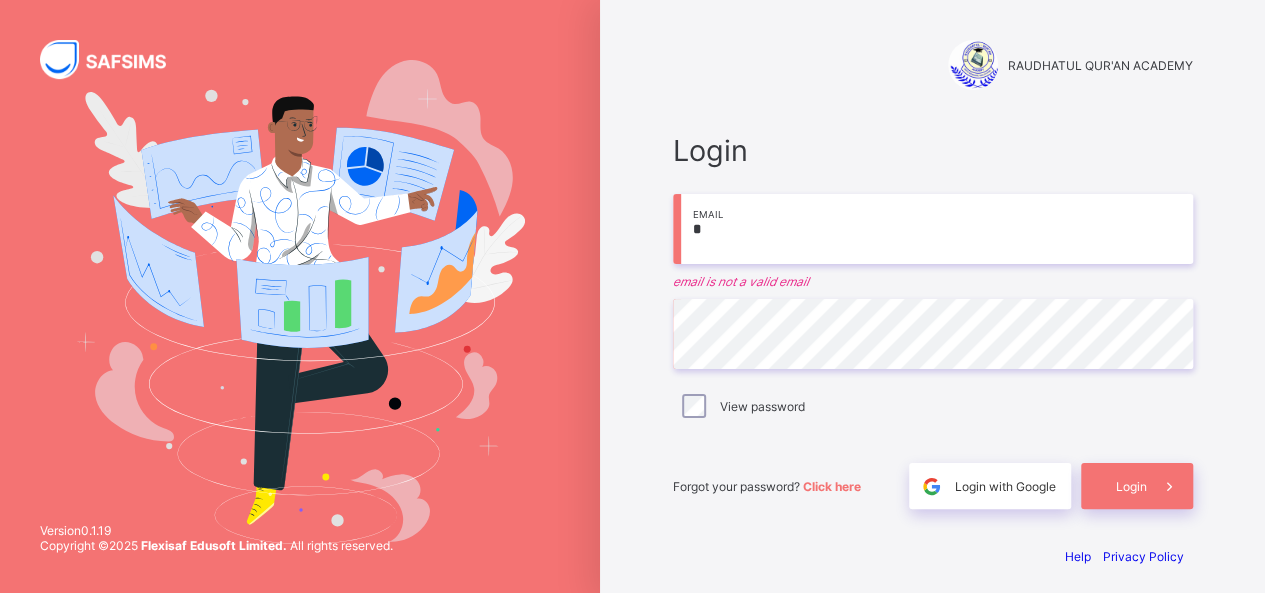 click on "*" at bounding box center (933, 229) 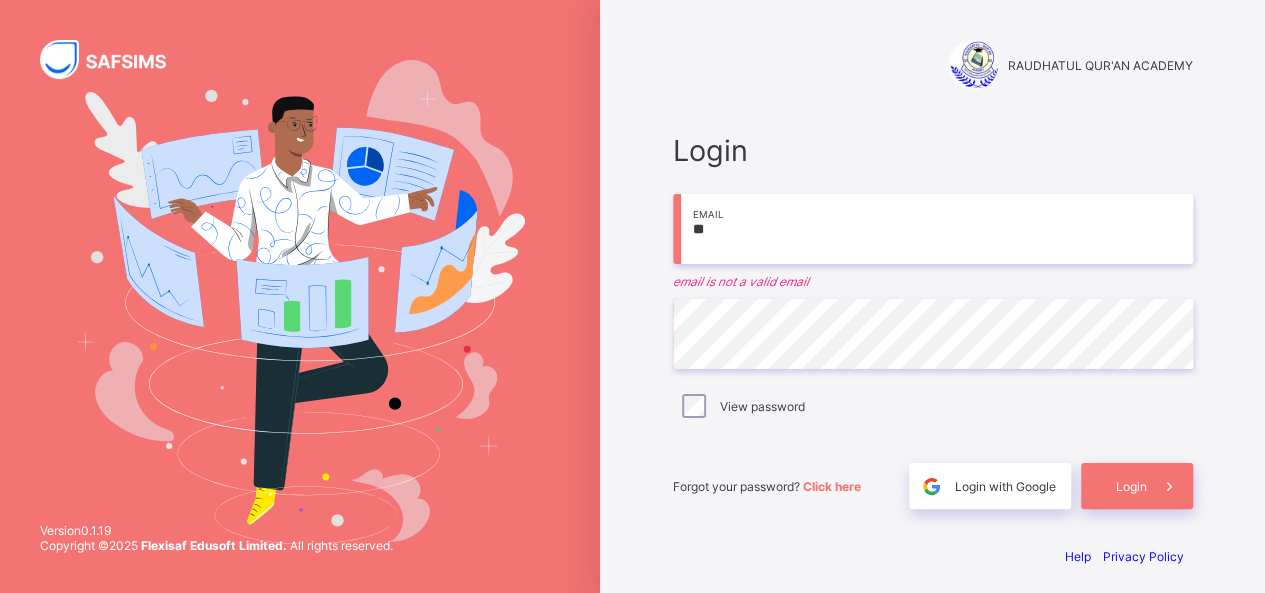 type on "**********" 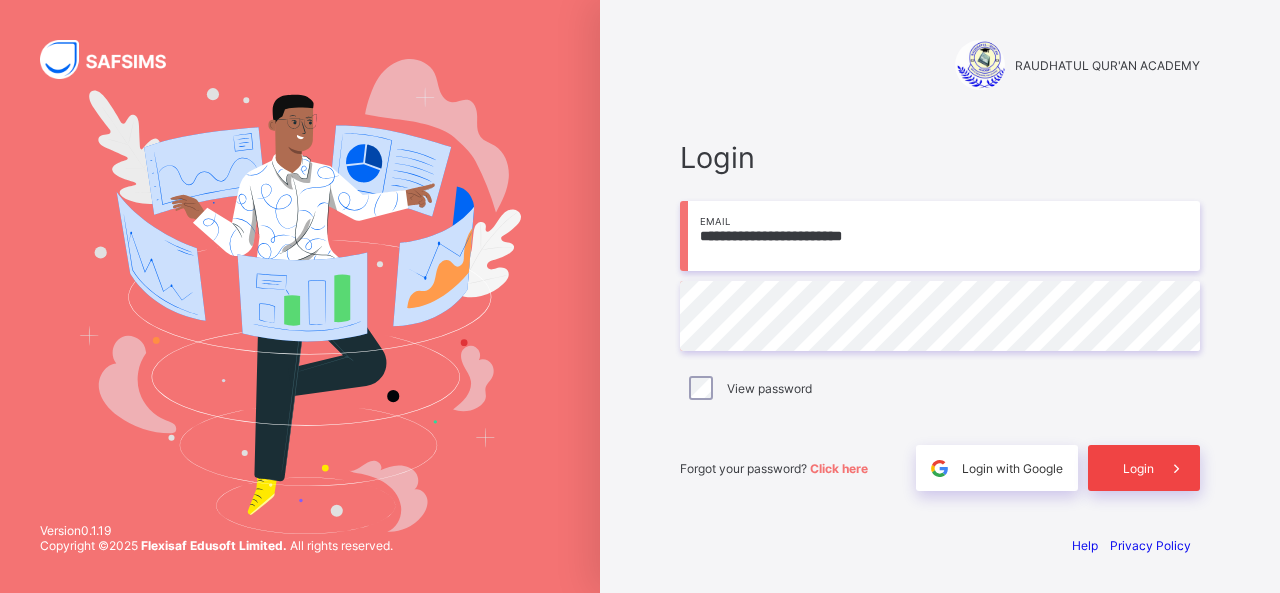 click at bounding box center (1176, 468) 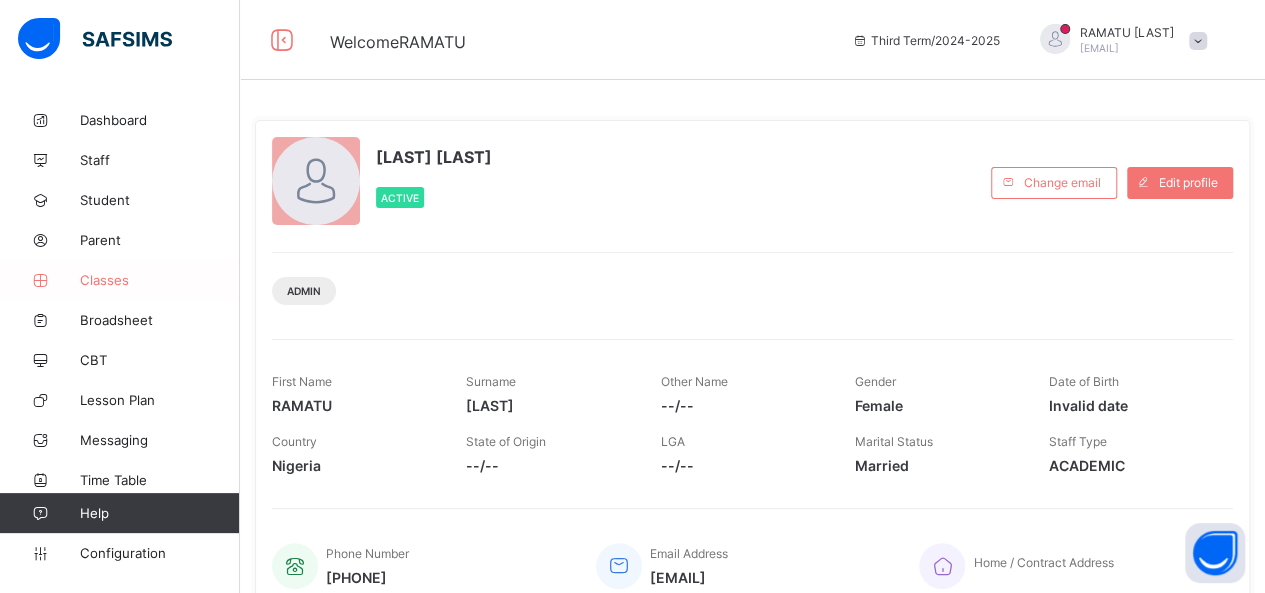 click on "Classes" at bounding box center [160, 280] 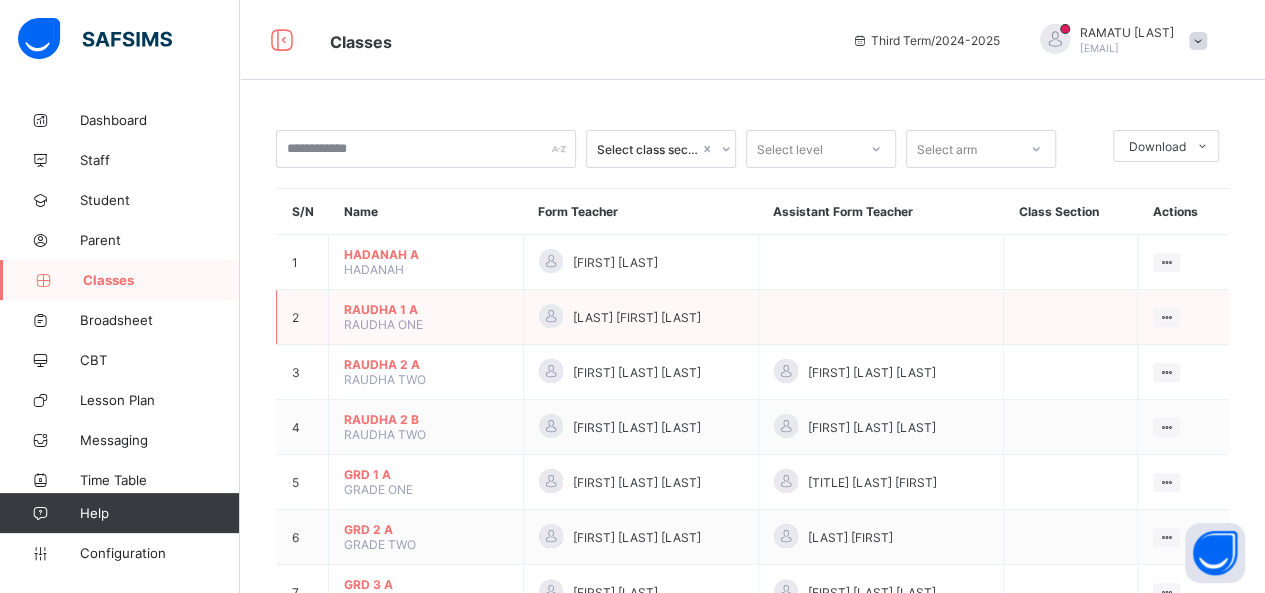 click on "[NAME] [NUMBER] [LETTER]" at bounding box center [426, 309] 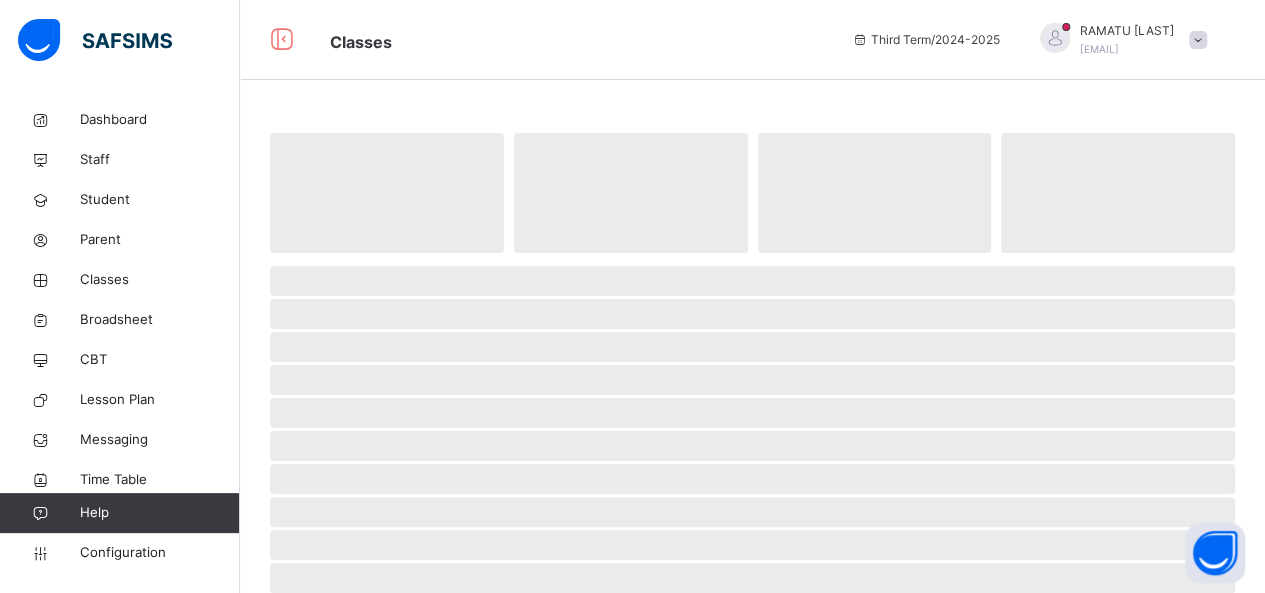 click on "‌" at bounding box center (752, 314) 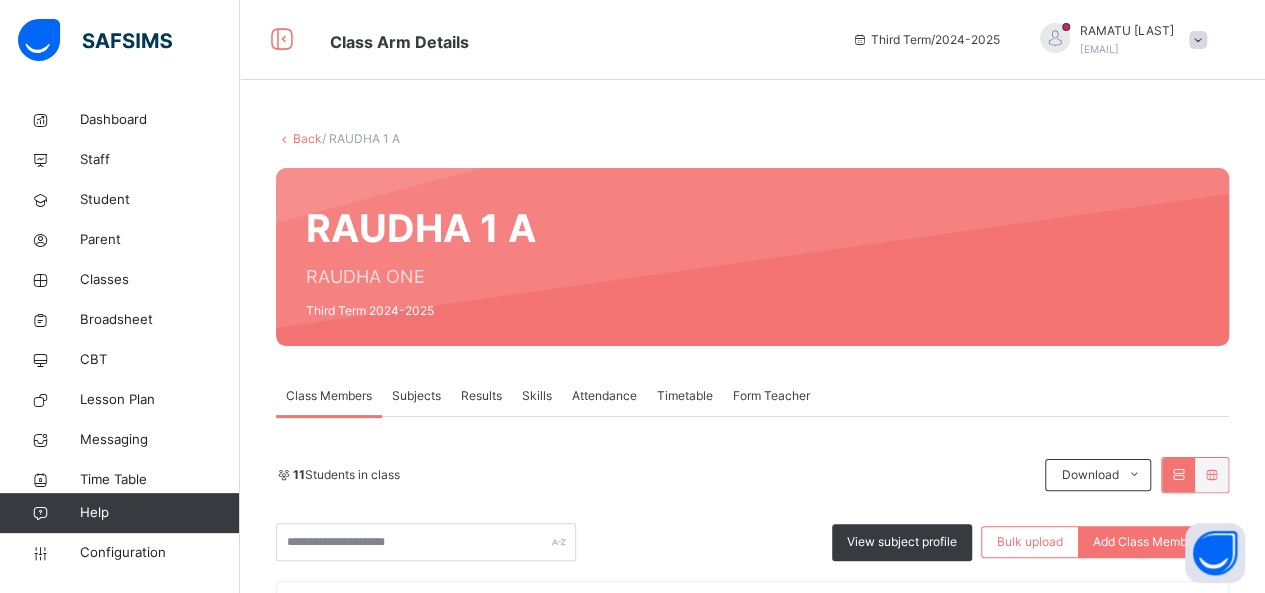 click on "Results" at bounding box center (481, 396) 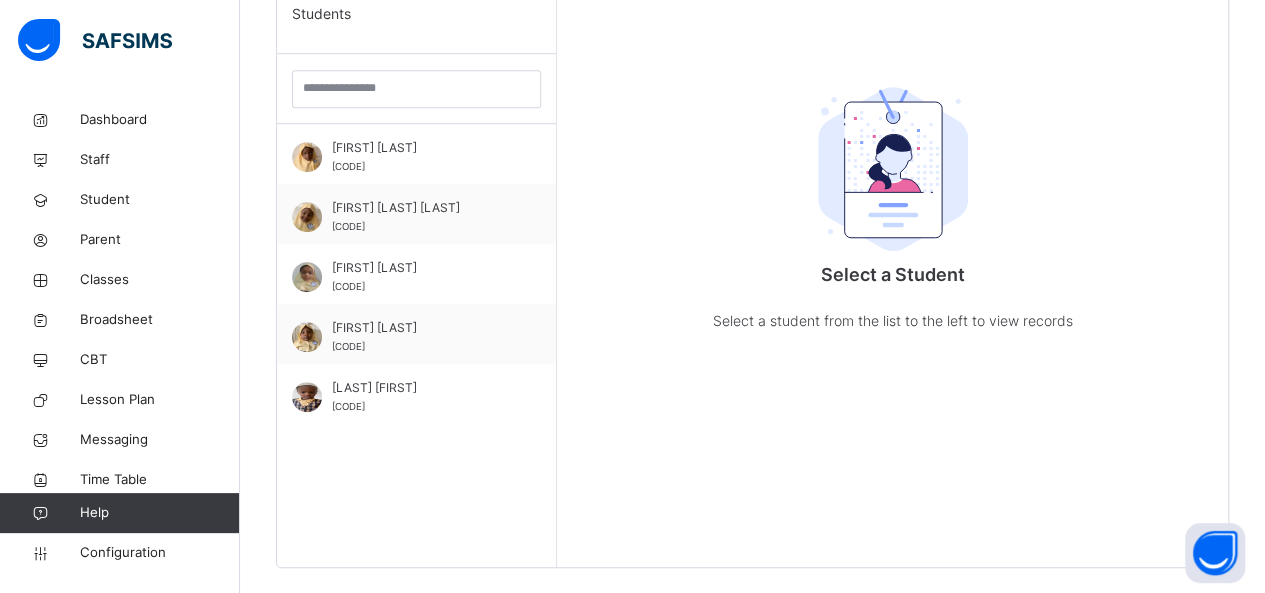 scroll, scrollTop: 560, scrollLeft: 0, axis: vertical 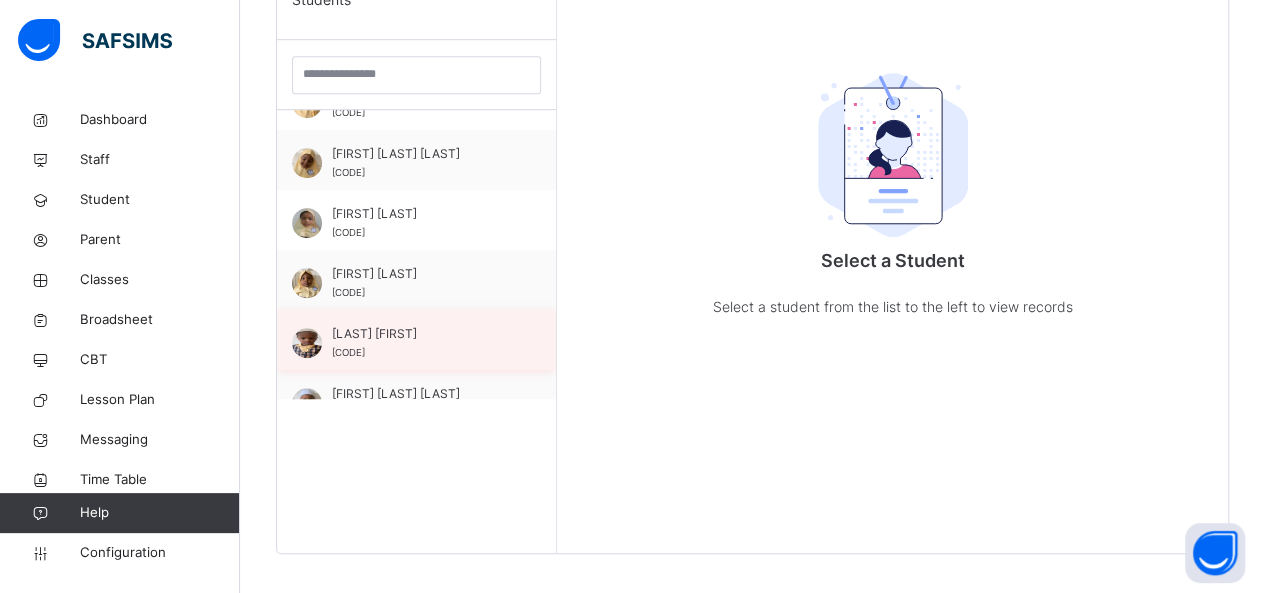 click on "[LAST] [FIRST]" at bounding box center [421, 334] 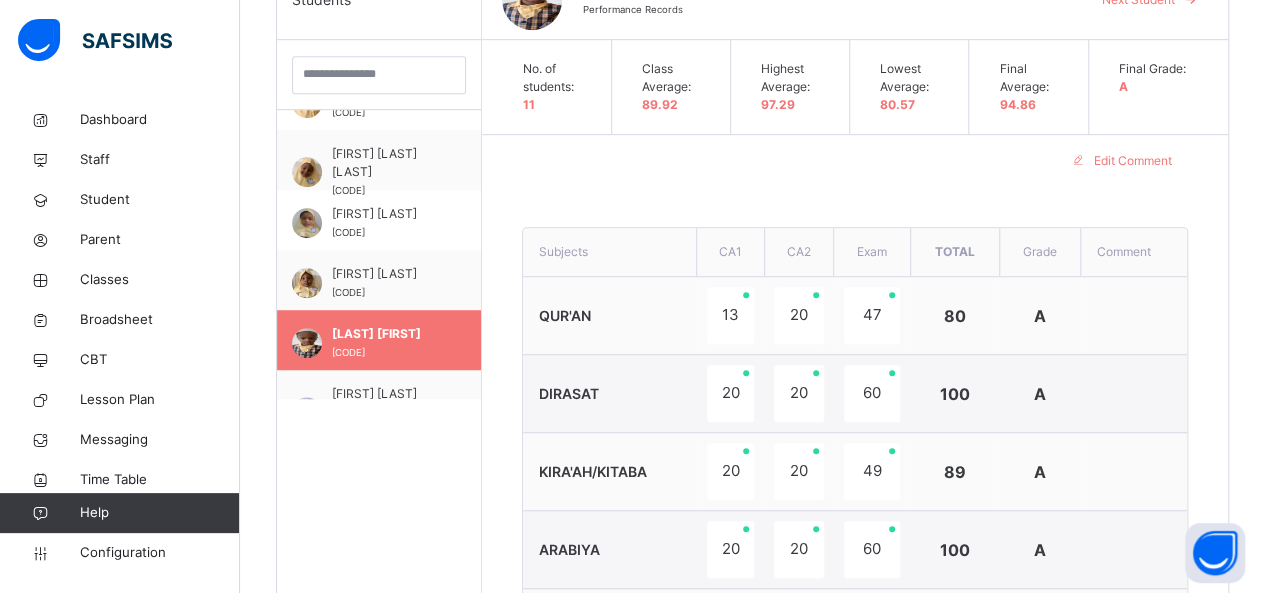 click on "Edit Comment" at bounding box center [855, 161] 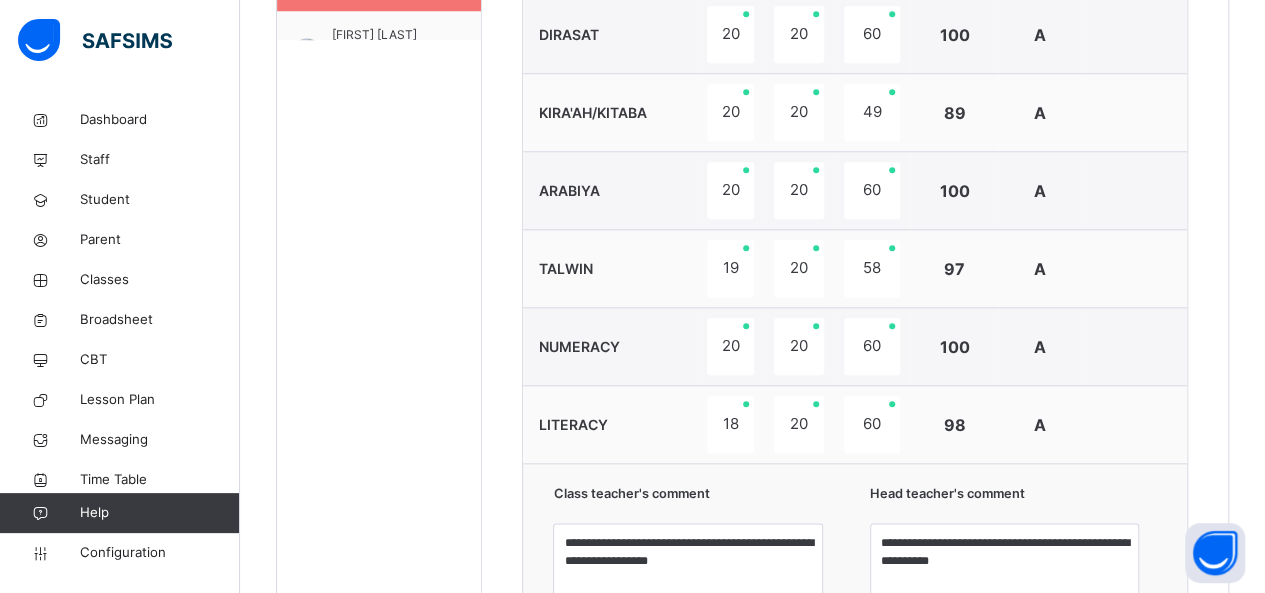 scroll, scrollTop: 920, scrollLeft: 0, axis: vertical 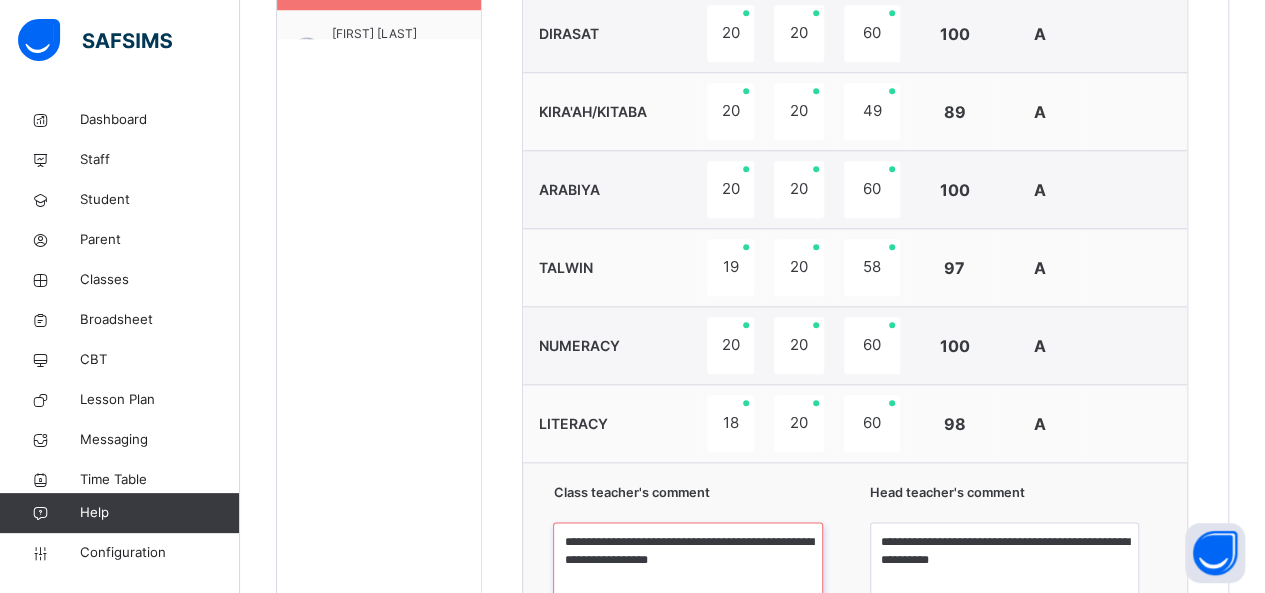 click on "**********" at bounding box center [687, 597] 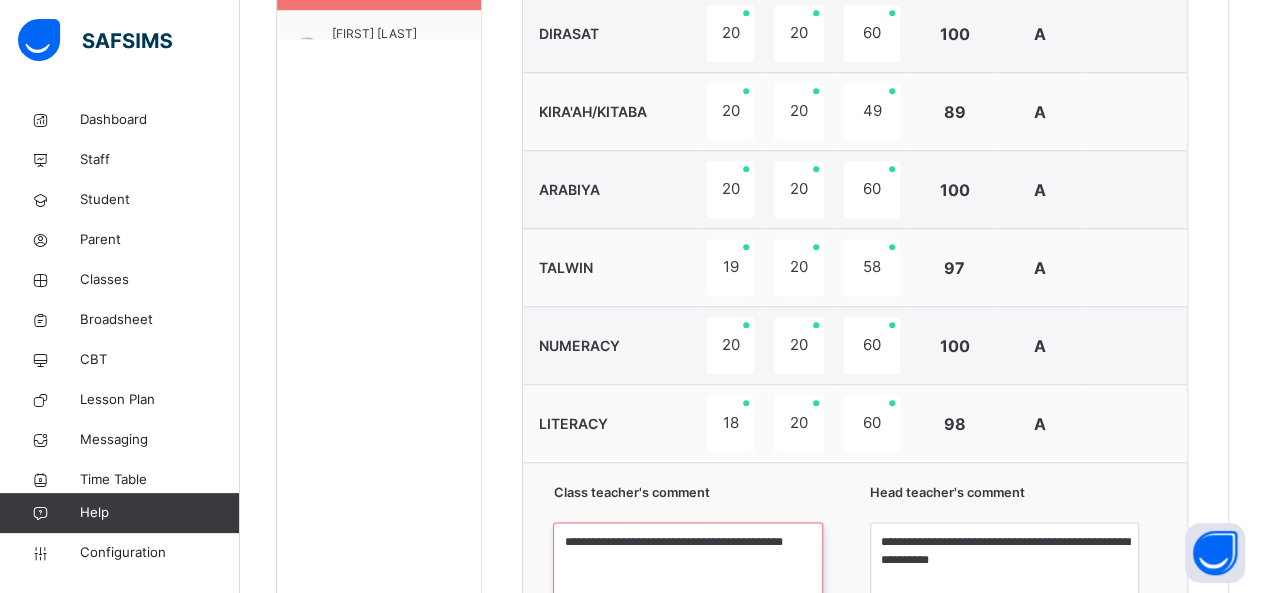 type on "**********" 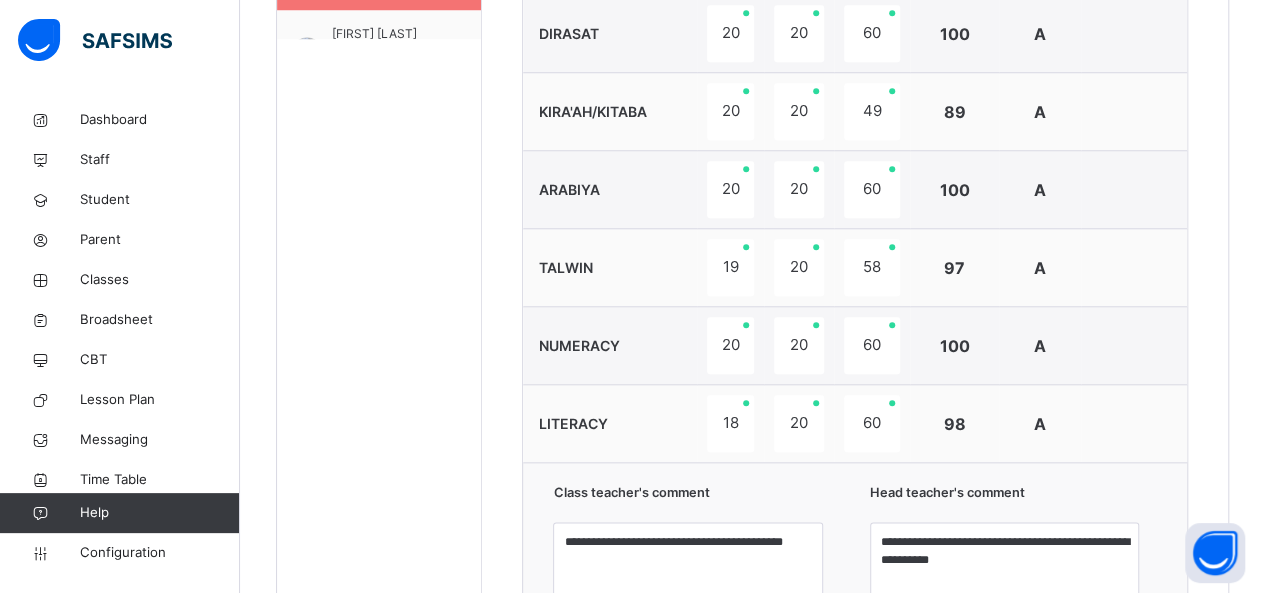 click on "Head teacher's comment" at bounding box center (1013, 497) 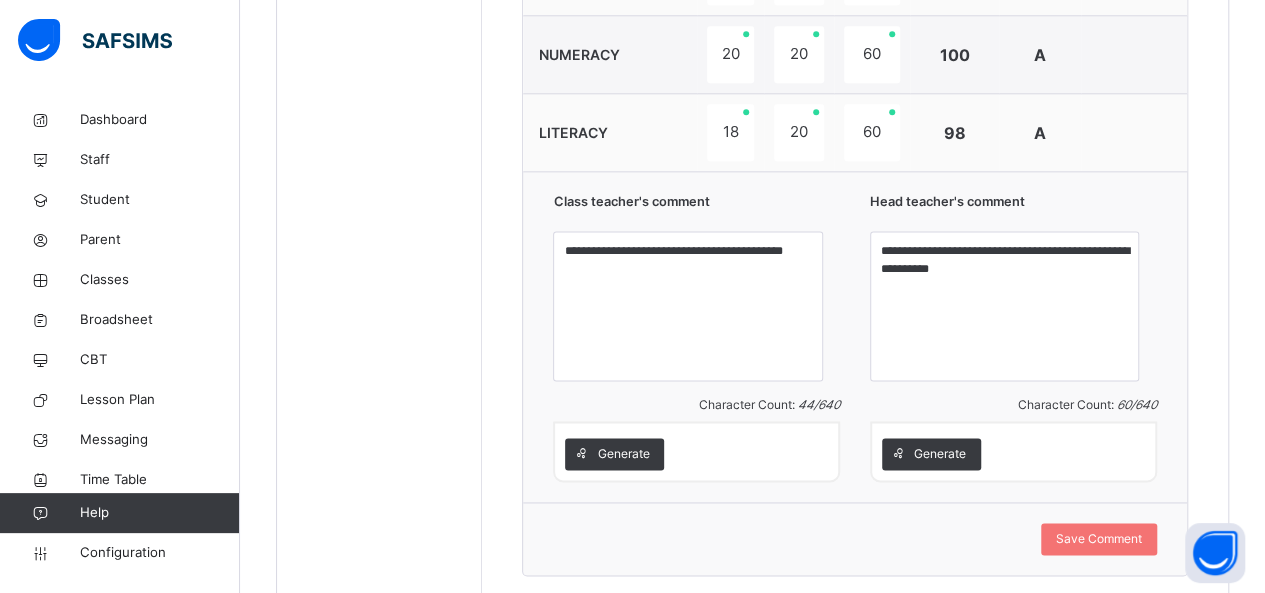 scroll, scrollTop: 1240, scrollLeft: 0, axis: vertical 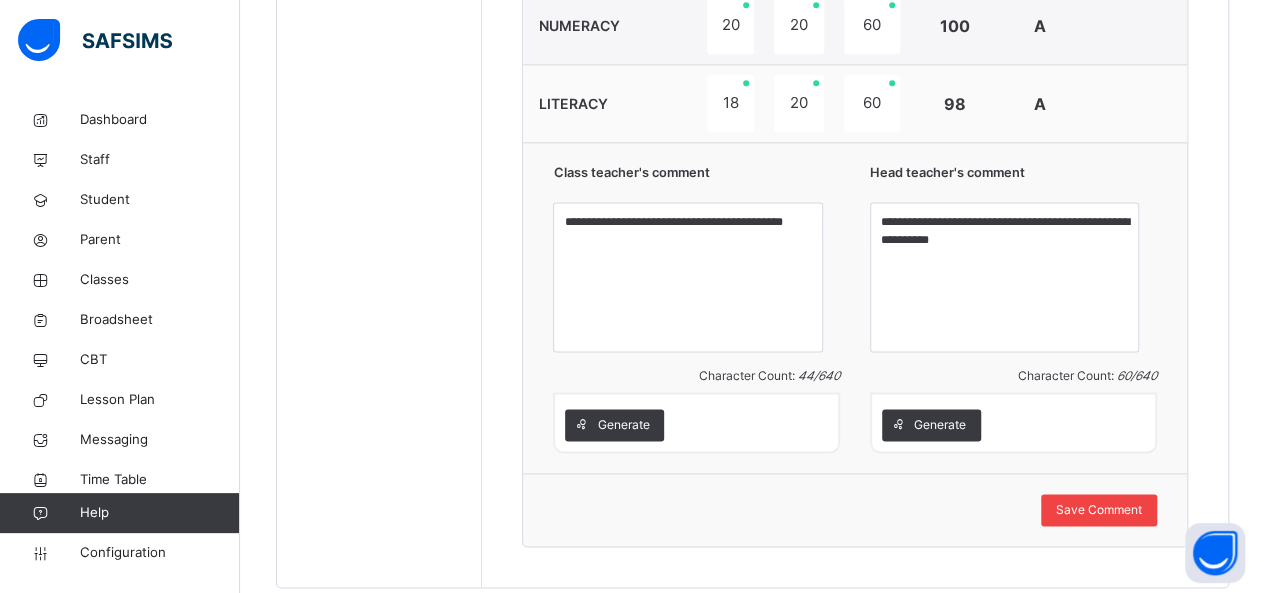 click on "Save Comment" at bounding box center [1099, 510] 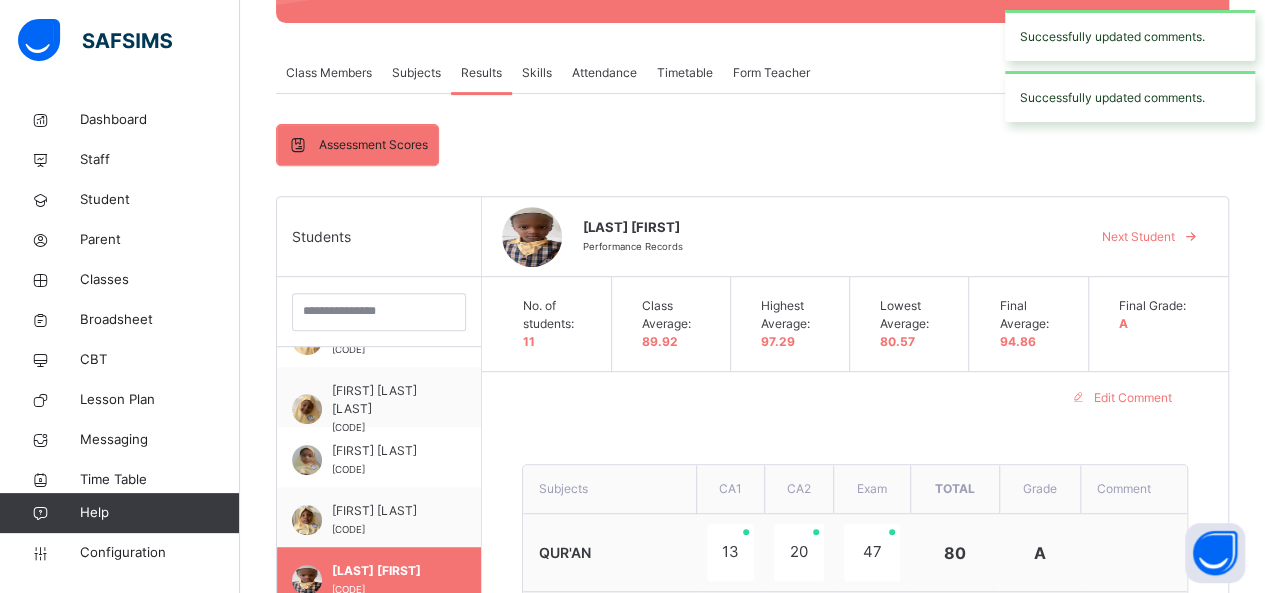 scroll, scrollTop: 320, scrollLeft: 0, axis: vertical 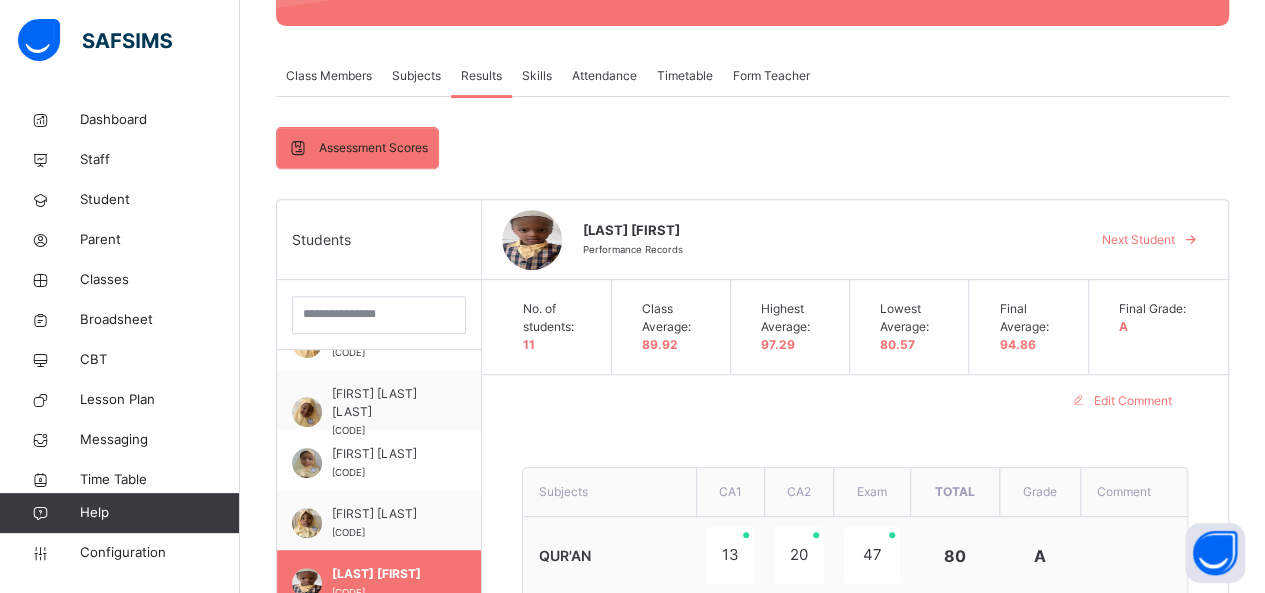 click on "[FIRST] [LAST] [LAST] Performance Records Next Student" at bounding box center (855, 240) 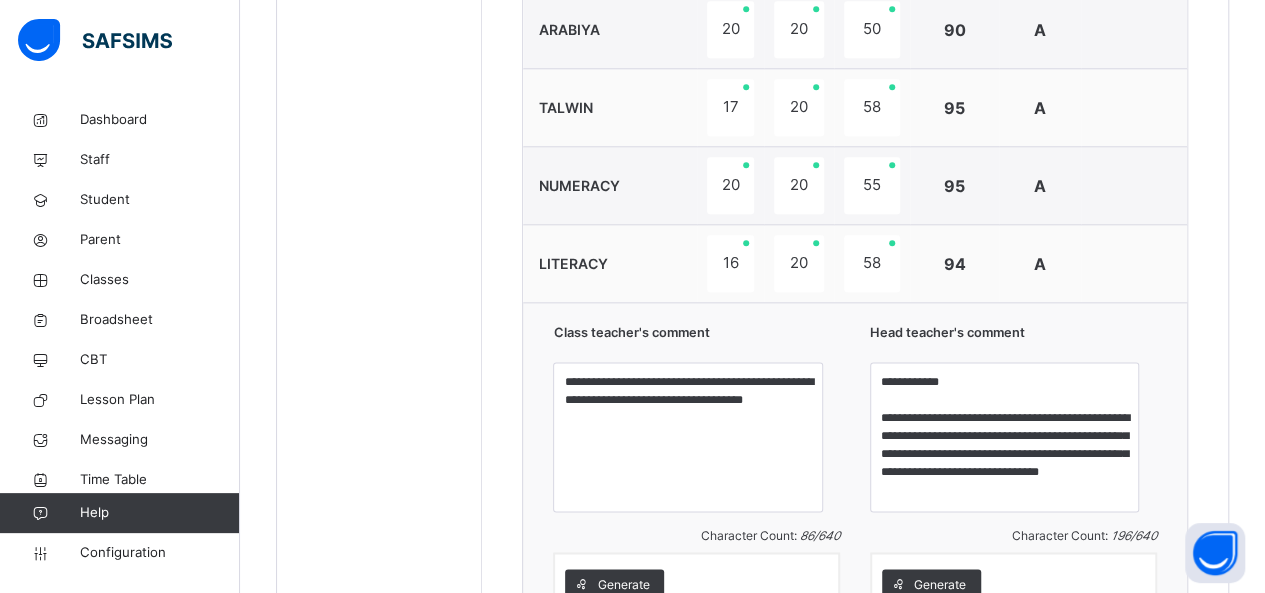 scroll, scrollTop: 1120, scrollLeft: 0, axis: vertical 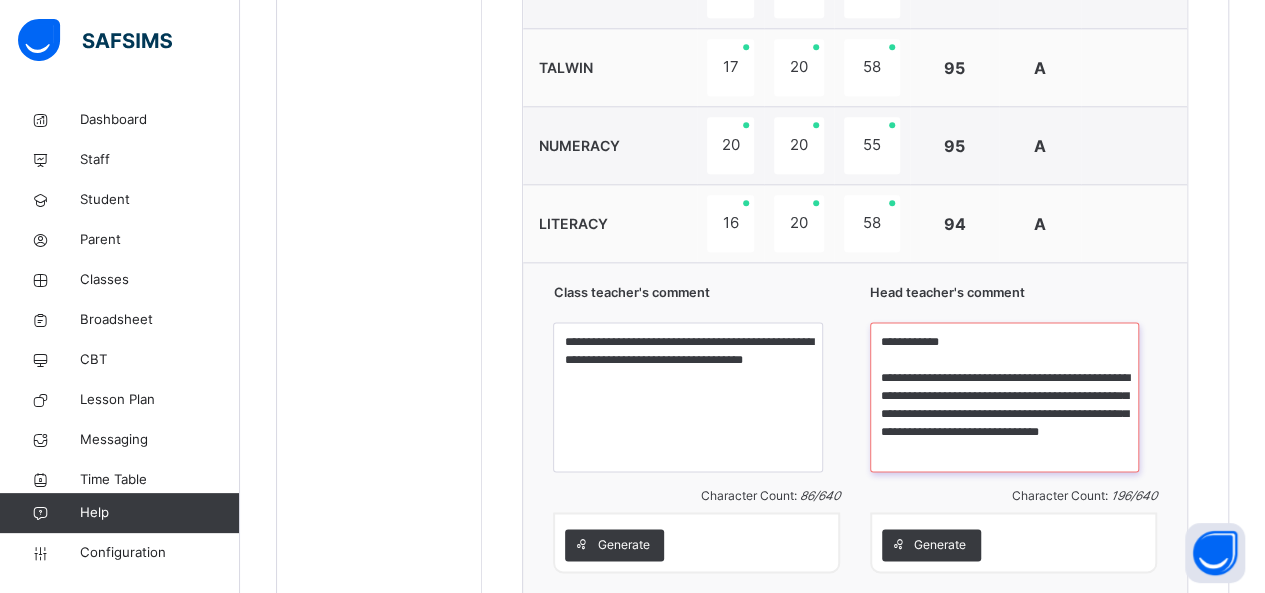 click on "**********" at bounding box center (1004, 397) 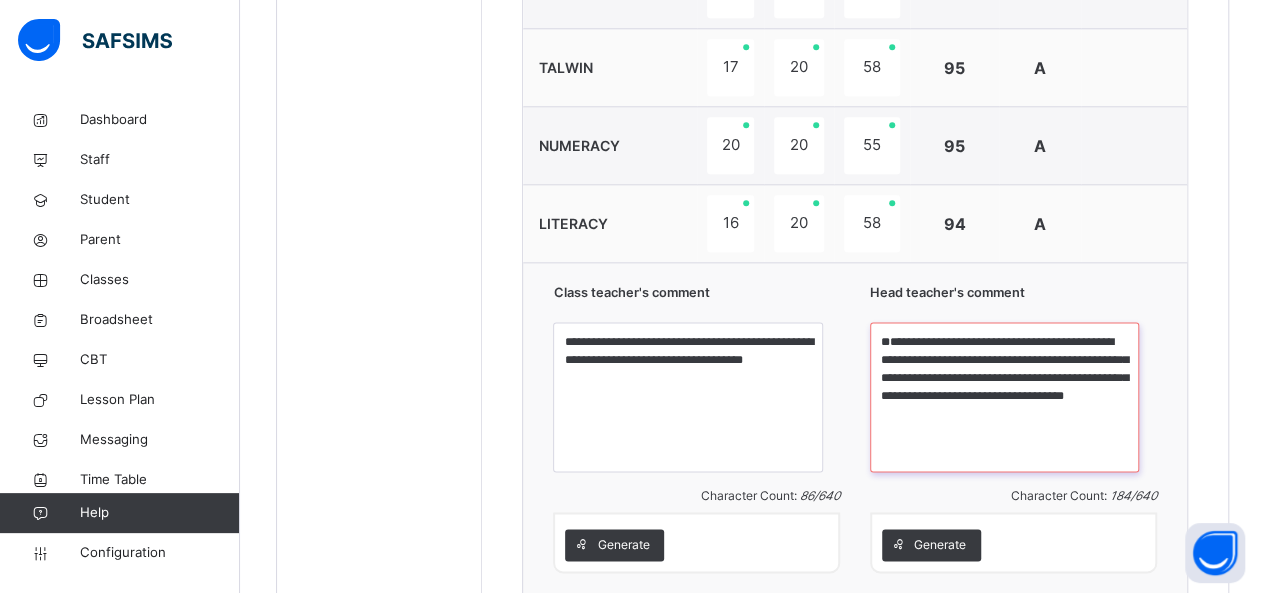click on "**********" at bounding box center (1004, 397) 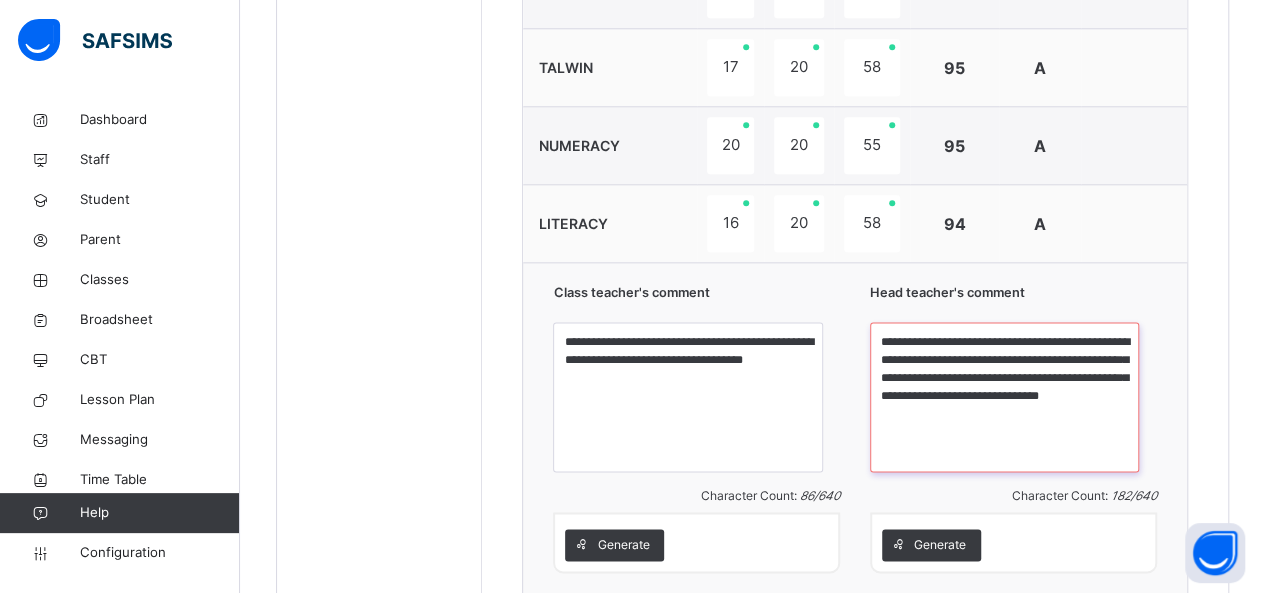 click on "**********" at bounding box center [1004, 397] 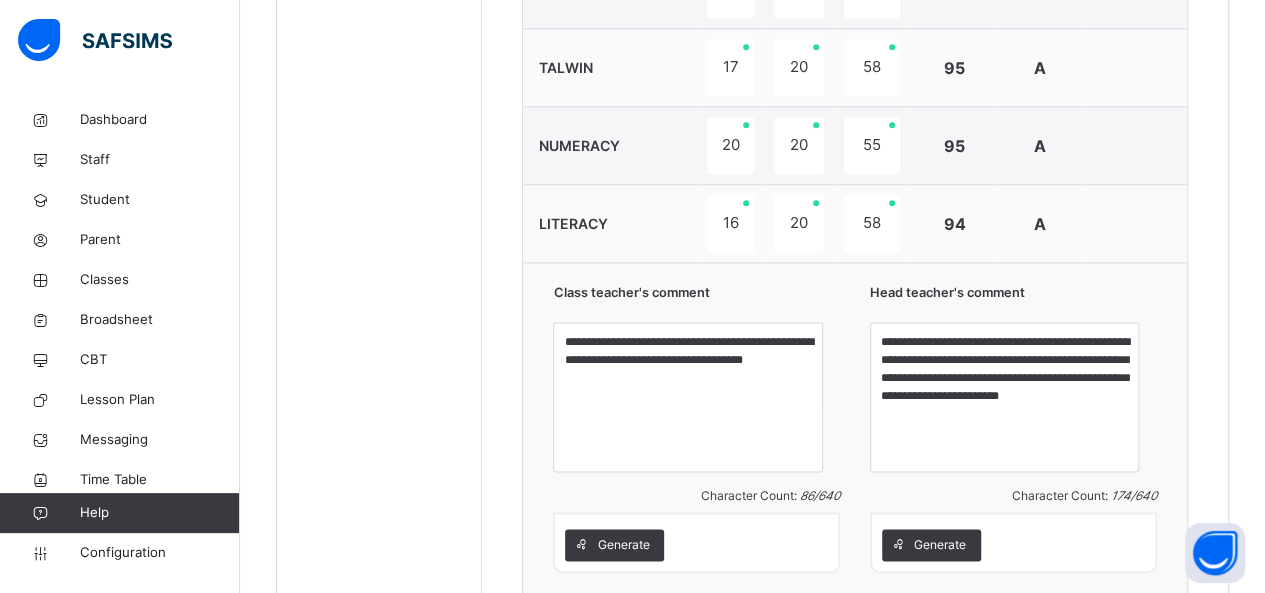 click on "**********" at bounding box center [855, 93] 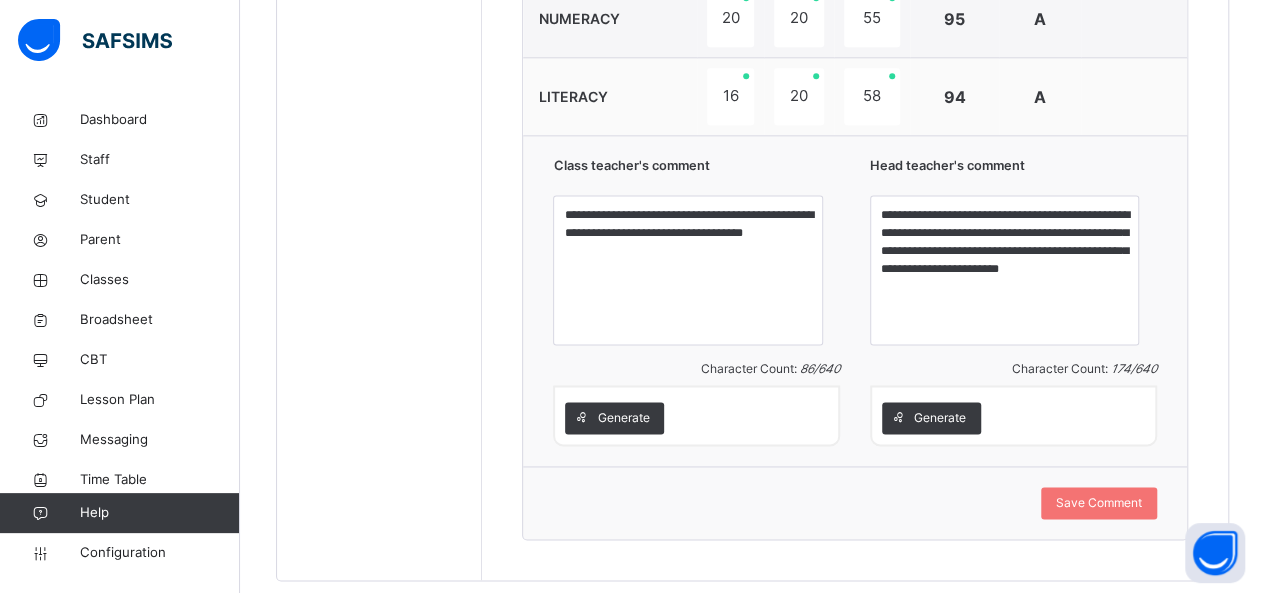 scroll, scrollTop: 1280, scrollLeft: 0, axis: vertical 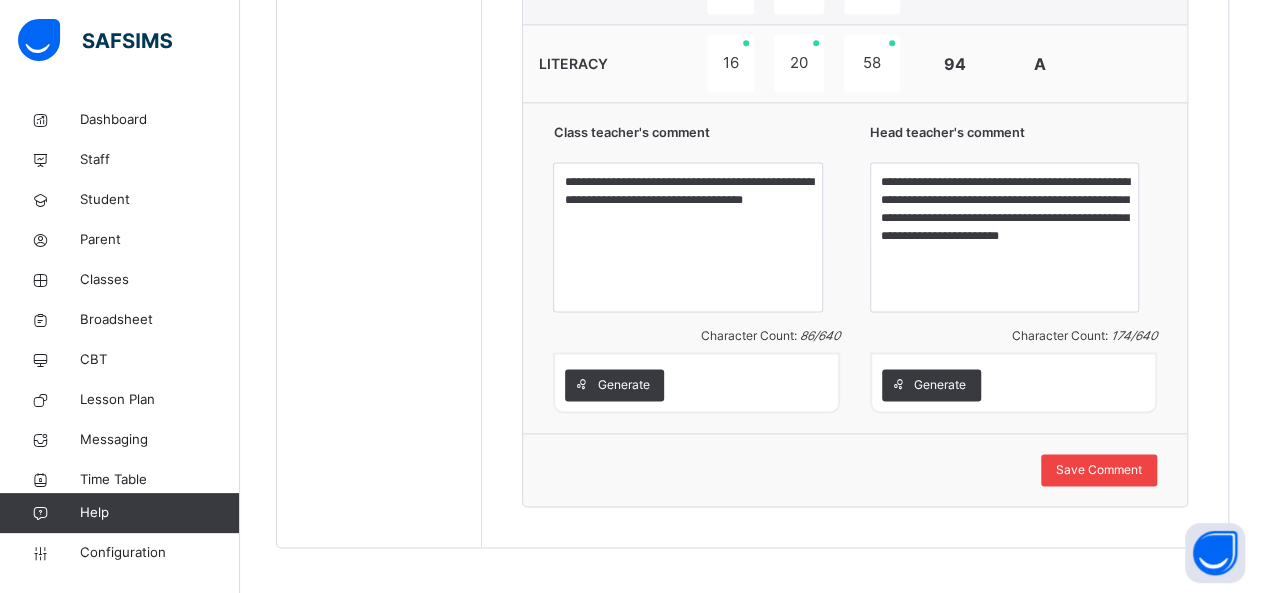 click on "Save Comment" at bounding box center [1099, 470] 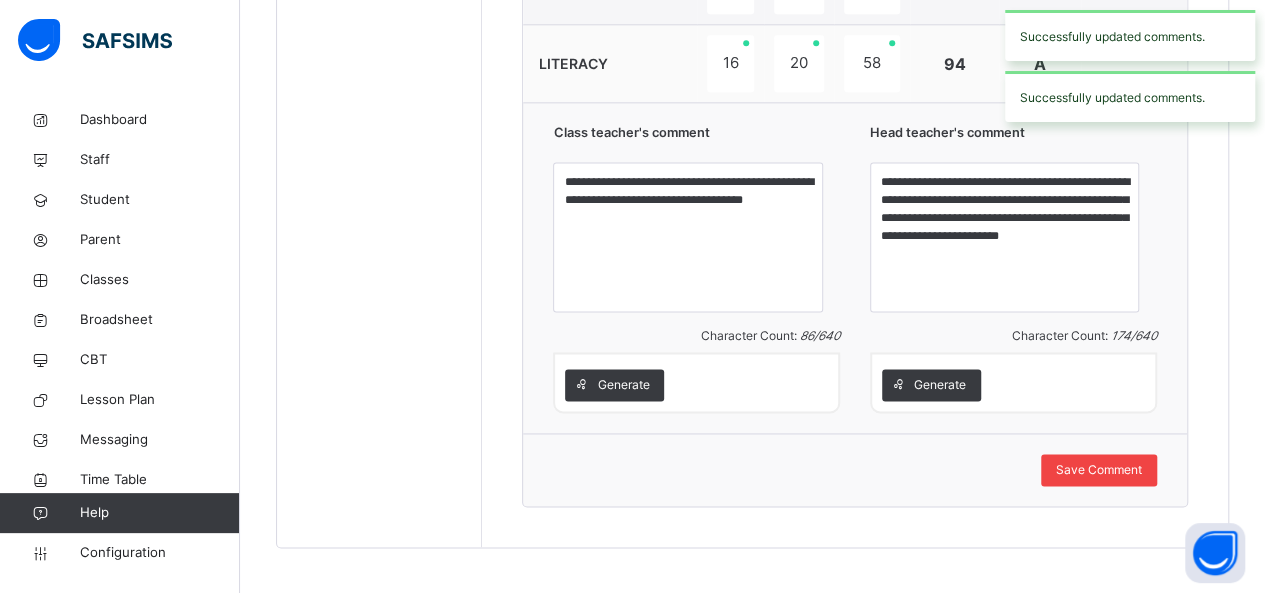 click on "Save Comment" at bounding box center [1099, 470] 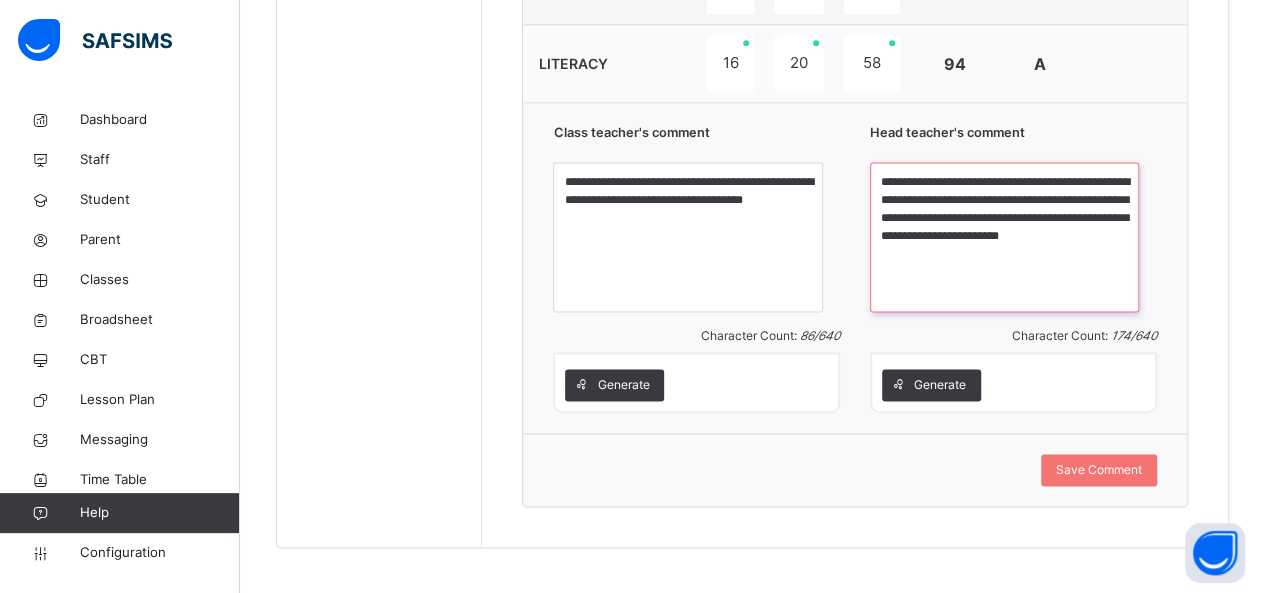 click on "**********" at bounding box center (1004, 237) 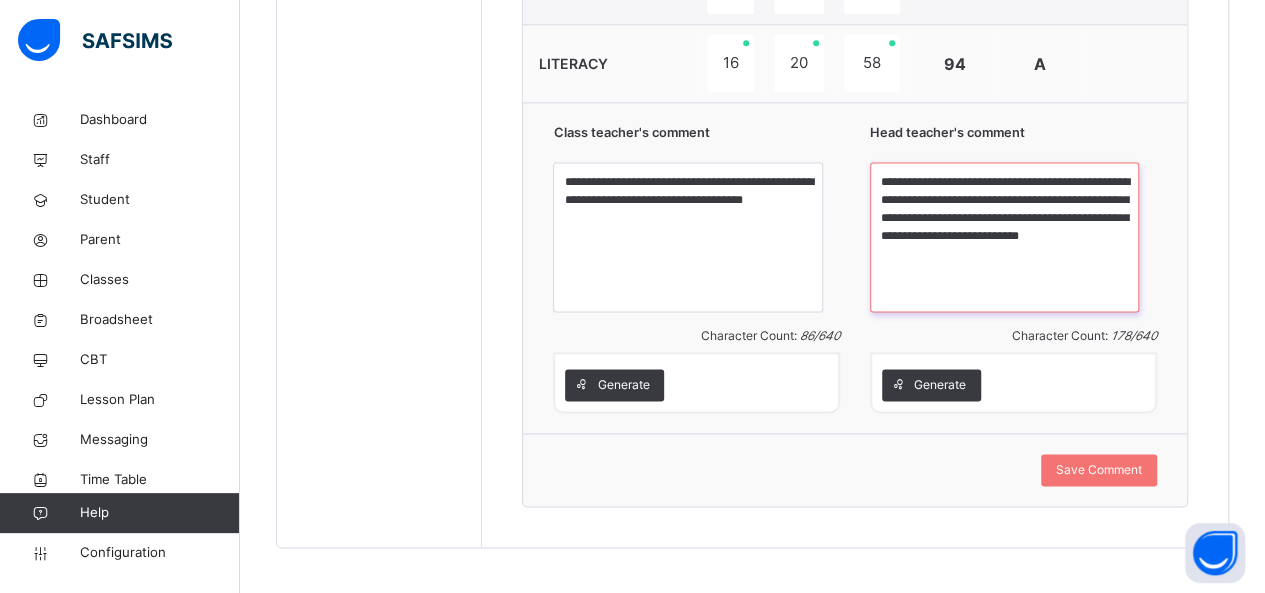 click on "**********" at bounding box center [1004, 237] 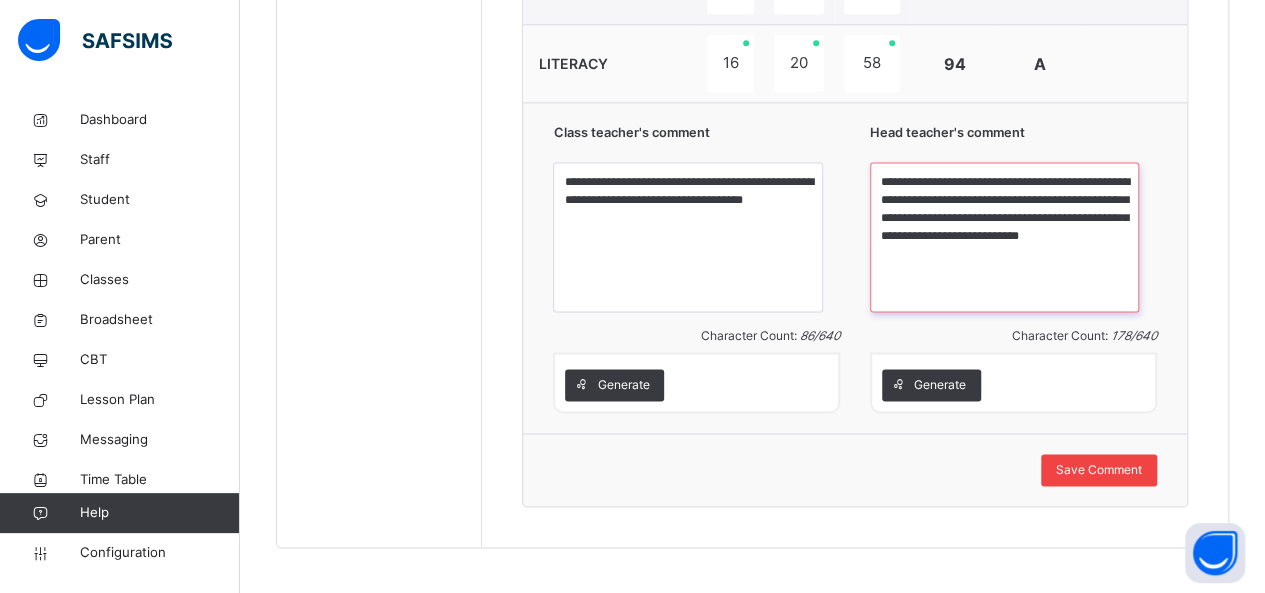 type on "**********" 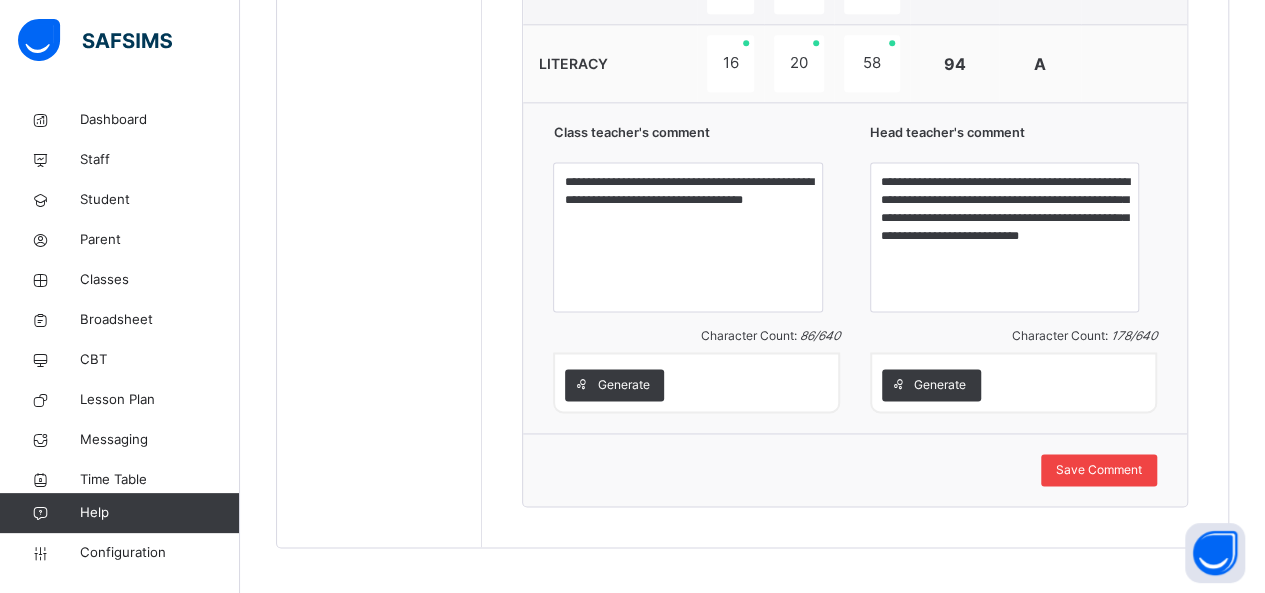 click on "Save Comment" at bounding box center (1099, 470) 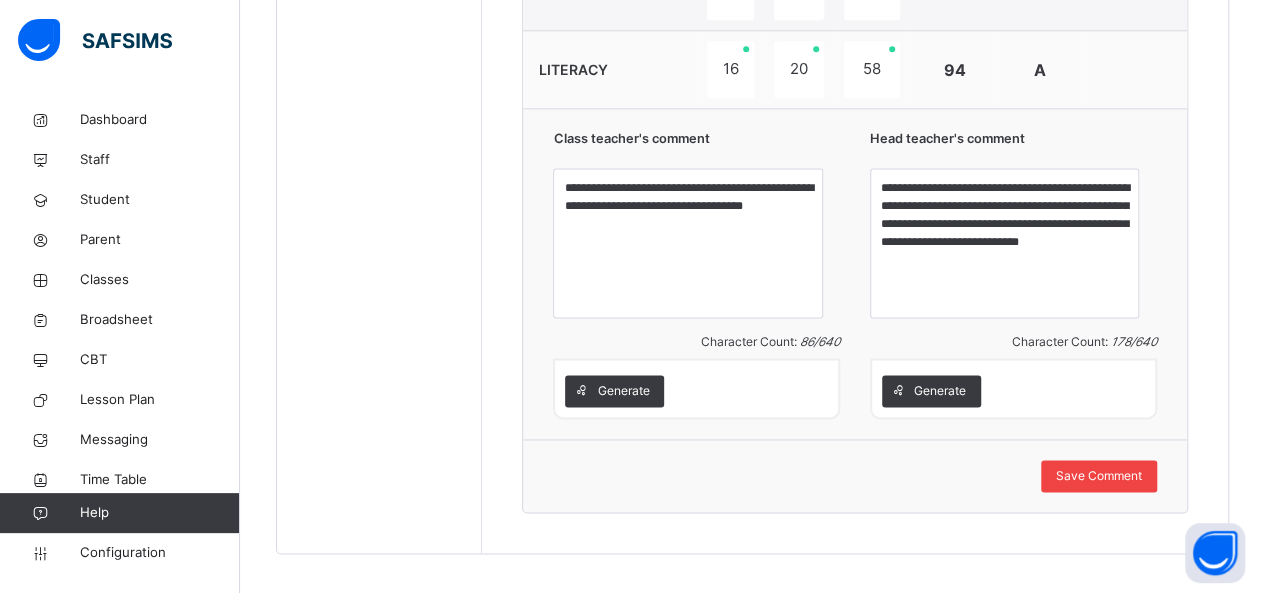 scroll, scrollTop: 1288, scrollLeft: 0, axis: vertical 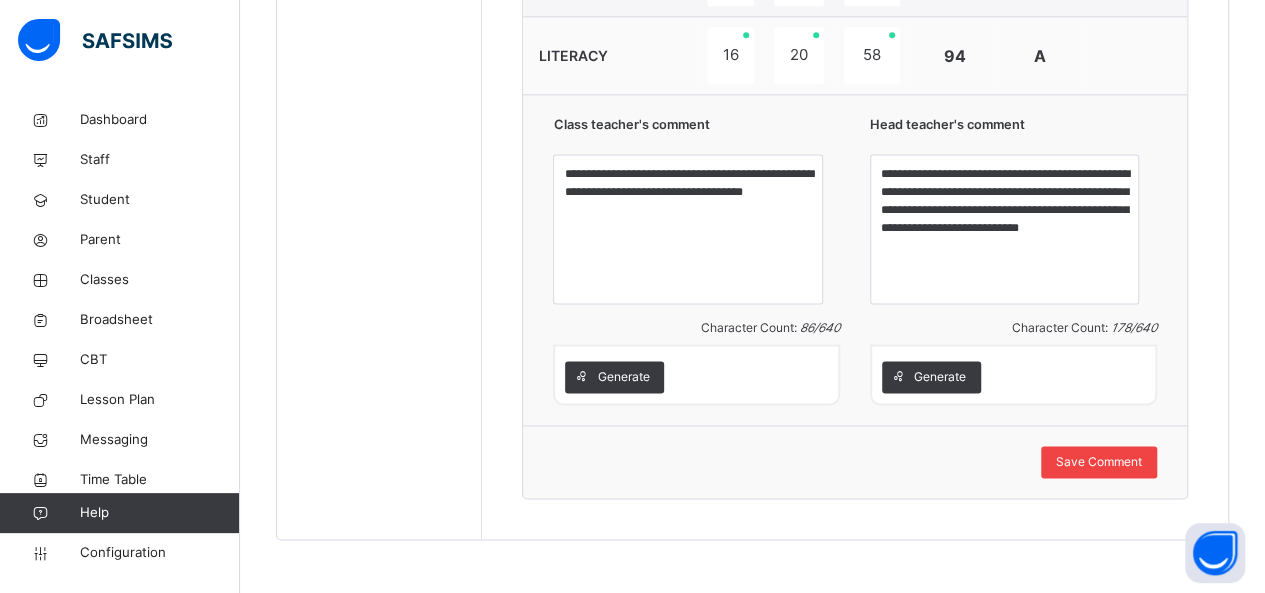 click on "Save Comment" at bounding box center (1099, 462) 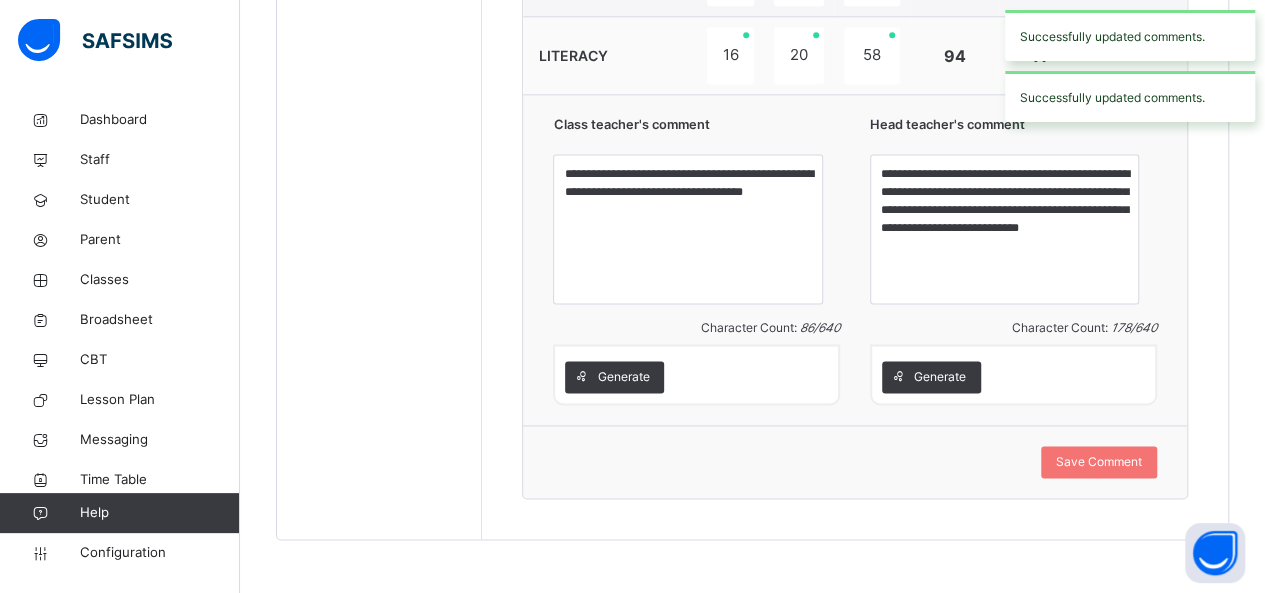 click on "**********" at bounding box center [855, -75] 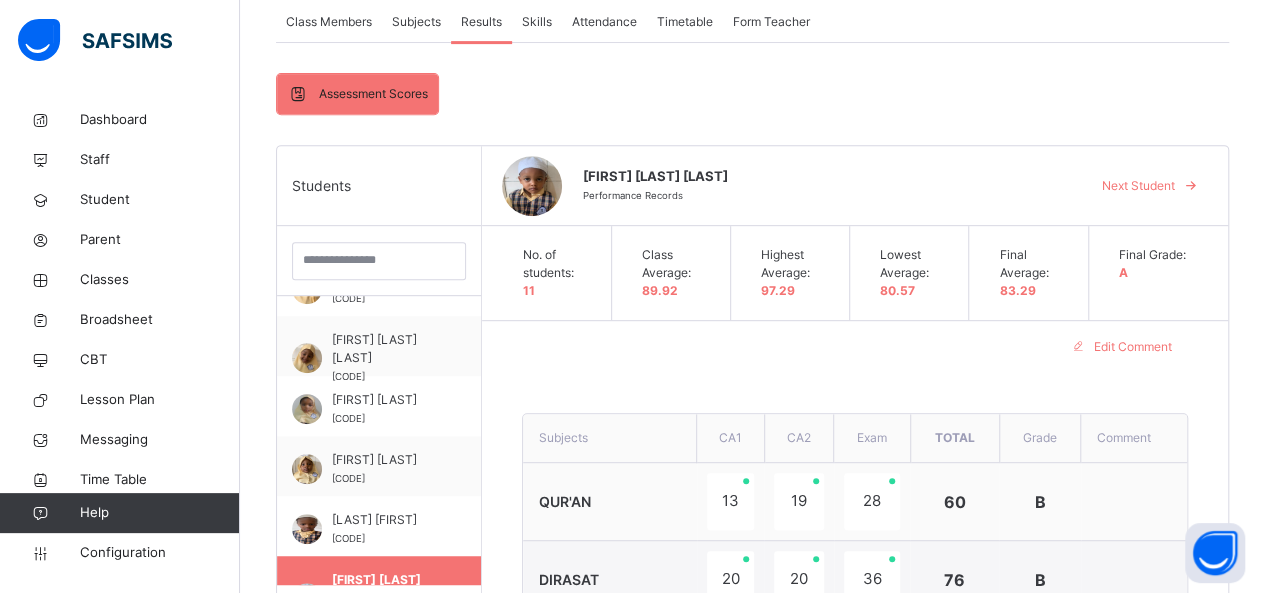 scroll, scrollTop: 368, scrollLeft: 0, axis: vertical 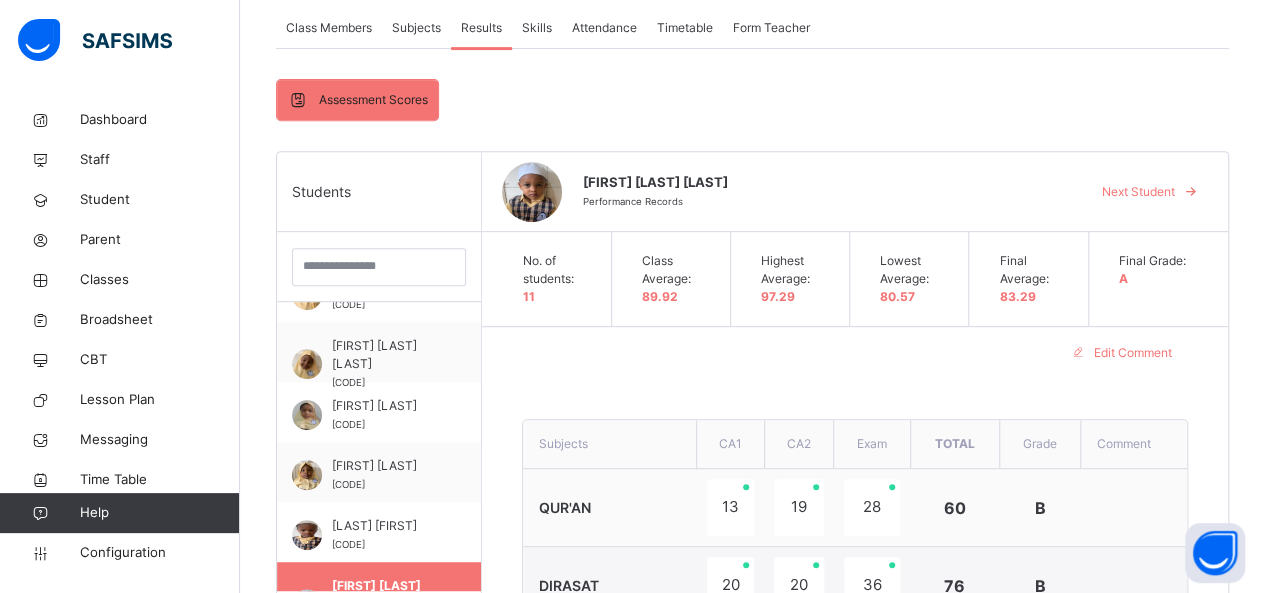 click at bounding box center [1191, 192] 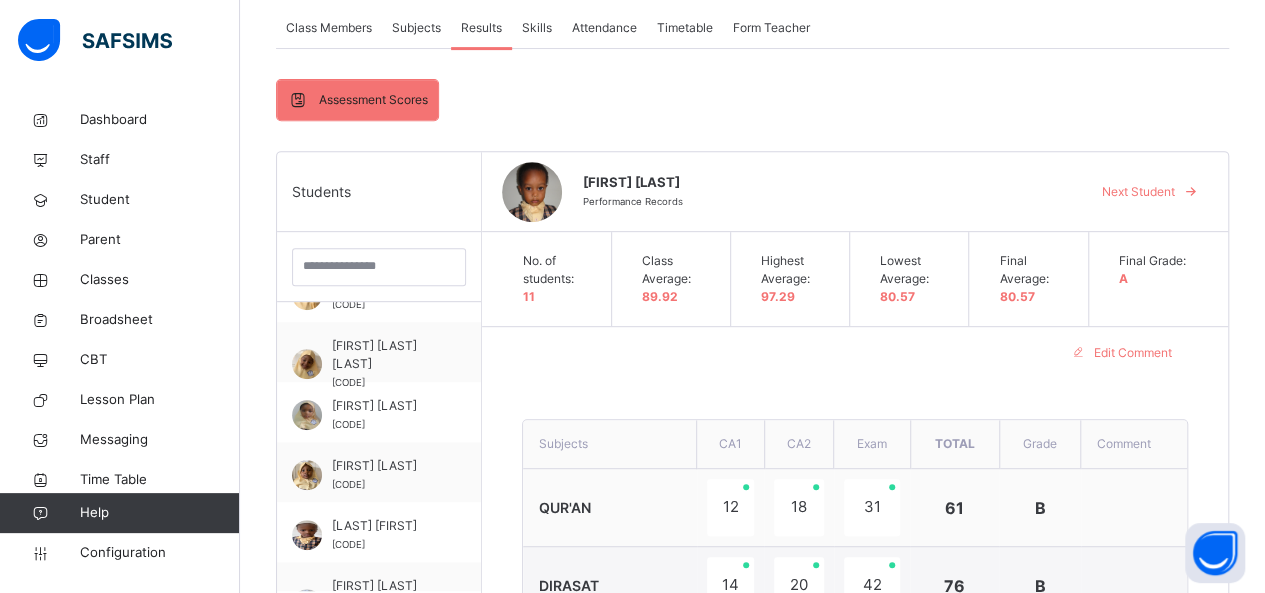 click on "Back  / [NAME] [NUMBER] [LETTER] [NAME] [NUMBER] [LETTER] [NAME] [NUMBER] [LETTER] Third Term 2024-2025 Class Members Subjects Results Skills Attendance Timetable Form Teacher Results More Options   11  Students in class Download Pdf Report Excel Report View subject profile Bulk upload Add Class Members RAUDHATUL QUR'AN ACADEMY Date: [DATE] [TIME] Class Members Class:  [NAME] [NUMBER] [LETTER] Total no. of Students:  11 Term:  Third Term Session:  2024-2025 S/NO Admission No. Last Name First Name Other Name 1 [ID] [LAST] [FIRST] 2 [ID] [LAST] [FIRST] [LAST] 3 [ID] [LAST] [FIRST] [LAST] 4 [ID] [LAST] [FIRST] [LAST] 5 [ID] [LAST] [FIRST] [LAST] 6 [ID] [LAST] [FIRST] [LAST] 7 [ID] [LAST] [FIRST] 8 [ID] [LAST] [FIRST] [LAST] 9 [ID] [LAST]  [FIRST]  [LAST]  10 [ID] [LAST] [FIRST] [LAST] 11 [ID] [LAST] [FIRST] [LAST] Students Actions [FIRST] [LAST] [ID] View Profile Remove from Class Transfer Student [FIRST] [LAST] [LAST]" at bounding box center (752, 626) 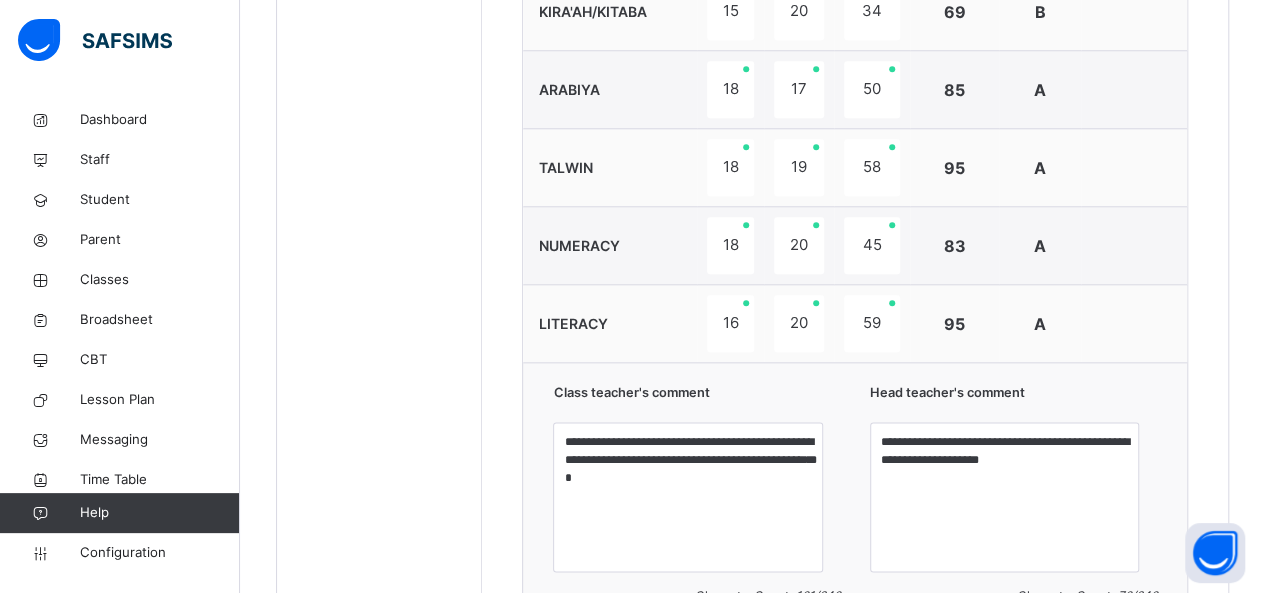 scroll, scrollTop: 1288, scrollLeft: 0, axis: vertical 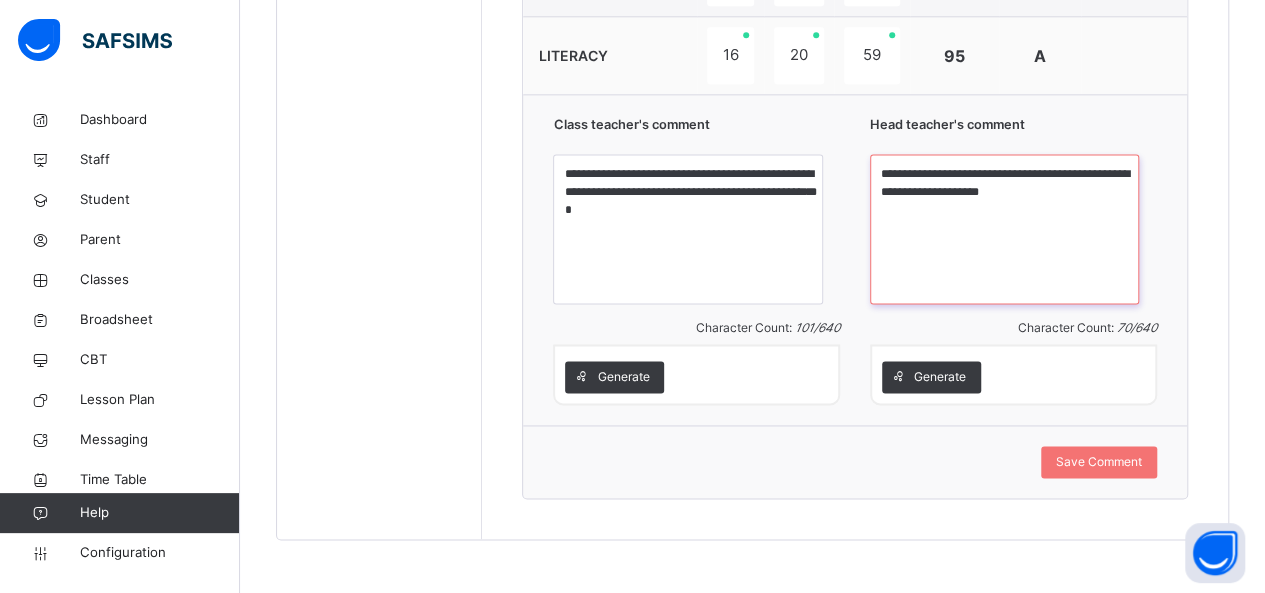 click on "**********" at bounding box center [1004, 229] 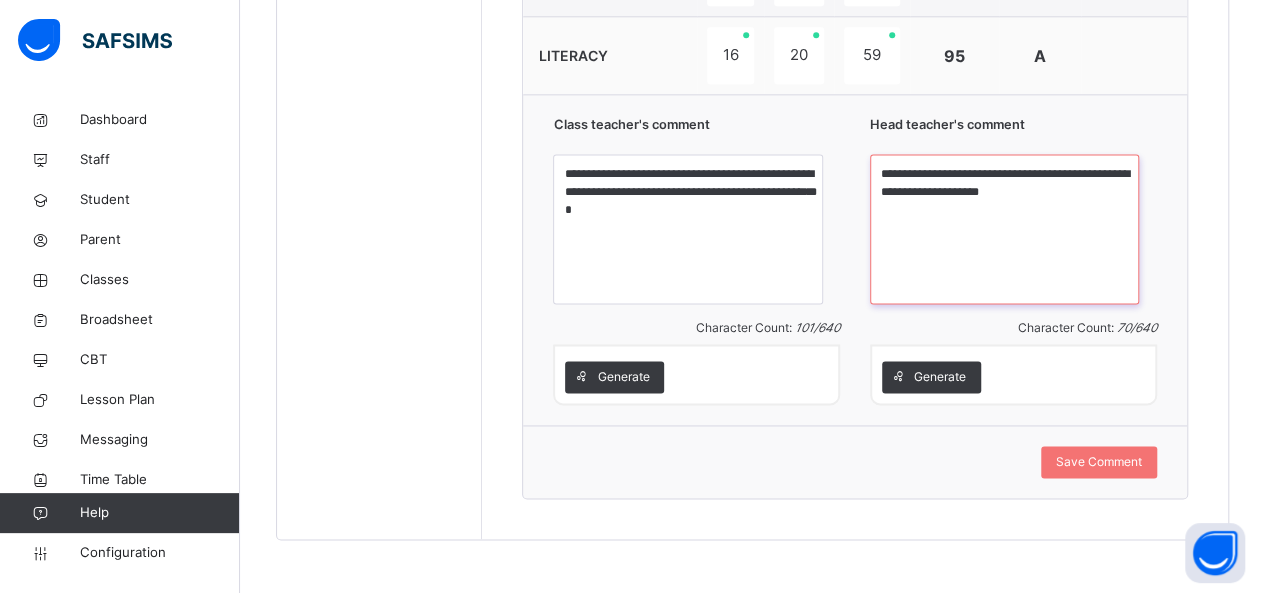 type on "**********" 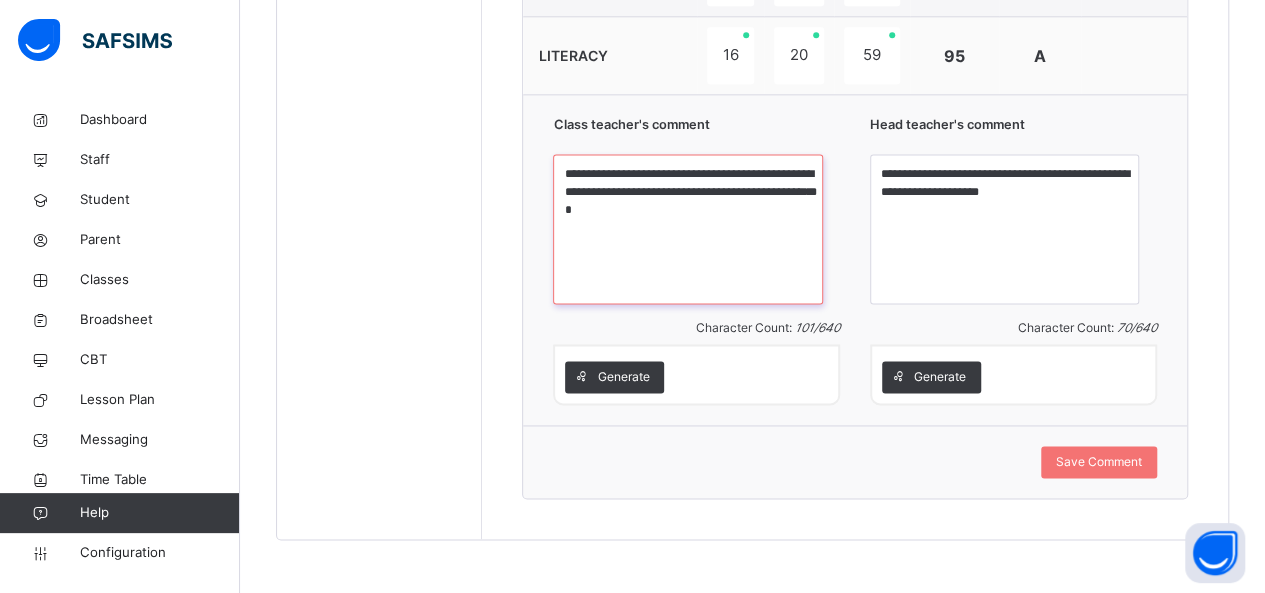 click on "**********" at bounding box center [687, 229] 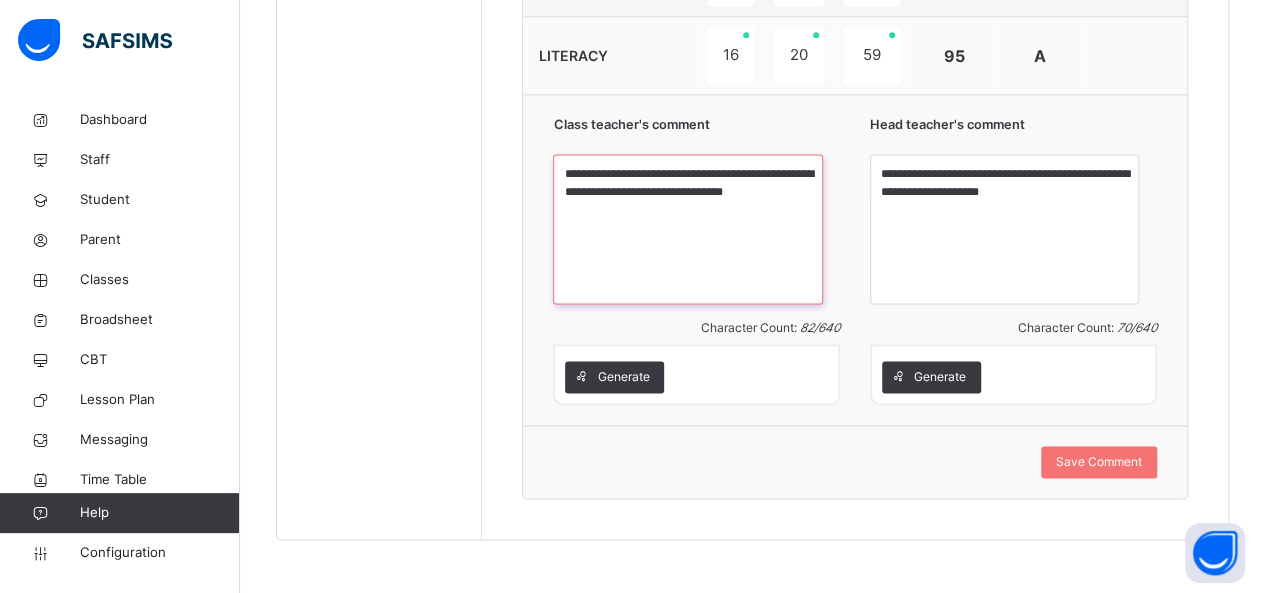 type on "**********" 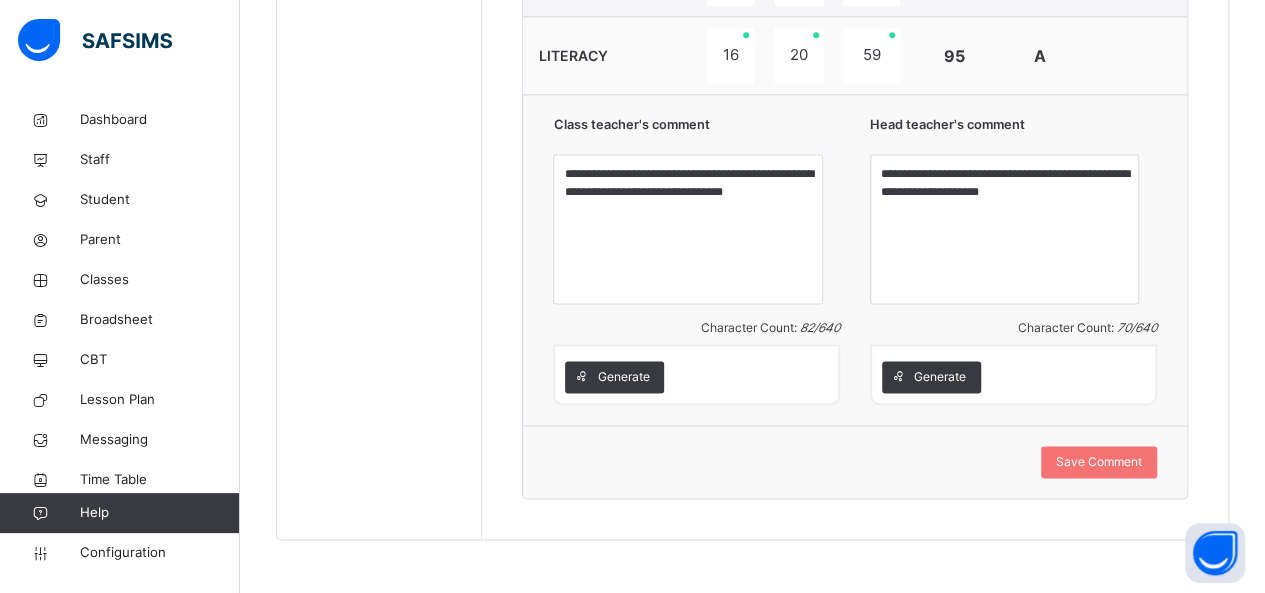 click on "**********" at bounding box center (855, 259) 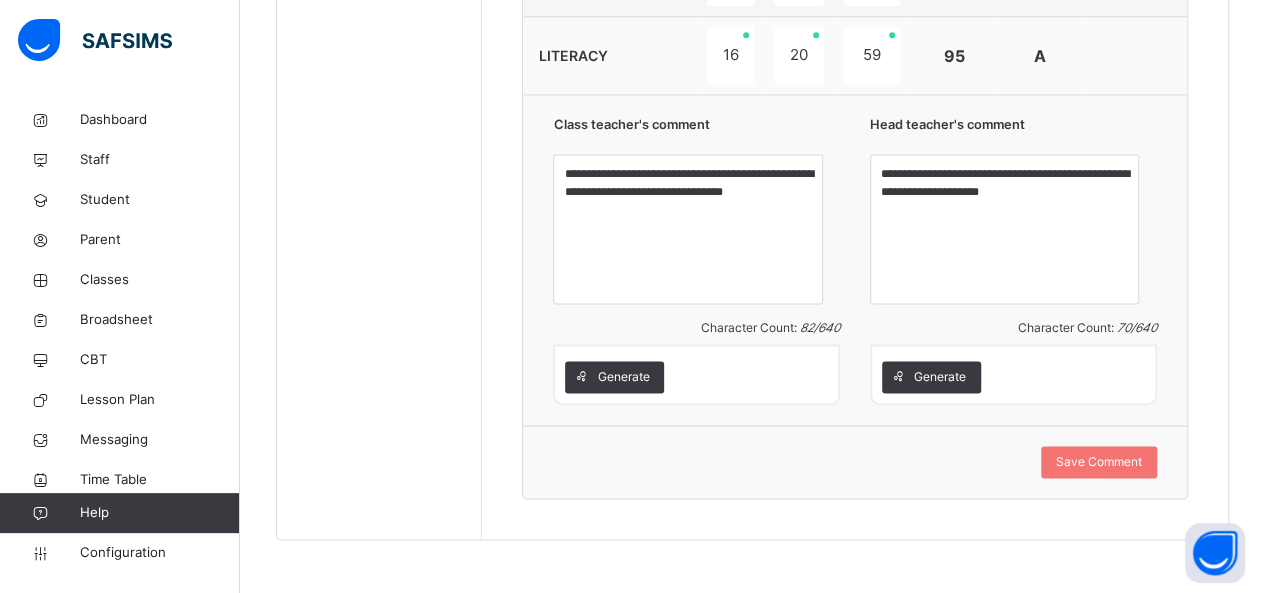 click on "Save Comment" at bounding box center (855, 461) 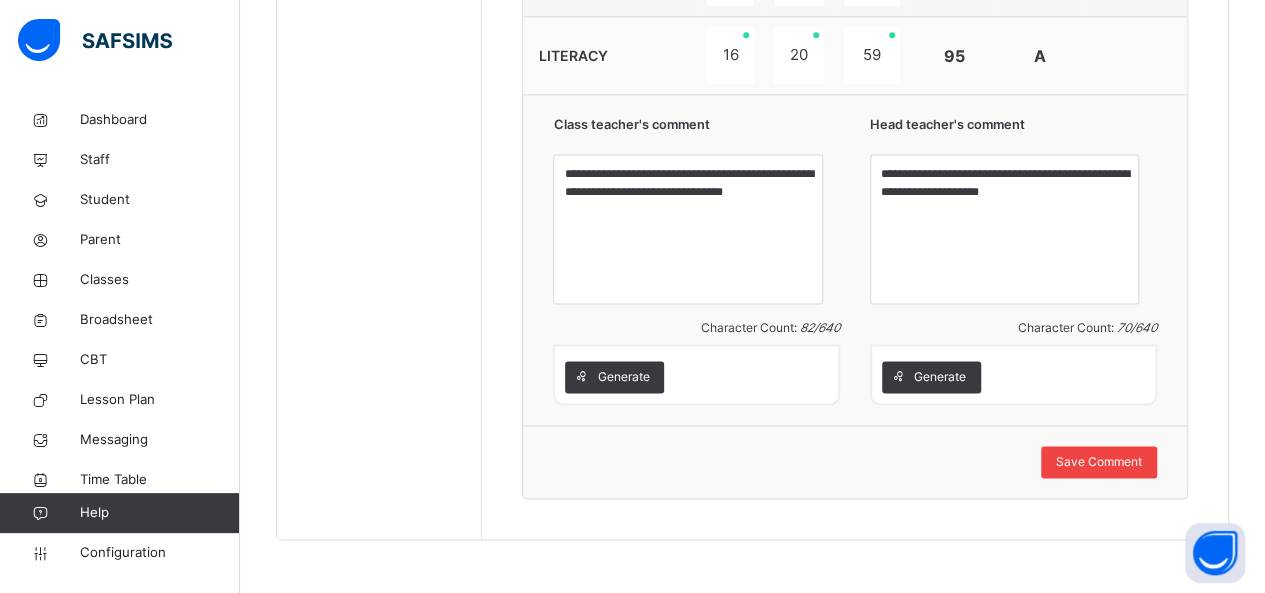 click on "Save Comment" at bounding box center [1099, 462] 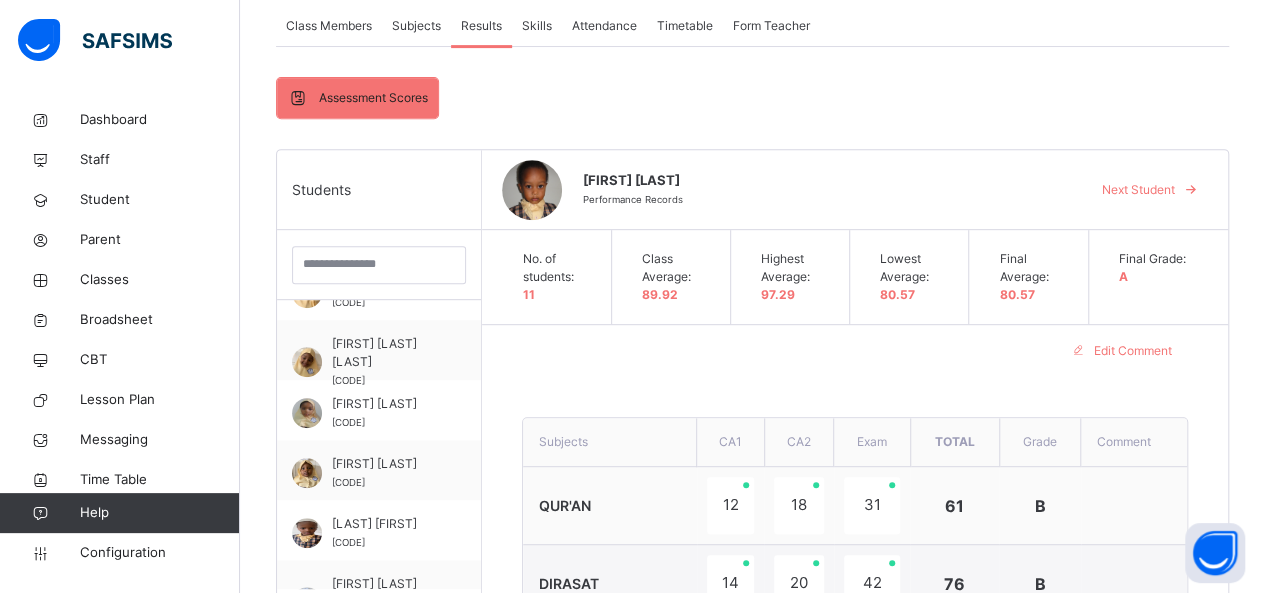 scroll, scrollTop: 368, scrollLeft: 0, axis: vertical 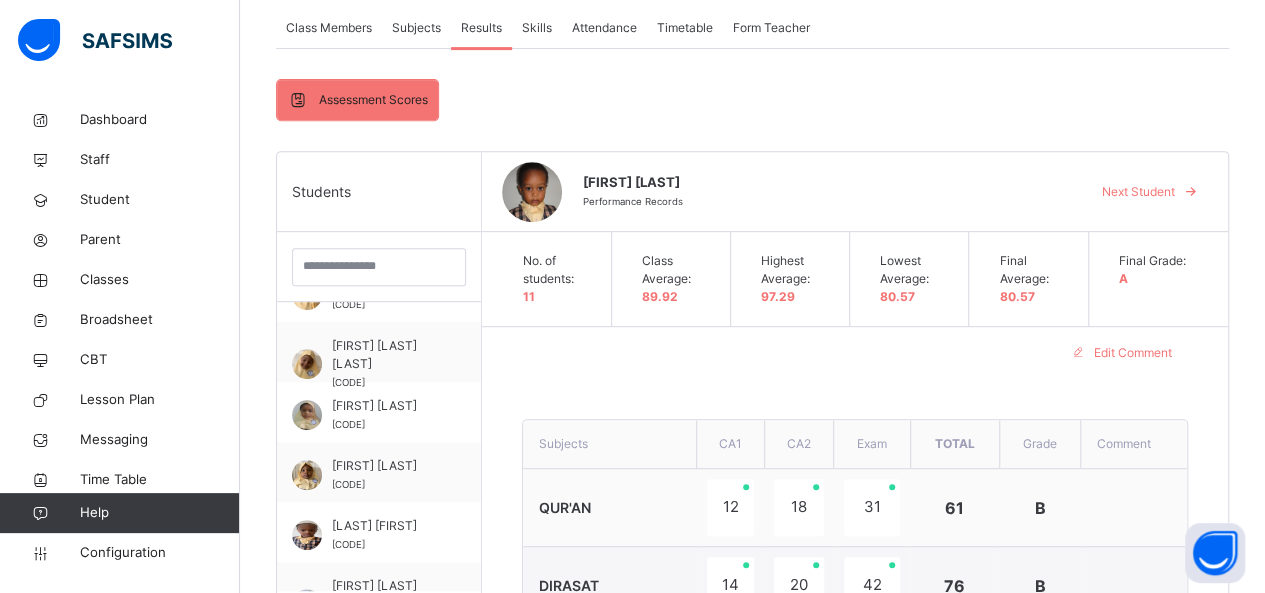 click on "Next Student" at bounding box center (1138, 192) 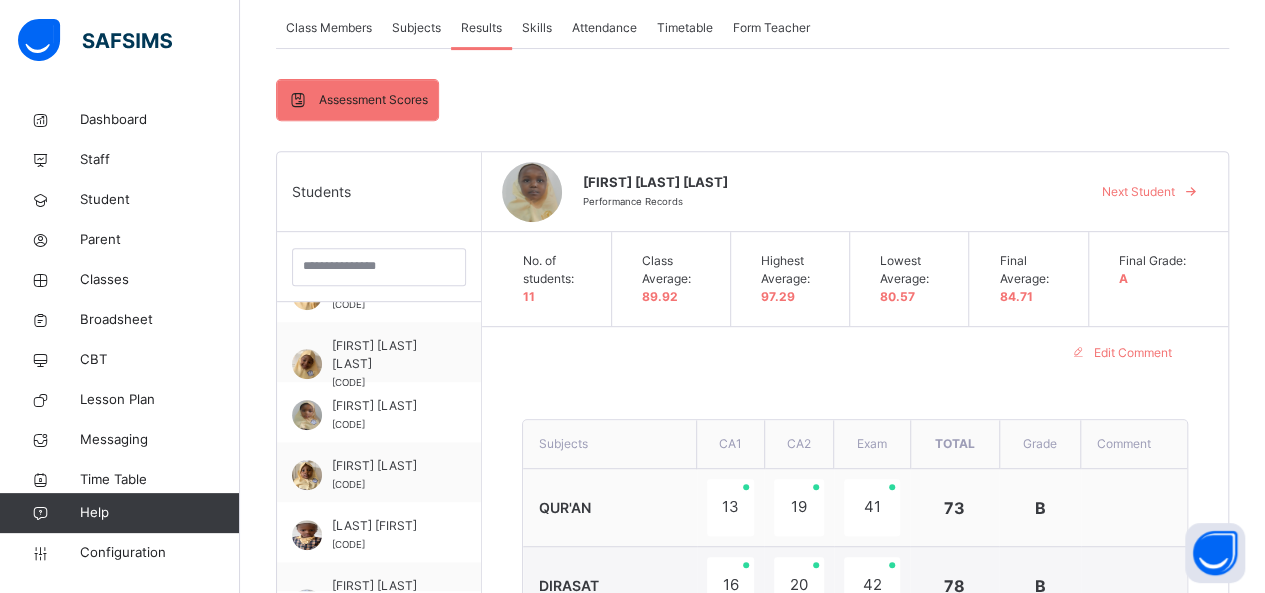 click on "Next Student" at bounding box center (1138, 192) 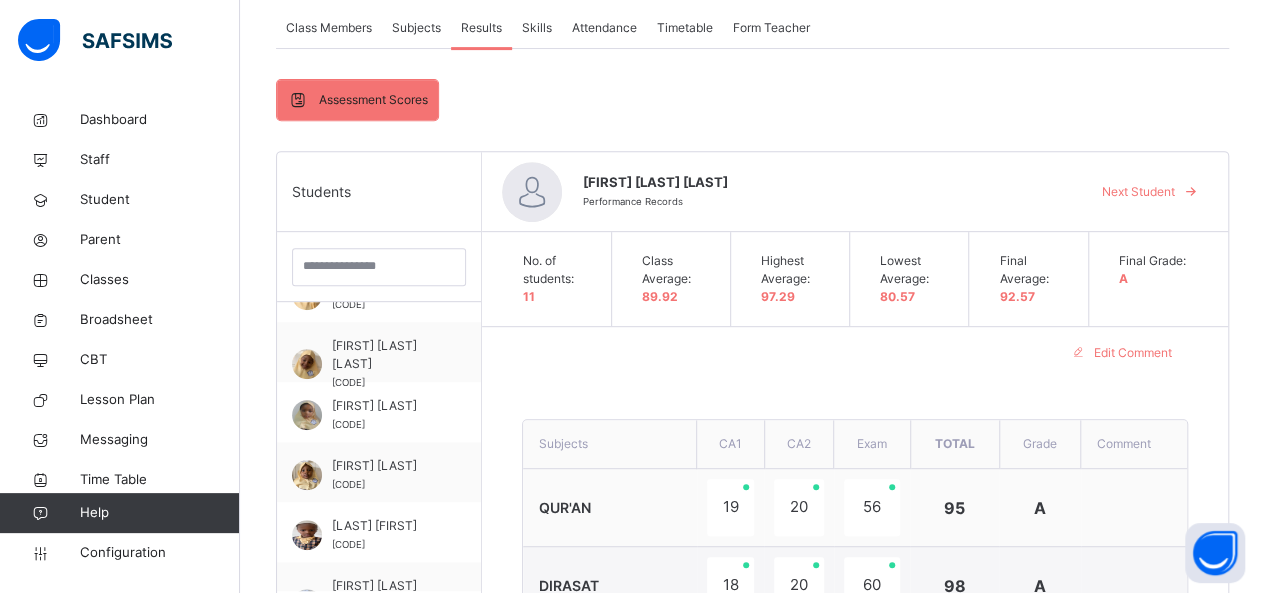 click on "Next Student" at bounding box center [1138, 192] 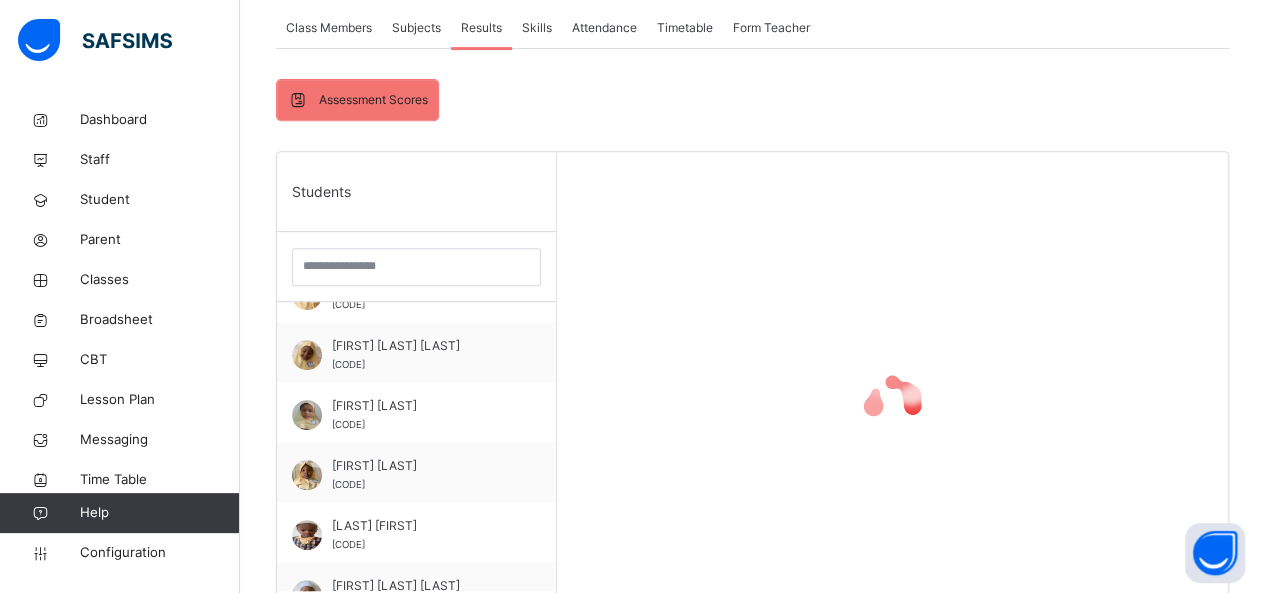 click at bounding box center [892, 402] 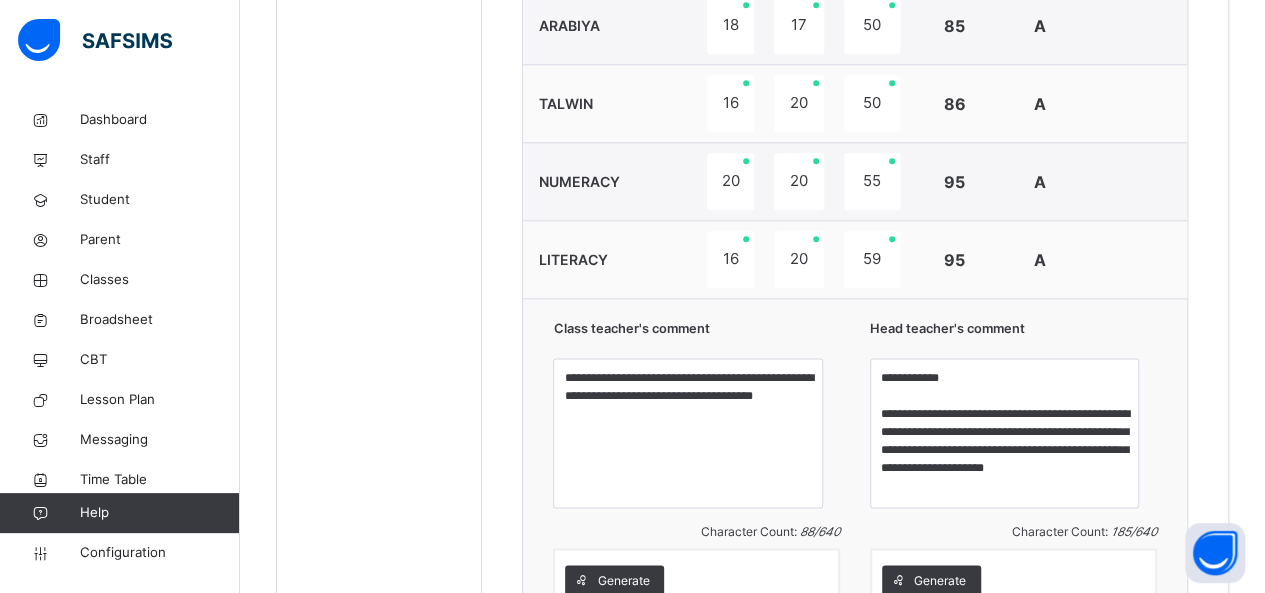 scroll, scrollTop: 1088, scrollLeft: 0, axis: vertical 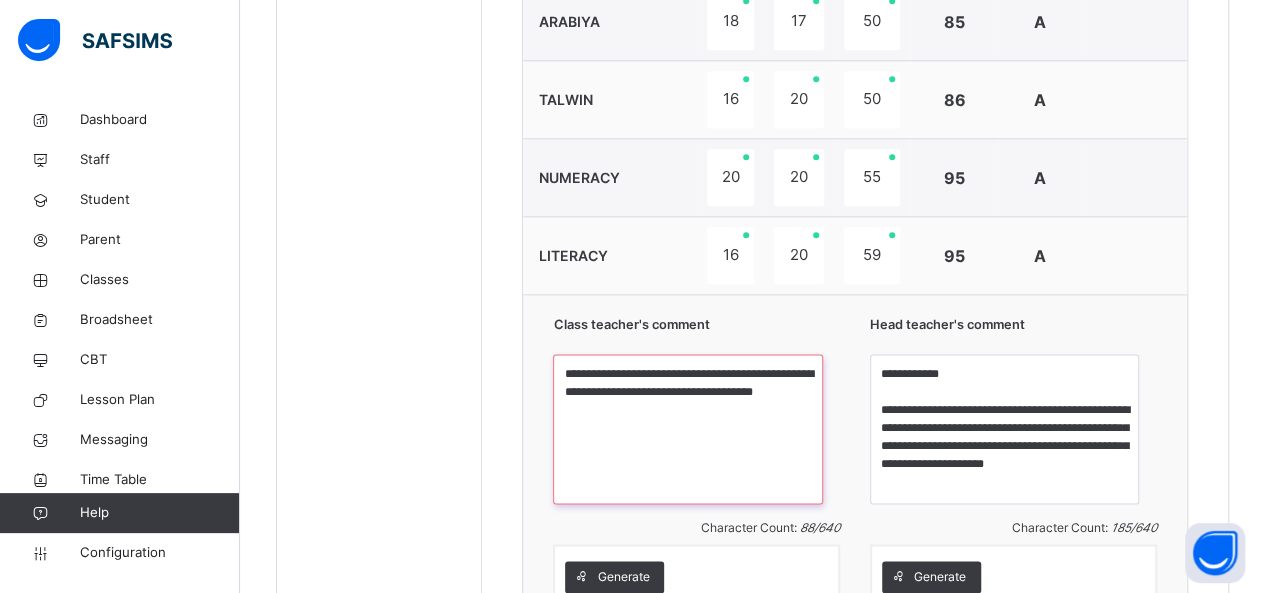 click on "**********" at bounding box center [687, 429] 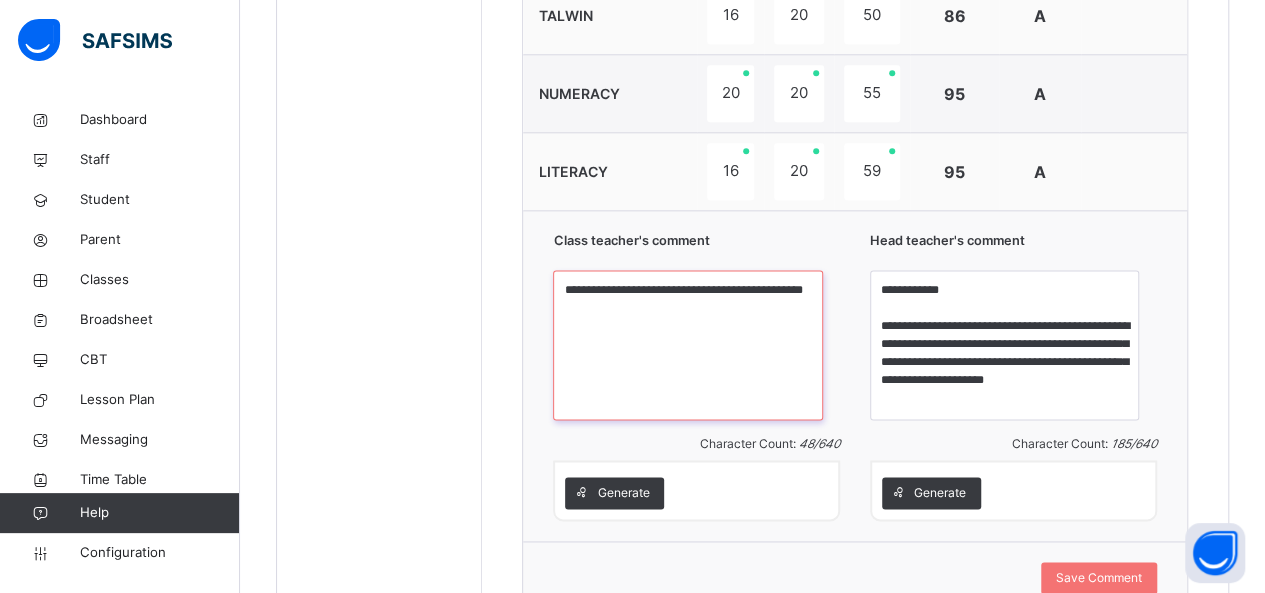scroll, scrollTop: 1179, scrollLeft: 0, axis: vertical 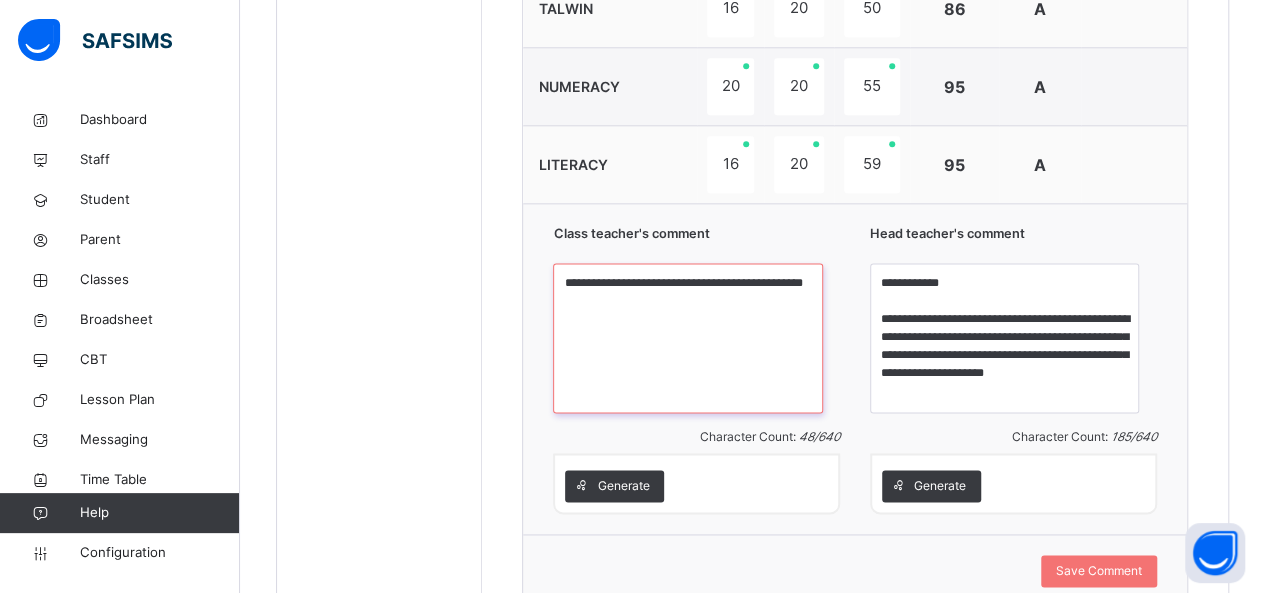 type on "**********" 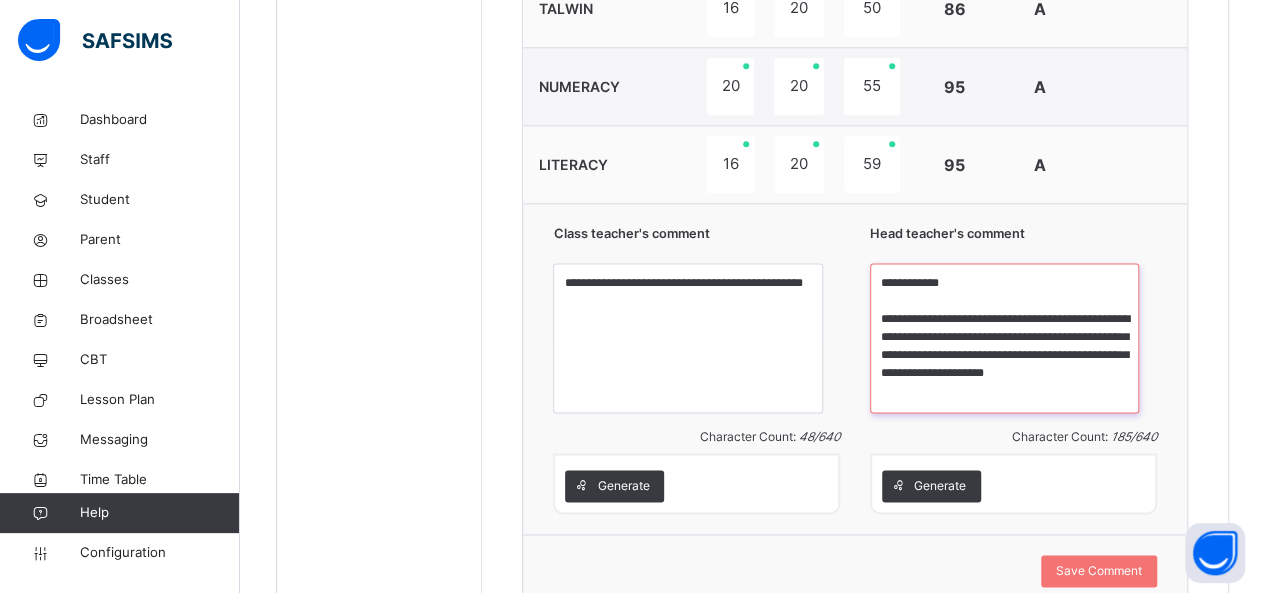 click on "**********" at bounding box center (1004, 338) 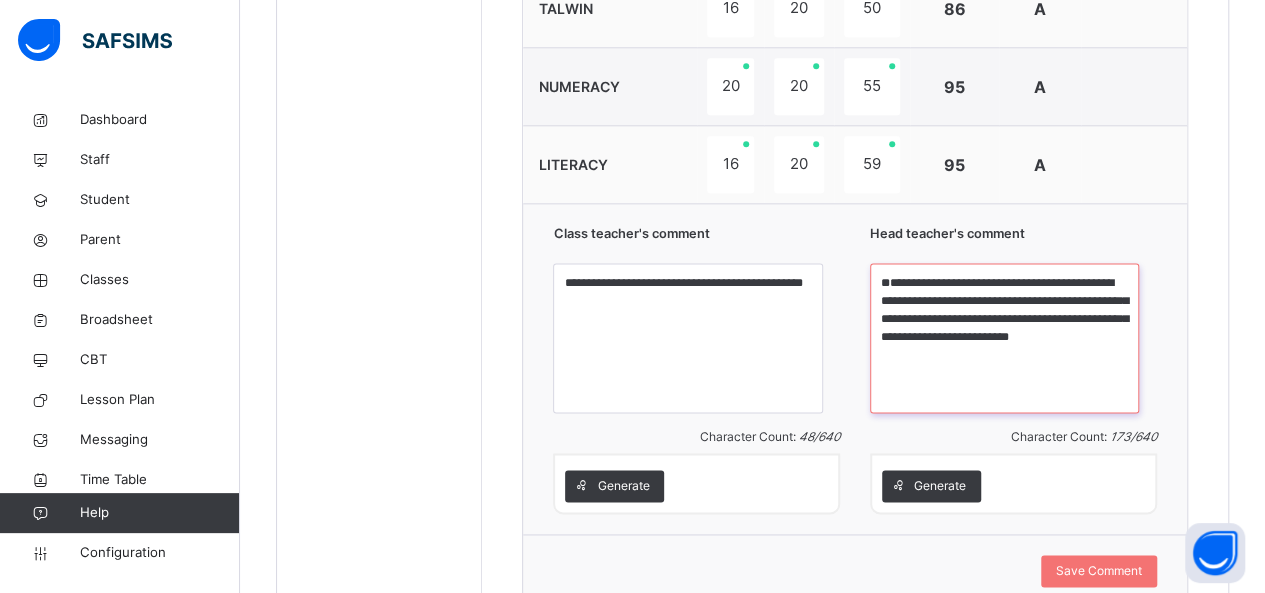 click on "**********" at bounding box center (1004, 338) 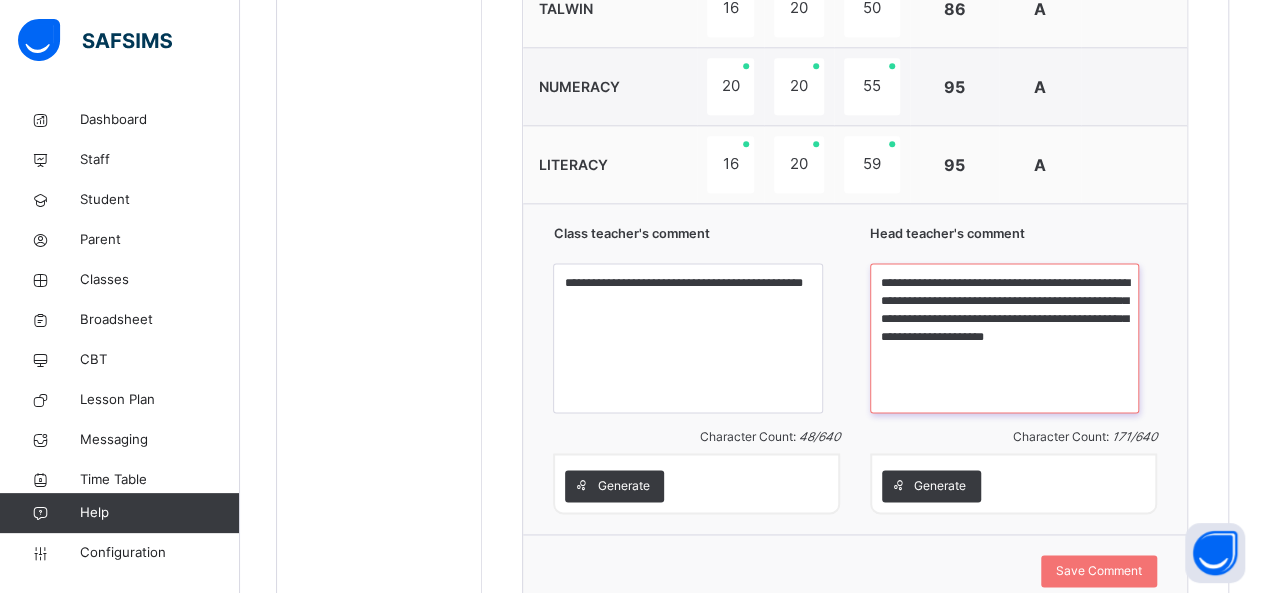 click on "**********" at bounding box center (1004, 338) 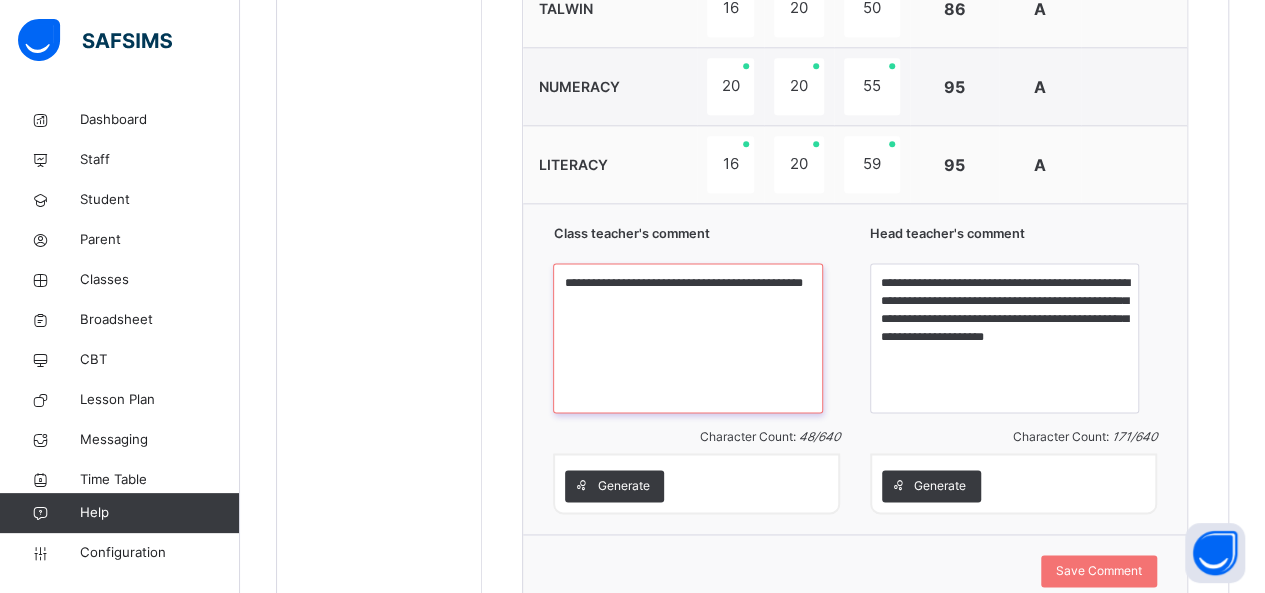 click on "**********" at bounding box center [687, 338] 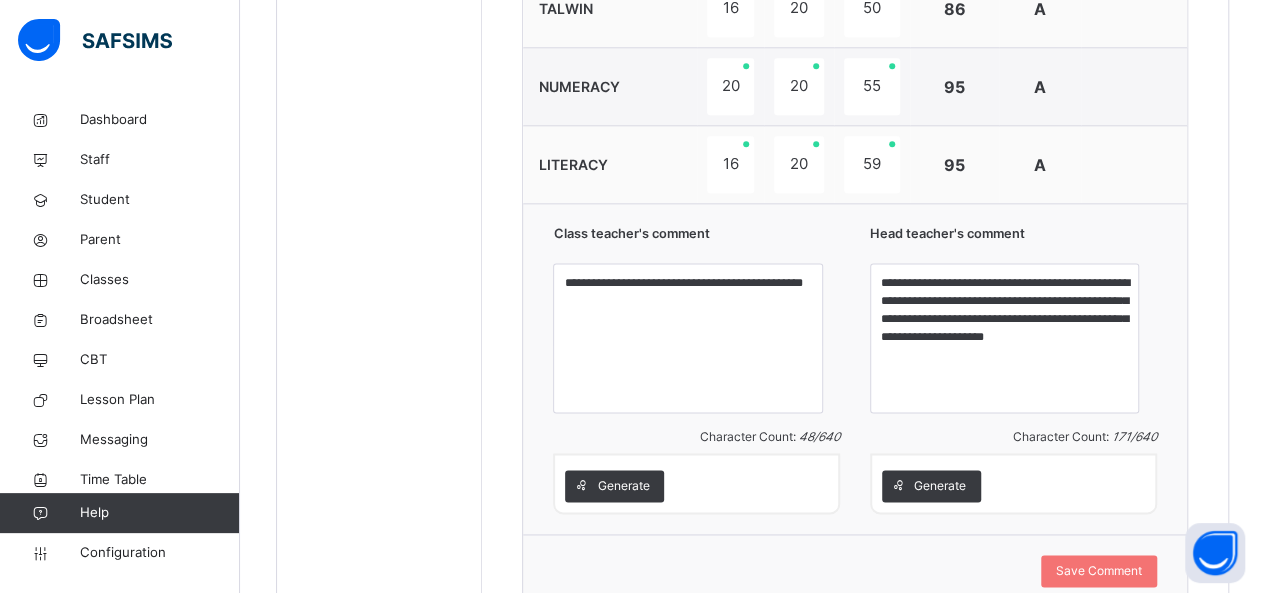 click at bounding box center (1134, 165) 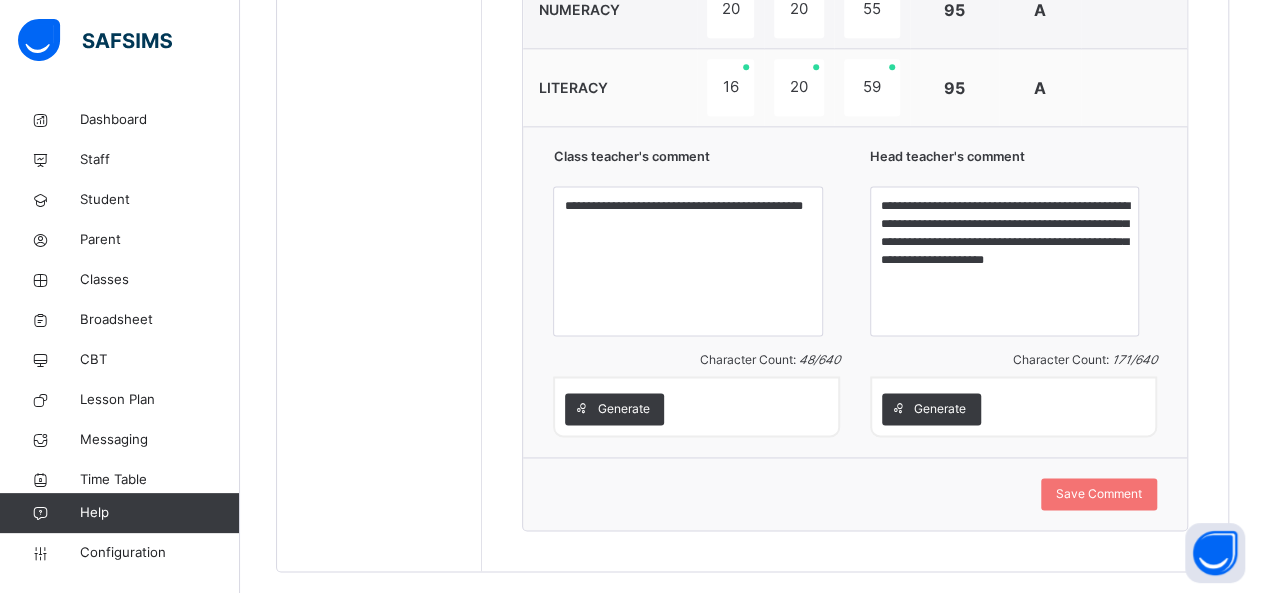 scroll, scrollTop: 1259, scrollLeft: 0, axis: vertical 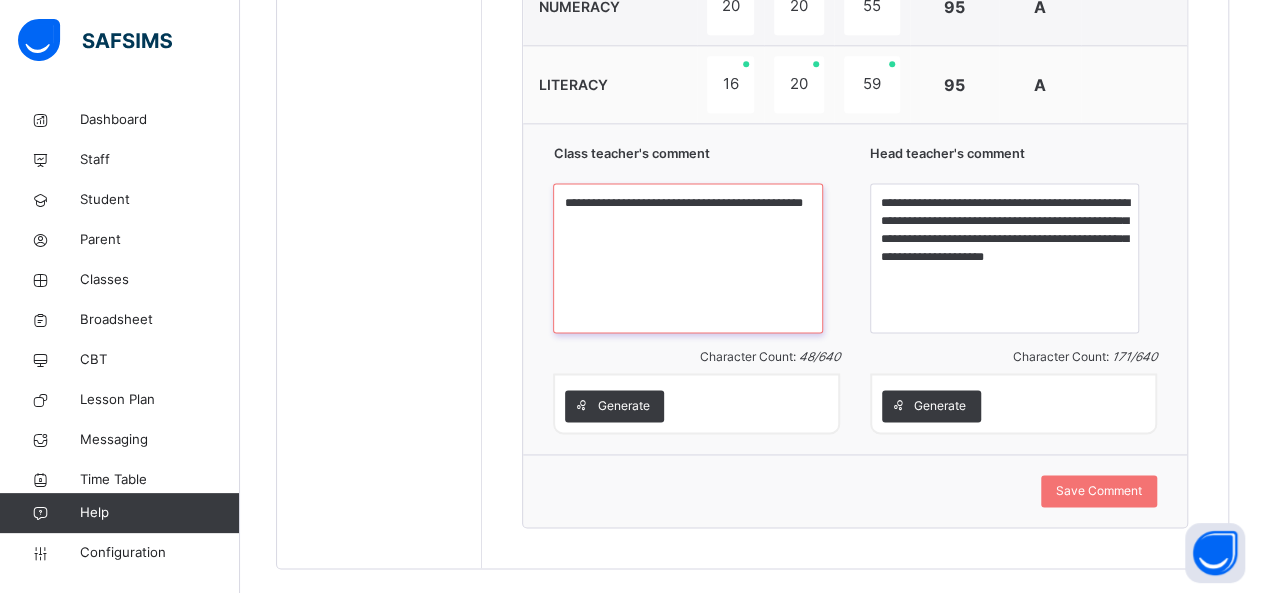 click on "**********" at bounding box center [687, 258] 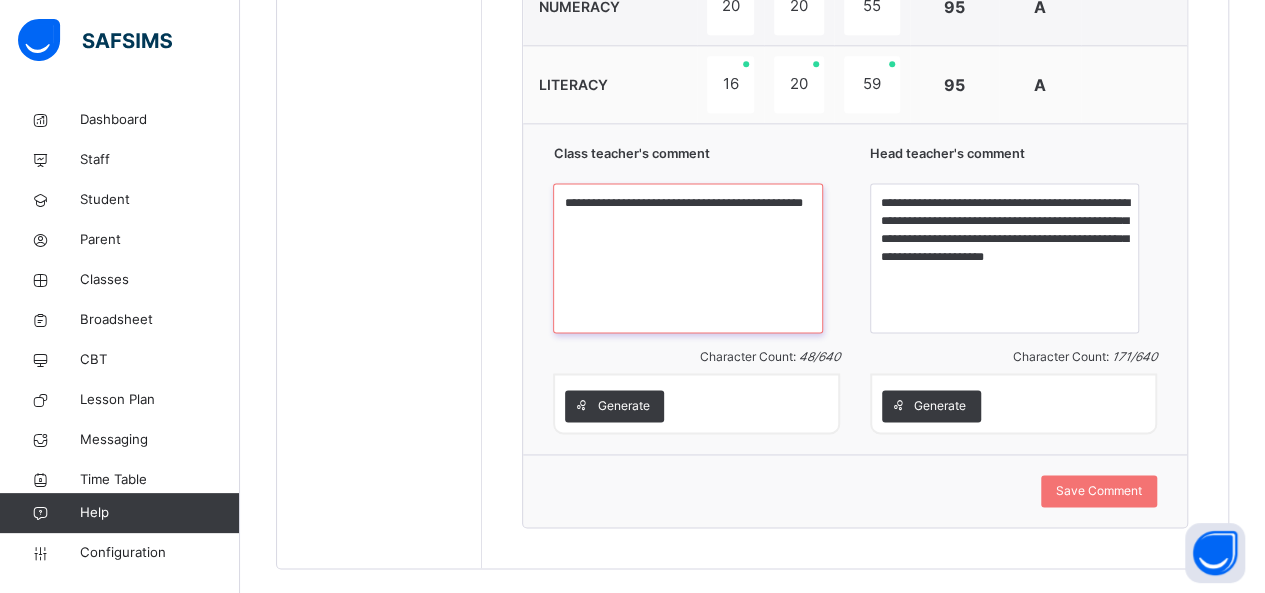 type on "**********" 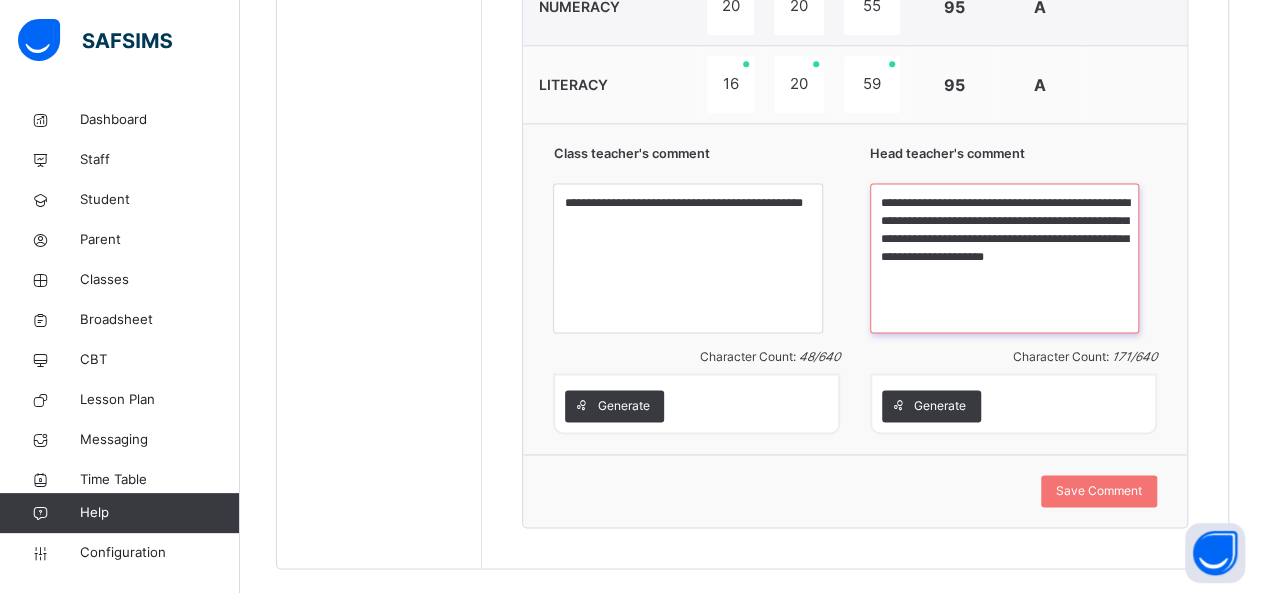 click on "**********" at bounding box center (1004, 258) 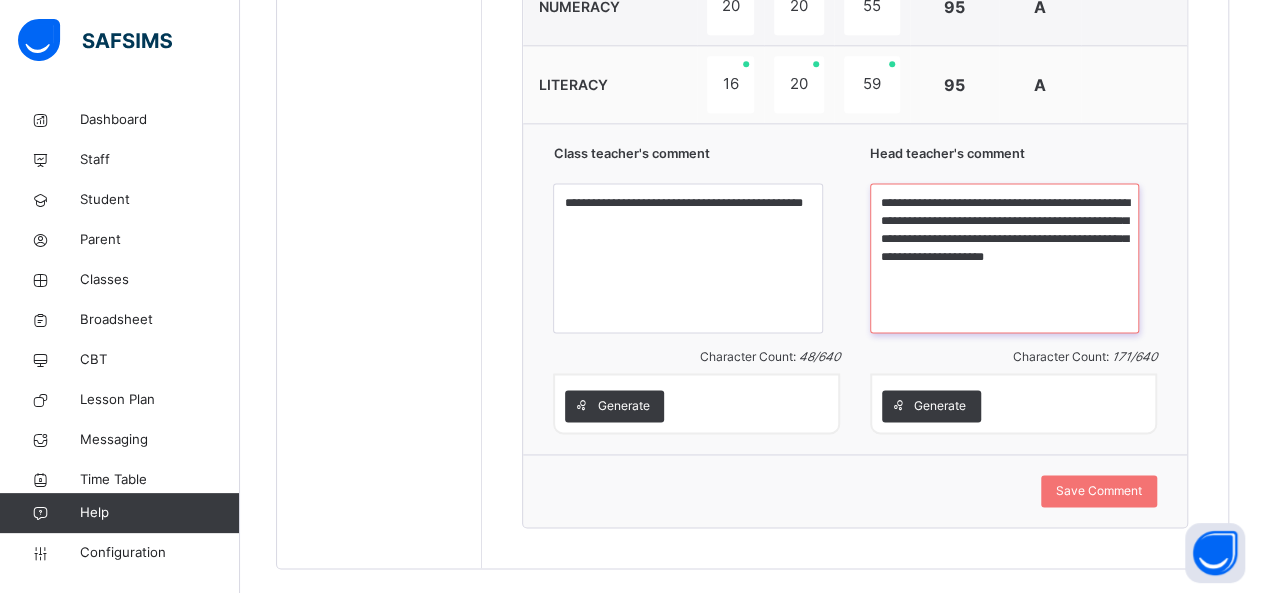 click on "**********" at bounding box center (1004, 258) 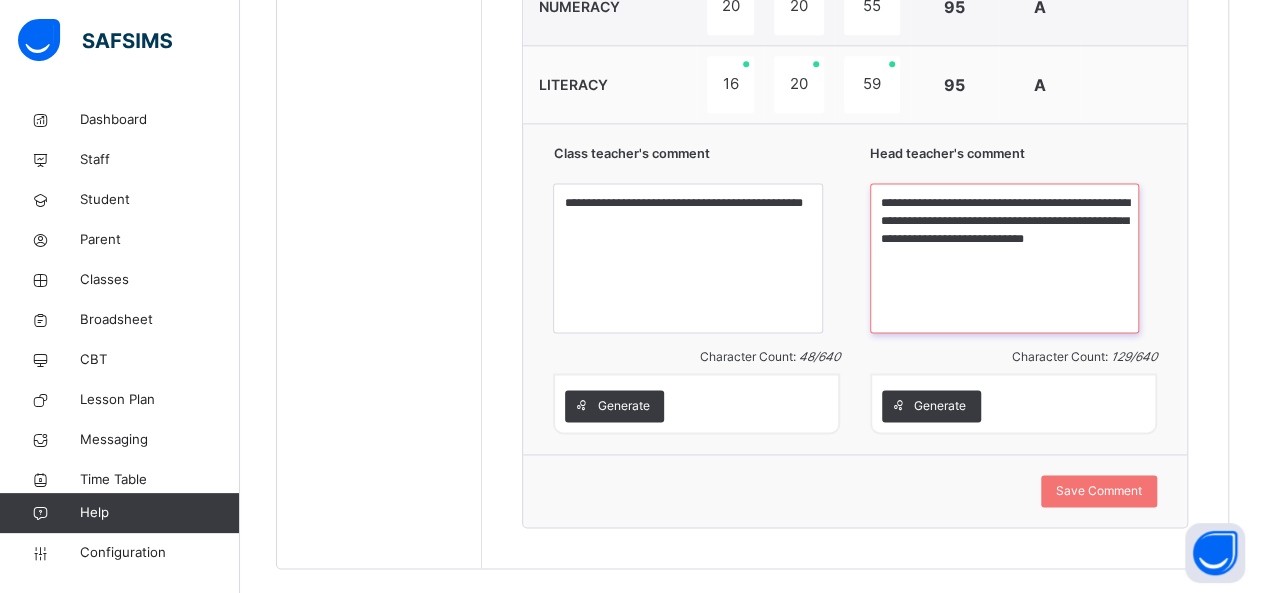 click on "**********" at bounding box center (1004, 258) 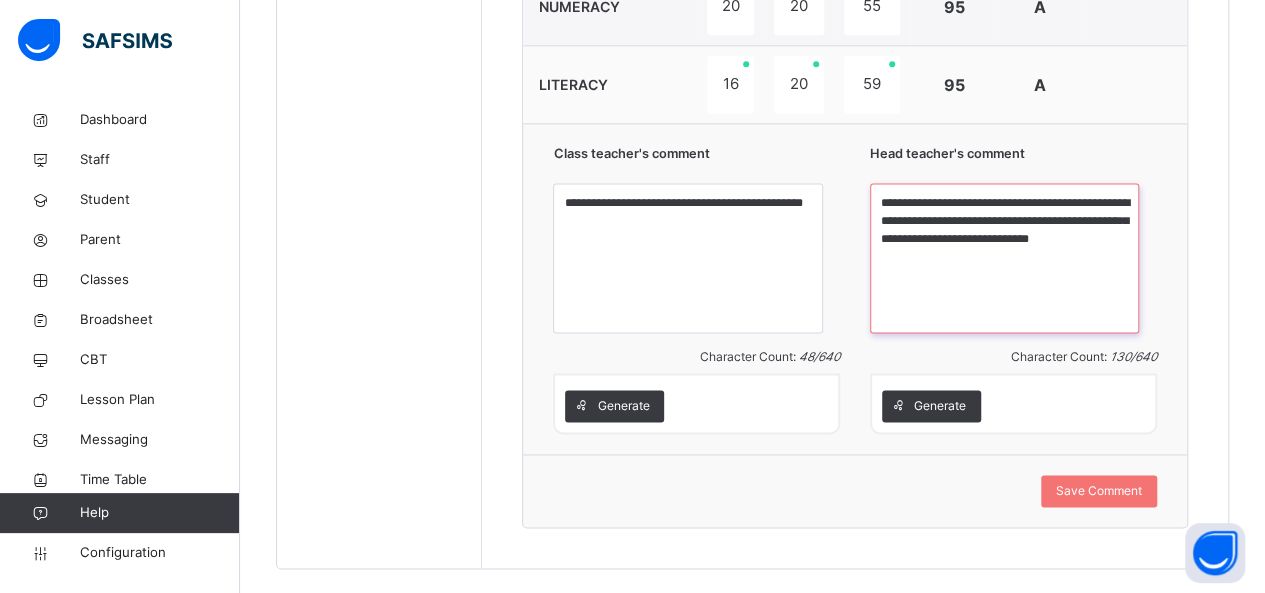 click on "**********" at bounding box center (1004, 258) 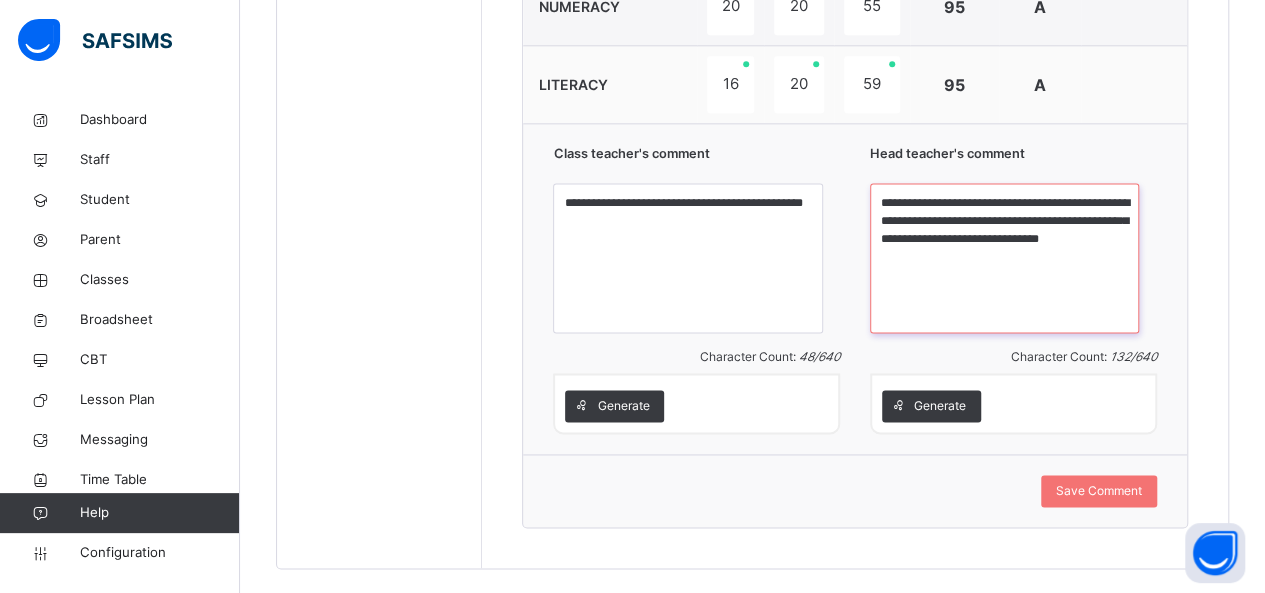 click on "**********" at bounding box center (1004, 258) 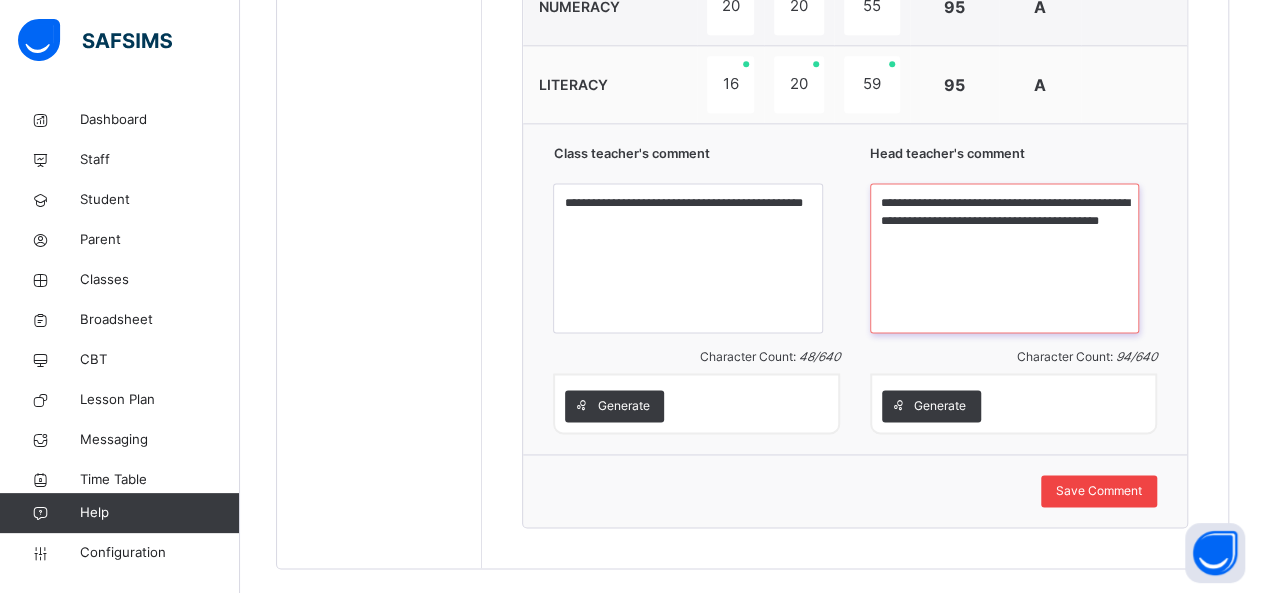 type on "**********" 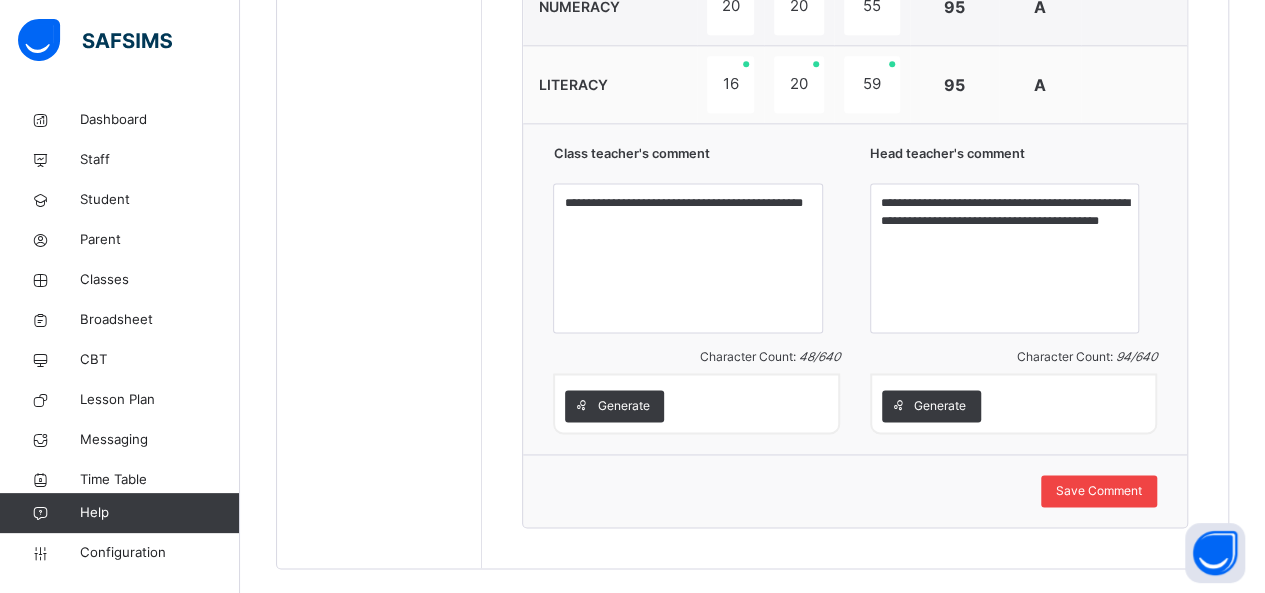click on "Save Comment" at bounding box center (1099, 491) 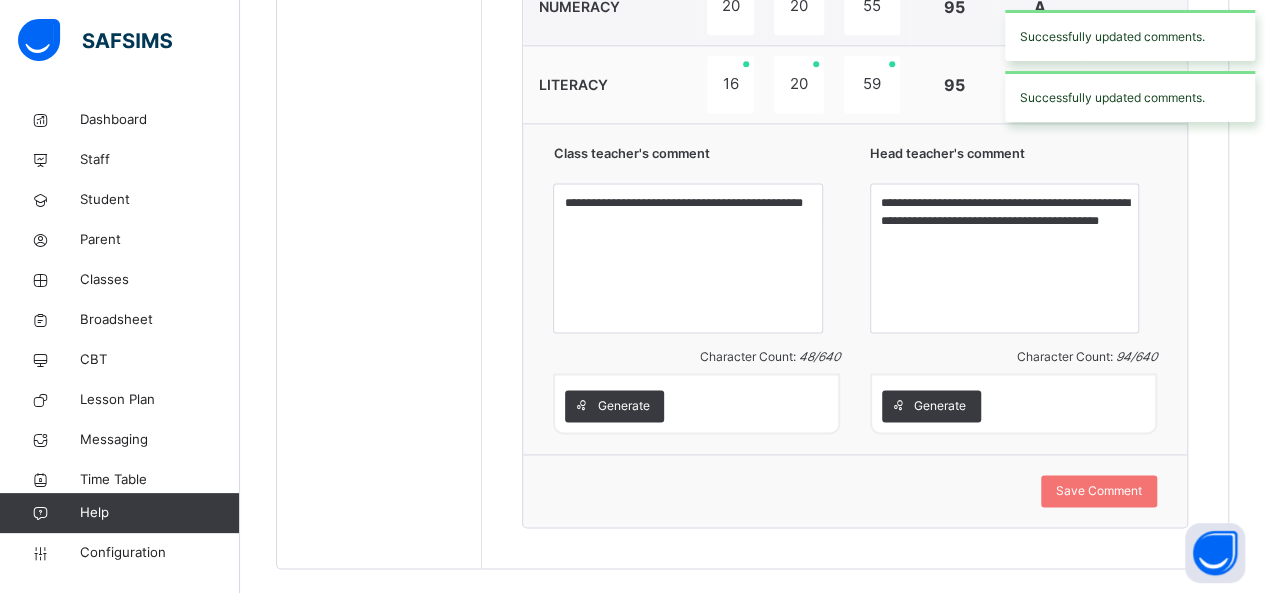 click on "**********" at bounding box center [855, 288] 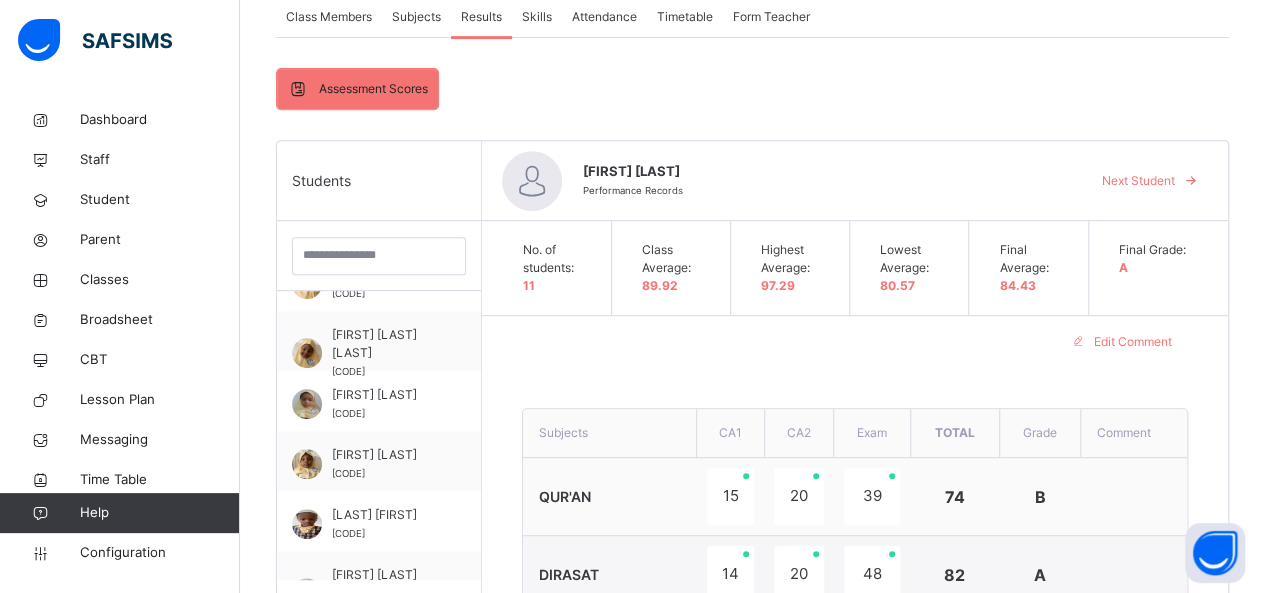scroll, scrollTop: 339, scrollLeft: 0, axis: vertical 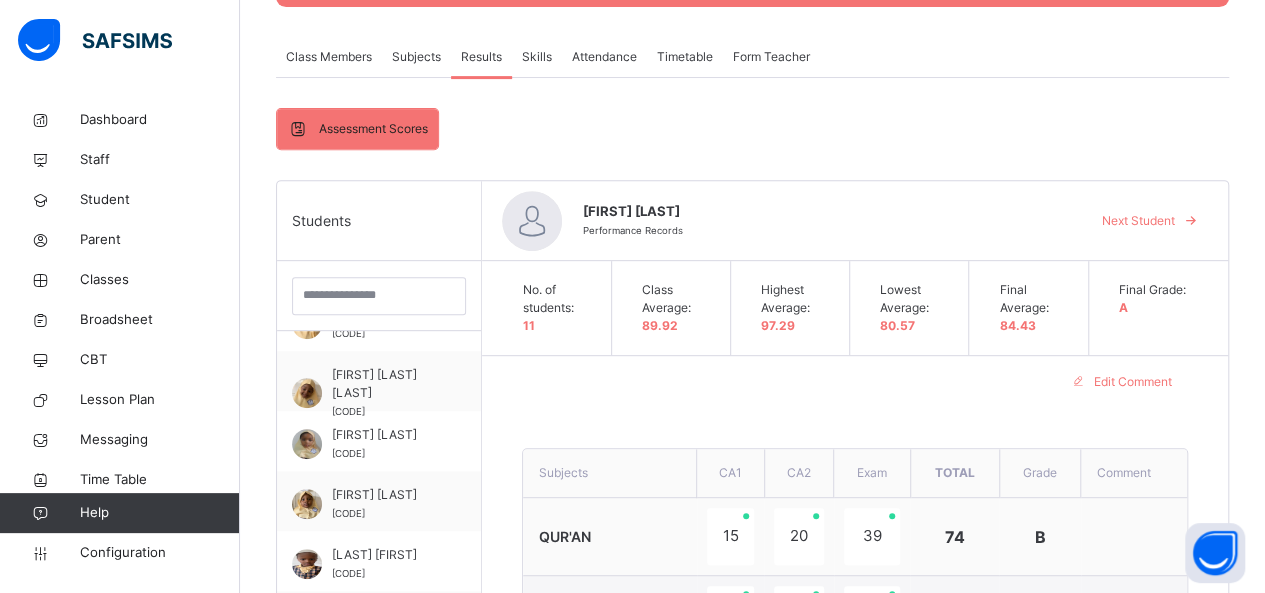 click on "Next Student" at bounding box center [1138, 221] 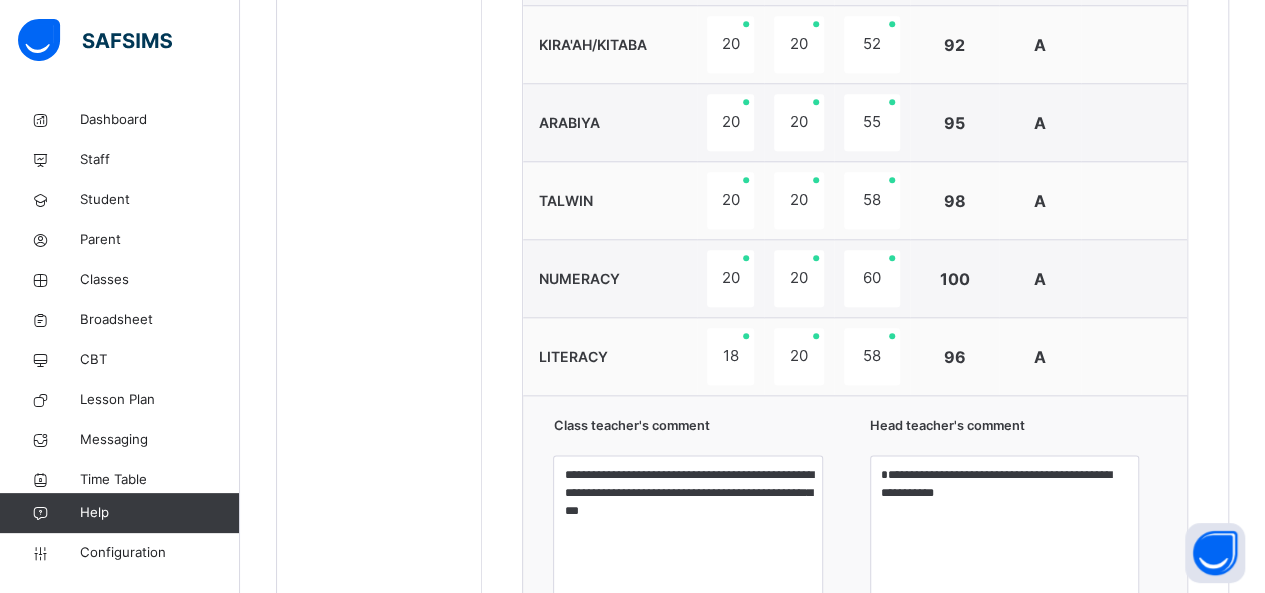 scroll, scrollTop: 1059, scrollLeft: 0, axis: vertical 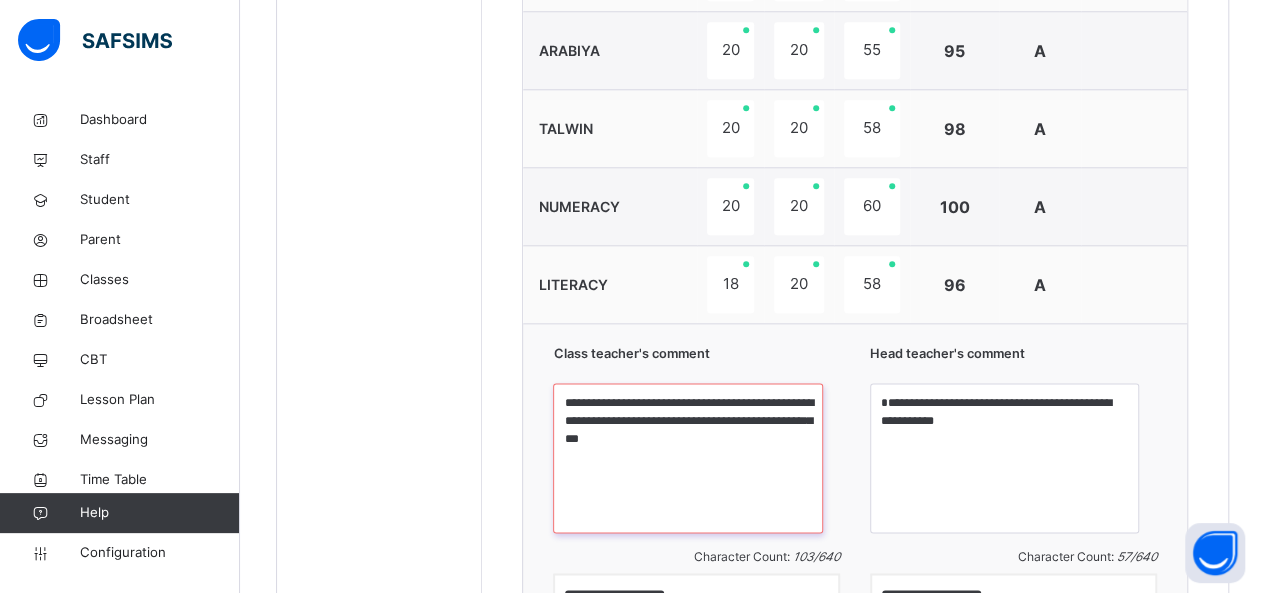 click on "**********" at bounding box center [687, 458] 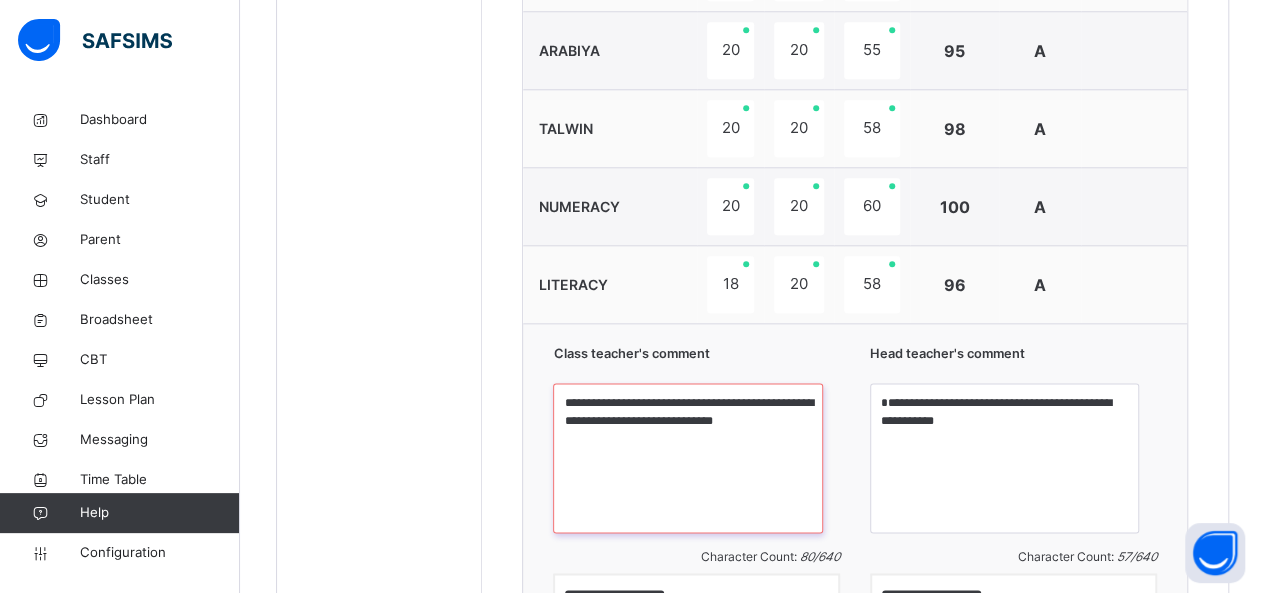 type on "**********" 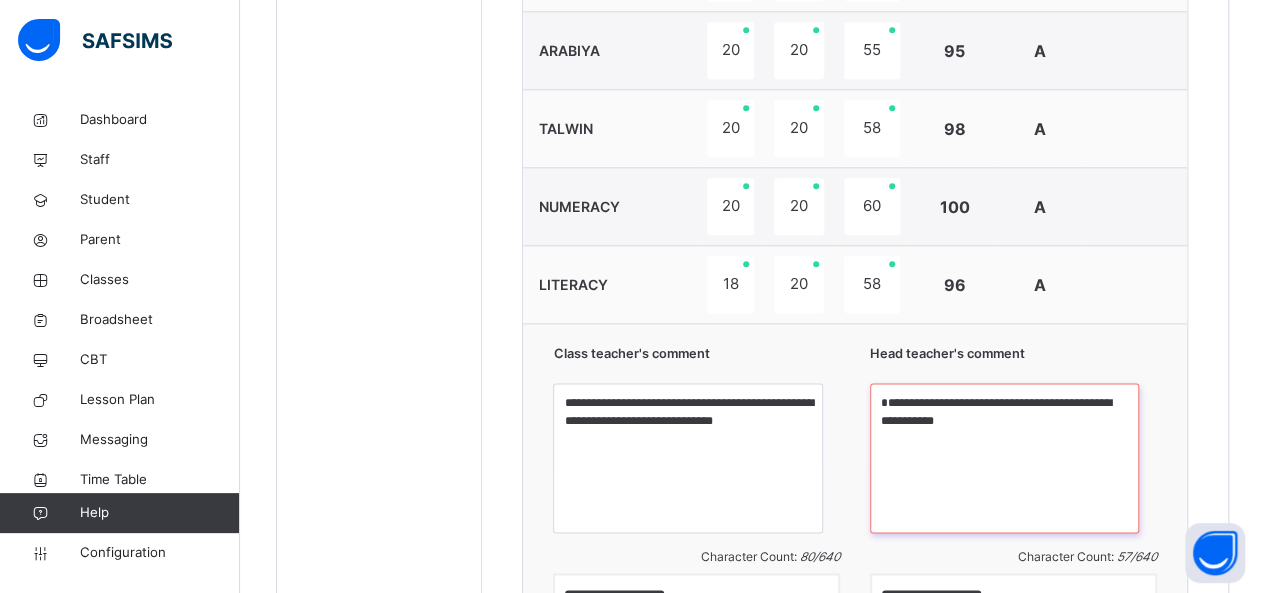 click on "**********" at bounding box center (1004, 458) 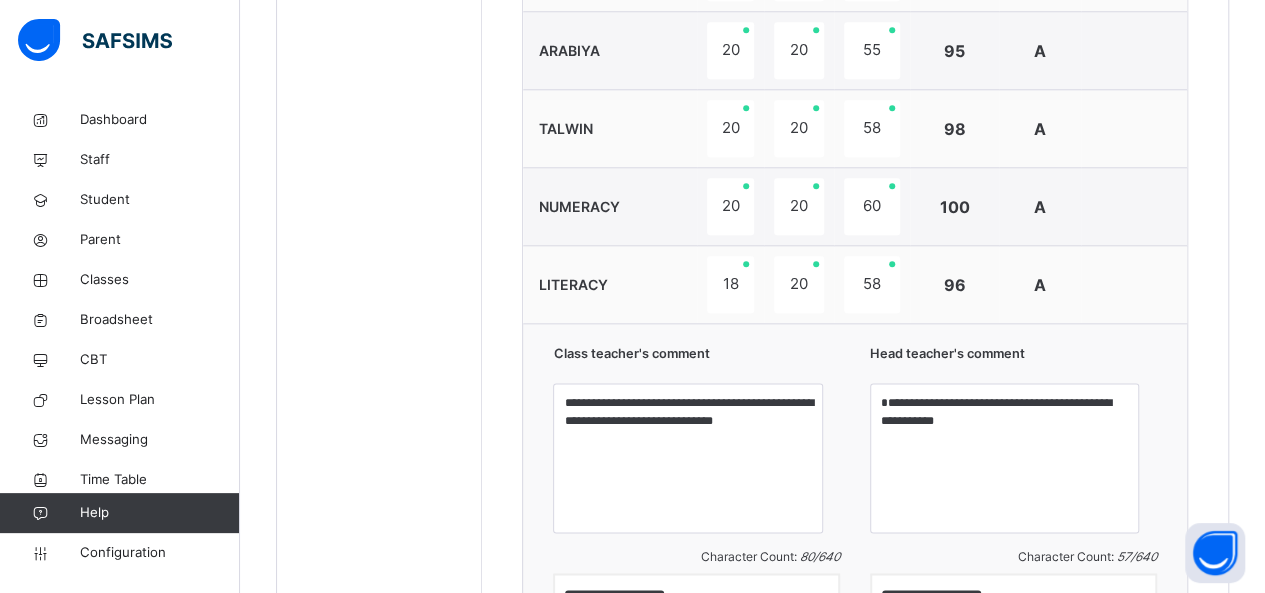 click on "**********" at bounding box center (855, 488) 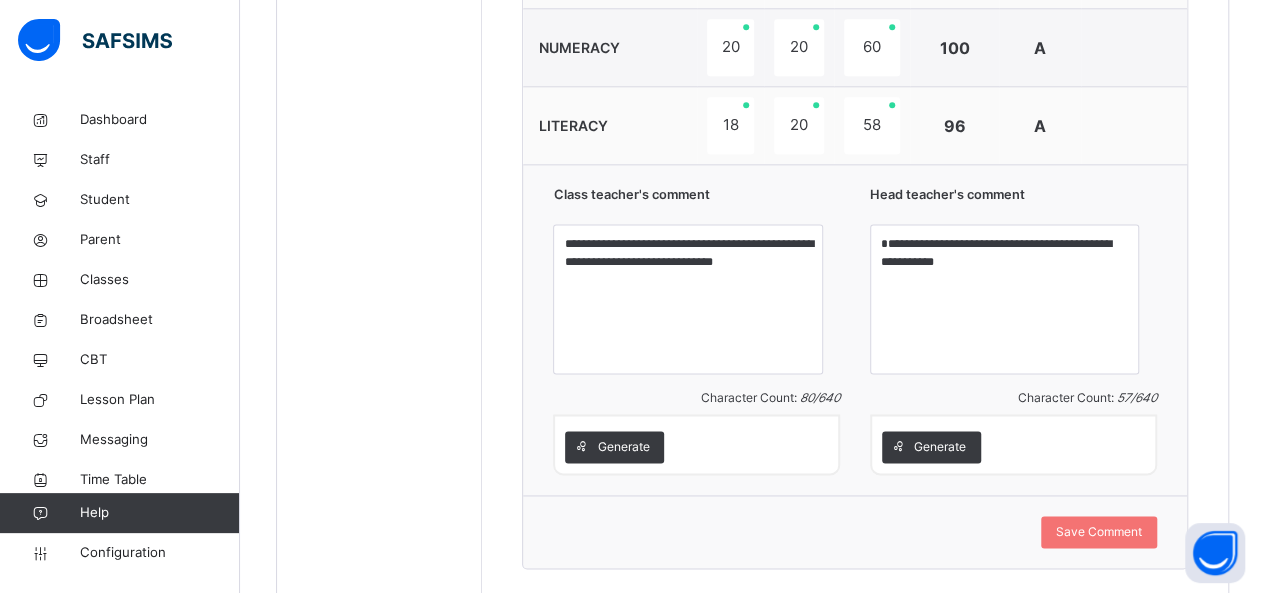 scroll, scrollTop: 1219, scrollLeft: 0, axis: vertical 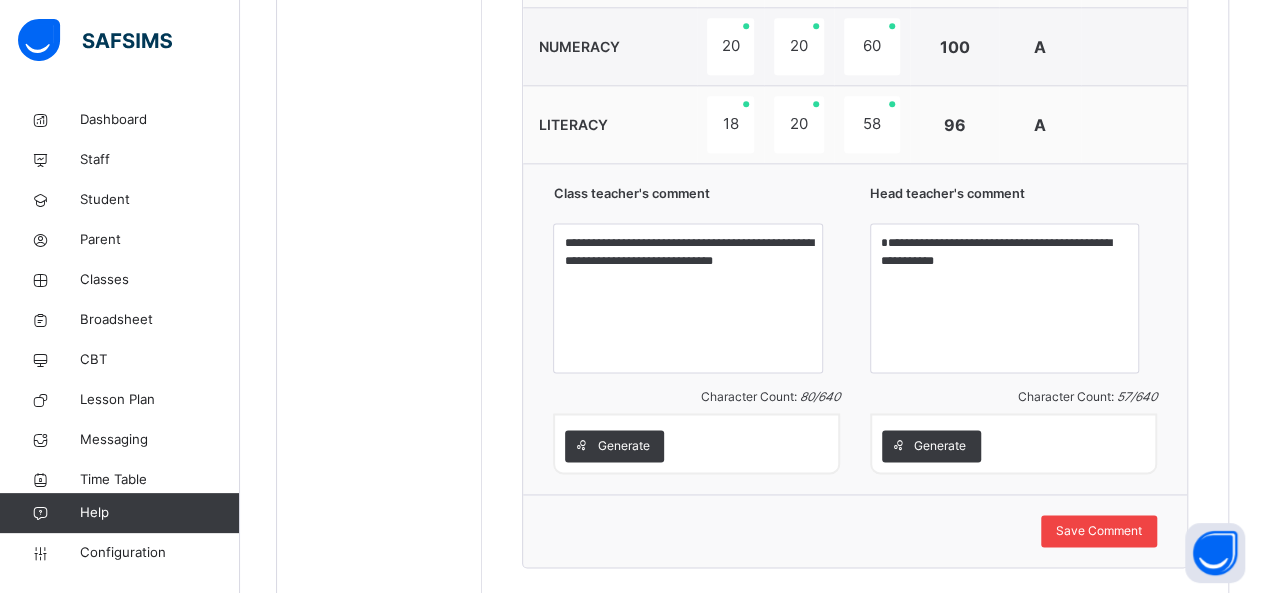 click on "Save Comment" at bounding box center (1099, 531) 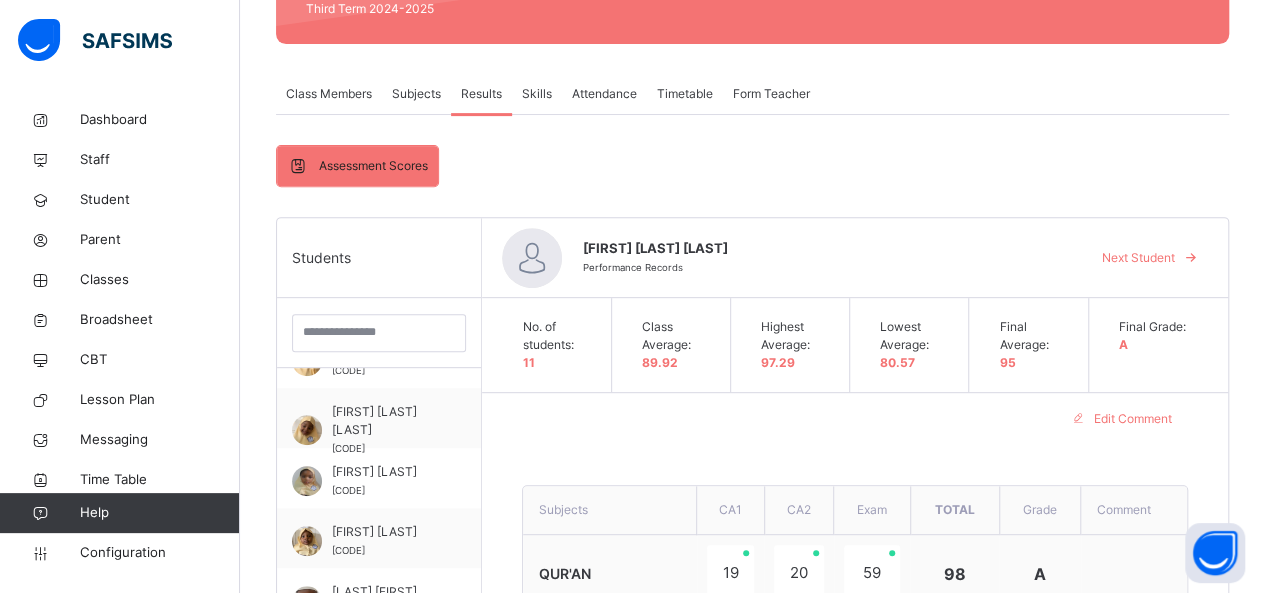 scroll, scrollTop: 299, scrollLeft: 0, axis: vertical 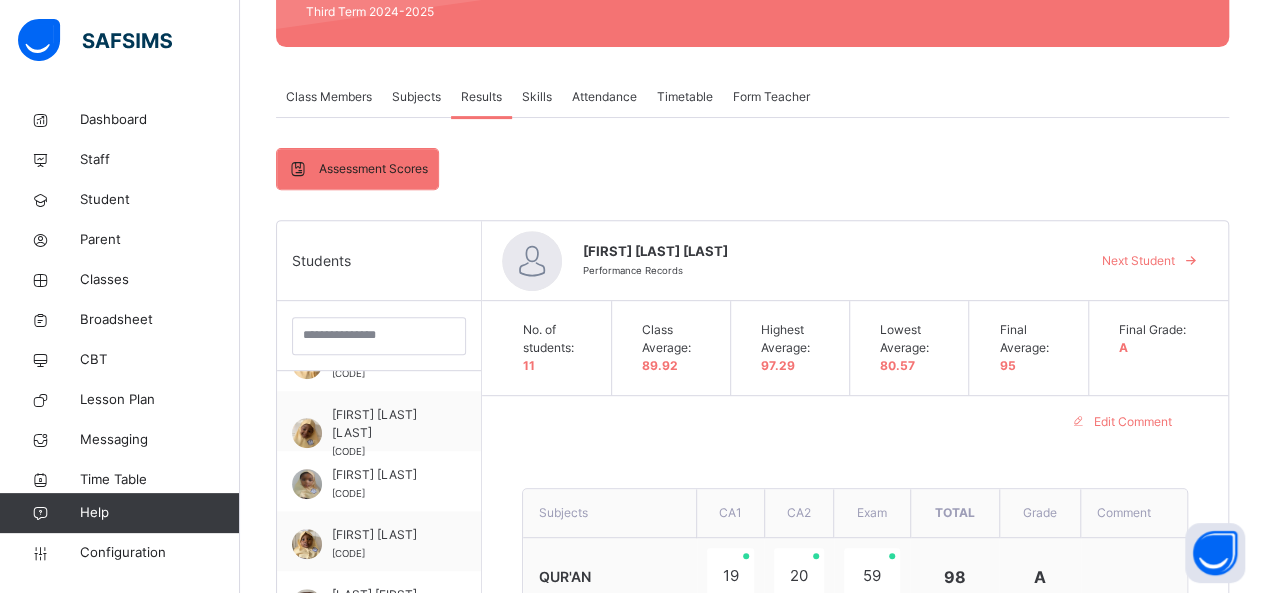 click on "Next Student" at bounding box center [1138, 261] 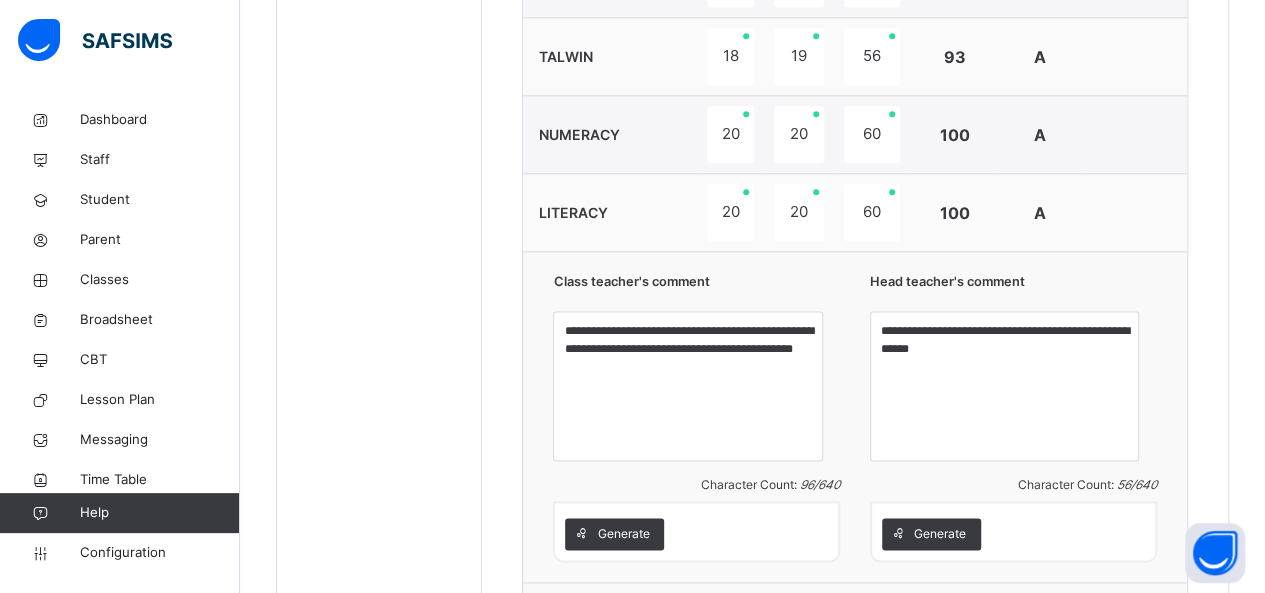 scroll, scrollTop: 1139, scrollLeft: 0, axis: vertical 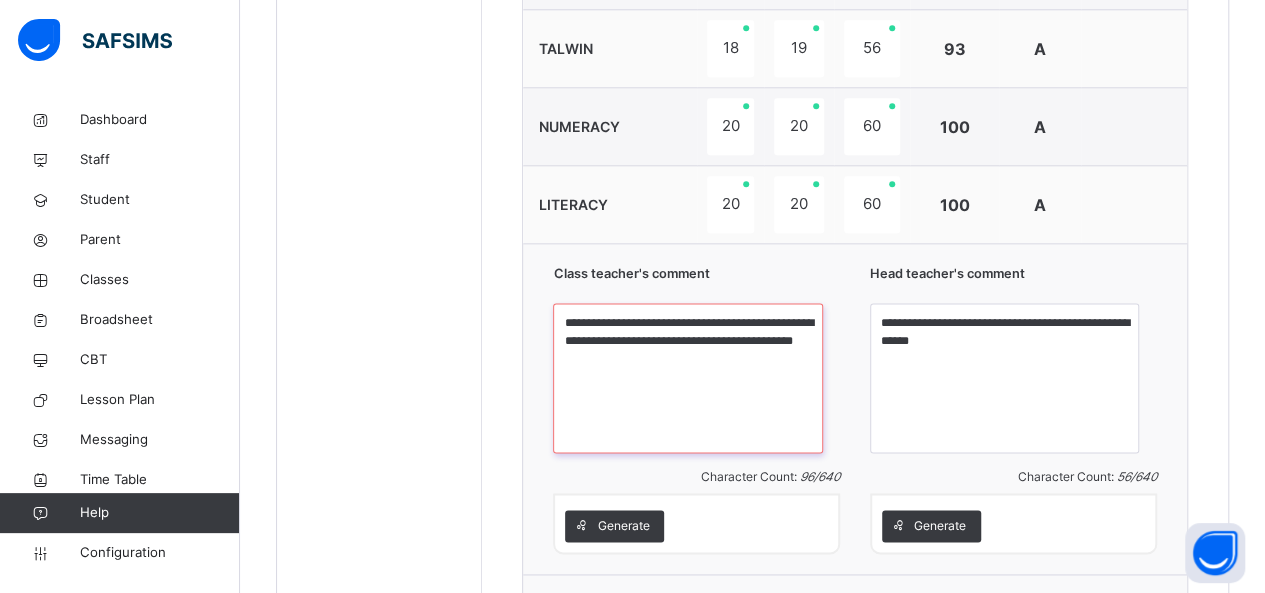 click on "**********" at bounding box center [687, 378] 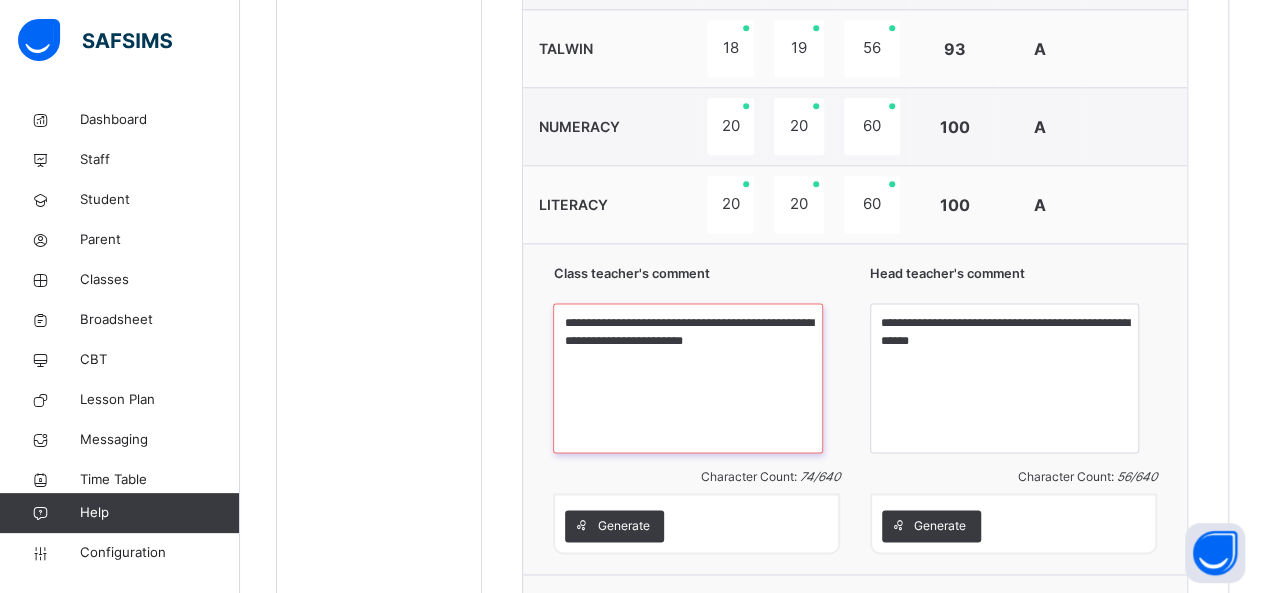 type on "**********" 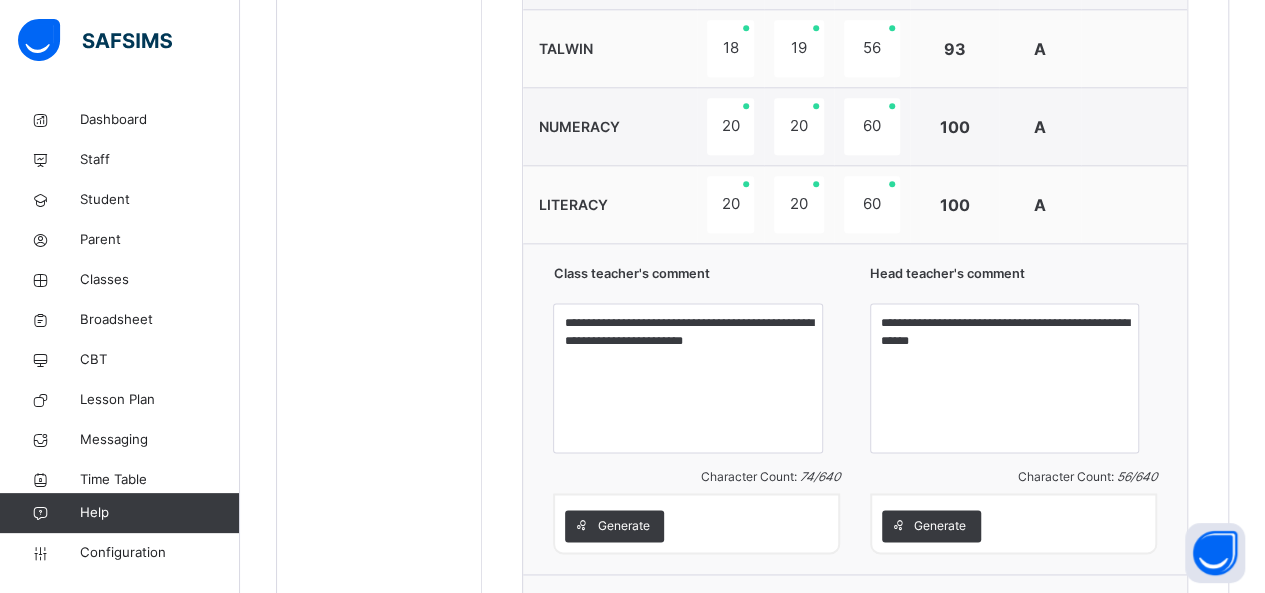 click on "Generate" at bounding box center (1013, 526) 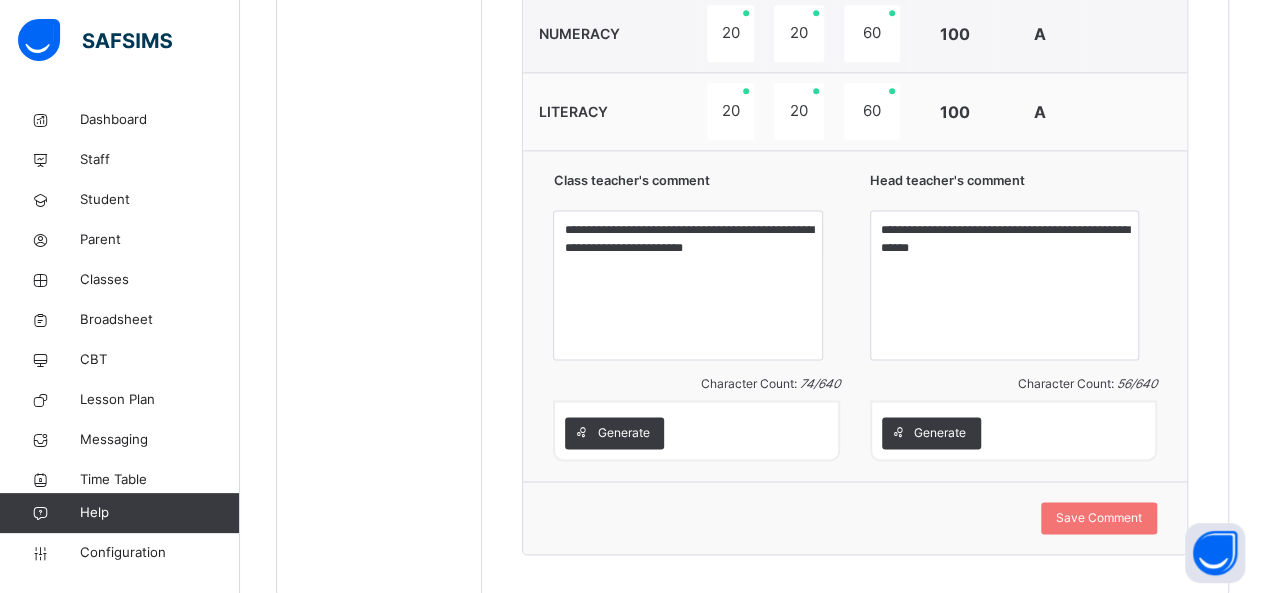 scroll, scrollTop: 1259, scrollLeft: 0, axis: vertical 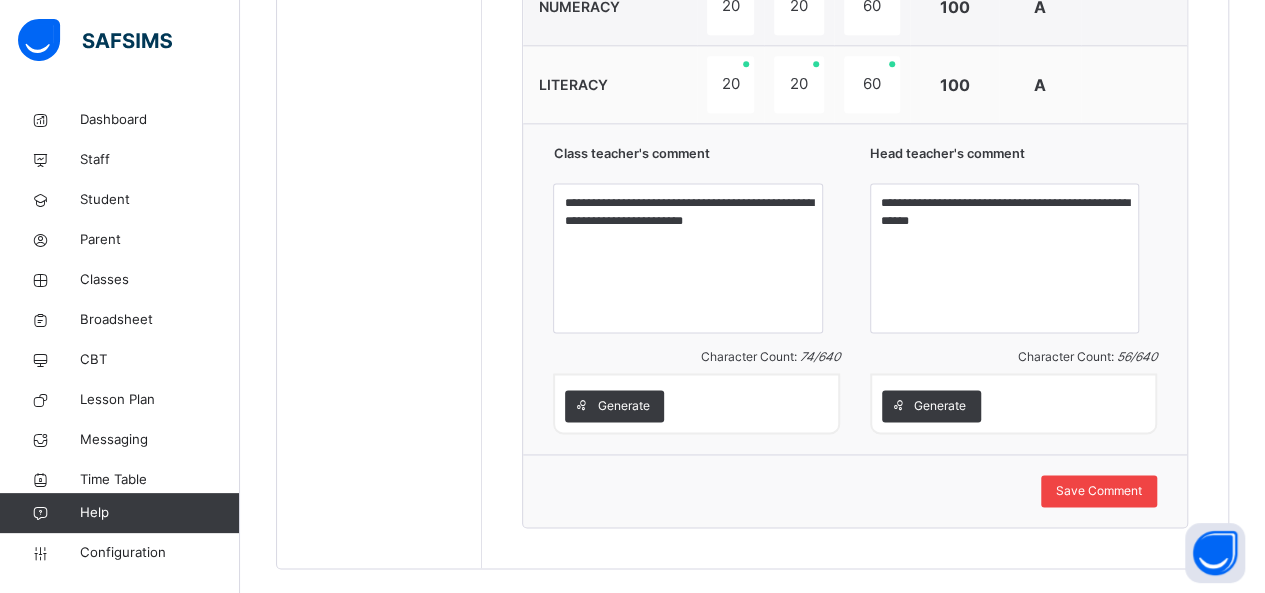 click on "Save Comment" at bounding box center [1099, 491] 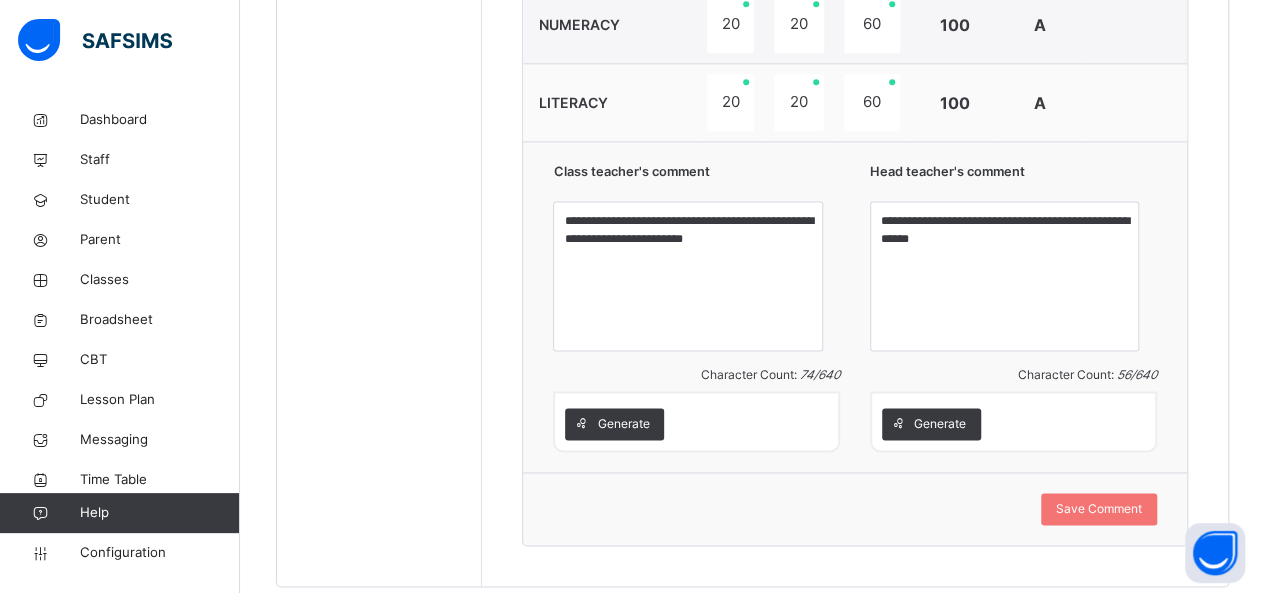 scroll, scrollTop: 1259, scrollLeft: 0, axis: vertical 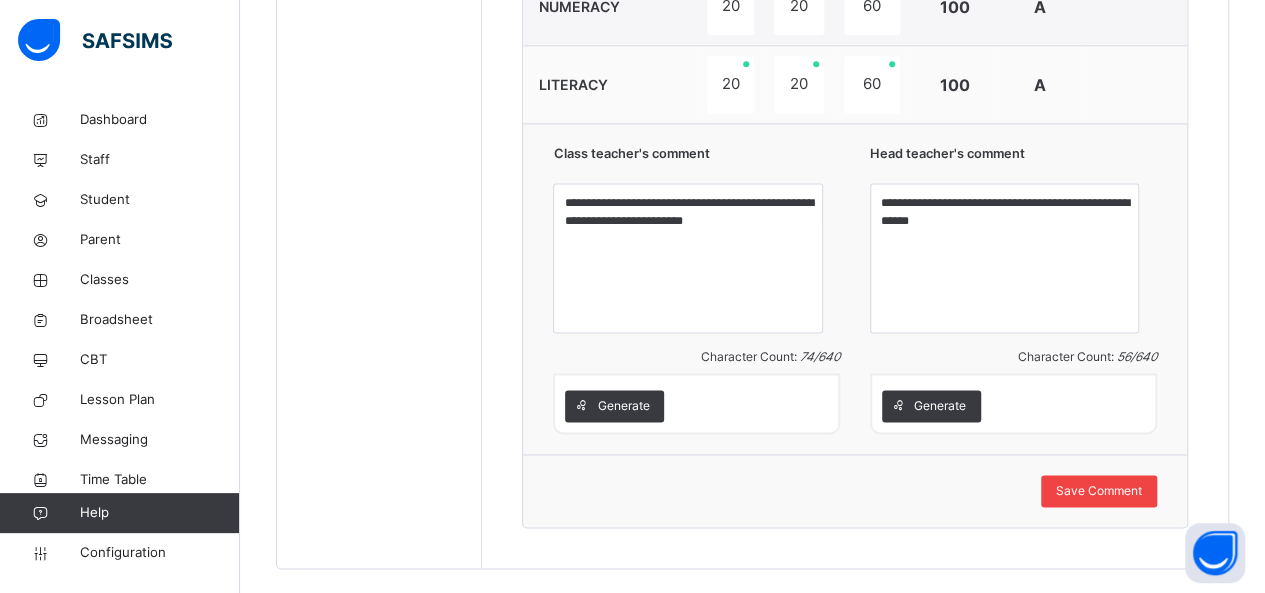 click on "Save Comment" at bounding box center [1099, 491] 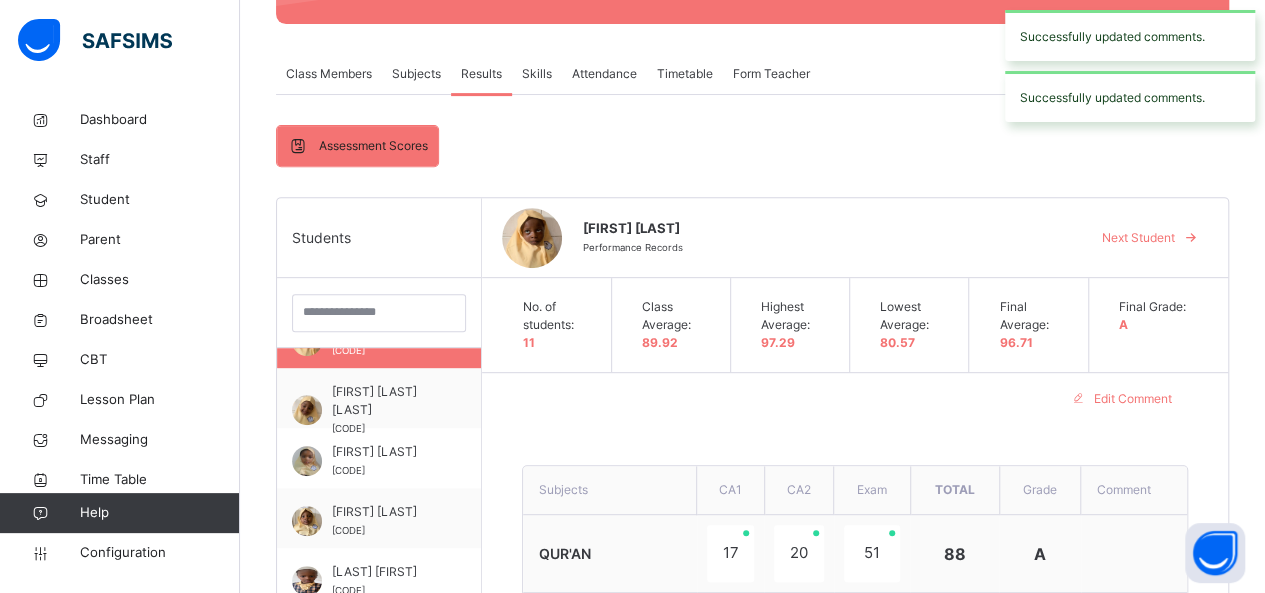 scroll, scrollTop: 259, scrollLeft: 0, axis: vertical 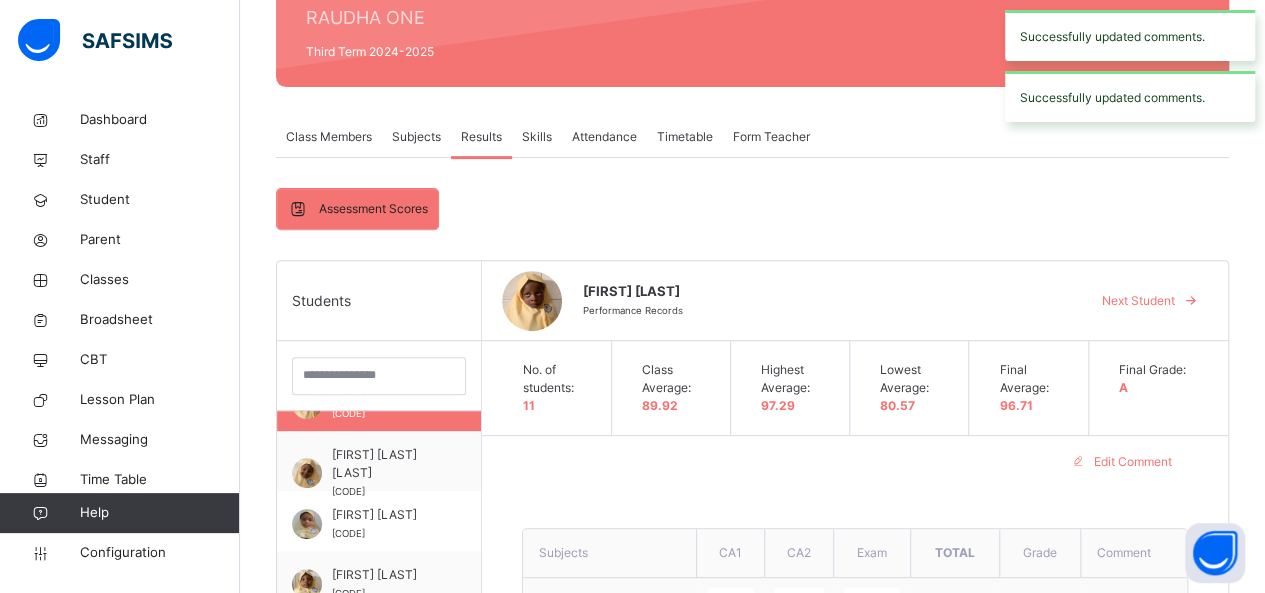 click on "Next Student" at bounding box center [1138, 301] 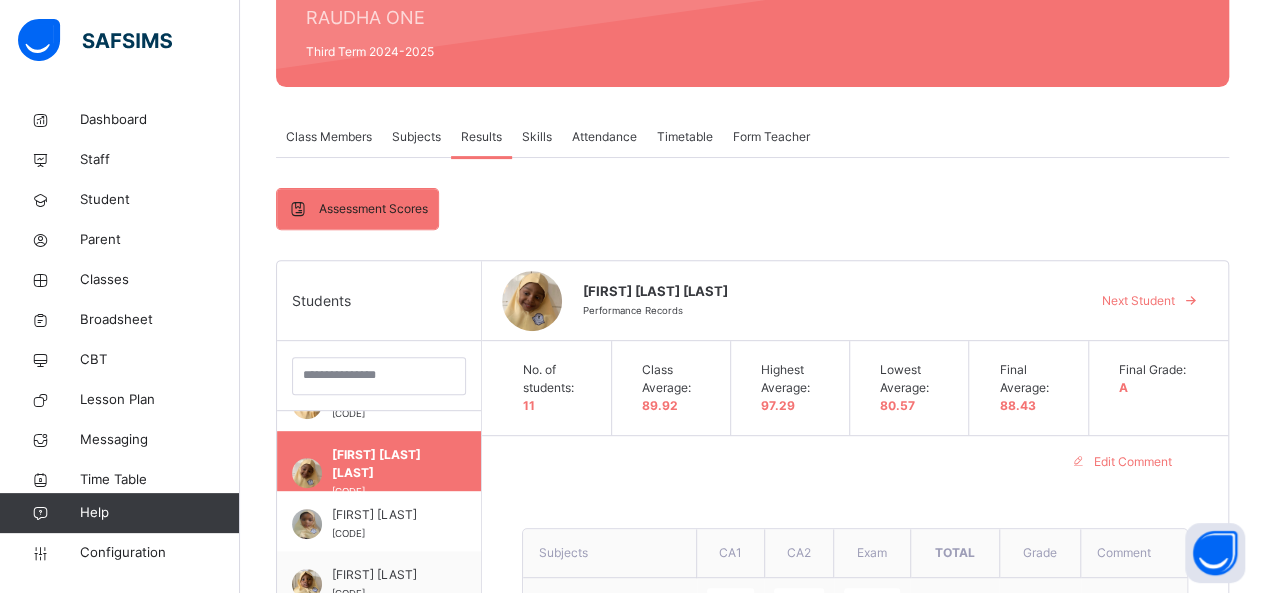 click on "**********" at bounding box center (855, 954) 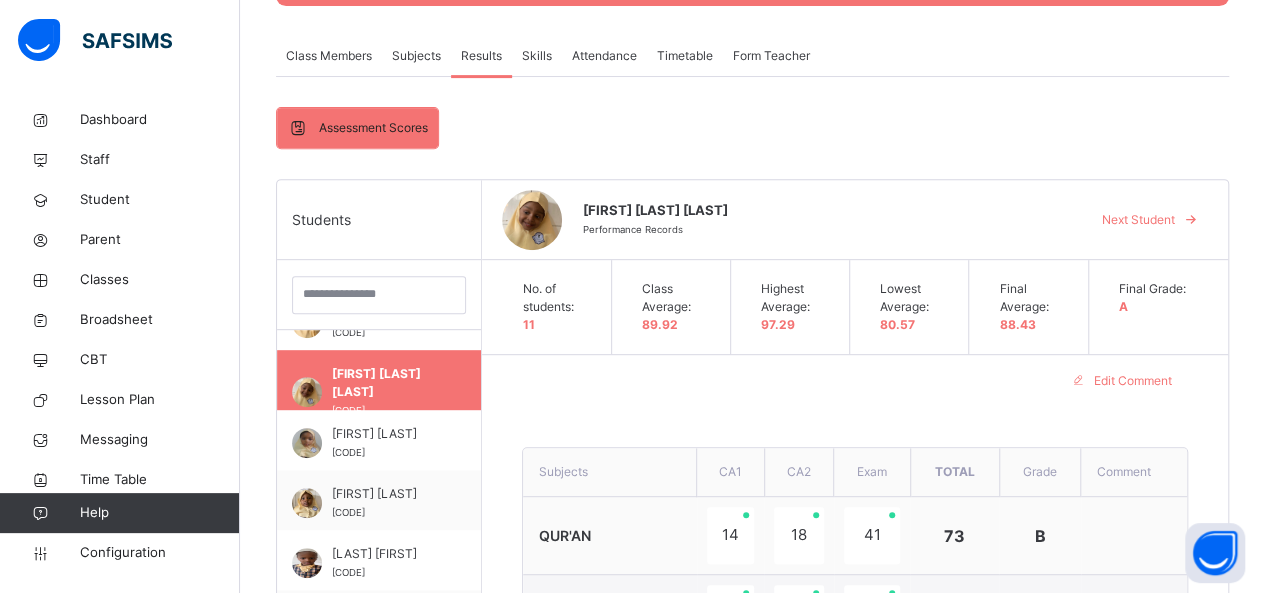 scroll, scrollTop: 339, scrollLeft: 0, axis: vertical 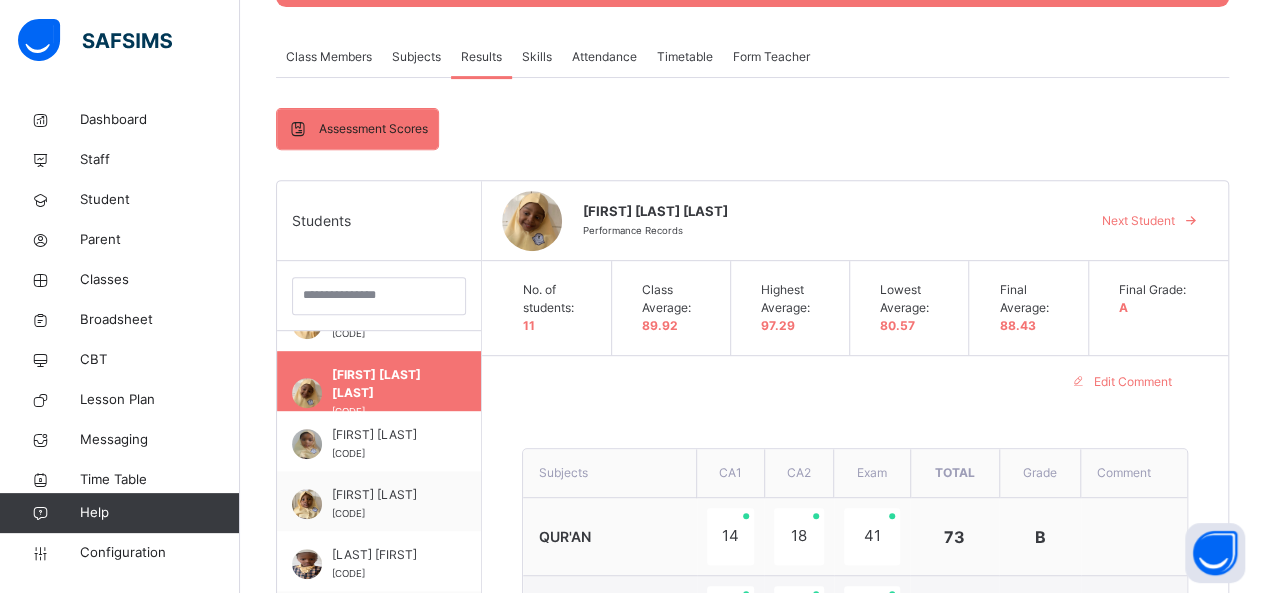 click at bounding box center (1191, 221) 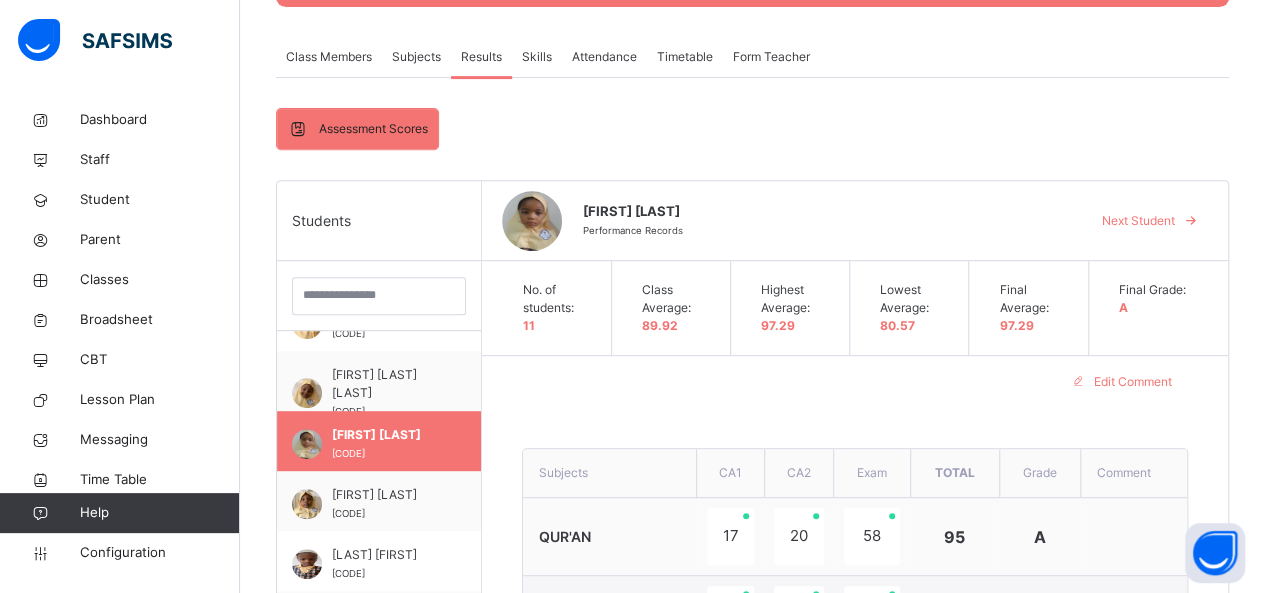 click on "**********" at bounding box center (752, 803) 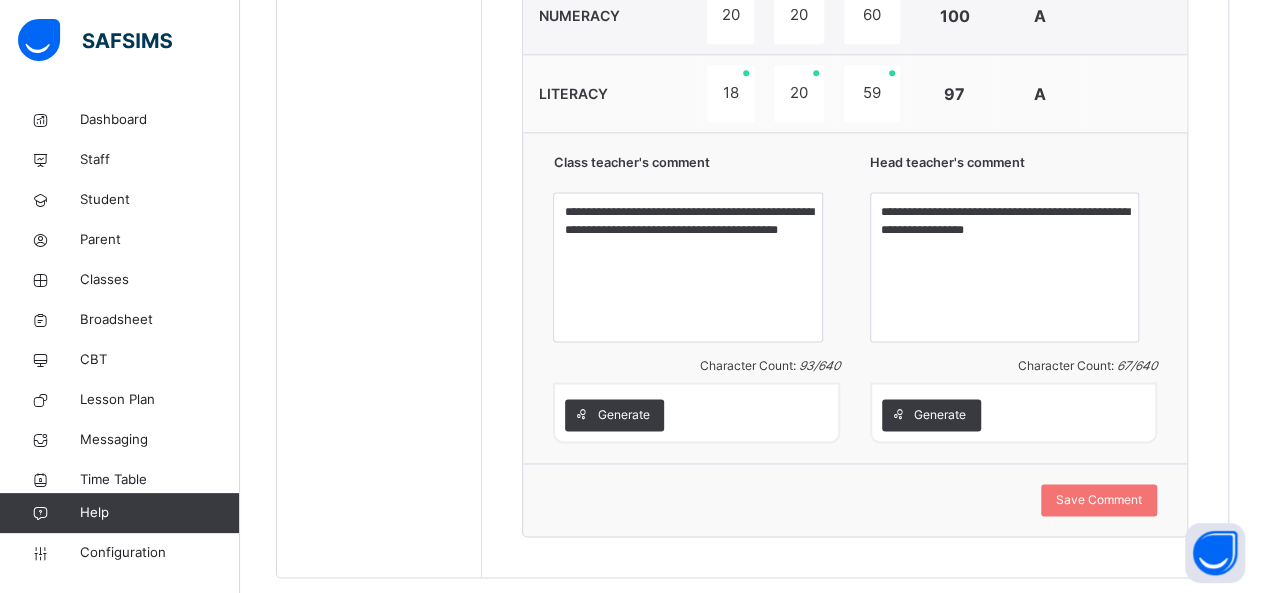 scroll, scrollTop: 1288, scrollLeft: 0, axis: vertical 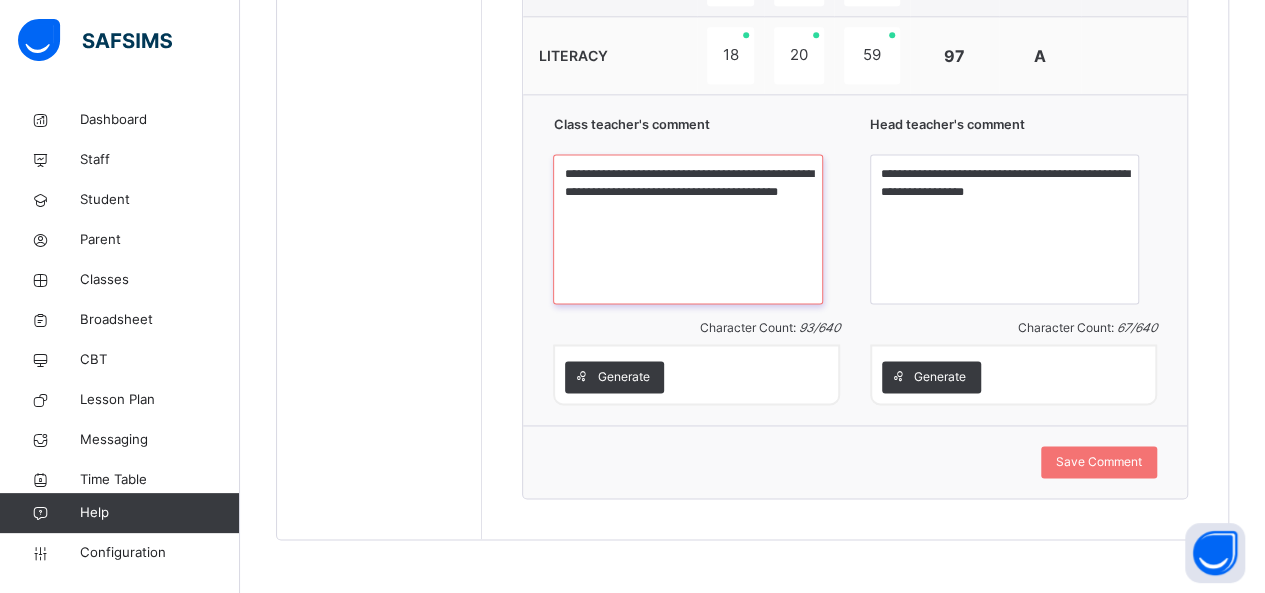 click on "**********" at bounding box center [687, 229] 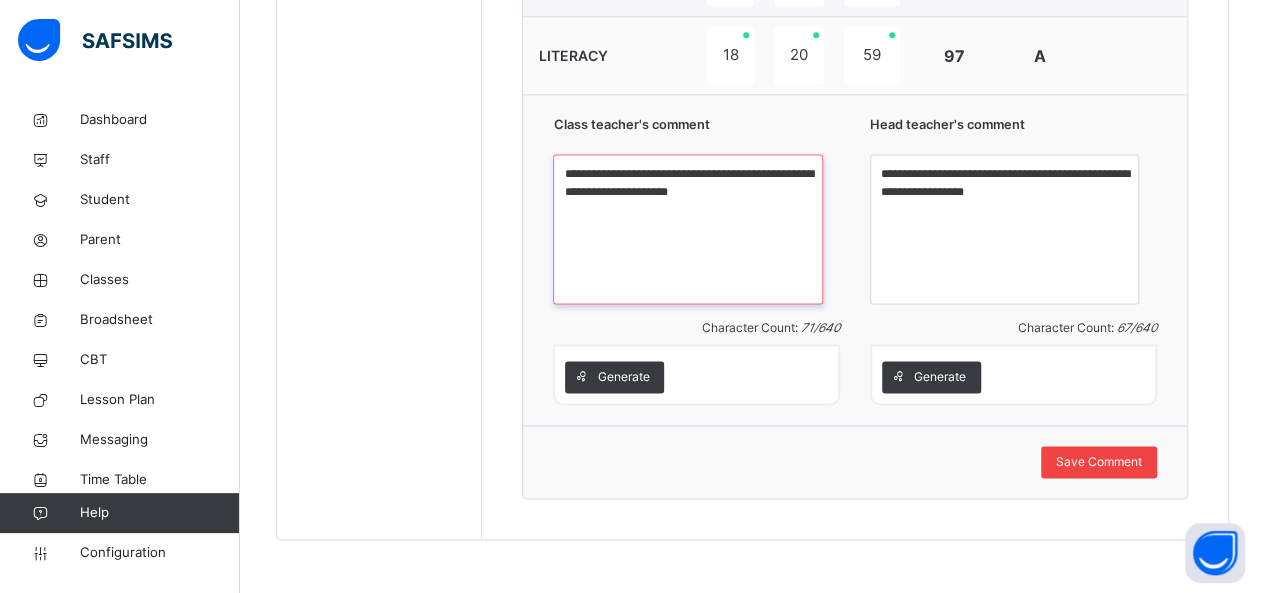 type on "**********" 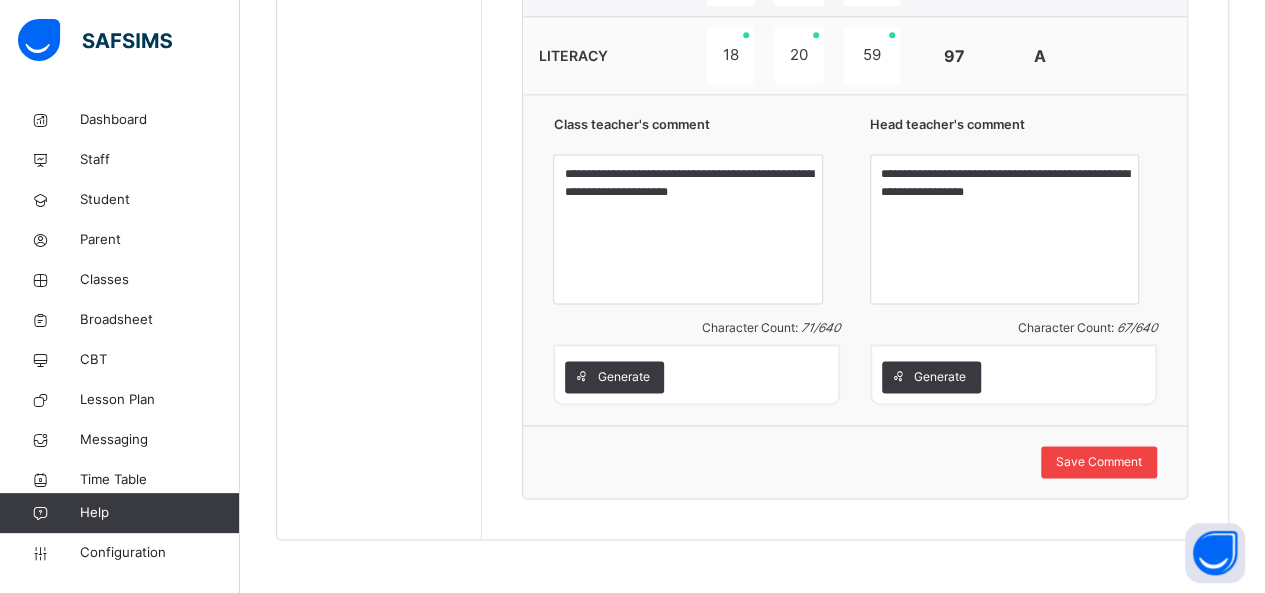 click on "Save Comment" at bounding box center [1099, 462] 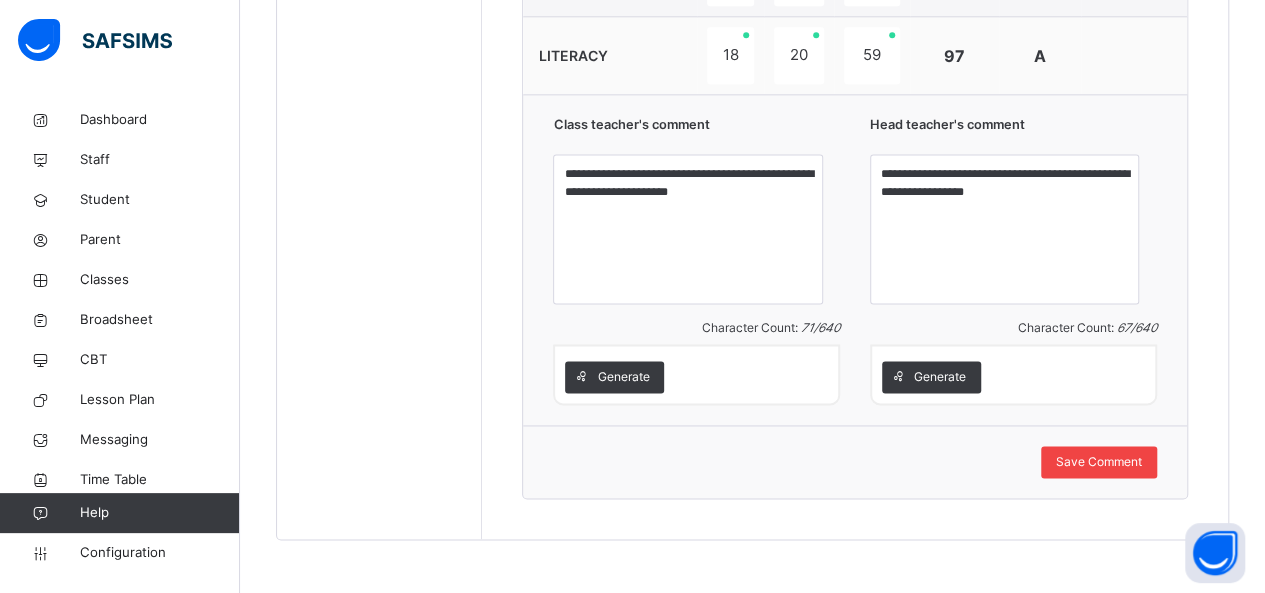 click on "Save Comment" at bounding box center [1099, 462] 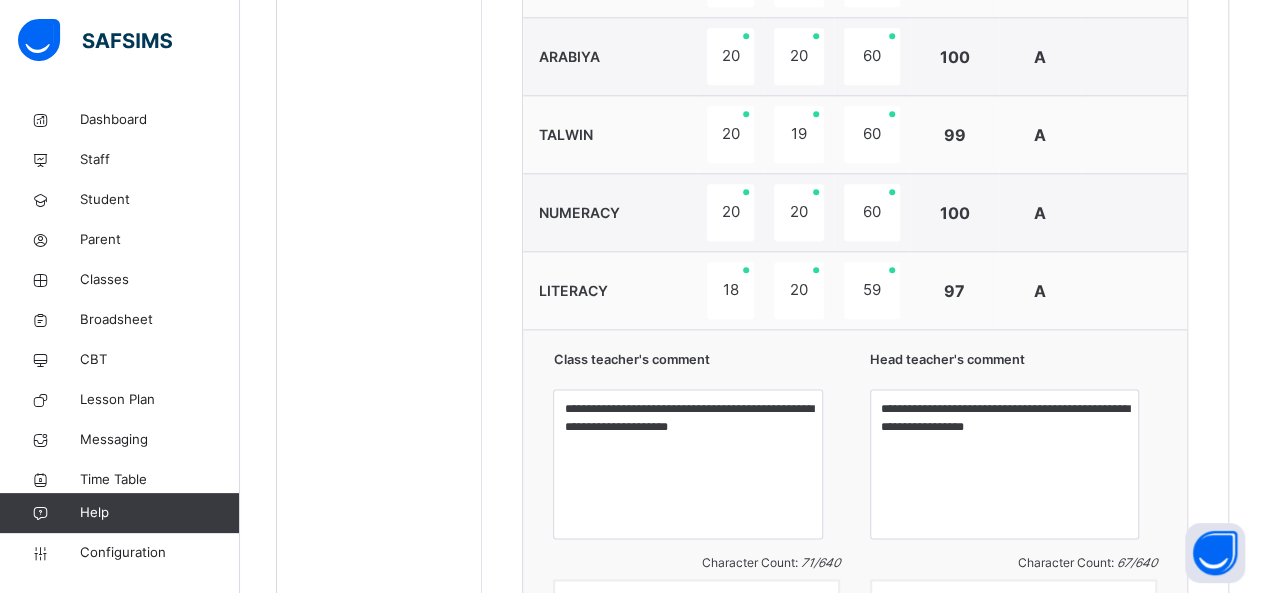 scroll, scrollTop: 1048, scrollLeft: 0, axis: vertical 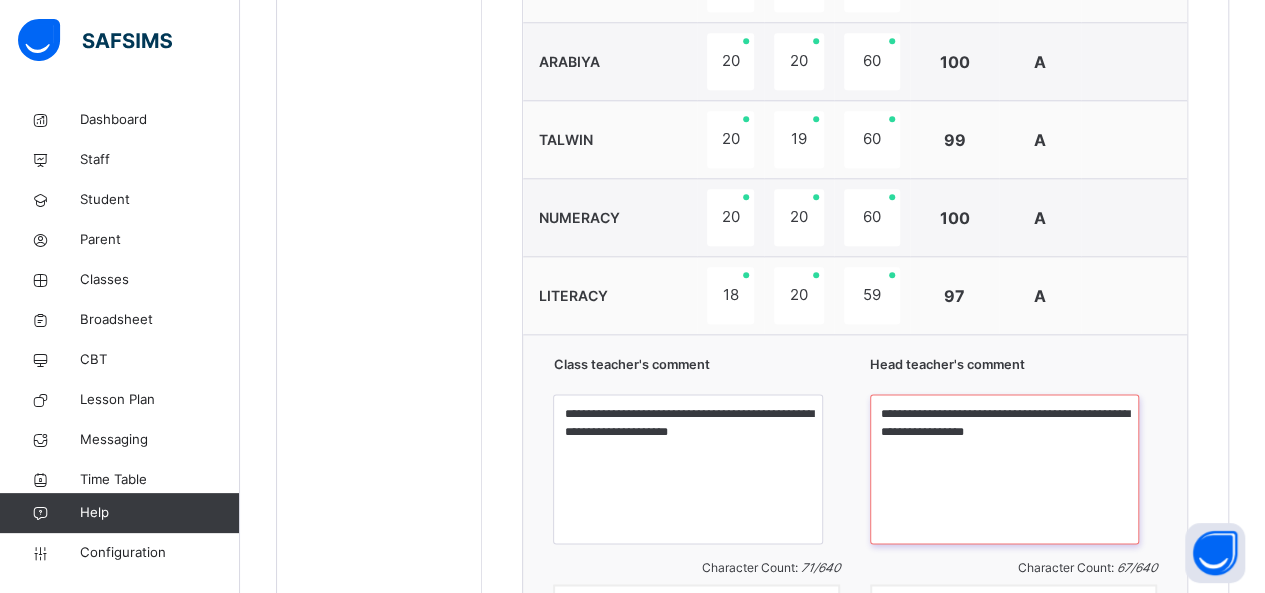 click on "**********" at bounding box center (1004, 469) 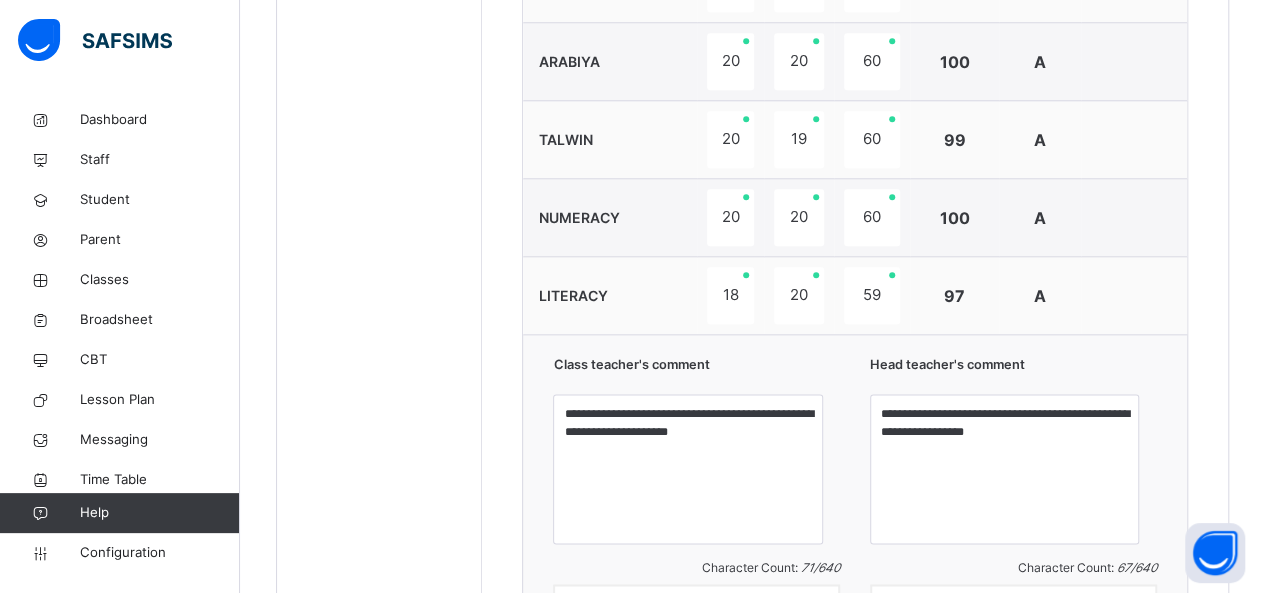 click on "**********" at bounding box center (855, 165) 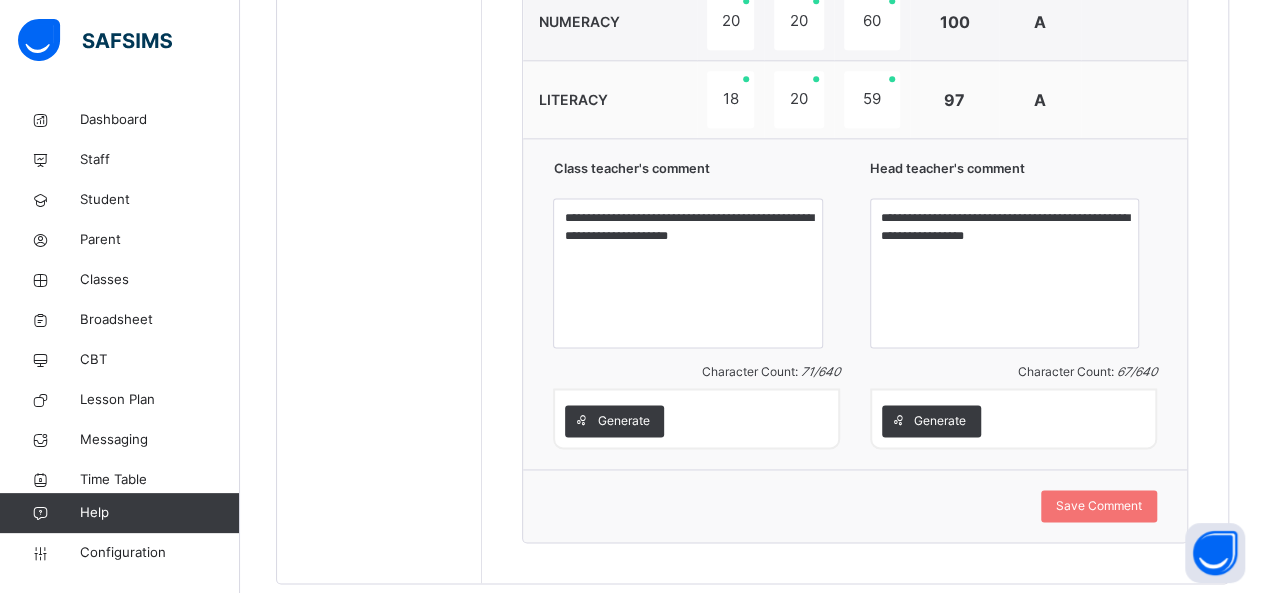 scroll, scrollTop: 1248, scrollLeft: 0, axis: vertical 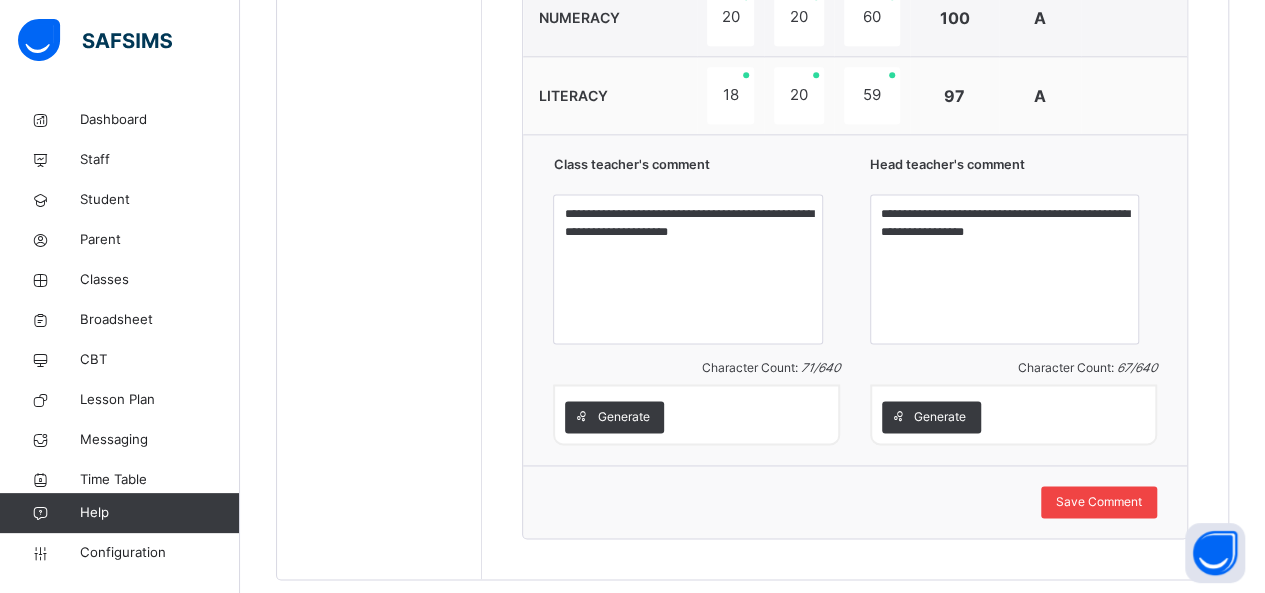 click on "Save Comment" at bounding box center [1099, 502] 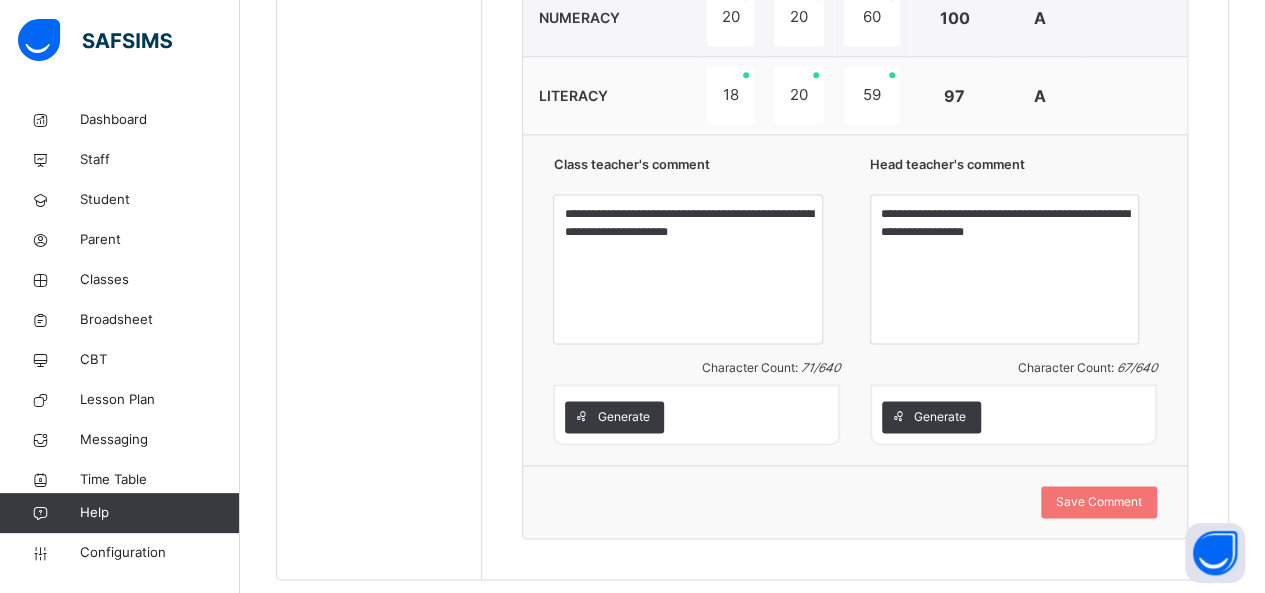 click on "**********" at bounding box center (855, 299) 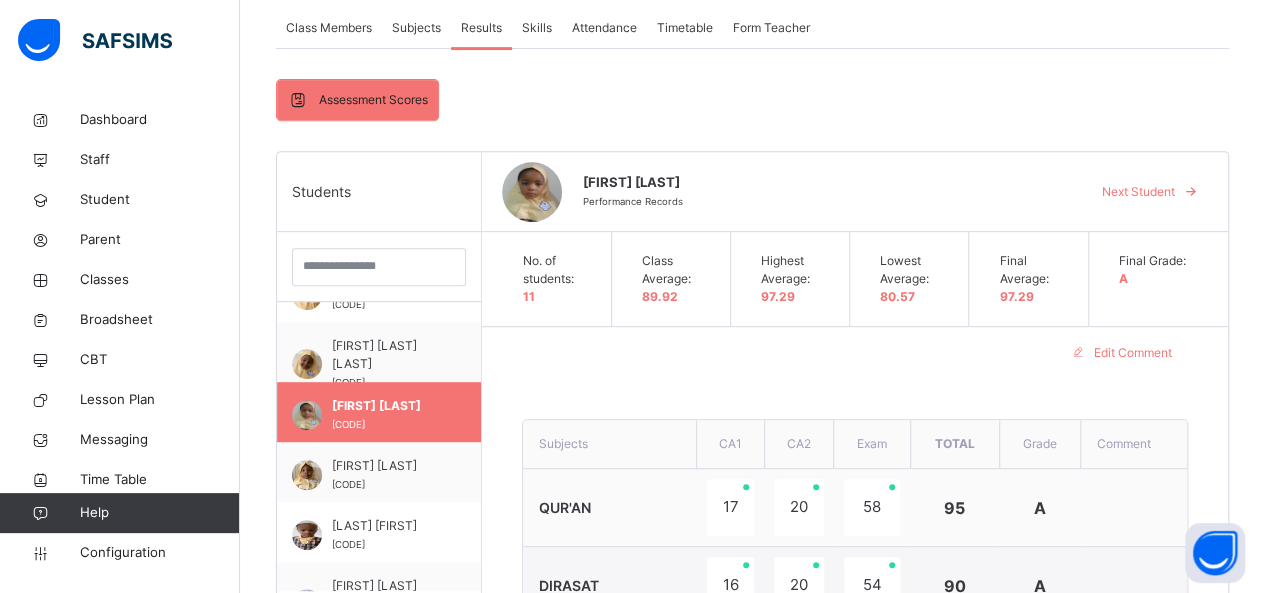 scroll, scrollTop: 328, scrollLeft: 0, axis: vertical 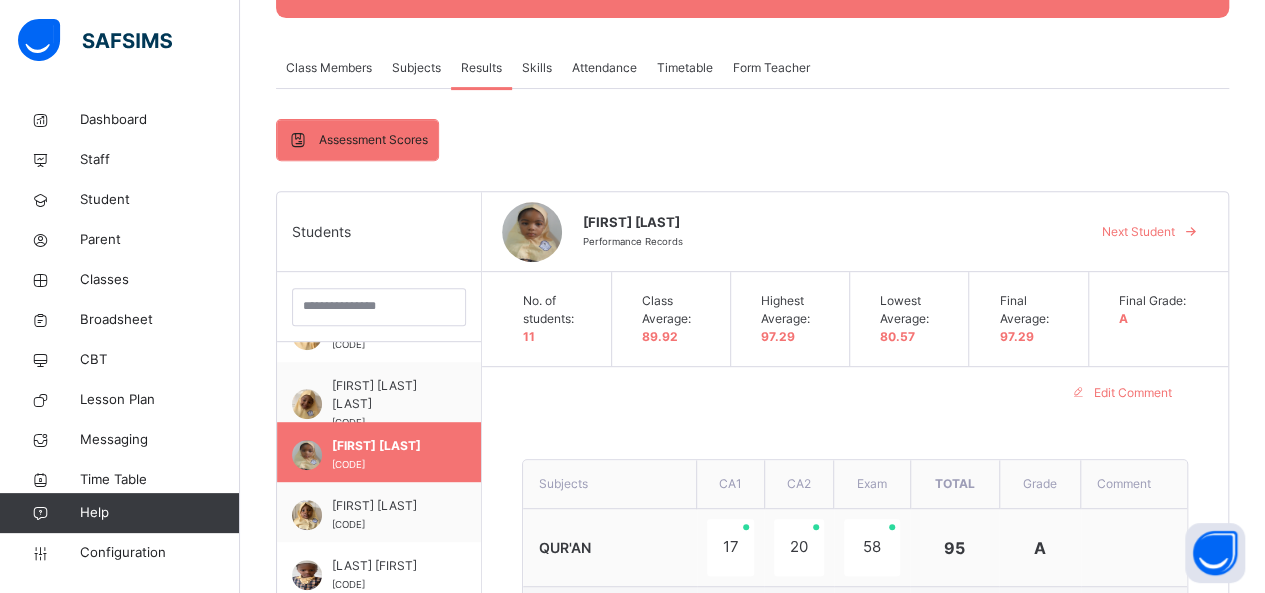 click on "Next Student" at bounding box center (1138, 232) 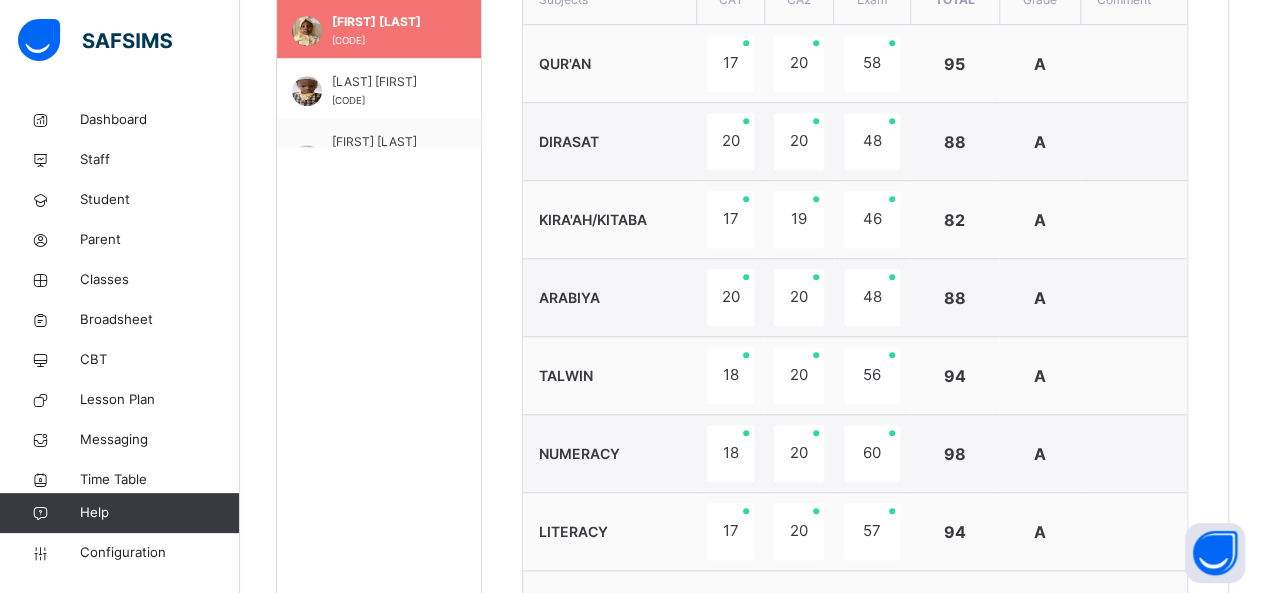 scroll, scrollTop: 1088, scrollLeft: 0, axis: vertical 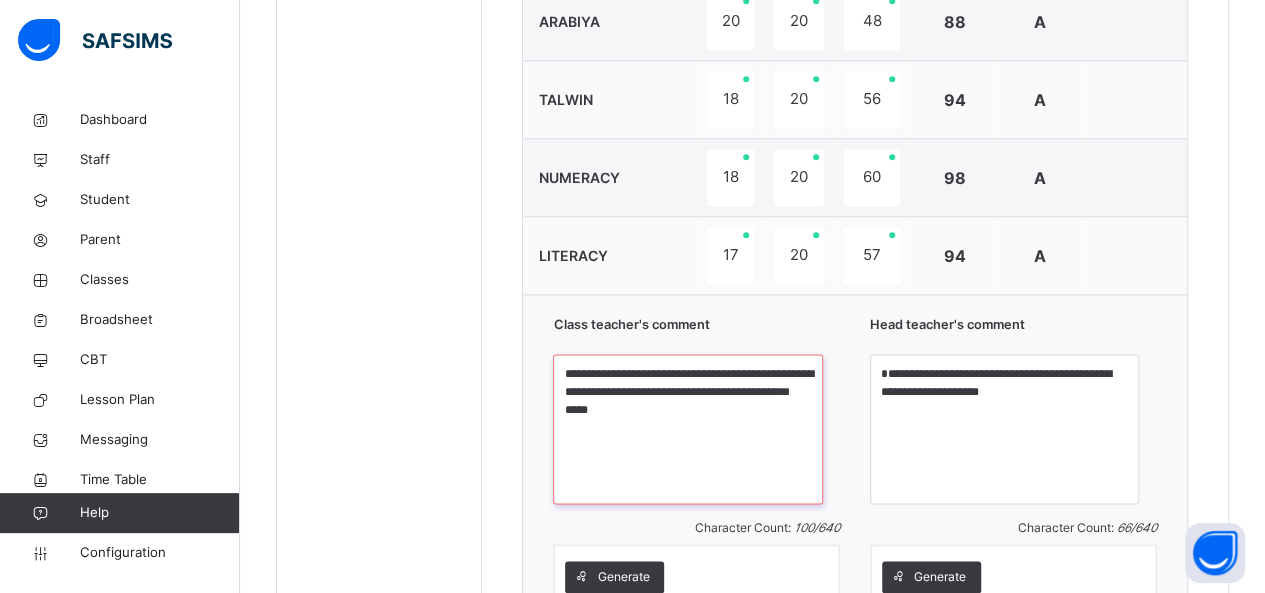 click on "**********" at bounding box center [687, 429] 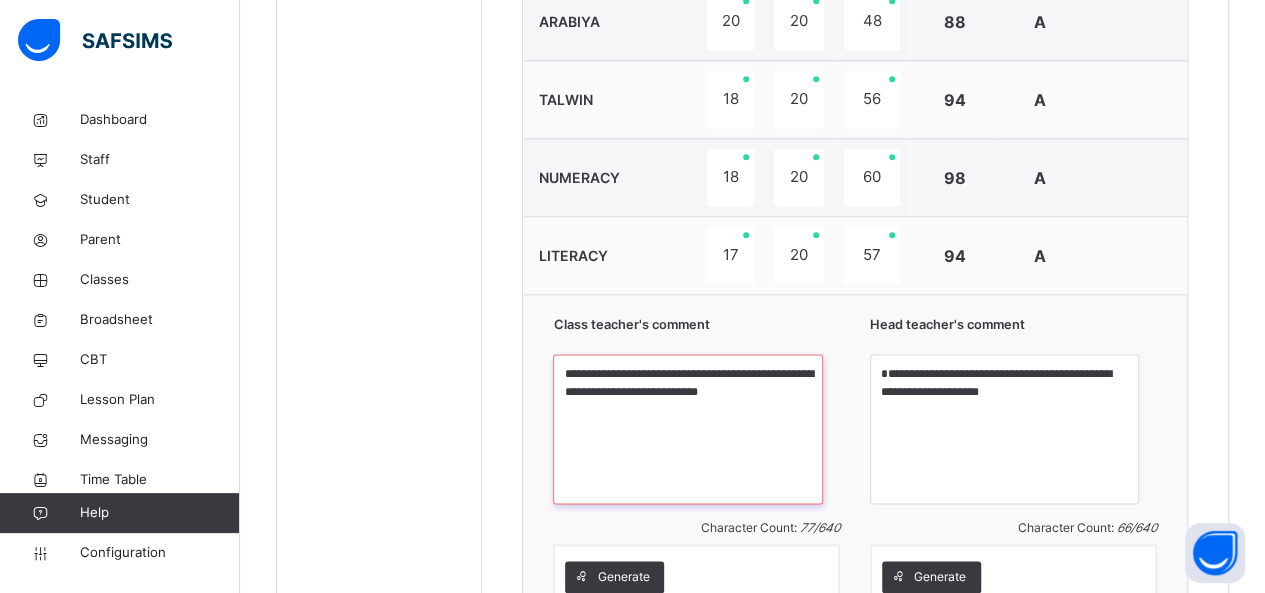 type on "**********" 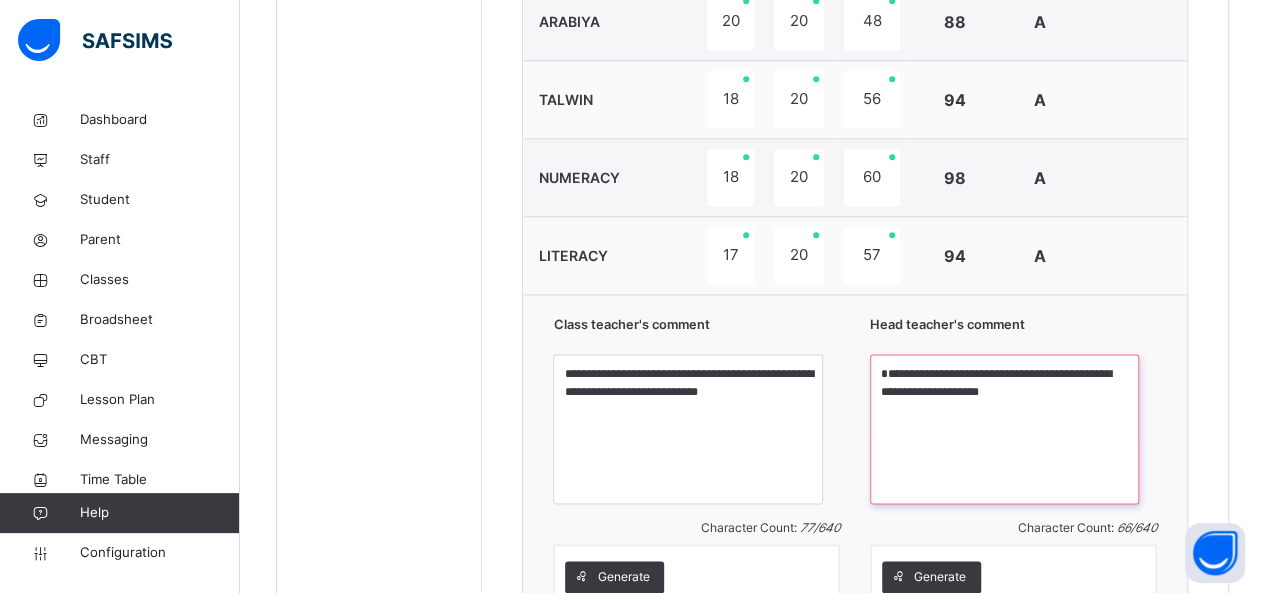 click on "**********" at bounding box center (1004, 429) 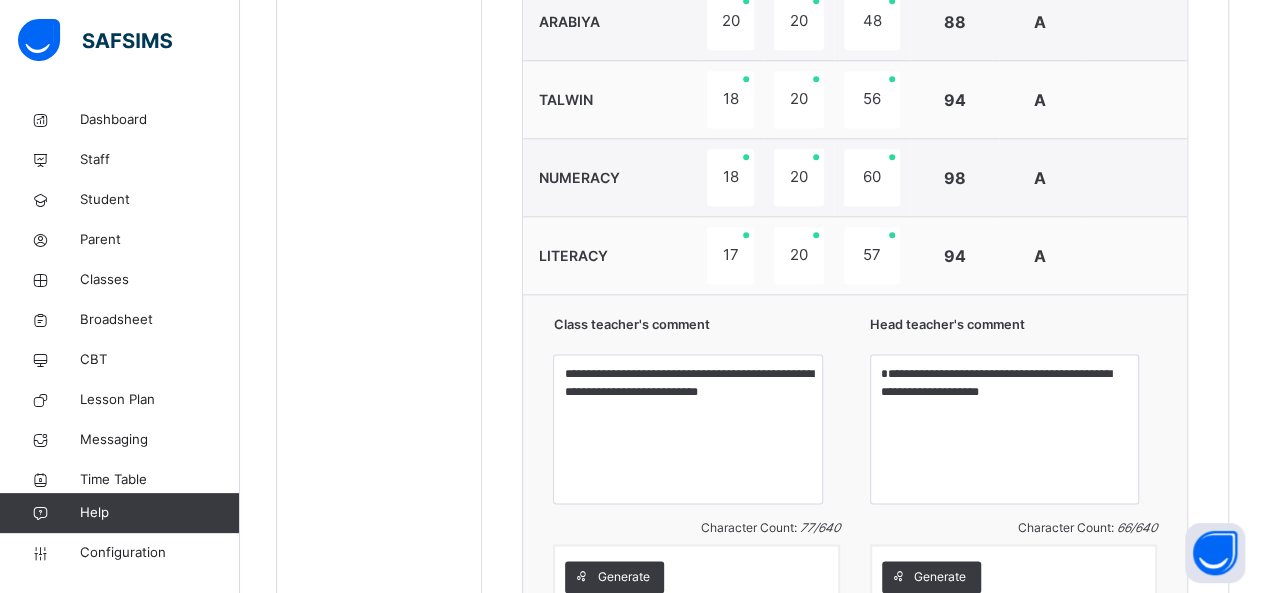 click on "**********" at bounding box center (855, 125) 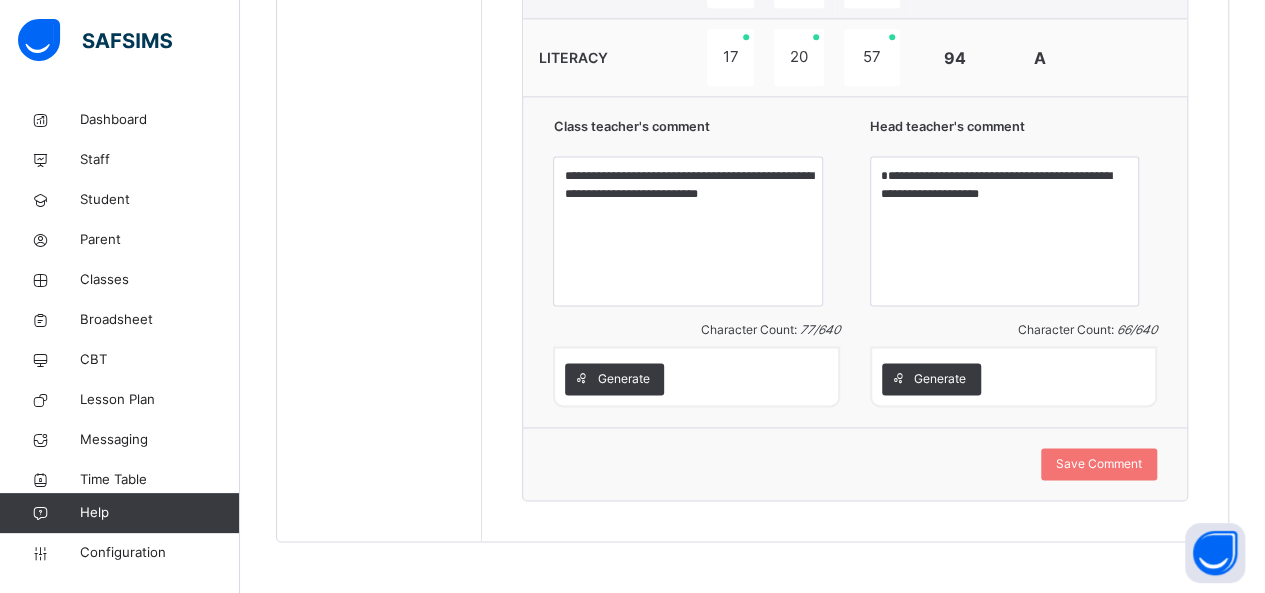 scroll, scrollTop: 1288, scrollLeft: 0, axis: vertical 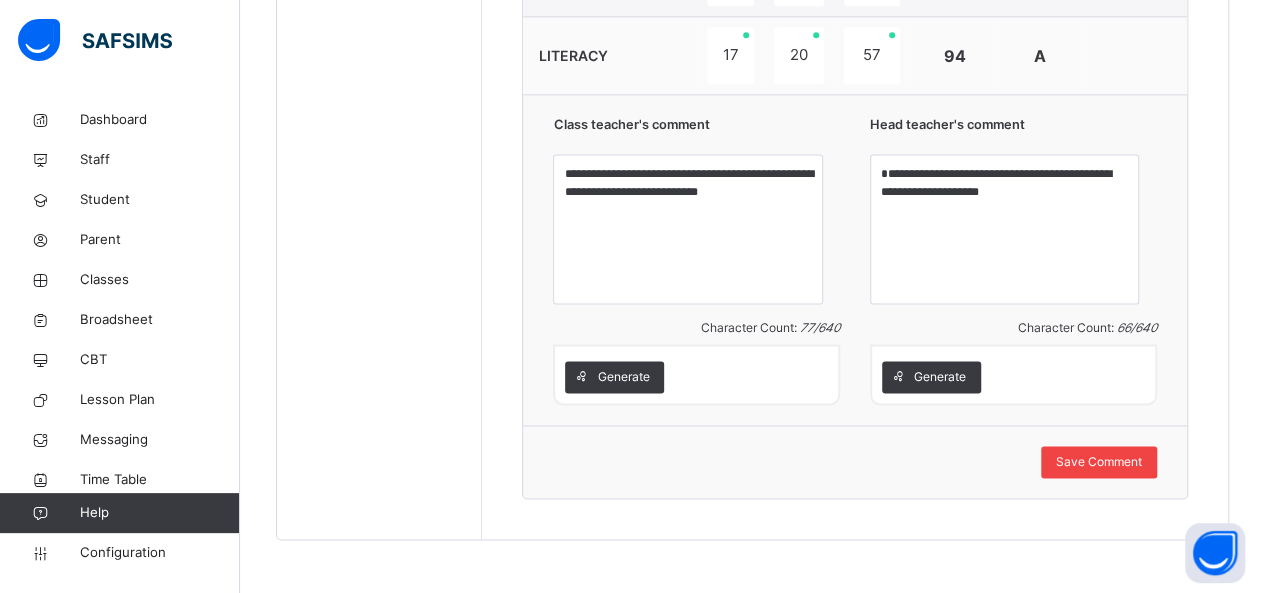 click on "Save Comment" at bounding box center (1099, 462) 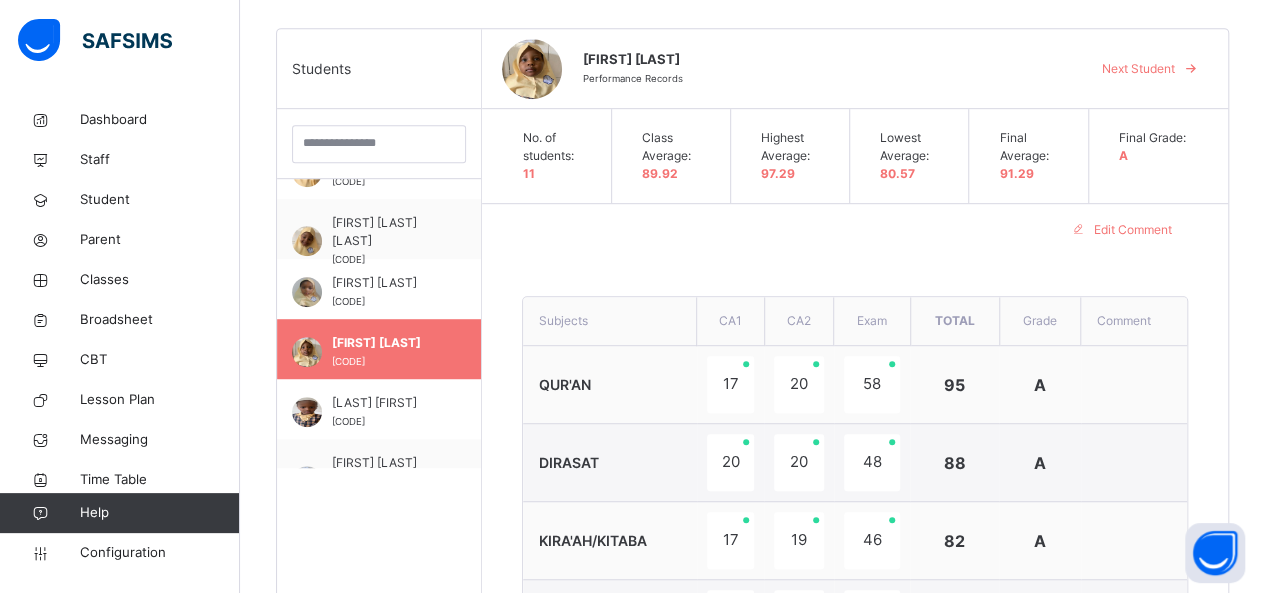 scroll, scrollTop: 488, scrollLeft: 0, axis: vertical 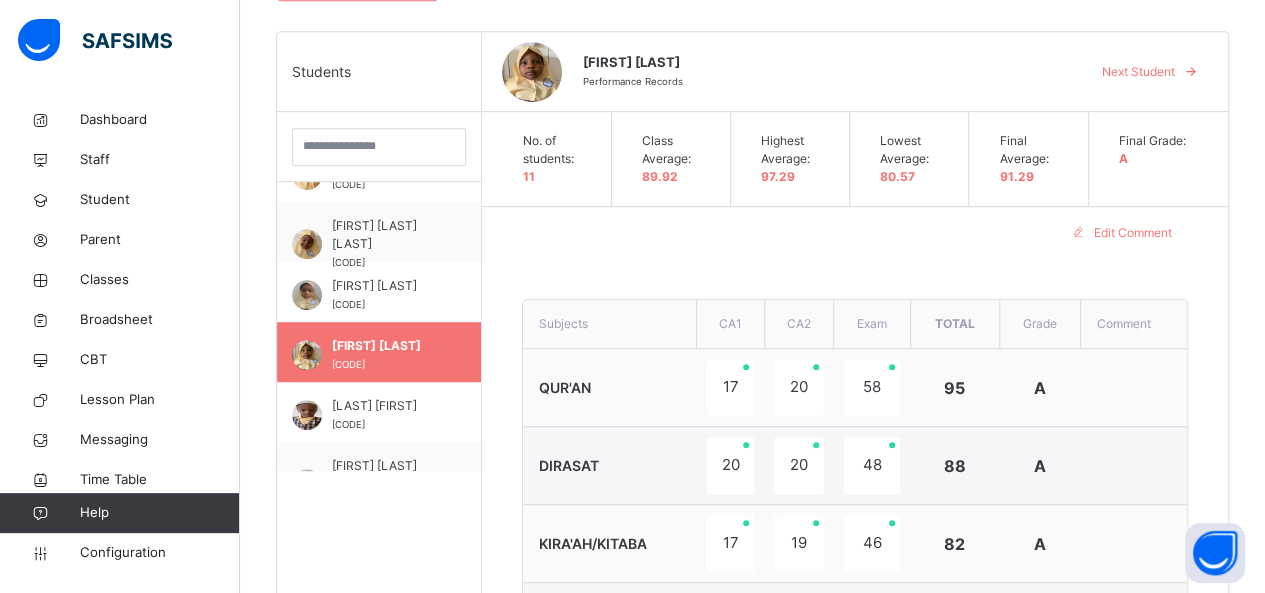 click on "Next Student" at bounding box center (1138, 72) 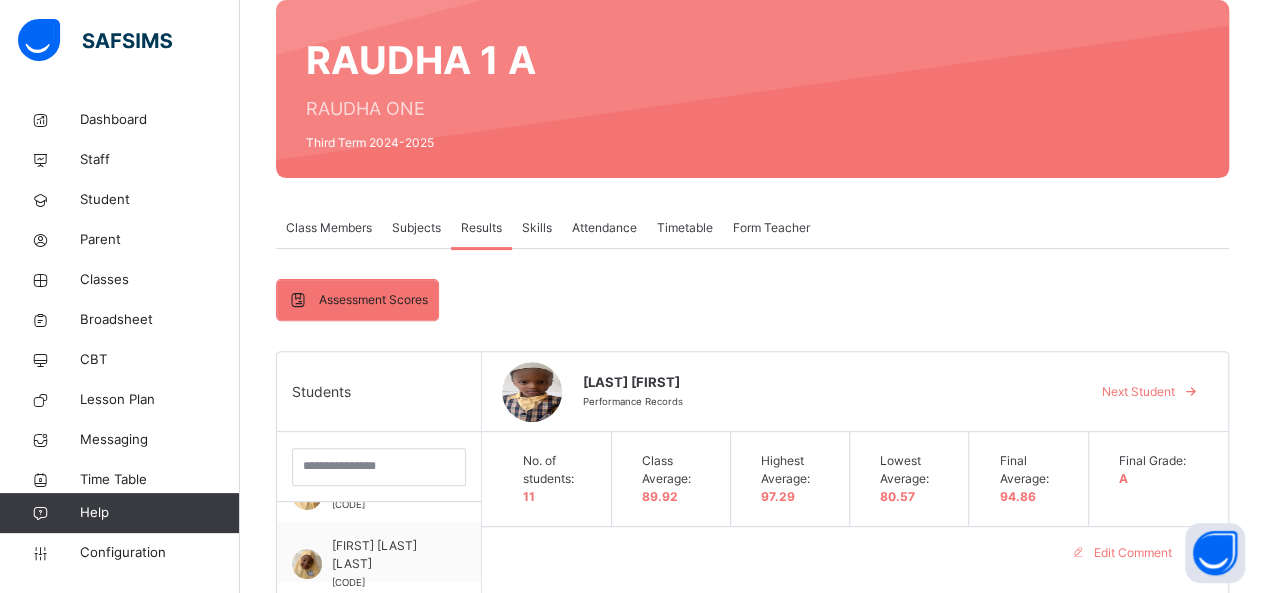 scroll, scrollTop: 128, scrollLeft: 0, axis: vertical 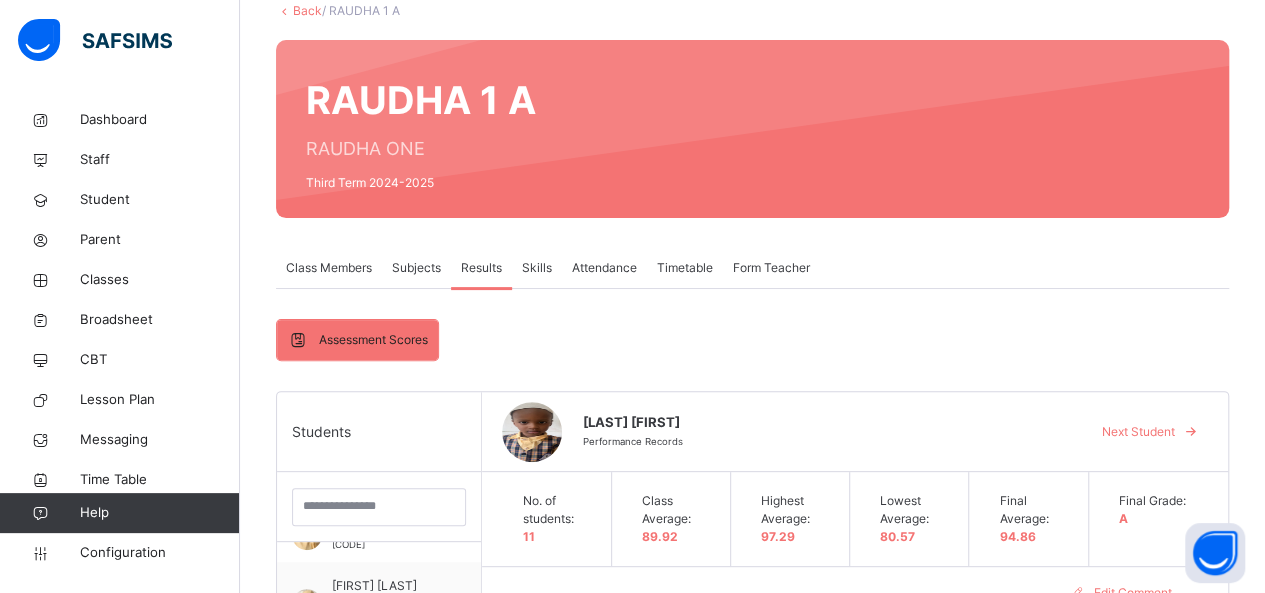 click on "[FIRST] [LAST] [LAST] Performance Records Next Student" at bounding box center [855, 432] 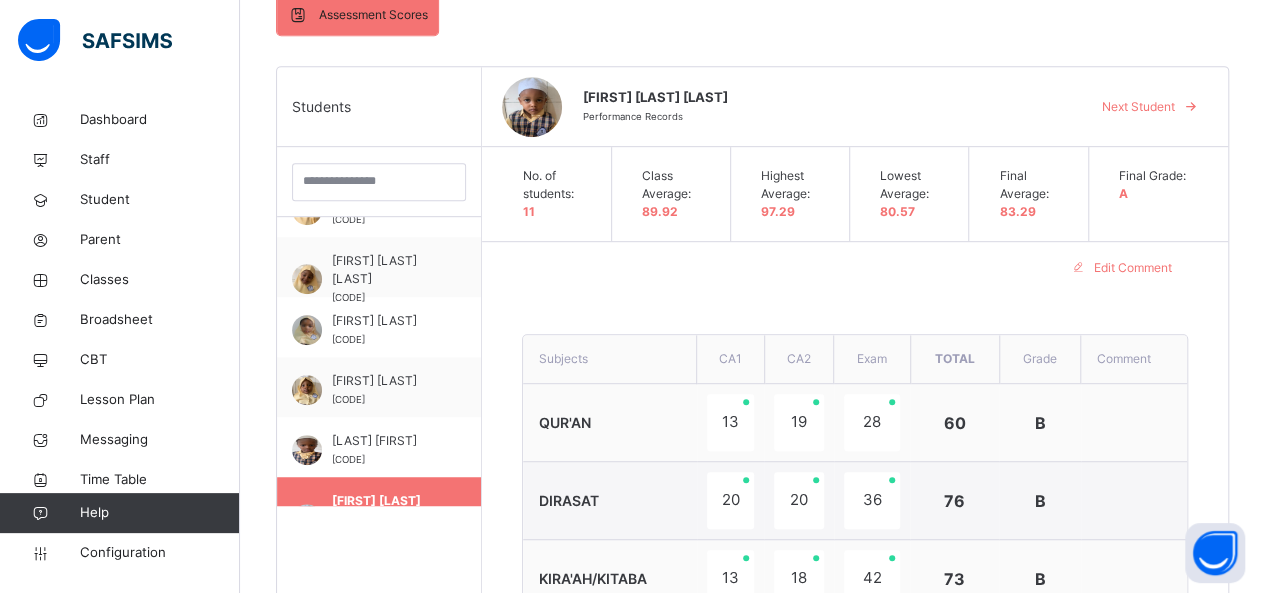 scroll, scrollTop: 448, scrollLeft: 0, axis: vertical 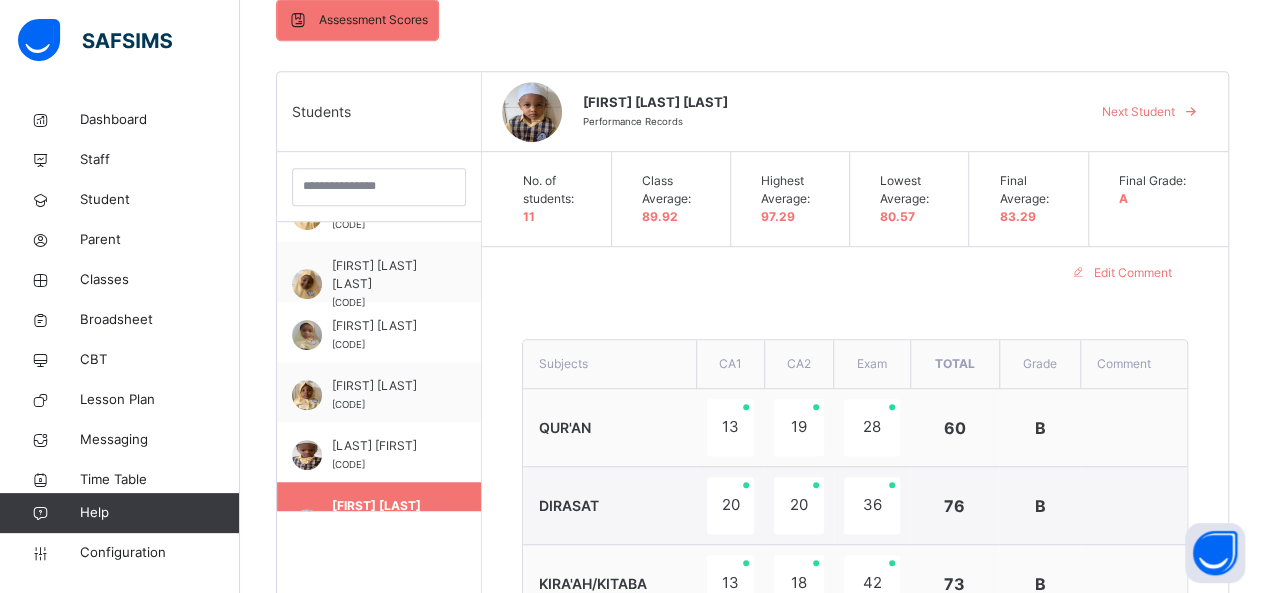 click on "Next Student" at bounding box center (1138, 112) 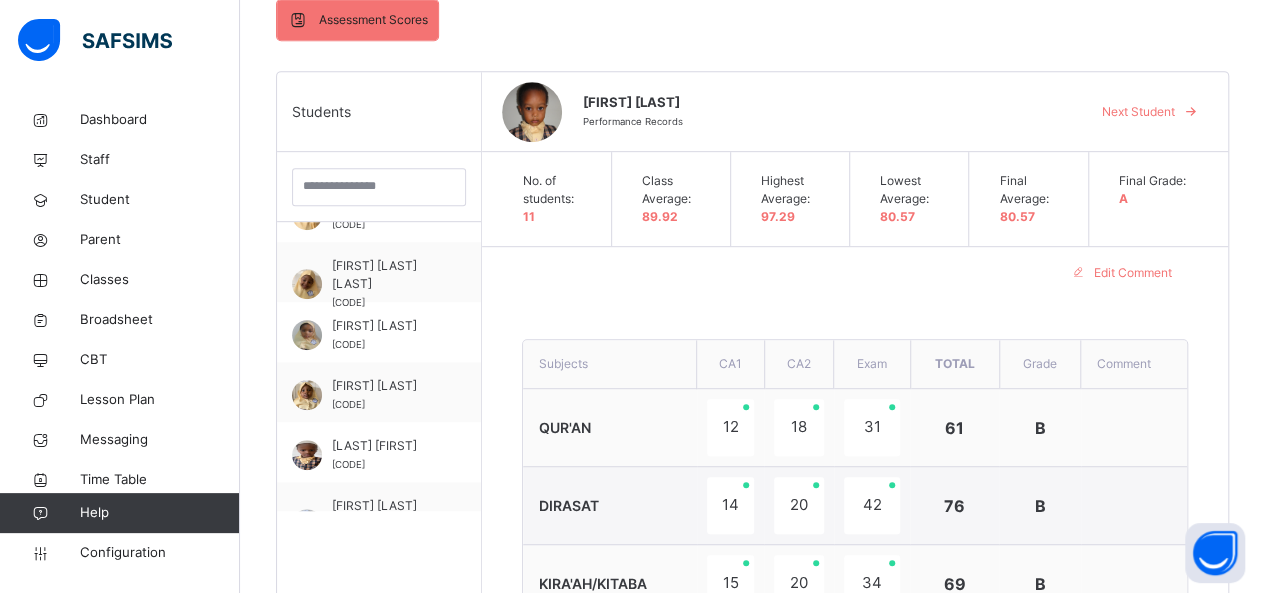 click on "**********" at bounding box center [855, 765] 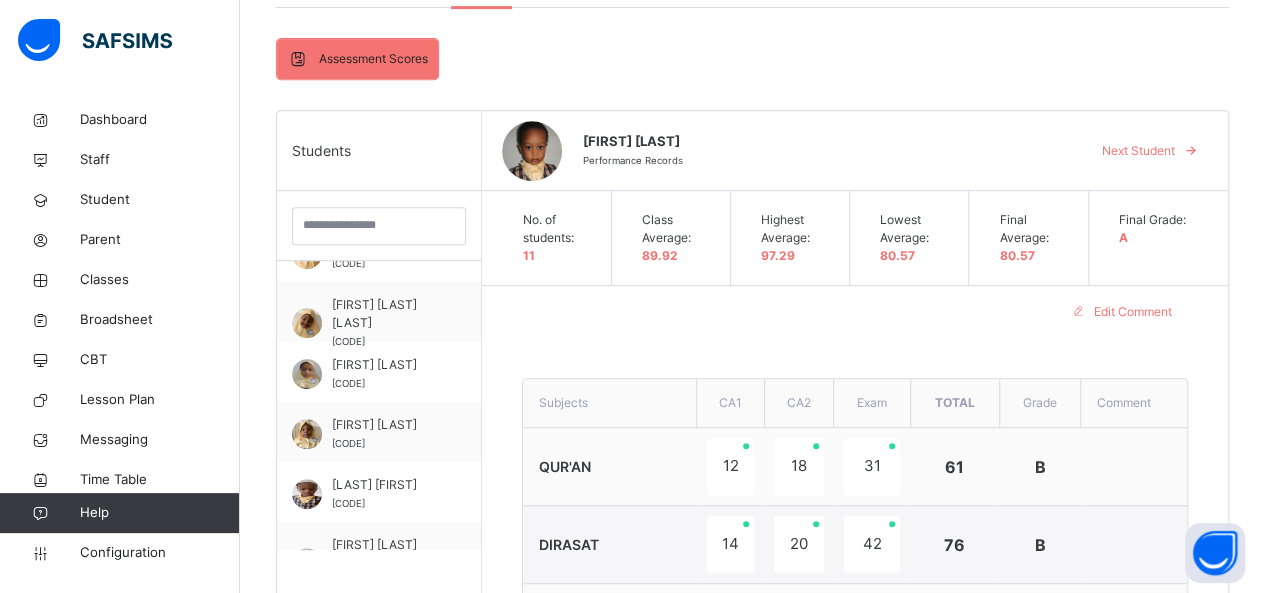 scroll, scrollTop: 408, scrollLeft: 0, axis: vertical 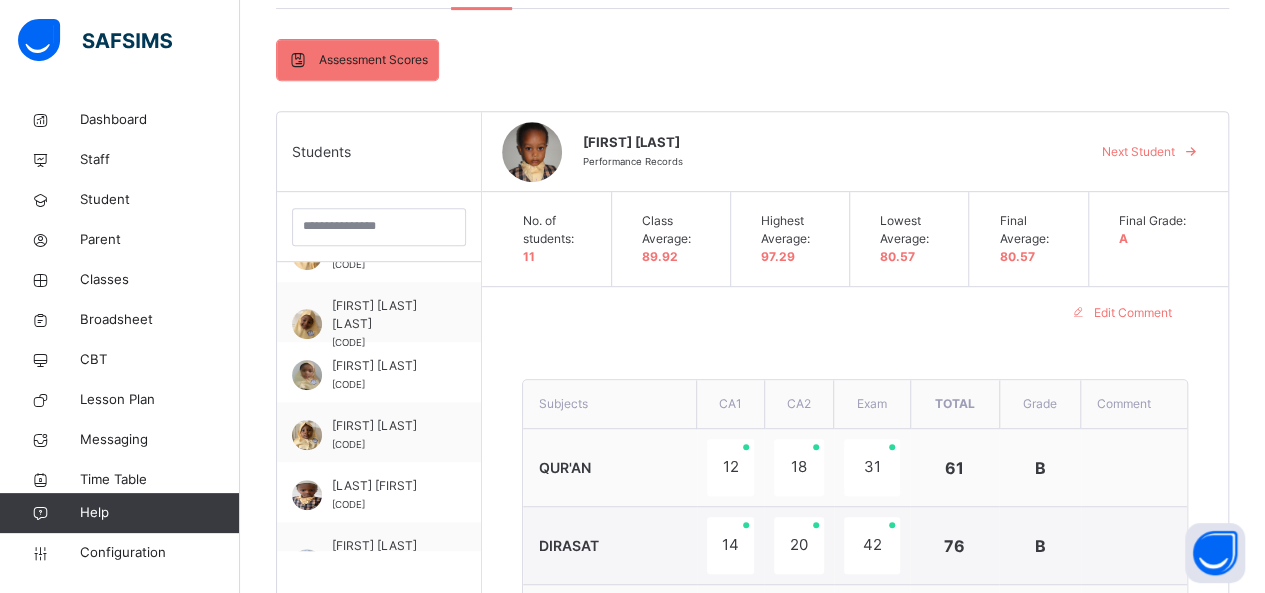 click on "Next Student" at bounding box center [1138, 152] 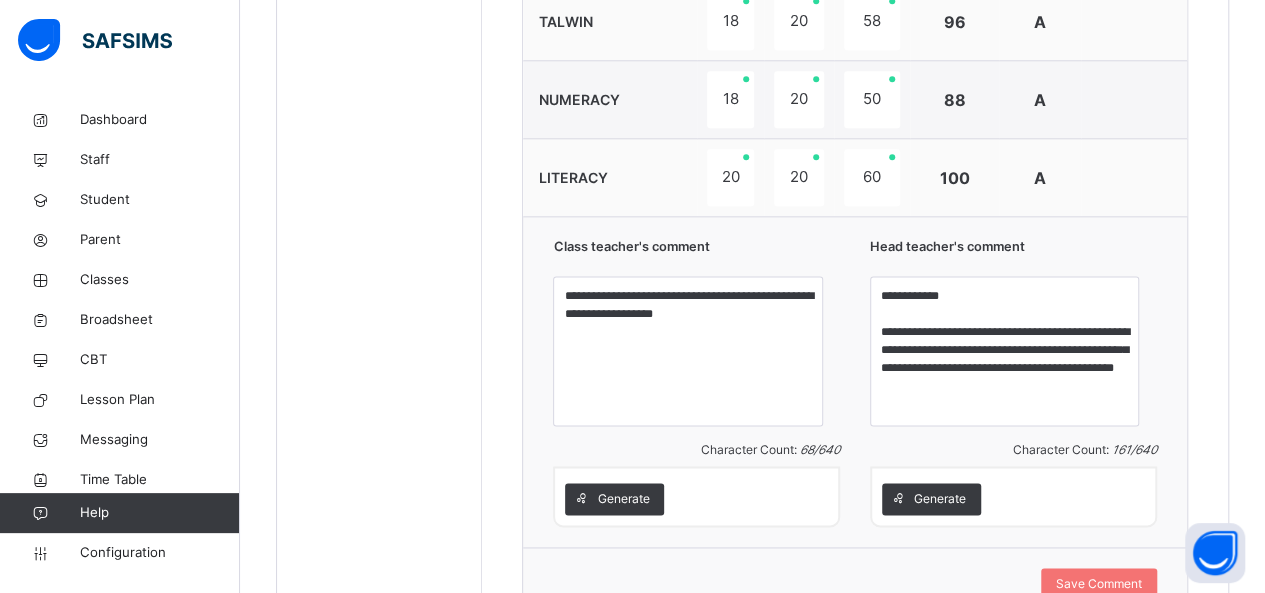 scroll, scrollTop: 1168, scrollLeft: 0, axis: vertical 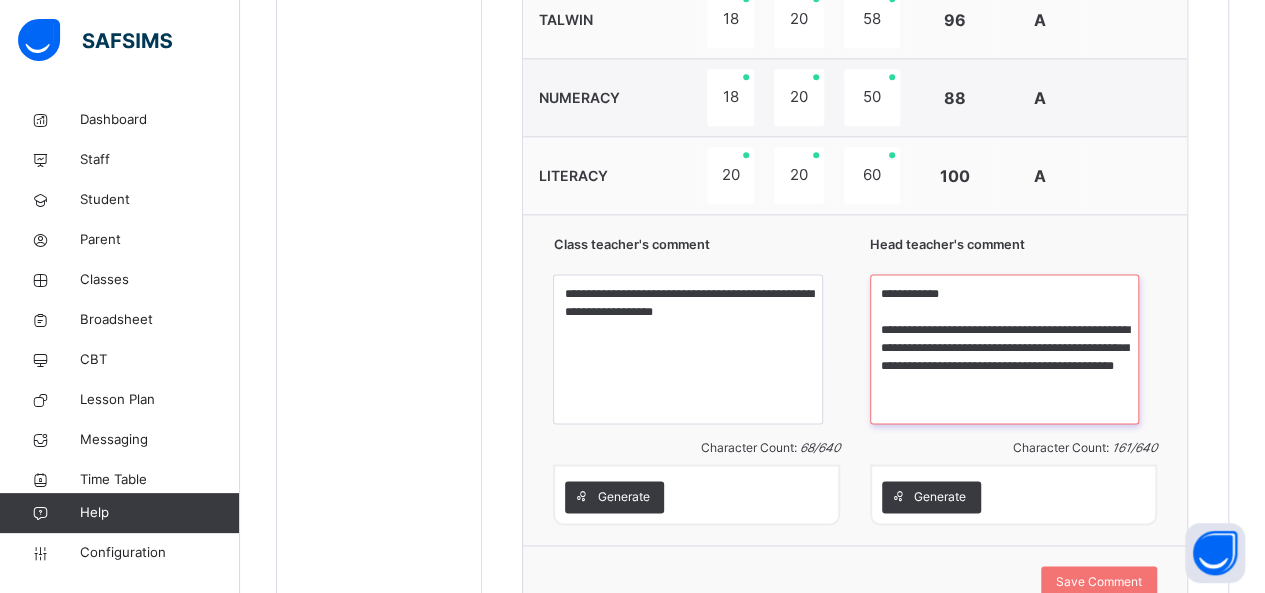 click on "**********" at bounding box center [1004, 349] 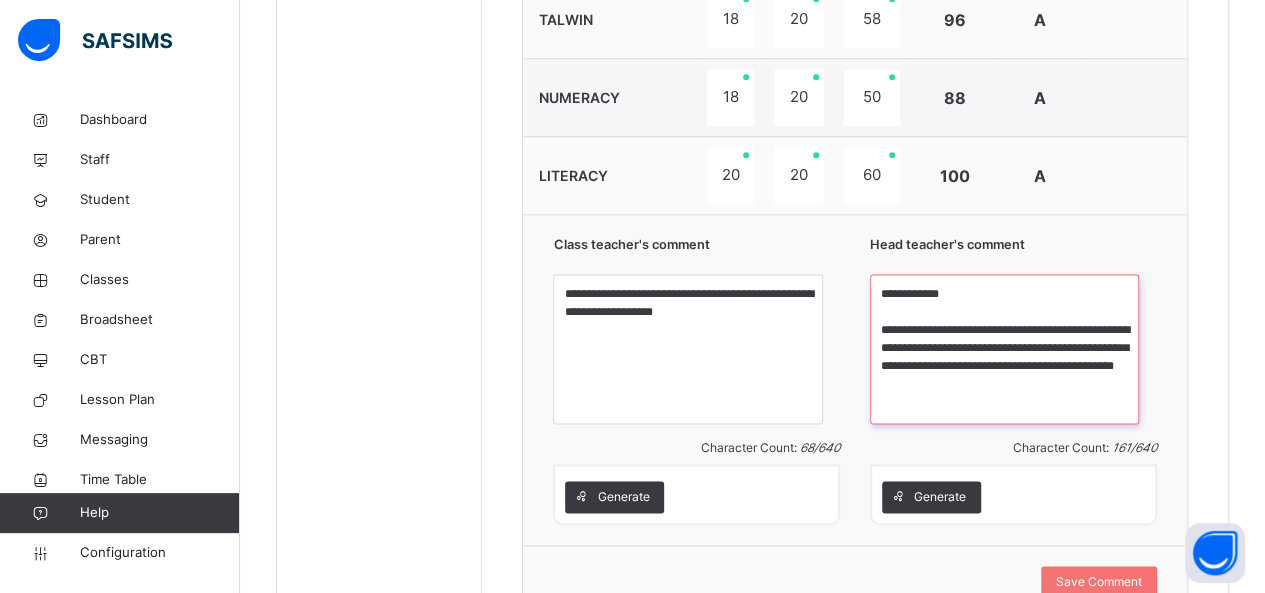 click on "**********" at bounding box center [1004, 349] 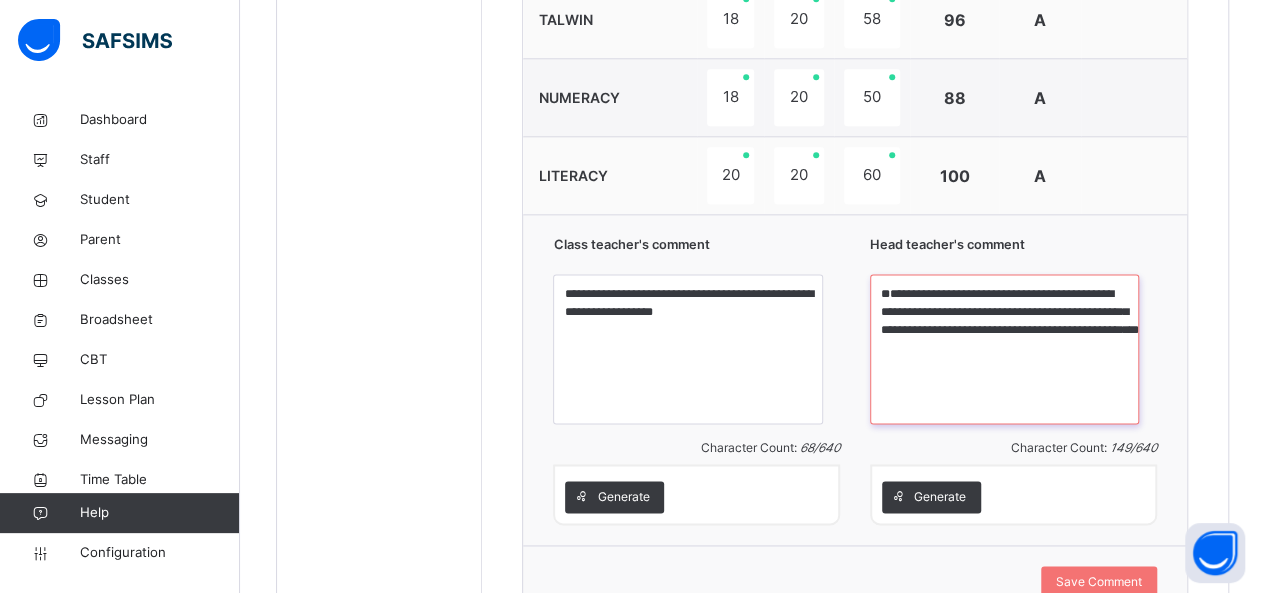 click on "**********" at bounding box center (1004, 349) 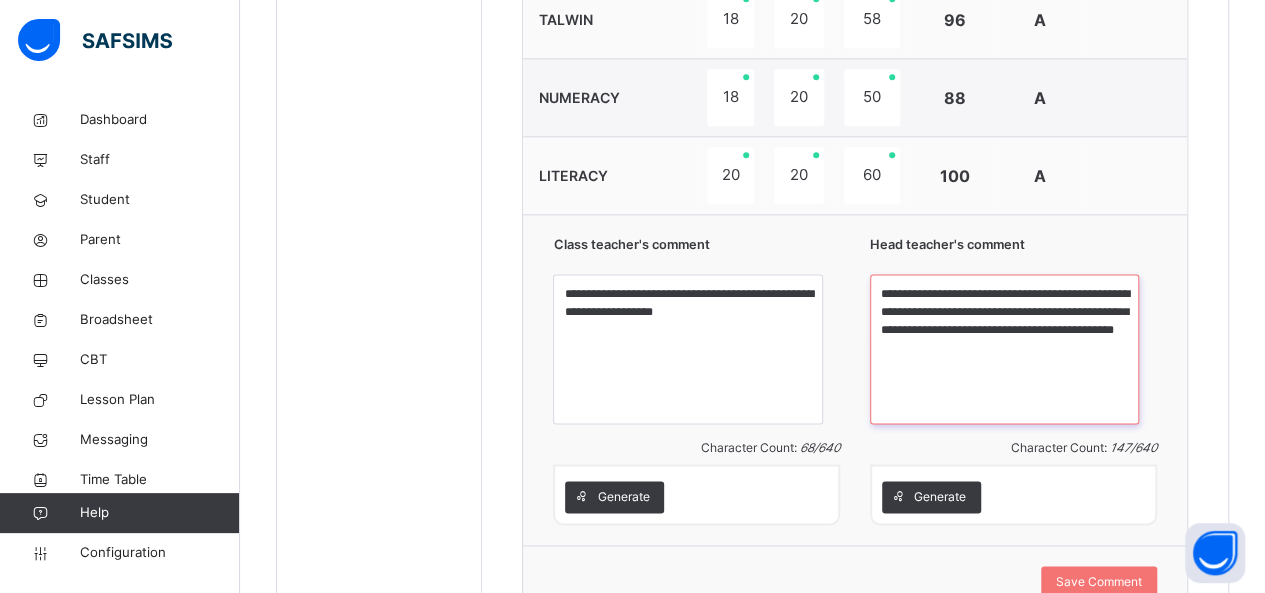 click on "**********" at bounding box center (1004, 349) 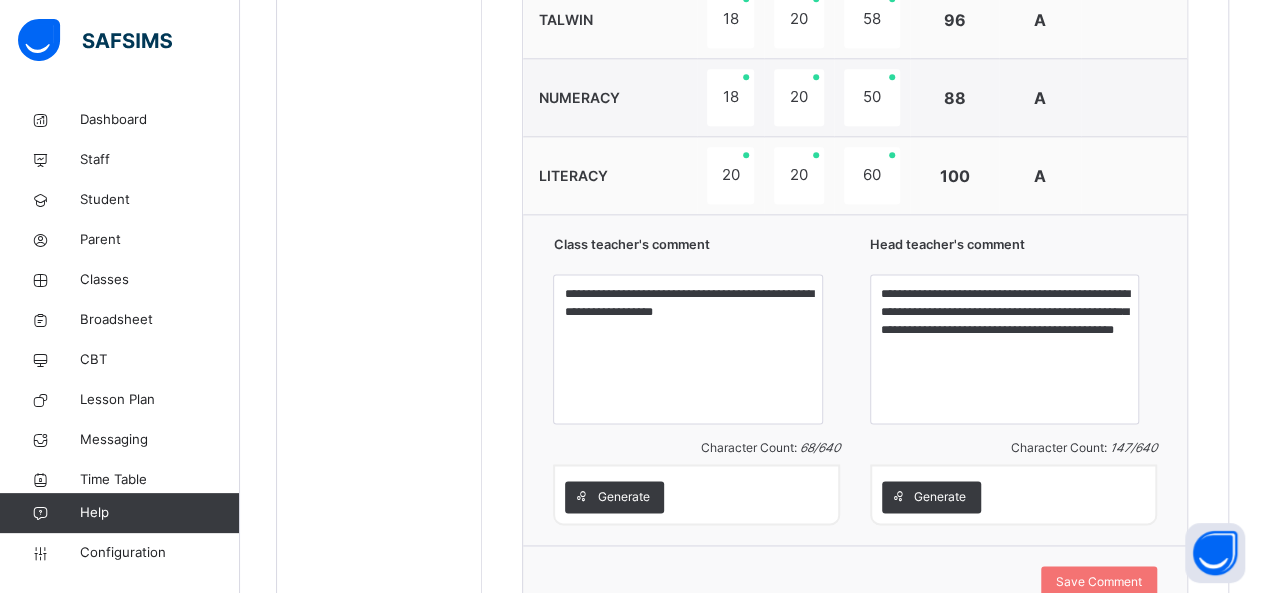 click on "A" at bounding box center [1040, 176] 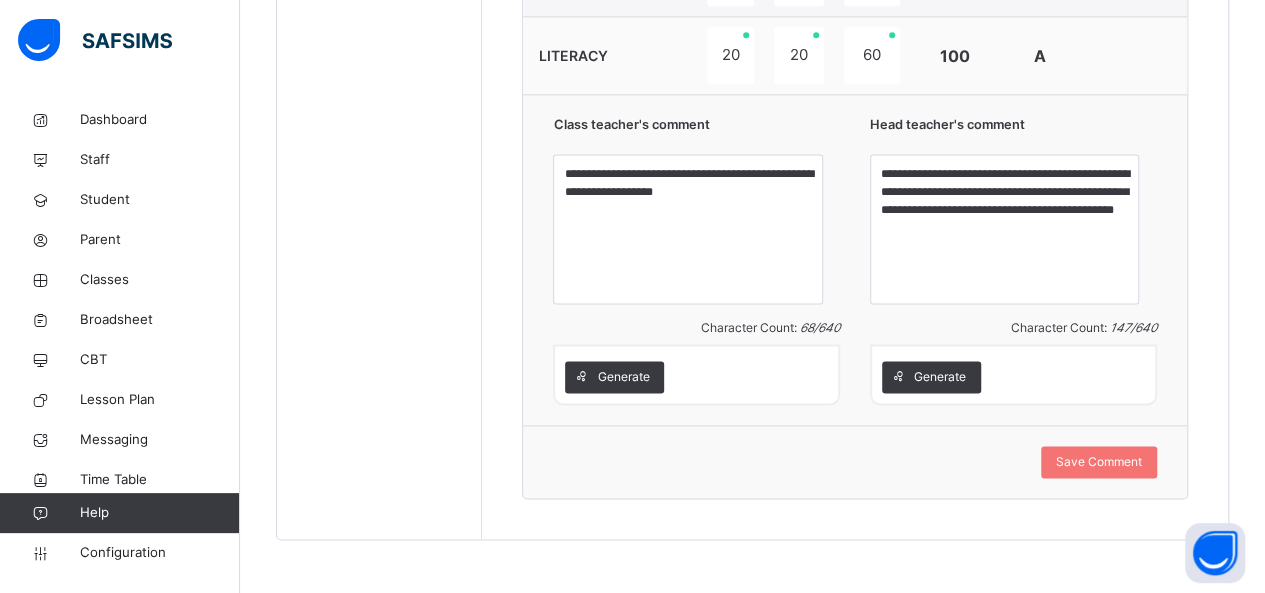 scroll, scrollTop: 1288, scrollLeft: 0, axis: vertical 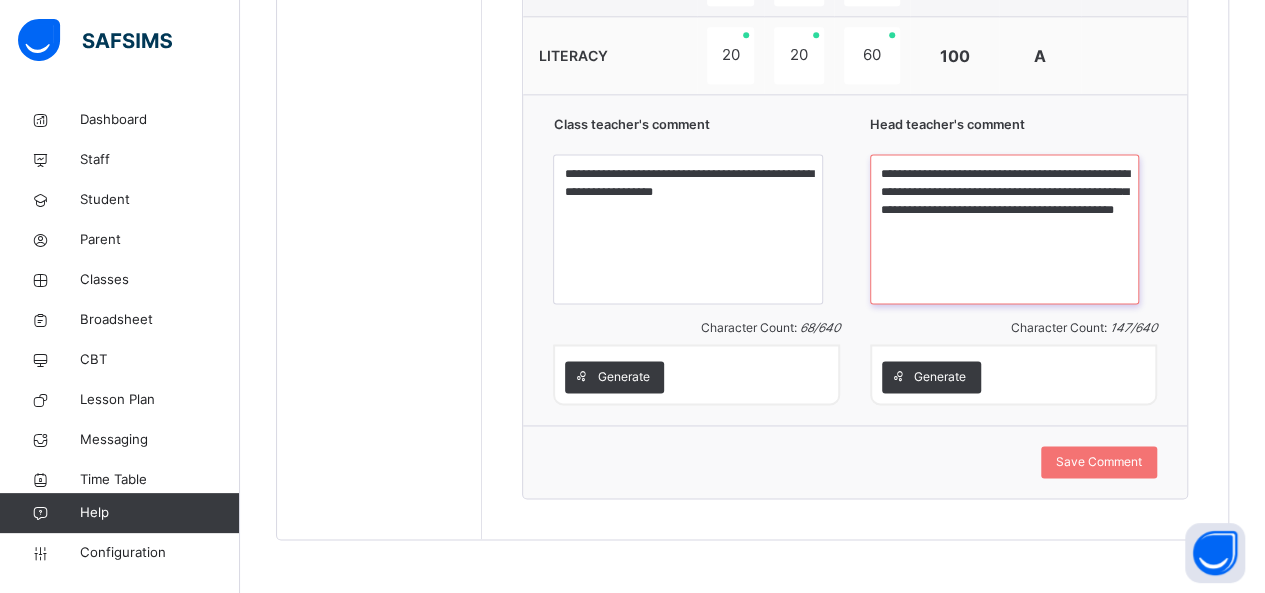click on "**********" at bounding box center [1004, 229] 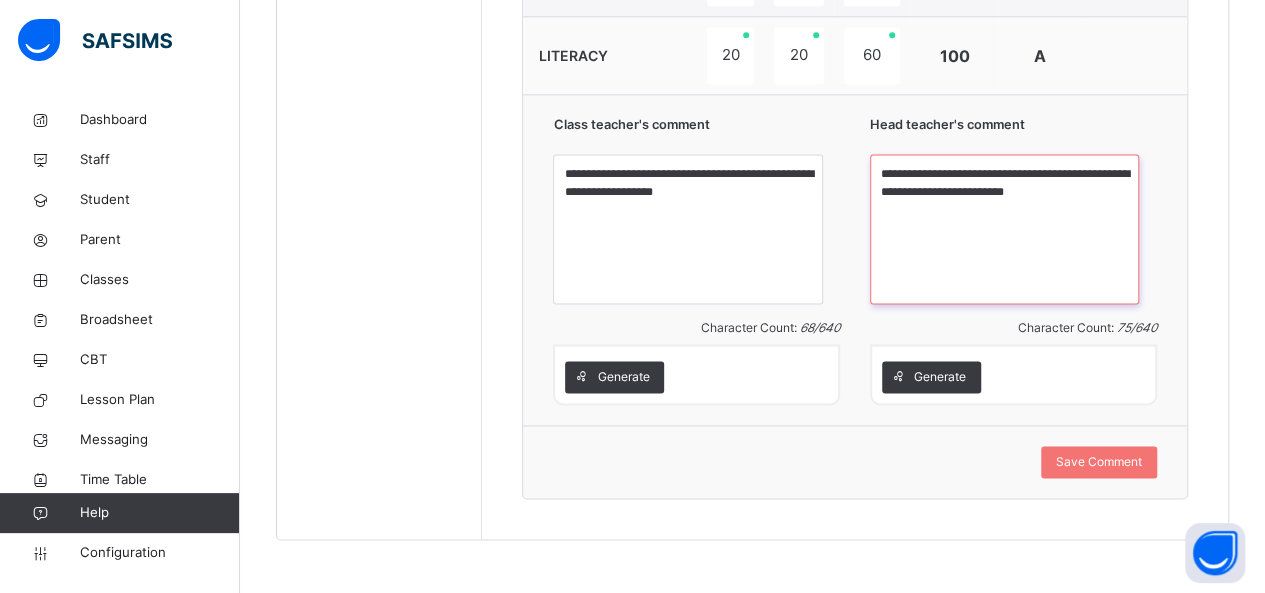 type on "**********" 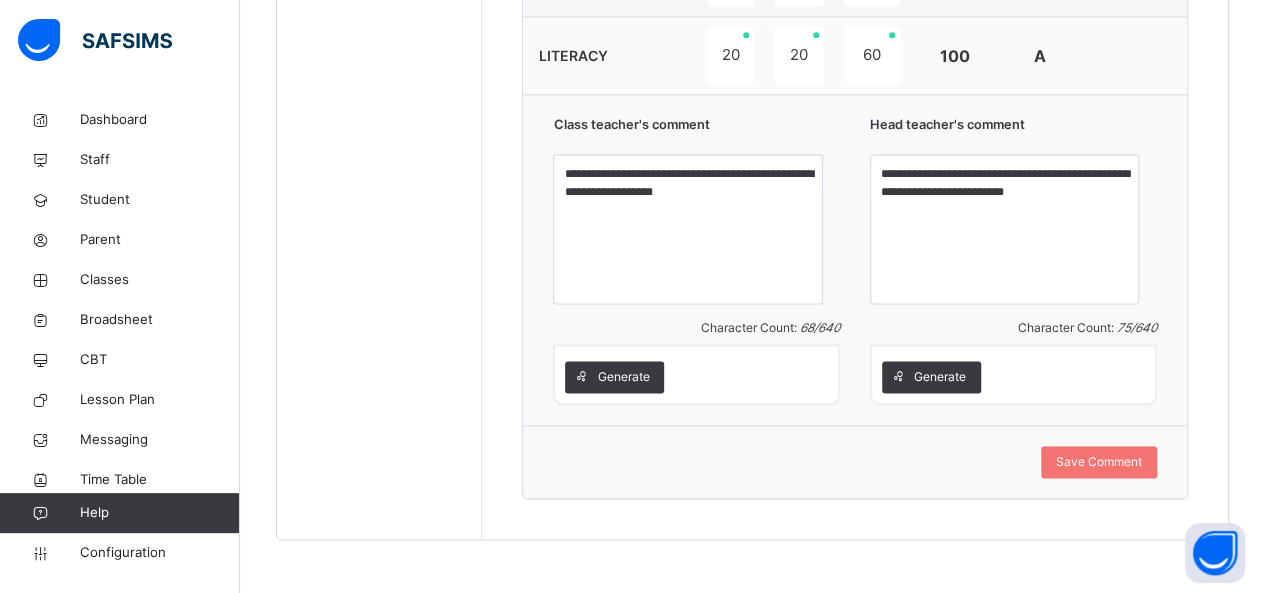 click on "**********" at bounding box center (855, 259) 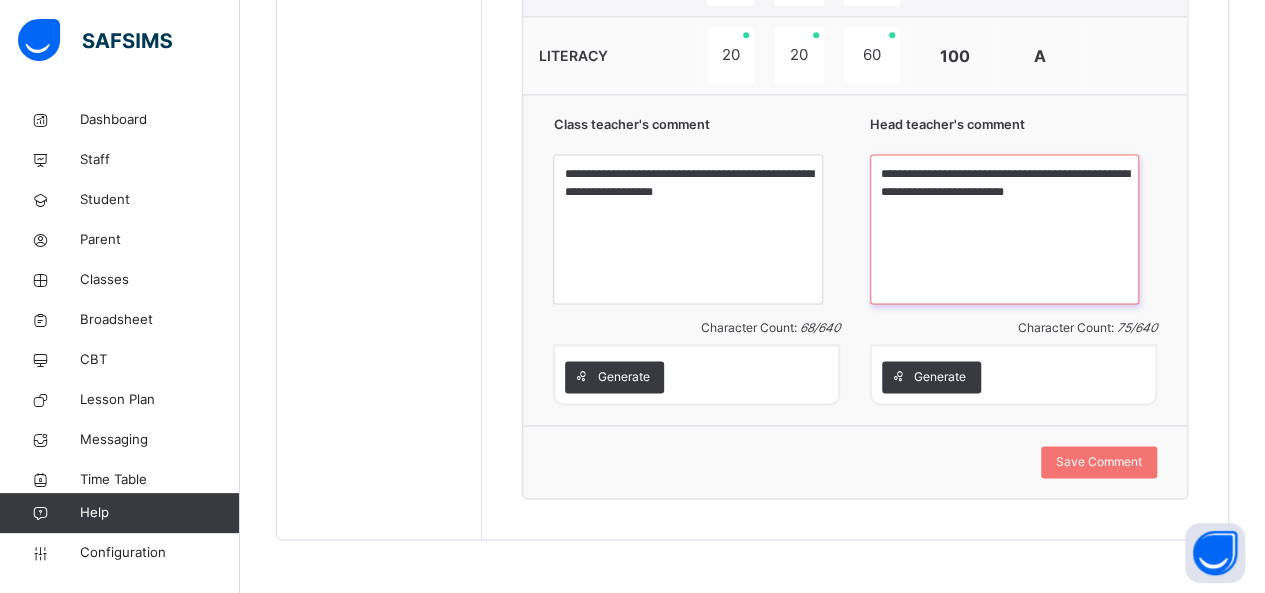 click on "**********" at bounding box center (1004, 229) 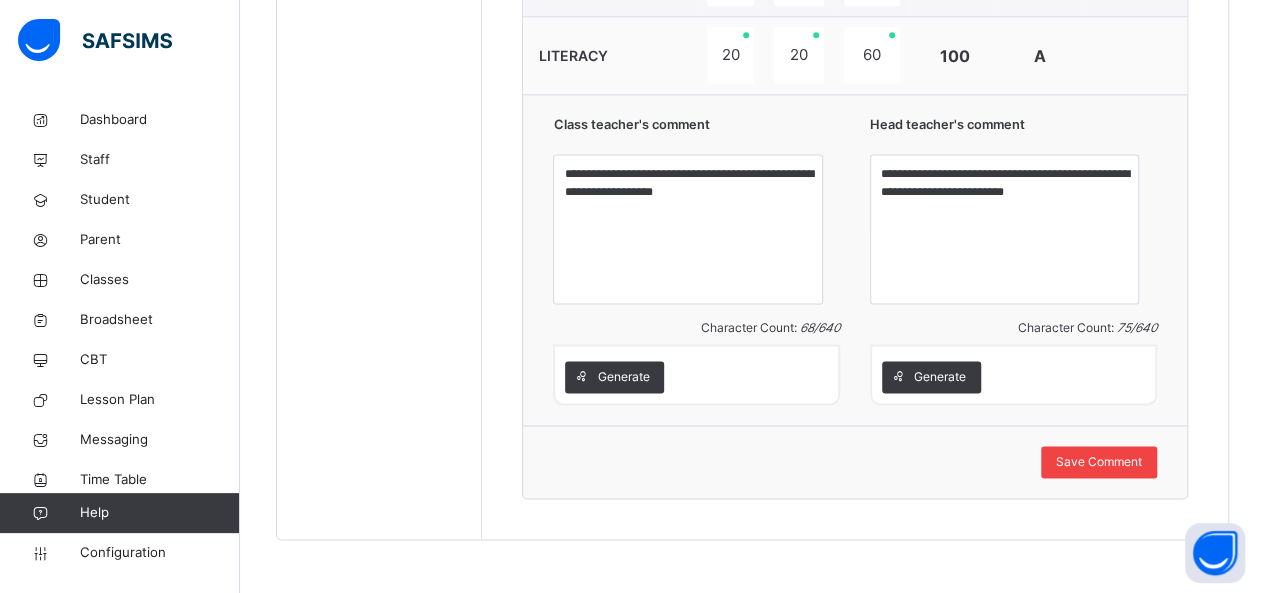 click on "Save Comment" at bounding box center (1099, 462) 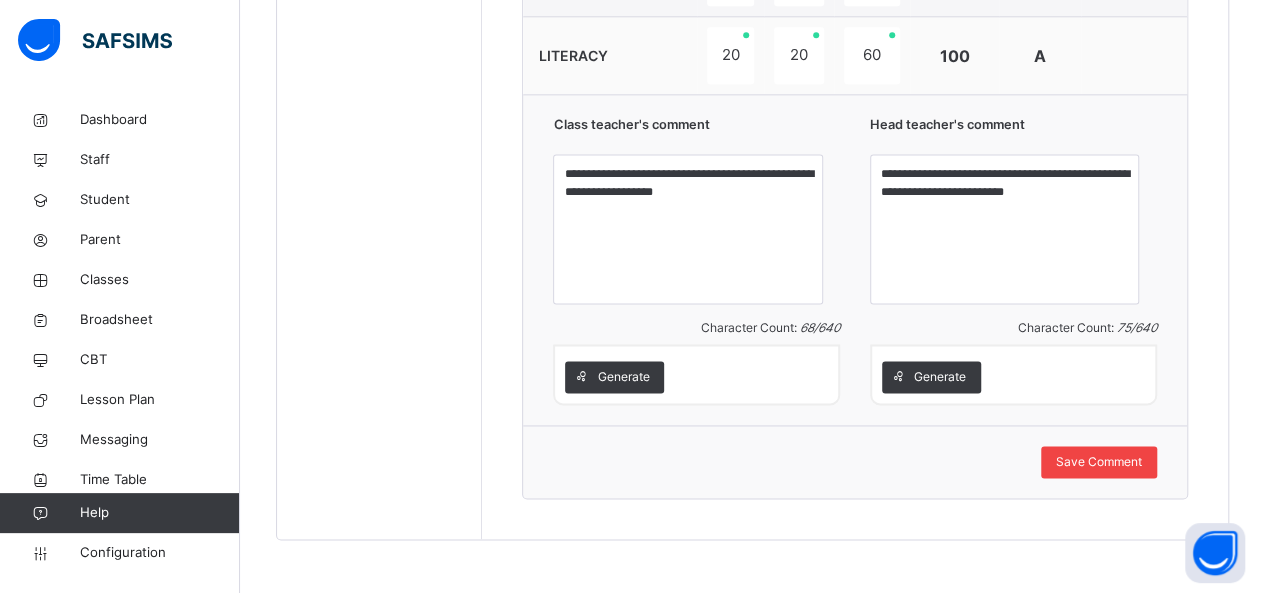click on "Save Comment" at bounding box center [1099, 462] 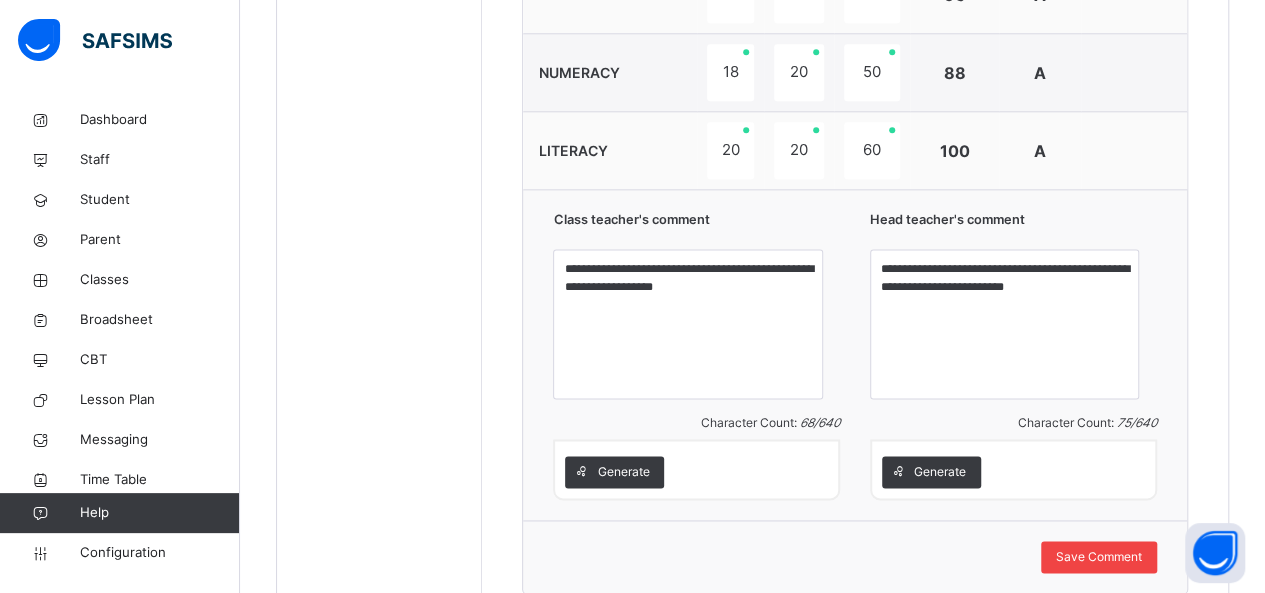 scroll, scrollTop: 1248, scrollLeft: 0, axis: vertical 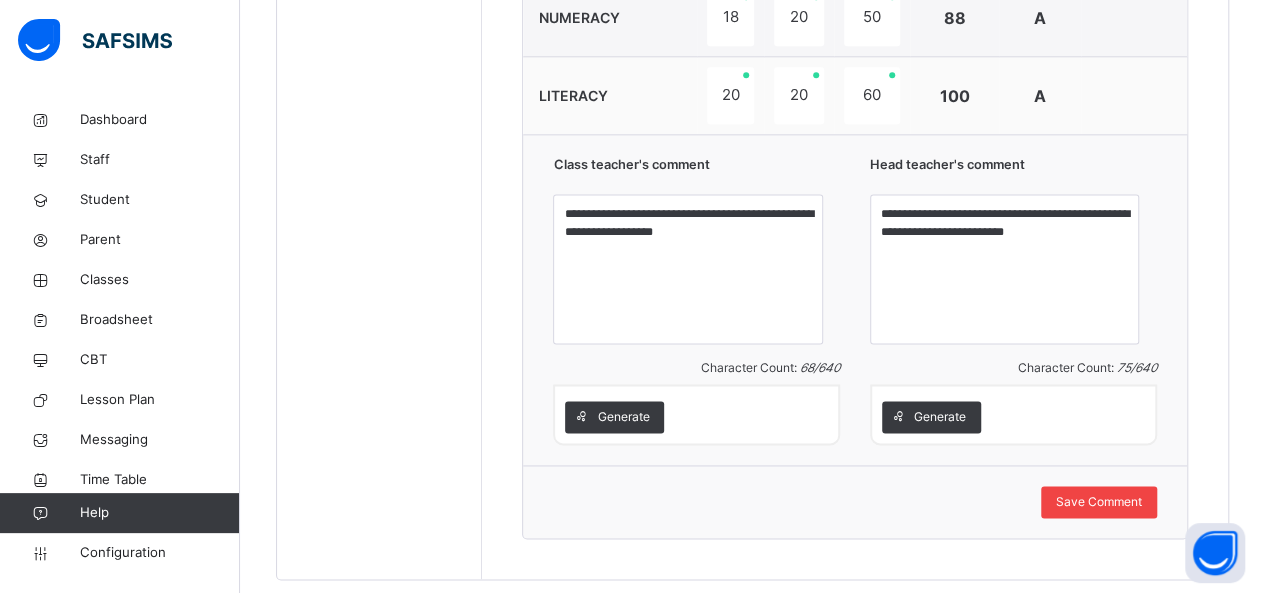 click on "Save Comment" at bounding box center [1099, 502] 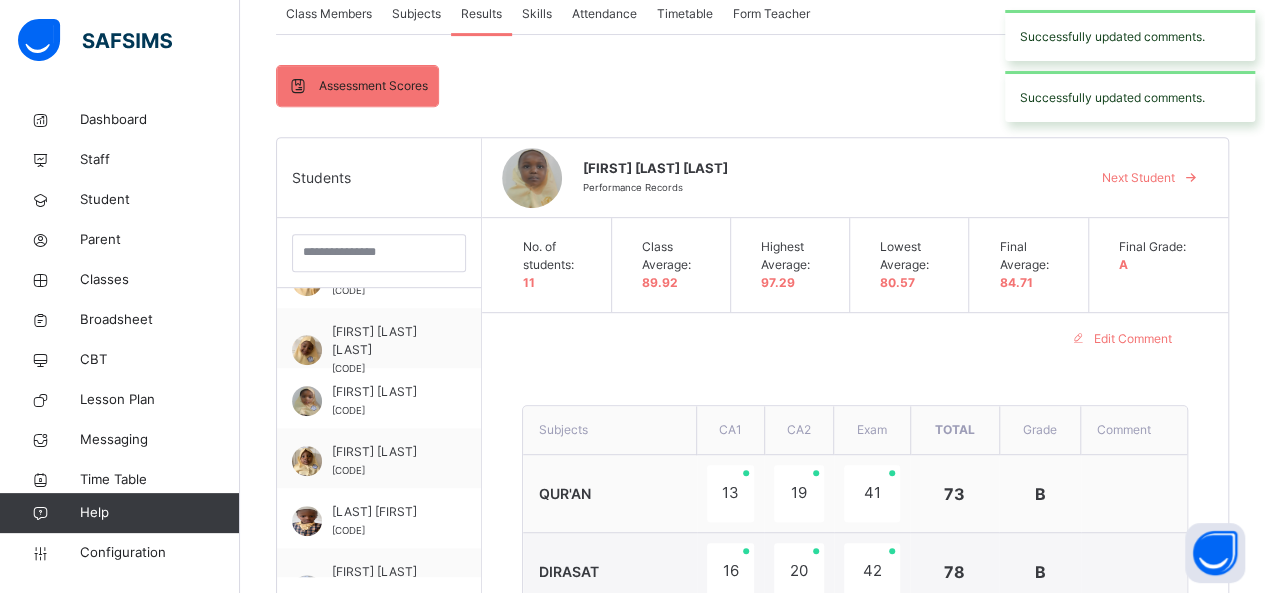 scroll, scrollTop: 248, scrollLeft: 0, axis: vertical 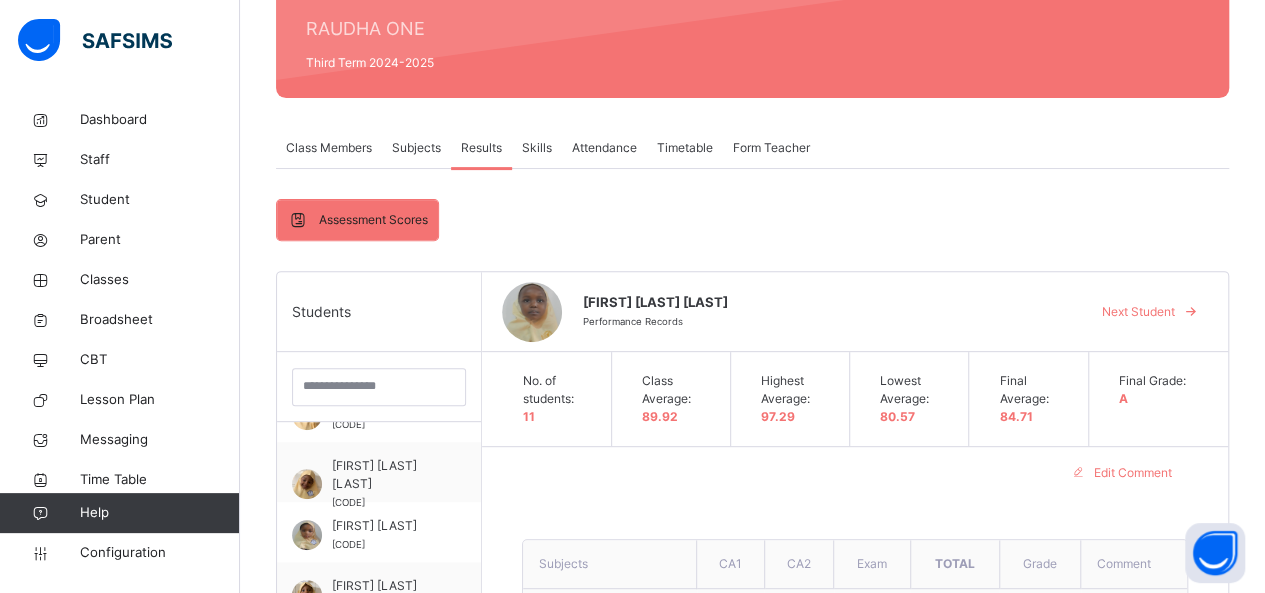 click on "Next Student" at bounding box center [1138, 312] 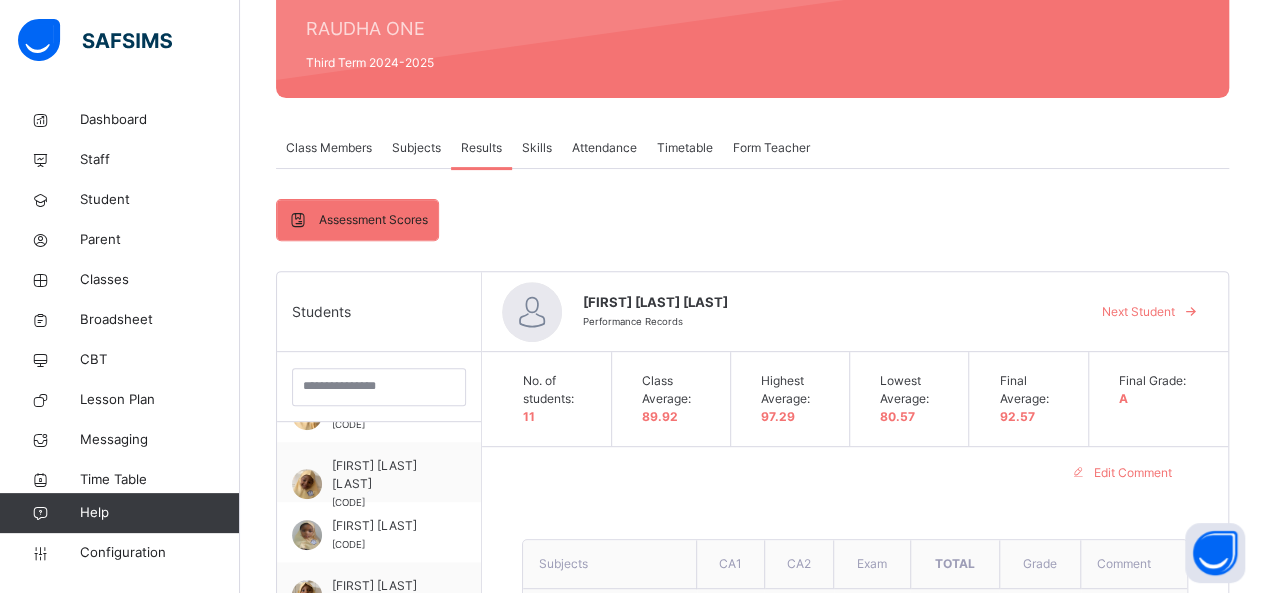 click on "**********" at bounding box center [752, 894] 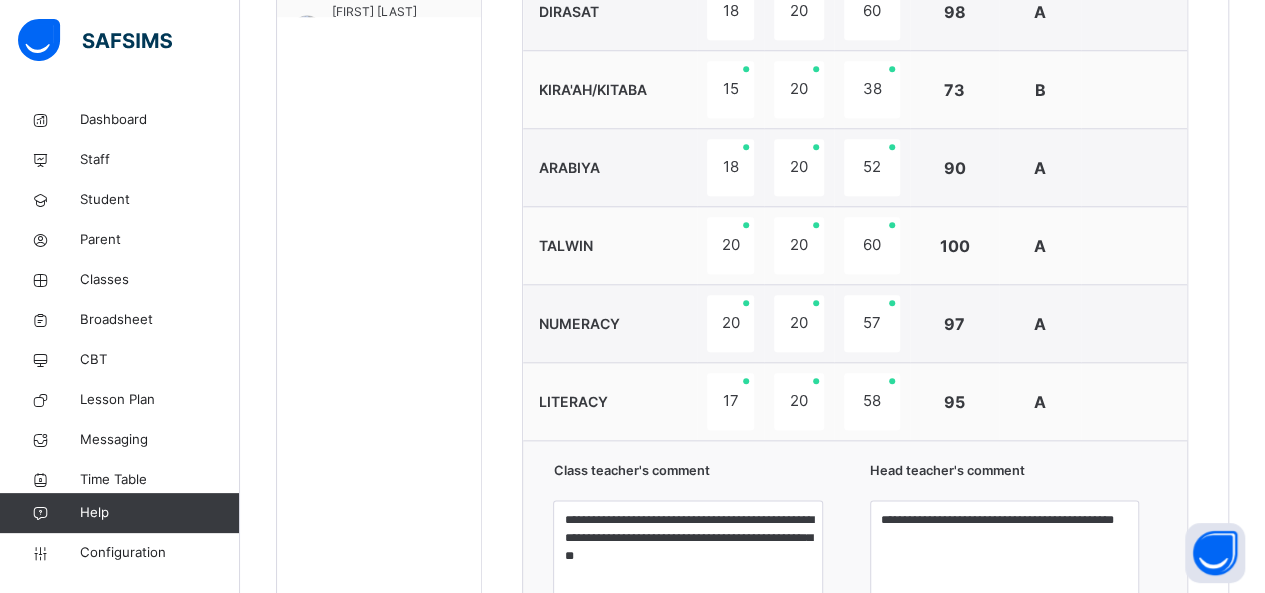 scroll, scrollTop: 968, scrollLeft: 0, axis: vertical 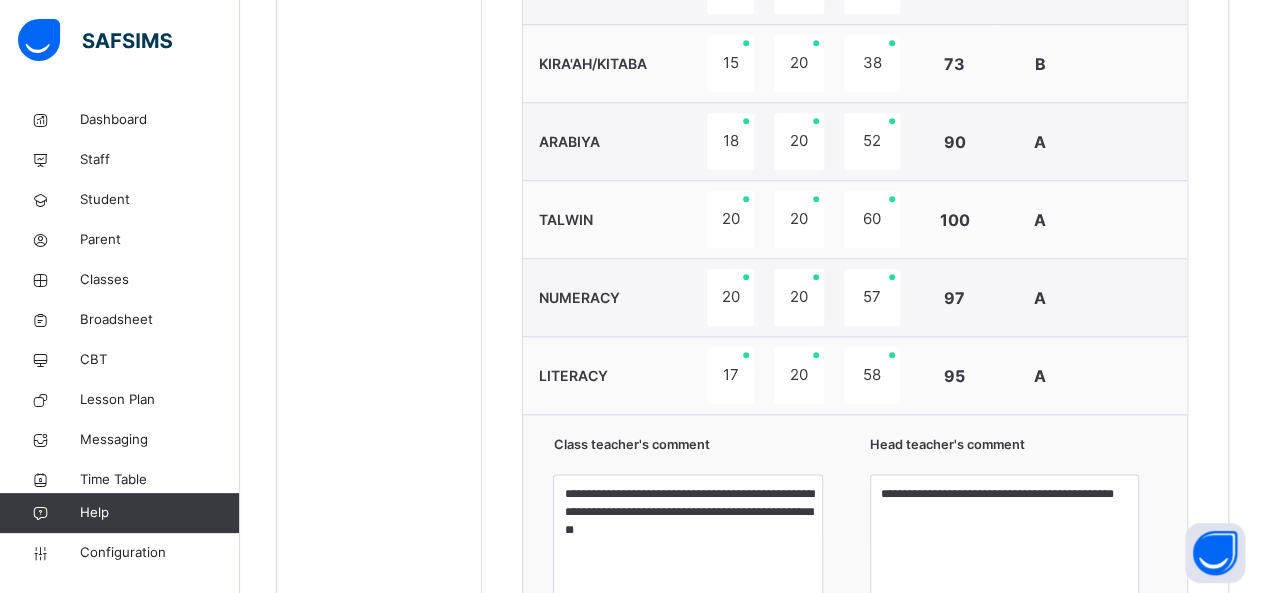 click on "95" at bounding box center (954, 376) 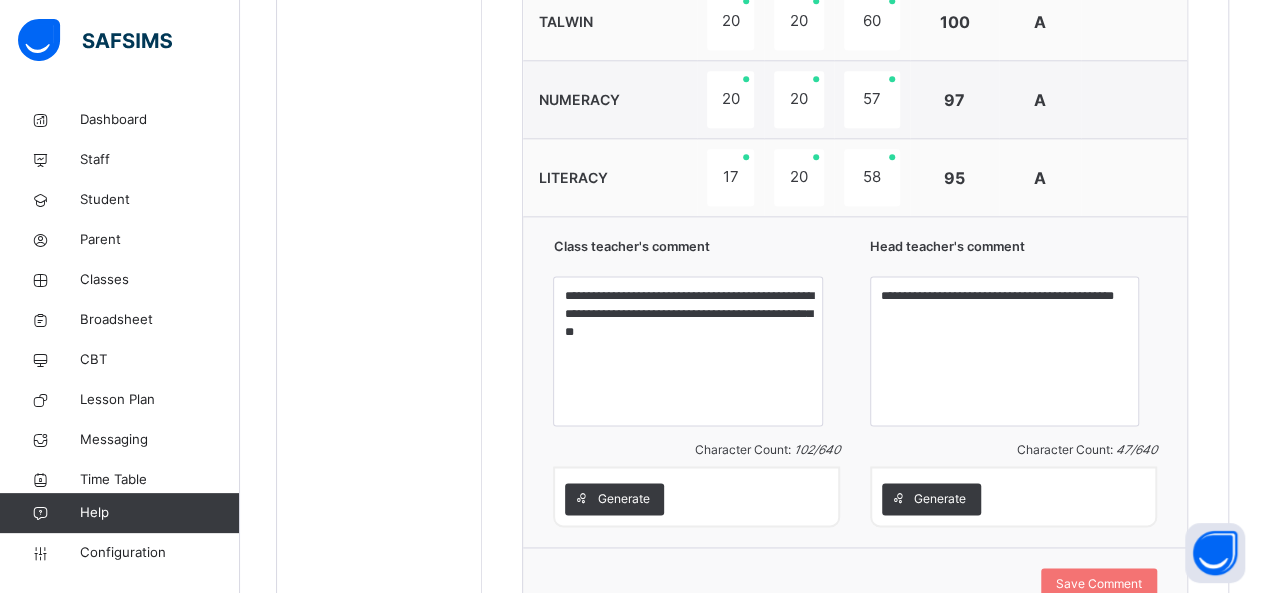 scroll, scrollTop: 1168, scrollLeft: 0, axis: vertical 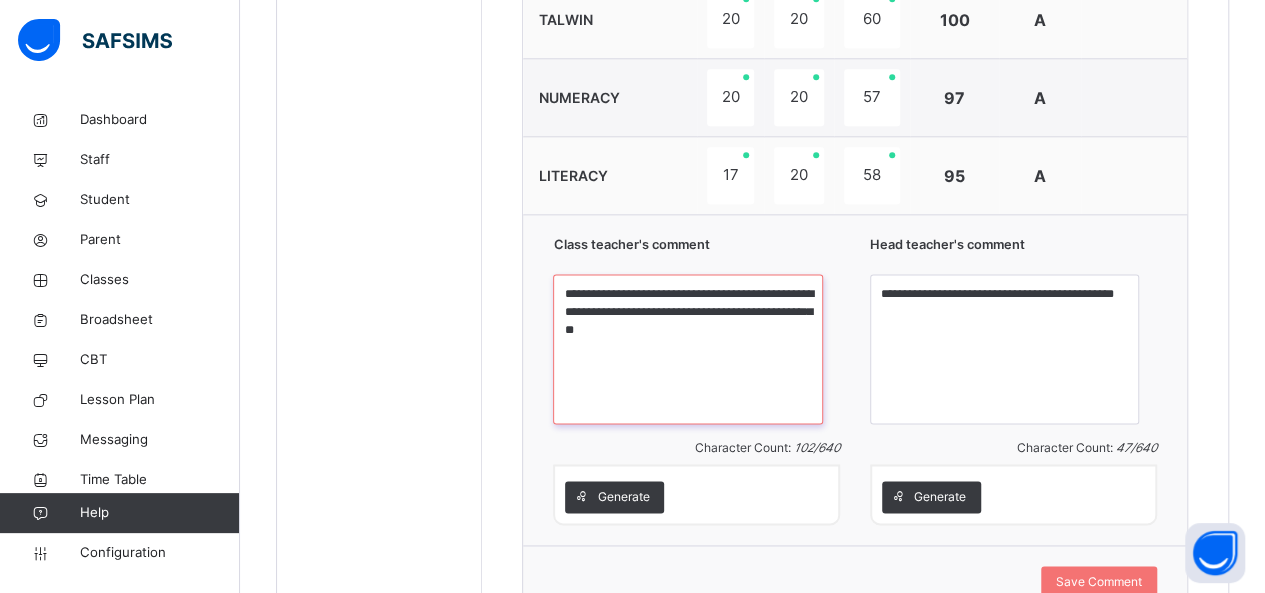 click on "**********" at bounding box center [687, 349] 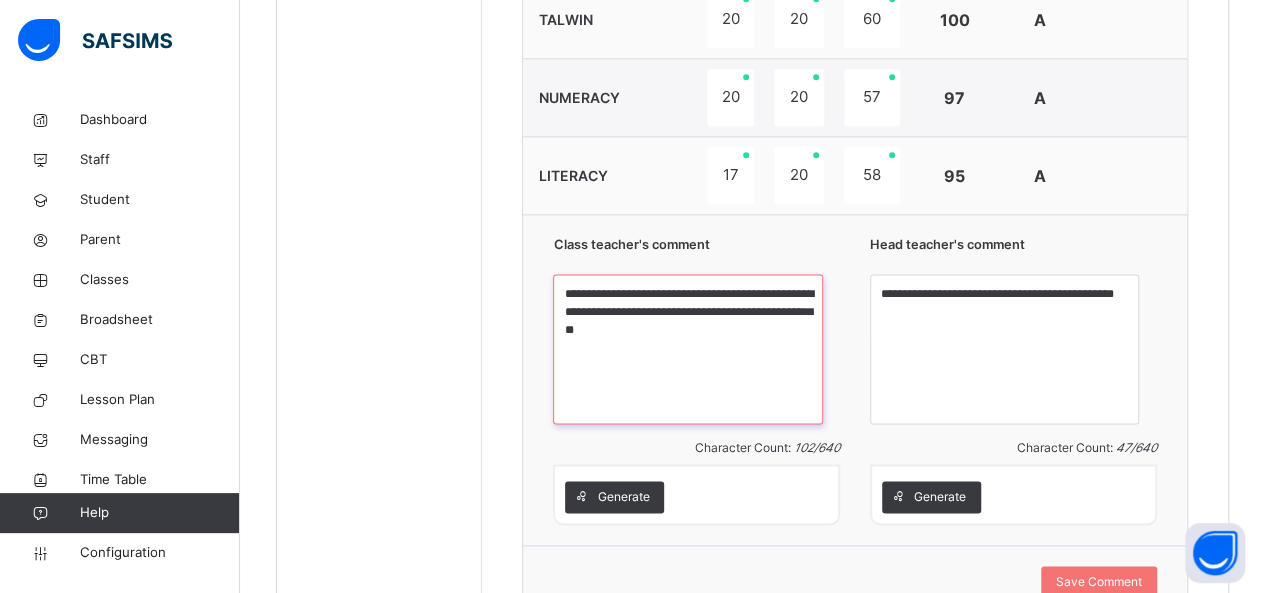 click on "**********" at bounding box center (687, 349) 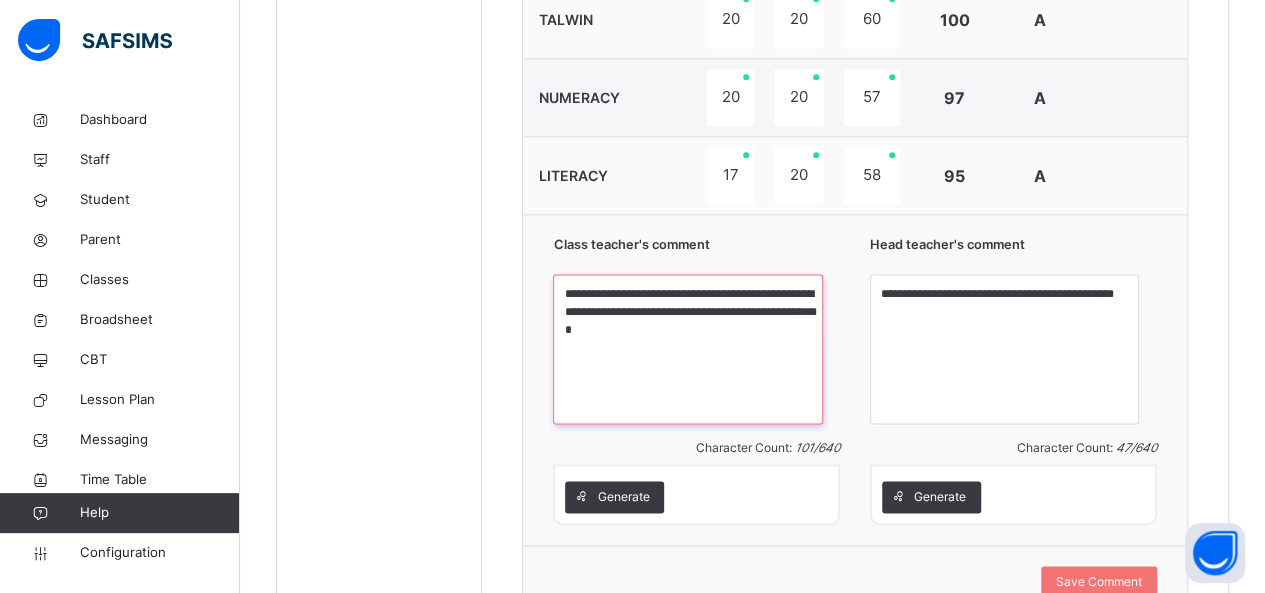 click on "**********" at bounding box center [687, 349] 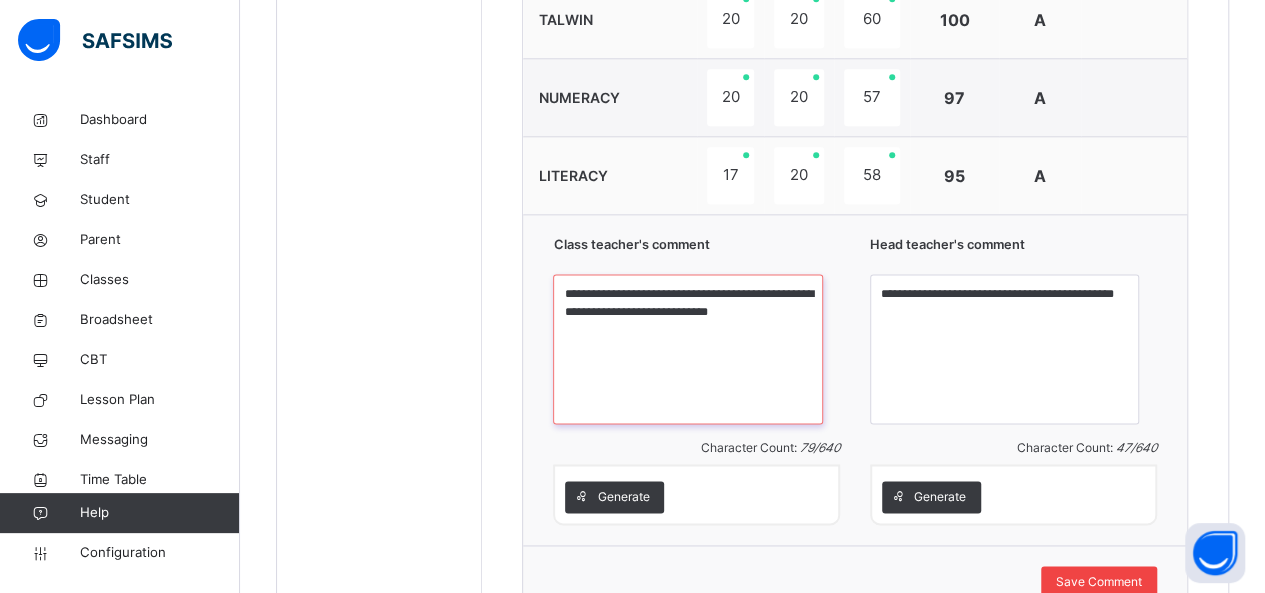 type on "**********" 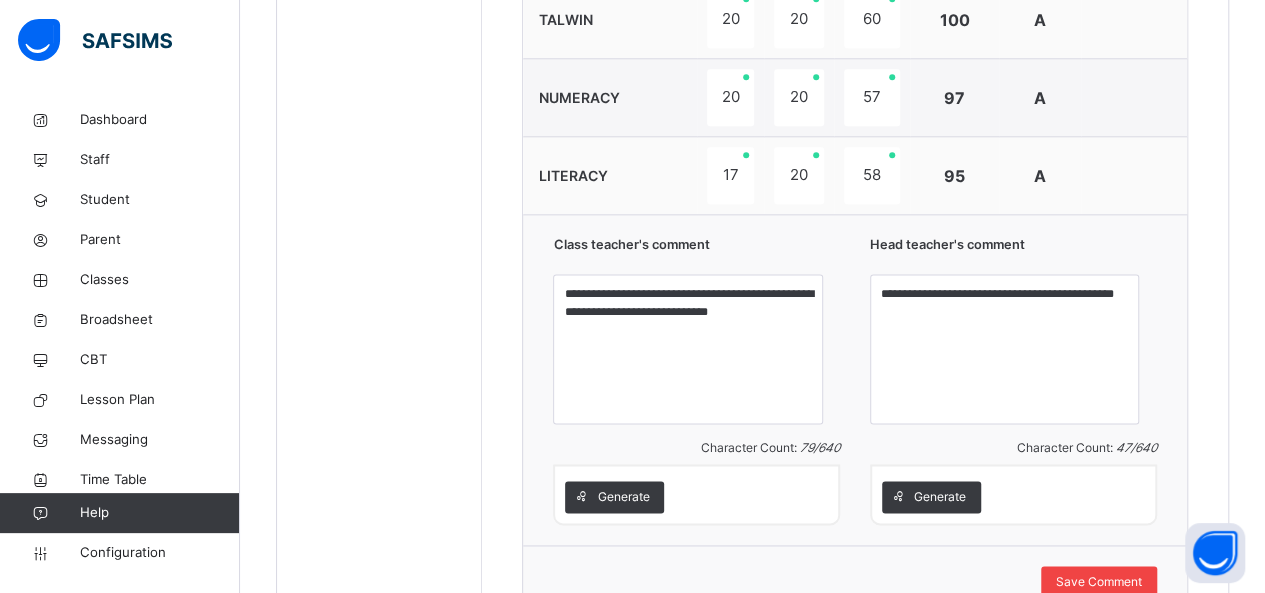 click on "Save Comment" at bounding box center (1099, 582) 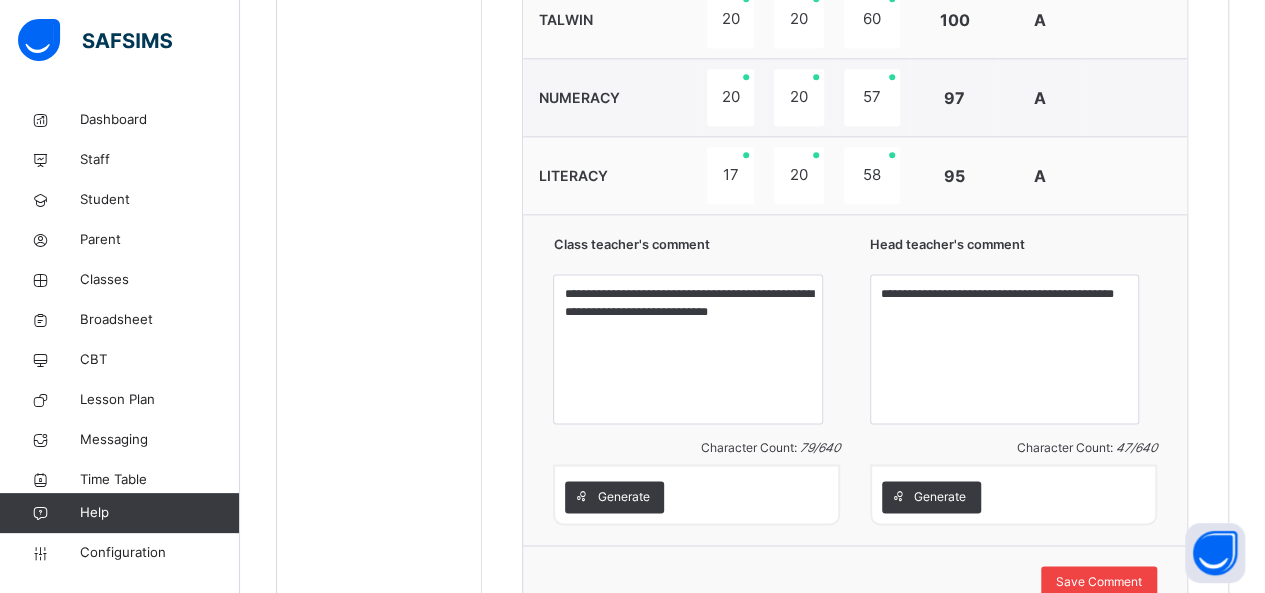 click on "Save Comment" at bounding box center (1099, 582) 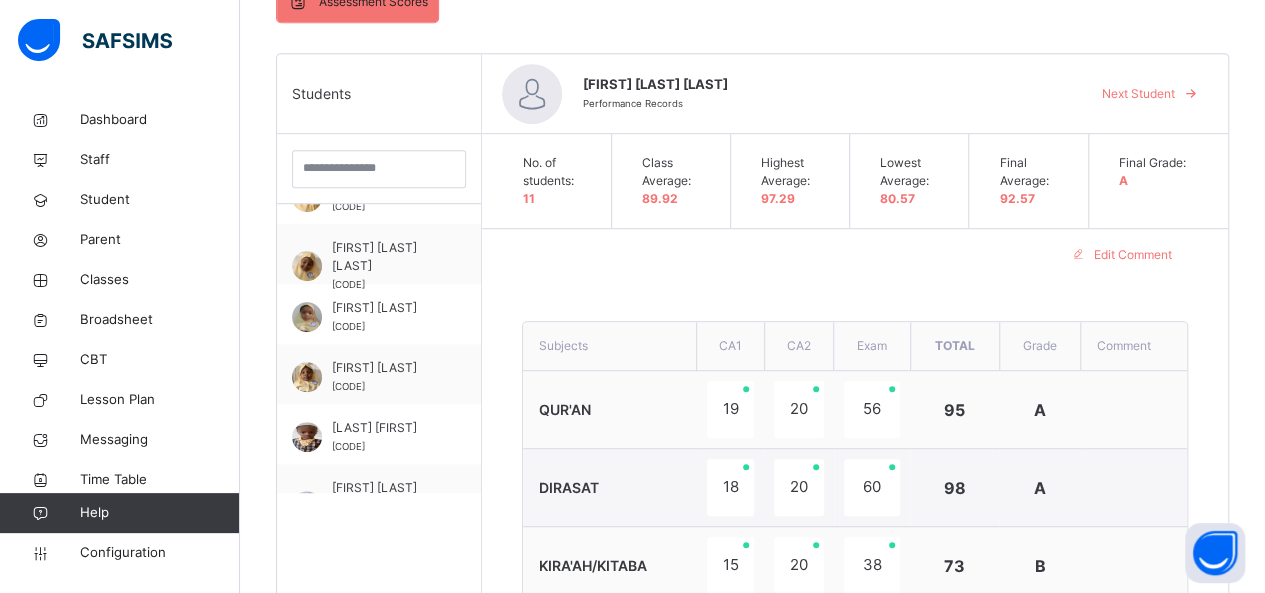 scroll, scrollTop: 448, scrollLeft: 0, axis: vertical 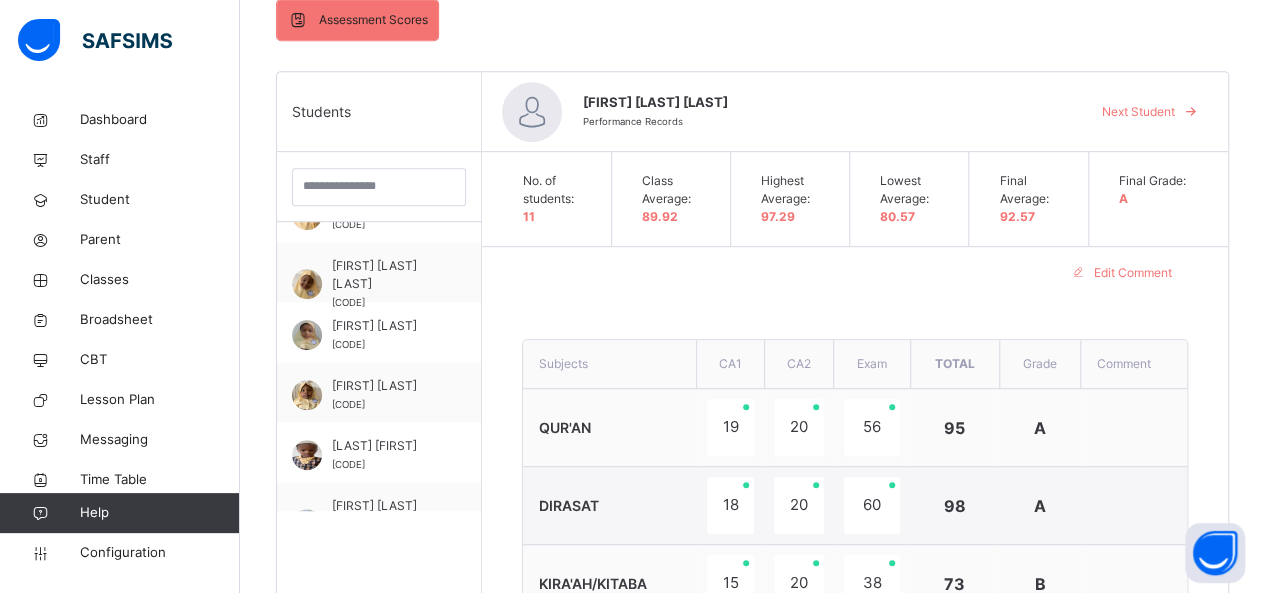 click at bounding box center (1191, 112) 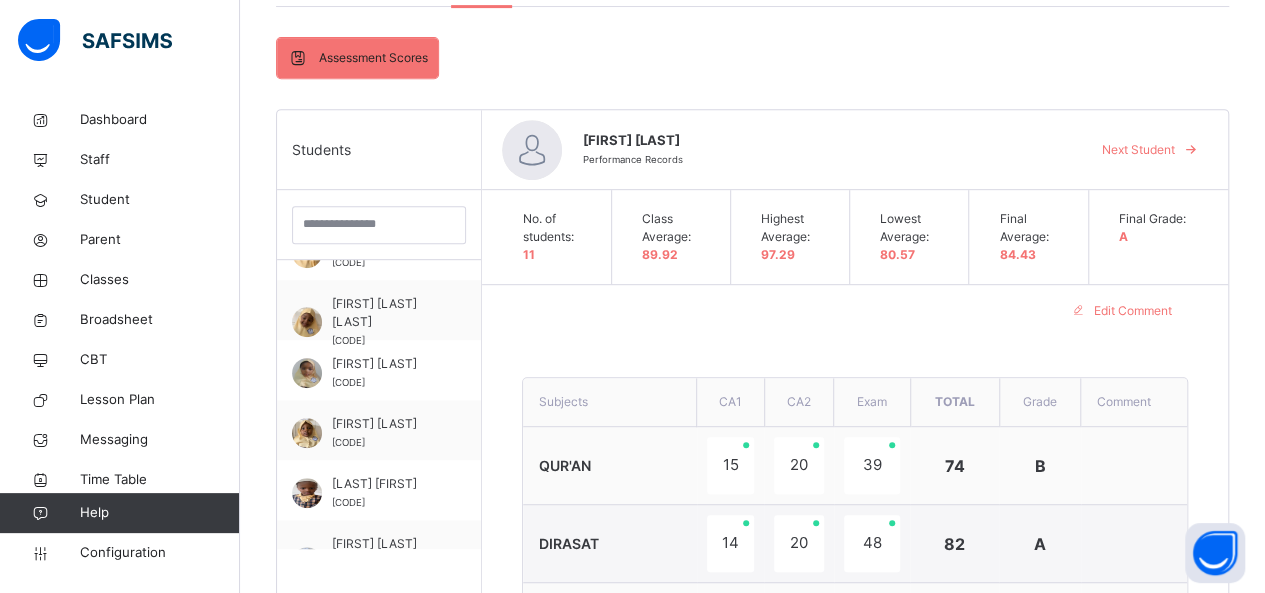 scroll, scrollTop: 408, scrollLeft: 0, axis: vertical 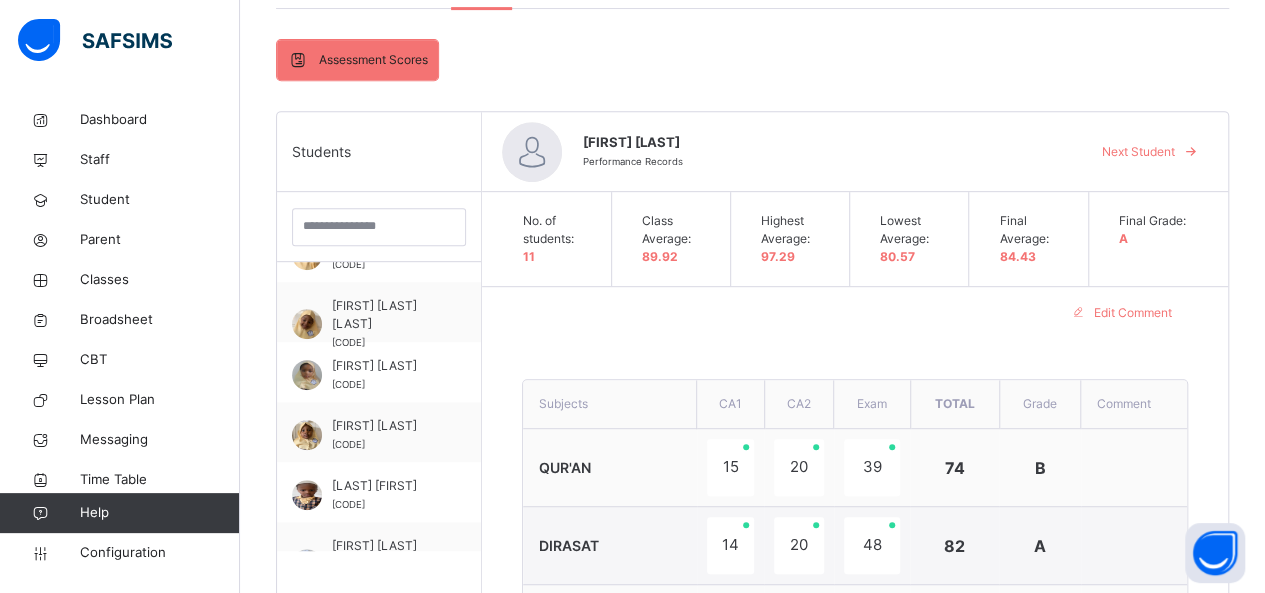 click on "Next Student" at bounding box center (1138, 152) 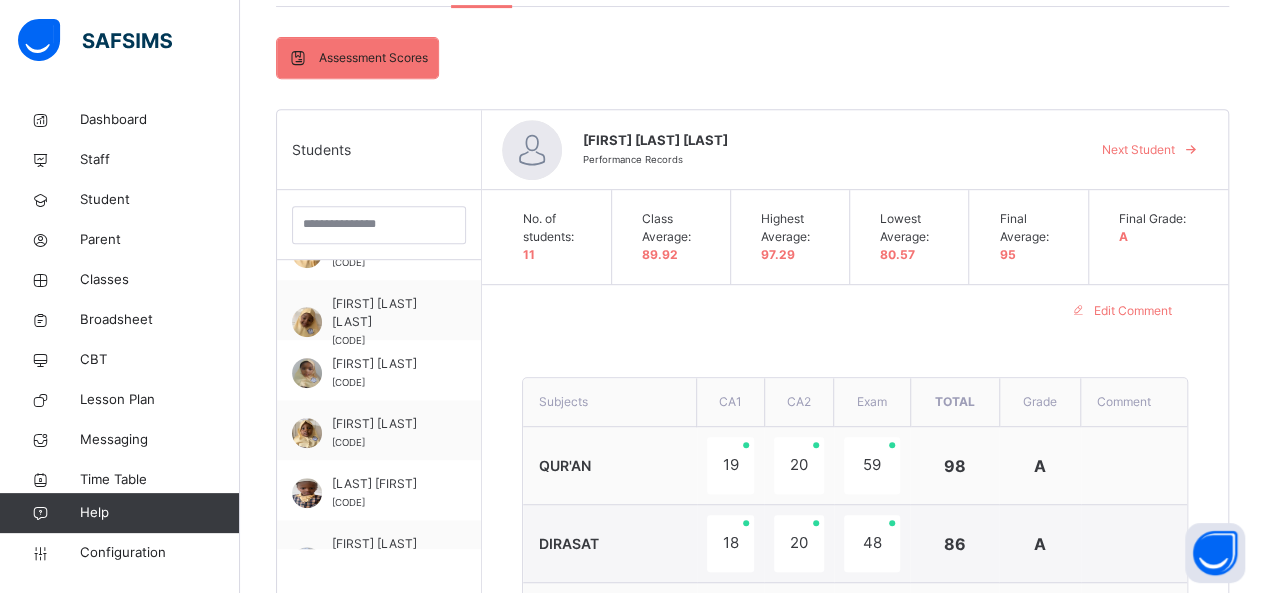 scroll, scrollTop: 408, scrollLeft: 0, axis: vertical 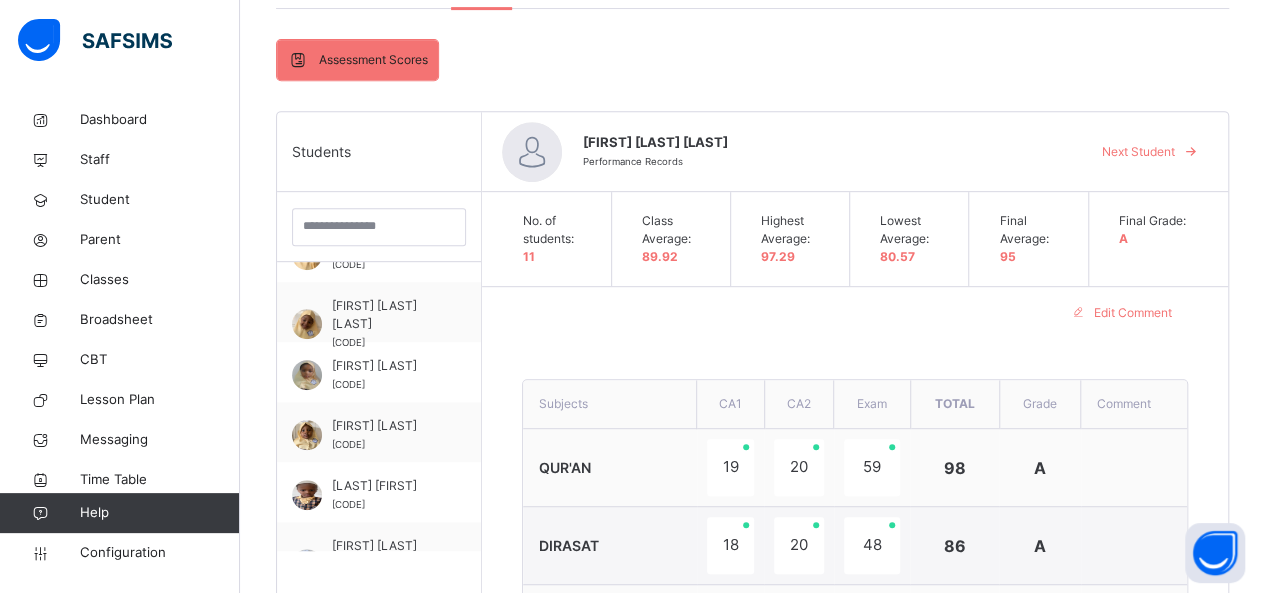 click on "Next Student" at bounding box center [1138, 152] 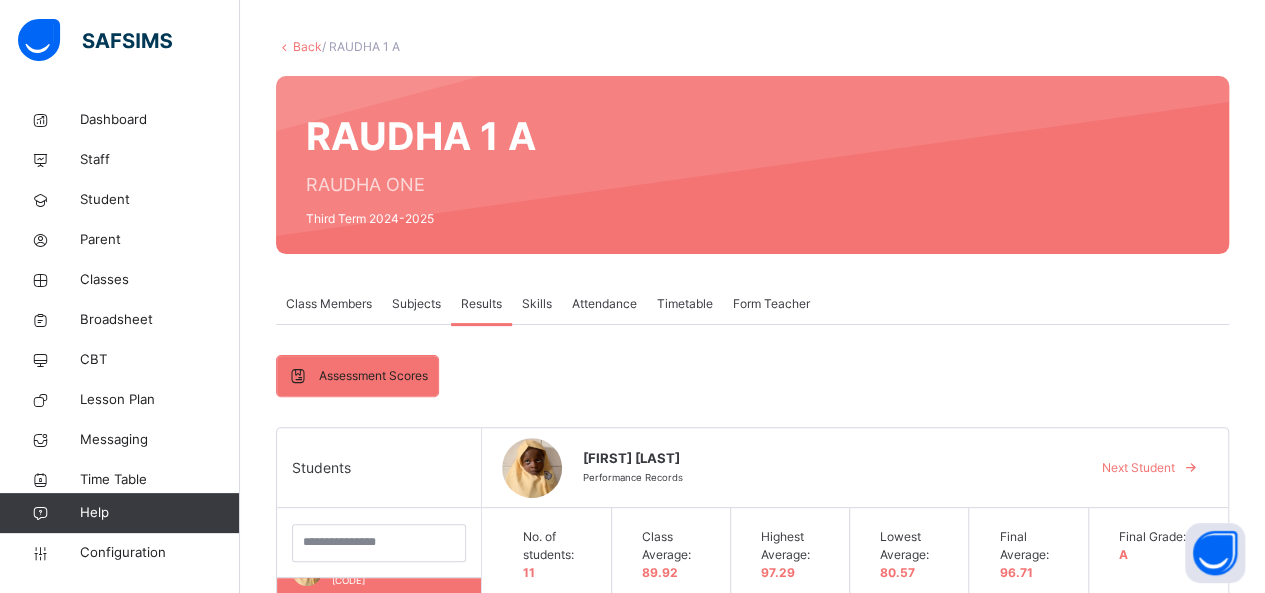 scroll, scrollTop: 88, scrollLeft: 0, axis: vertical 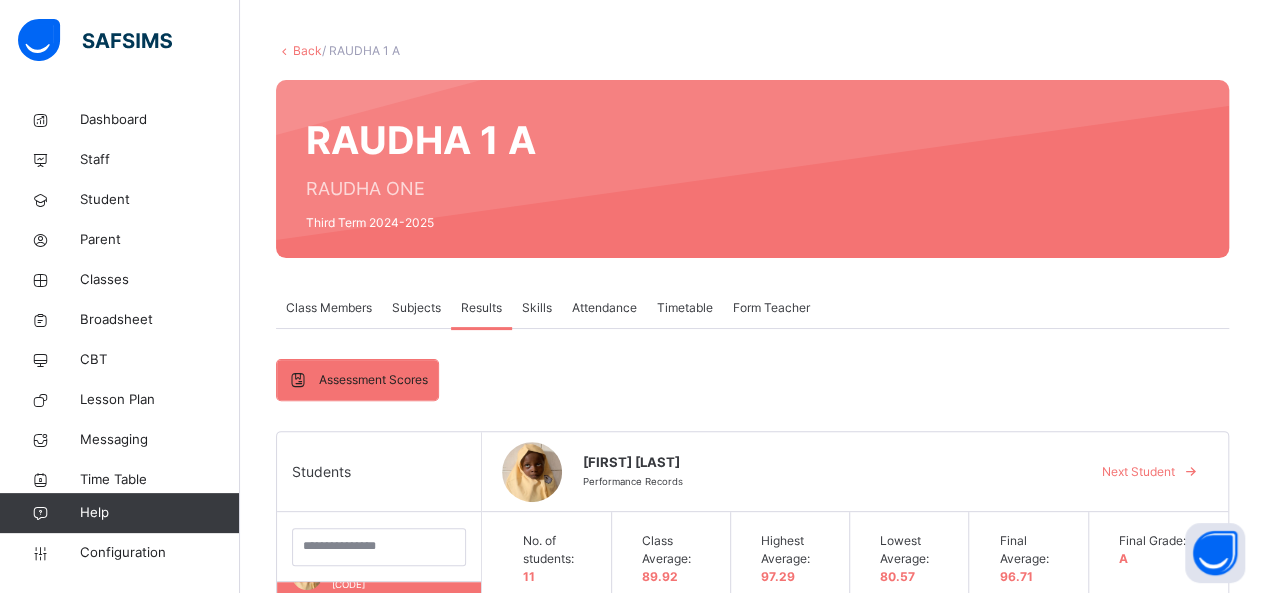 click on "Back" at bounding box center [307, 50] 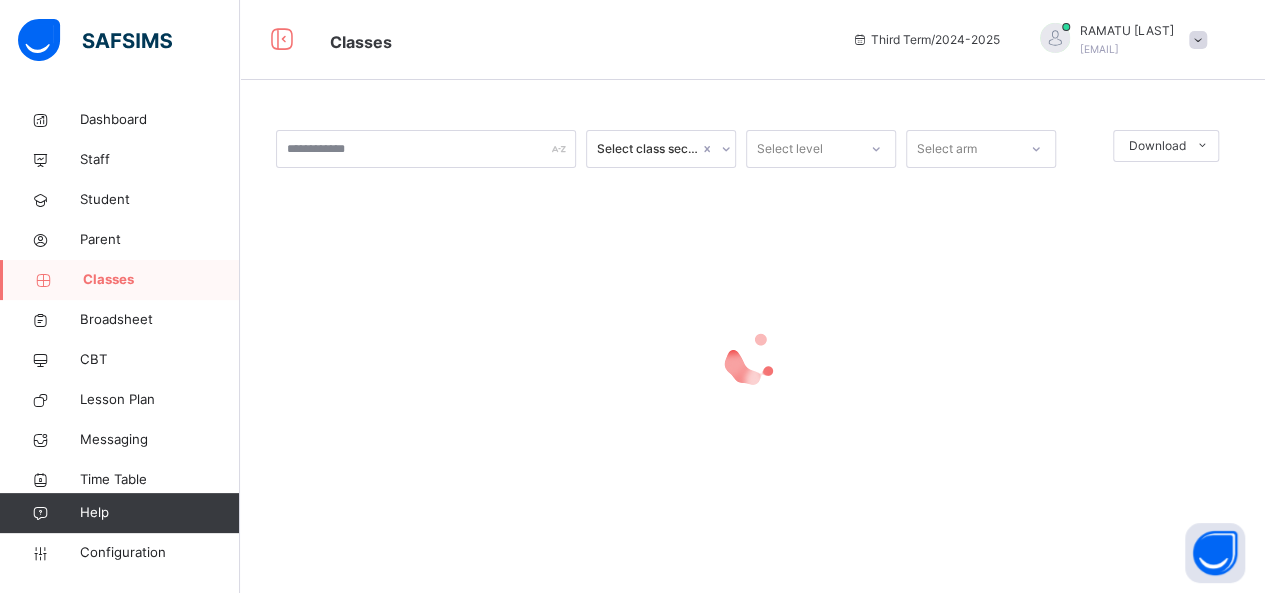scroll, scrollTop: 0, scrollLeft: 0, axis: both 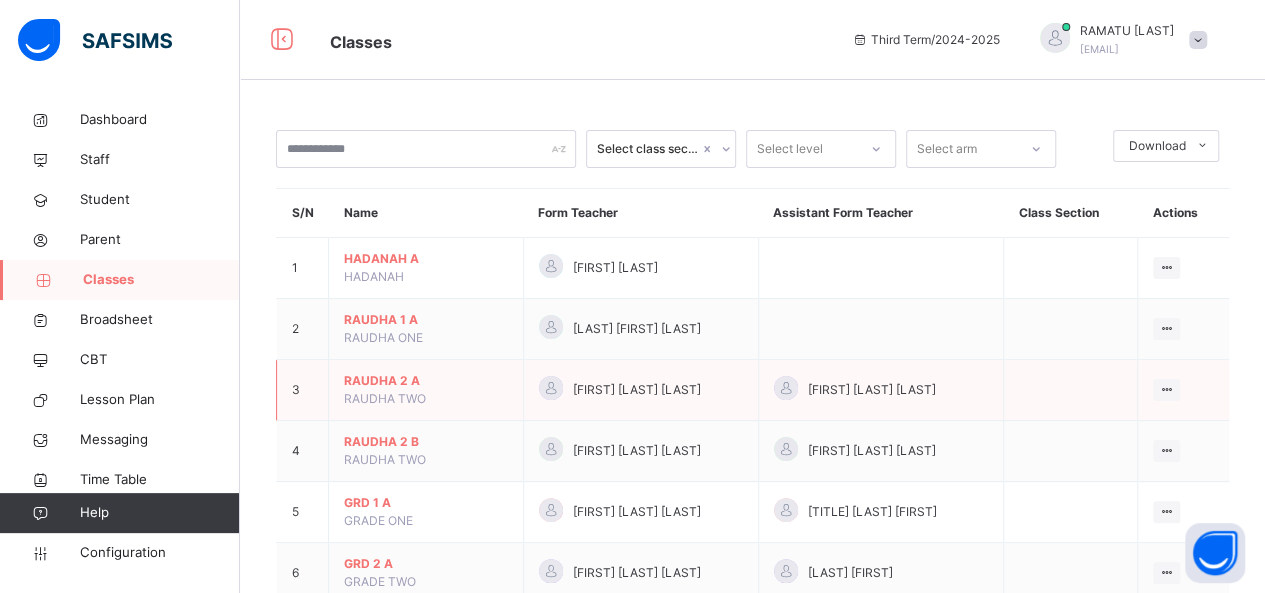 click on "[NAME] [NUMBER] [LETTER]" at bounding box center [426, 381] 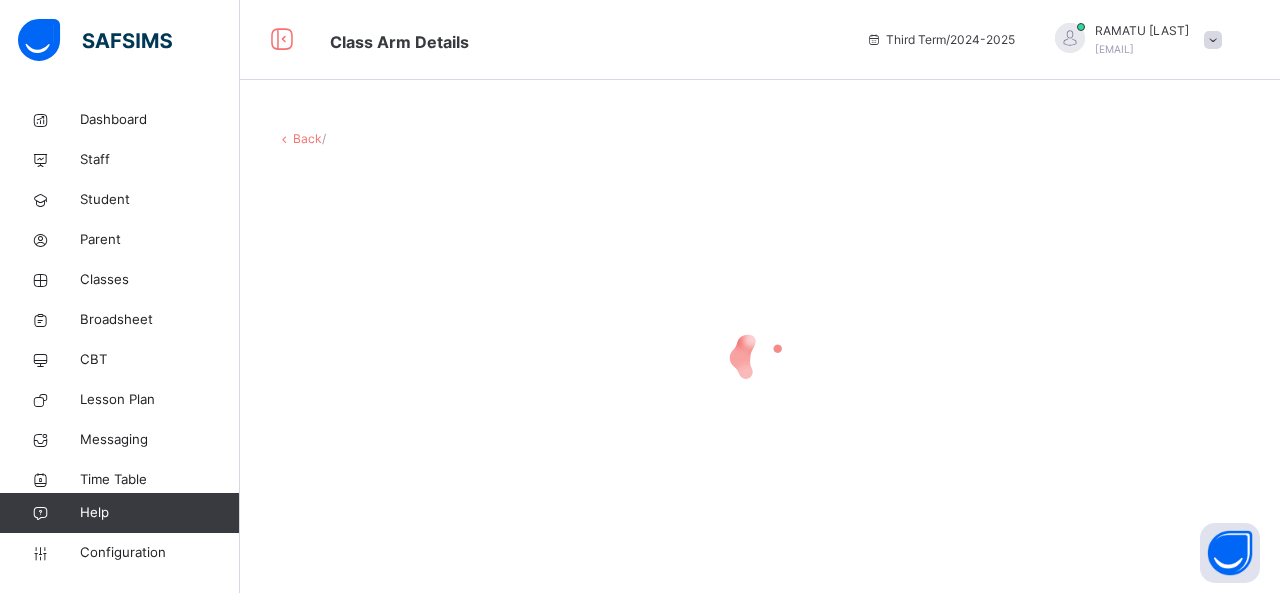 click at bounding box center (760, 358) 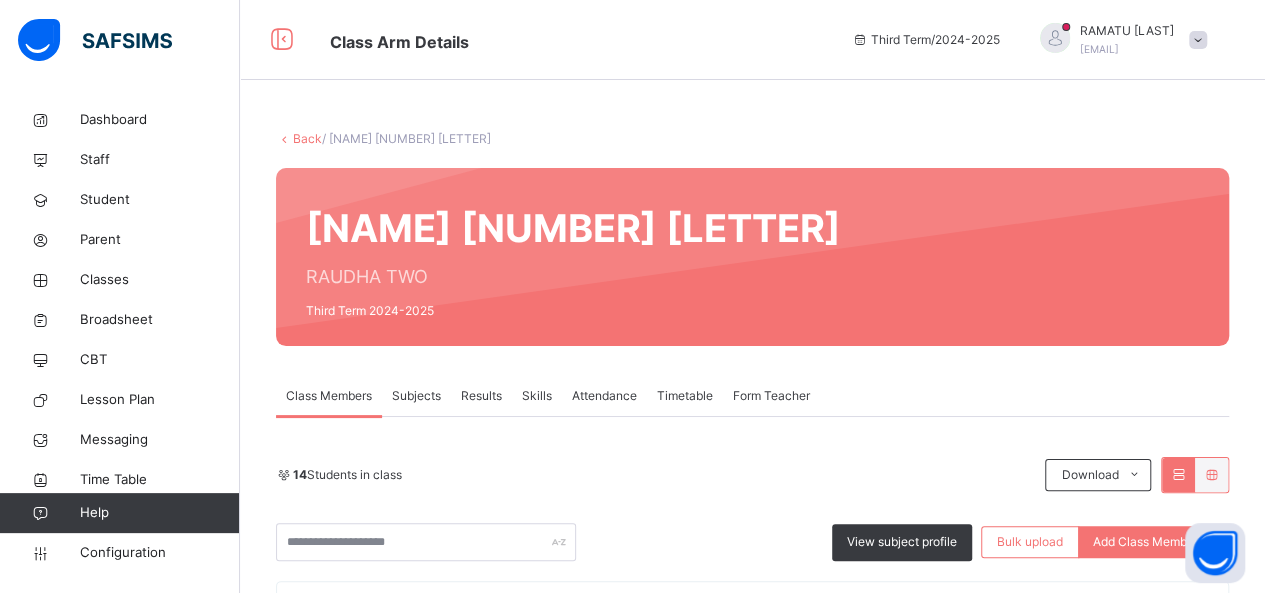 click on "Results" at bounding box center [481, 396] 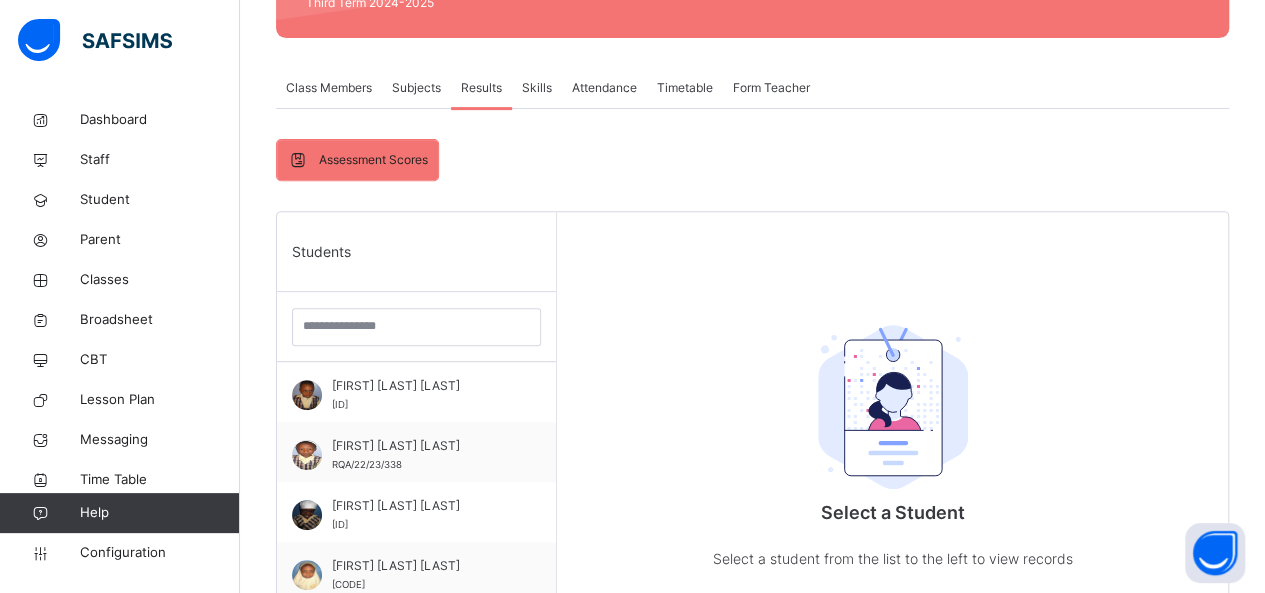 scroll, scrollTop: 320, scrollLeft: 0, axis: vertical 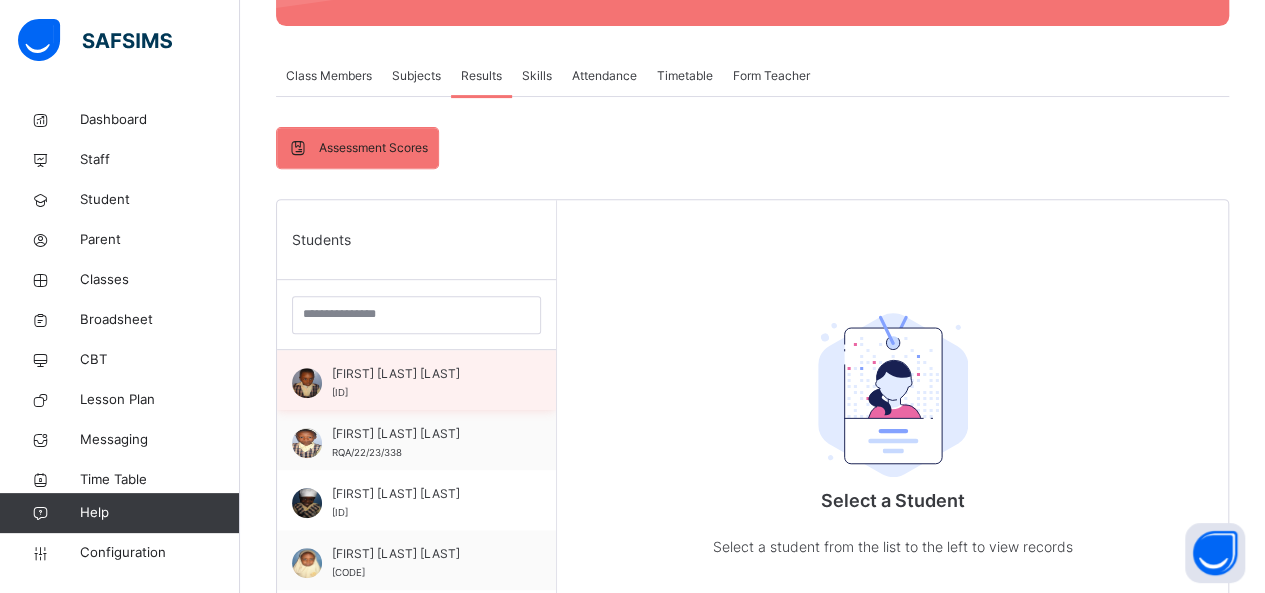 click on "[FIRST] [LAST] [LAST]" at bounding box center (421, 374) 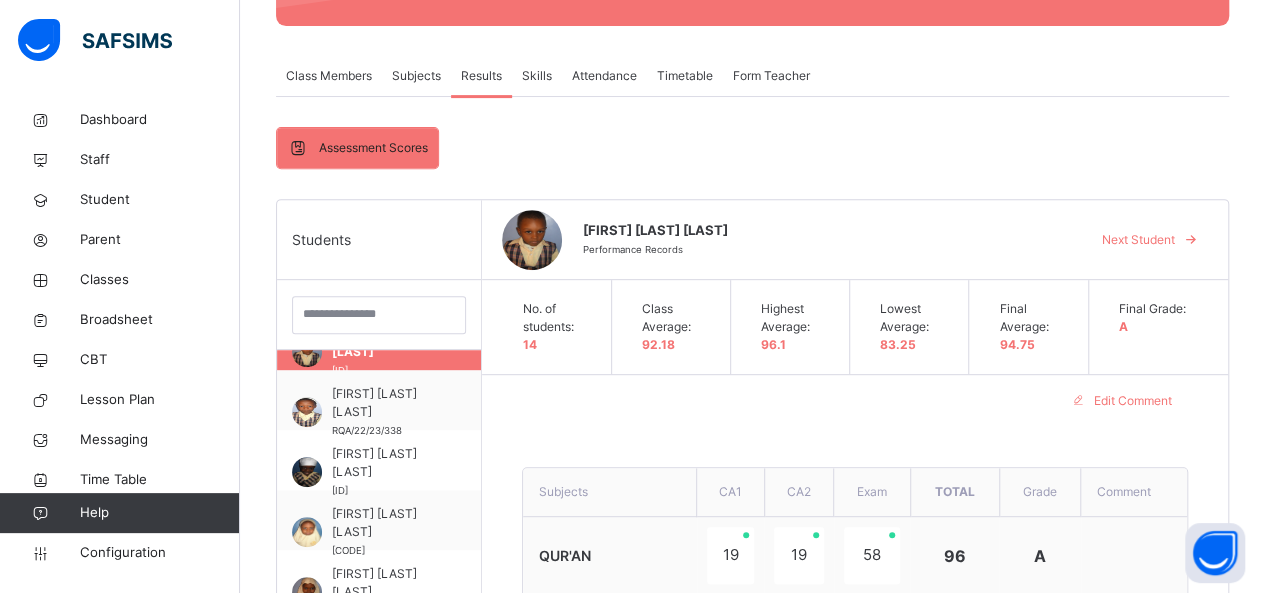 scroll, scrollTop: 0, scrollLeft: 0, axis: both 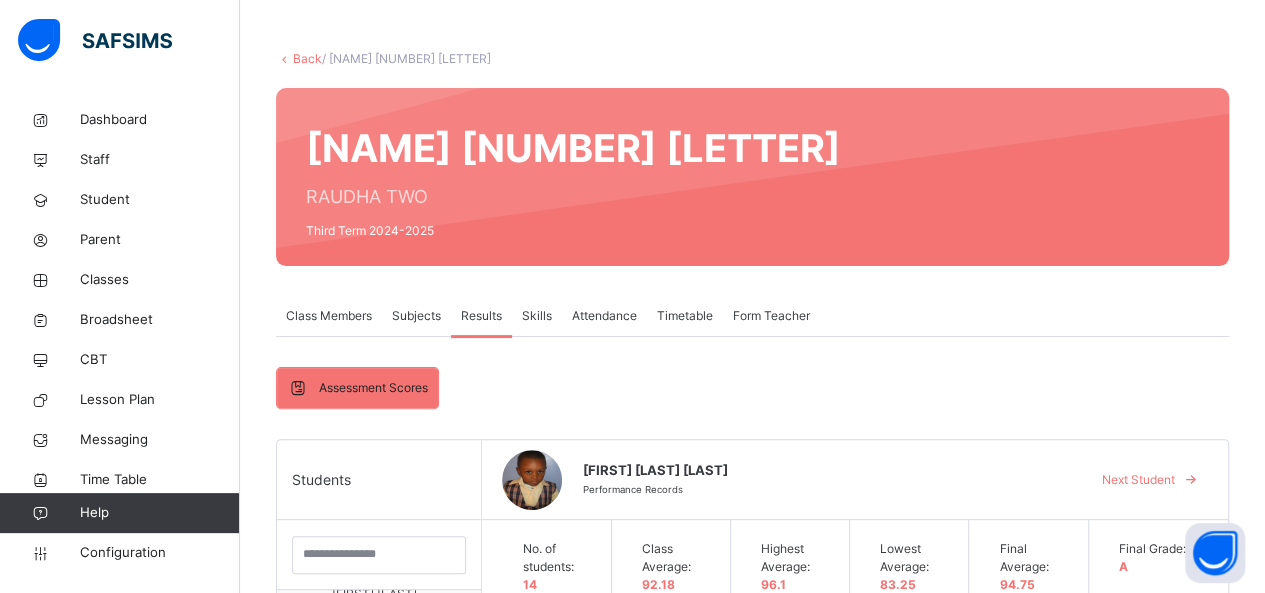 click on "Assessment Scores Assessment Scores Students [FIRST] [LAST] [ID] [FIRST] [LAST] [ID] [FIRST] [LAST] [ID] [FIRST] [LAST] [ID] [FIRST] [LAST] [ID] [FIRST] [LAST] [ID] [FIRST] [LAST] [ID] [FIRST] [LAST] [ID] [FIRST] [LAST] [ID] [FIRST] [LAST] [ID] [FIRST] [LAST] [ID] [FIRST] [LAST] [ID] [FIRST] [LAST] [ID] [FIRST] [LAST] [ID] [FIRST] [LAST] Performance Records Next Student   No. of students:   14   Class Average:   92.18   Highest Average:   96.1   Lowest Average:   83.25   Final Average:   94.75   Final Grade:   A Edit Comment Subjects CA1 CA2 Exam Total Grade Comment QUR'AN 19 19 58 96 A DIRASAT  20 20 56 96 A KIRA'AH/KITABA 19 20 60 99 A ARABIYA 19 19 60 98 A TALWIN 18 20 57 95 A LITERACY 20 20 59 99 A BASIC SCIENCE 20 17.5 58 95.5 A CREATIVE ART 16 20 56 92 A 17" at bounding box center (752, 1179) 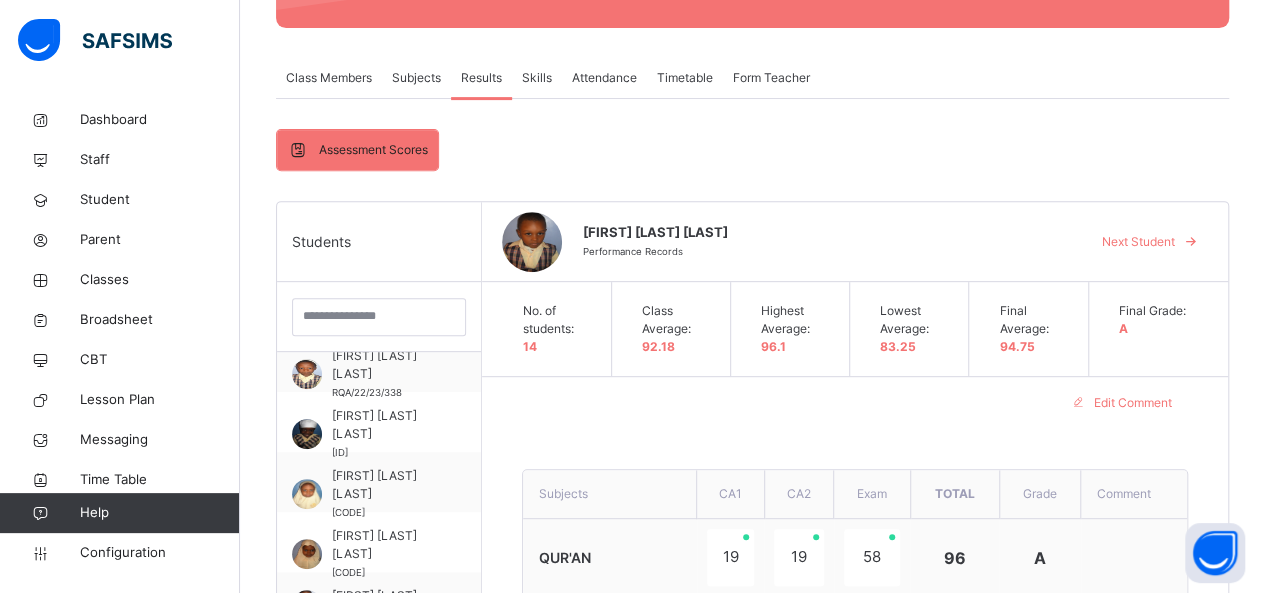 scroll, scrollTop: 320, scrollLeft: 0, axis: vertical 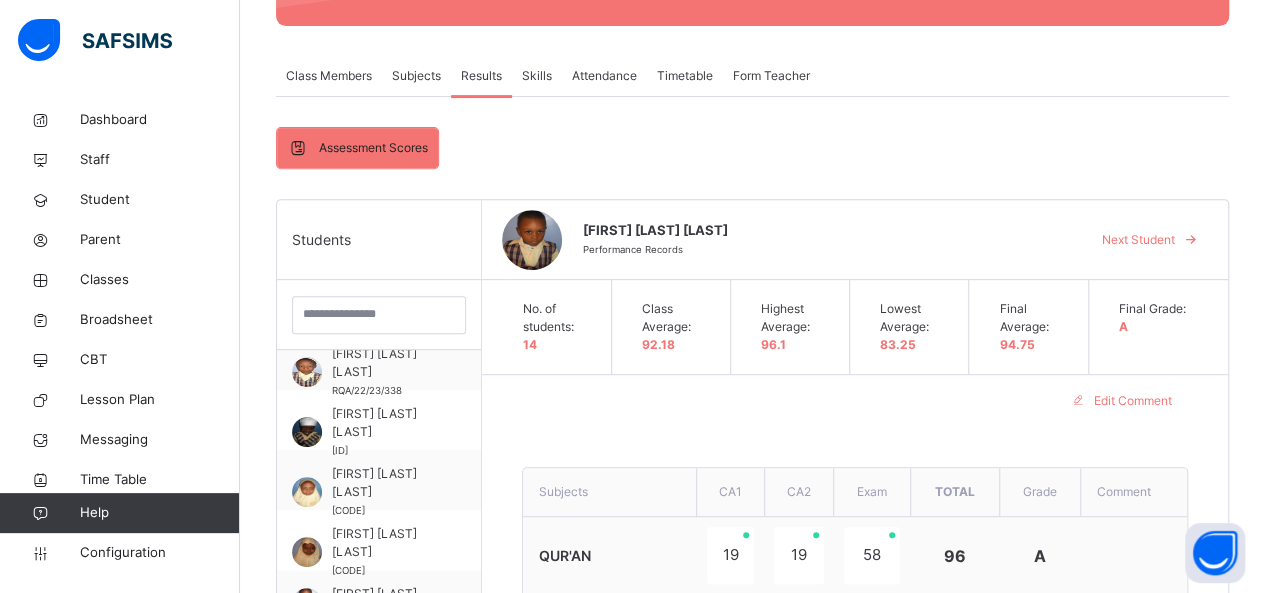 click on "**********" at bounding box center (855, 1010) 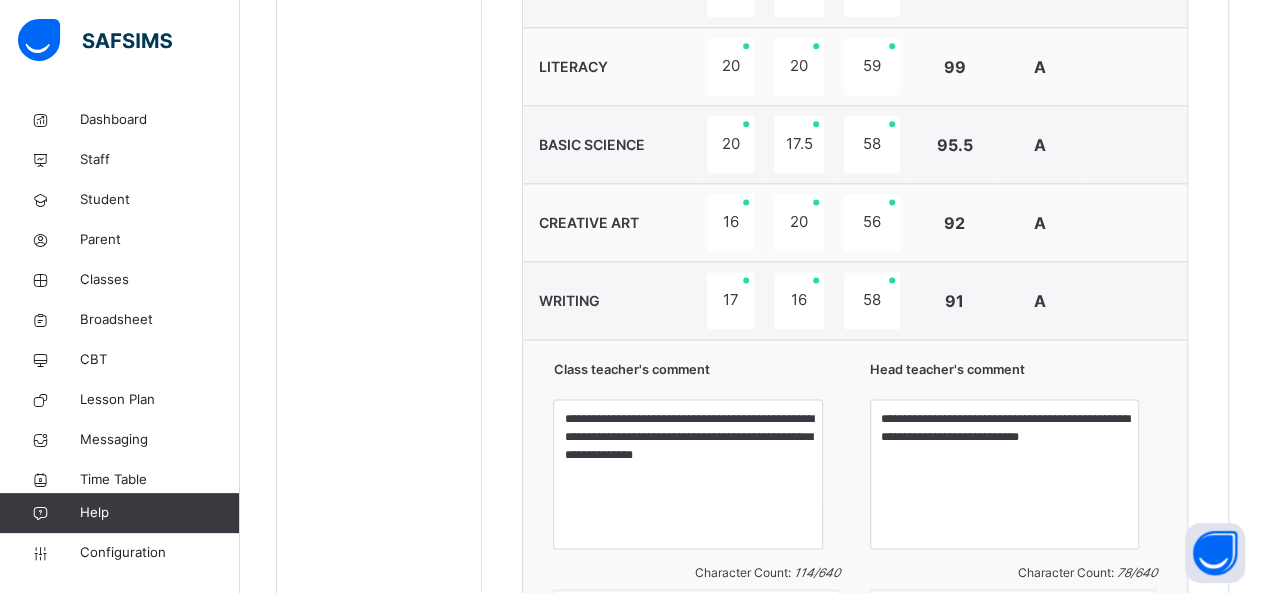 scroll, scrollTop: 1280, scrollLeft: 0, axis: vertical 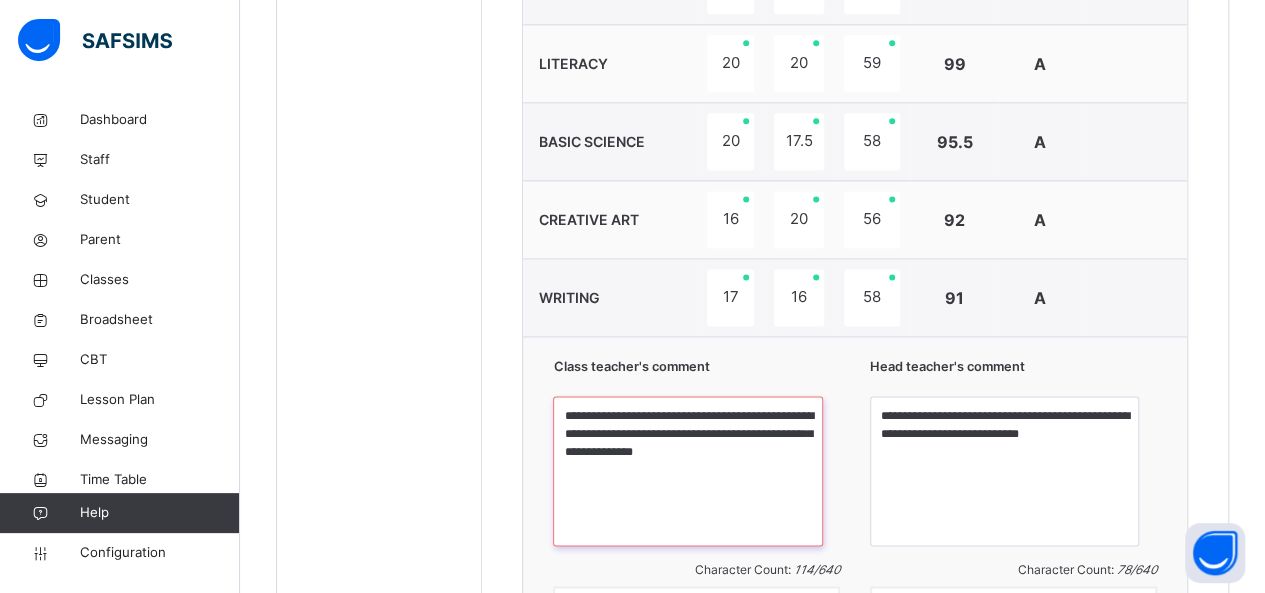 click on "**********" at bounding box center [687, 471] 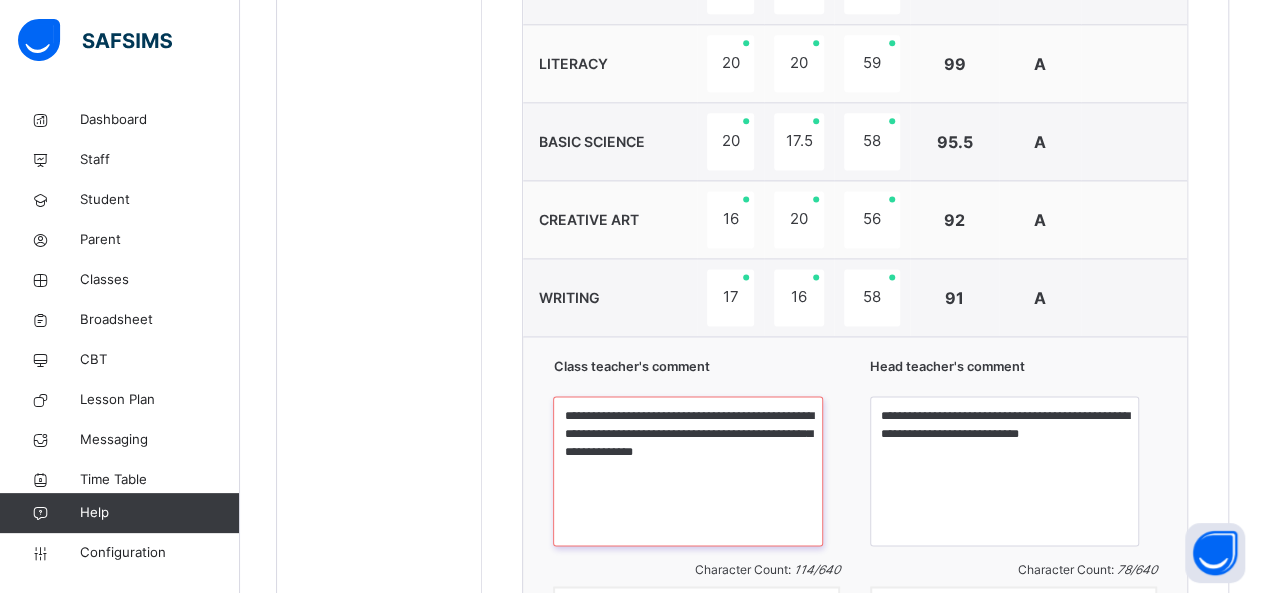 click on "**********" at bounding box center (687, 471) 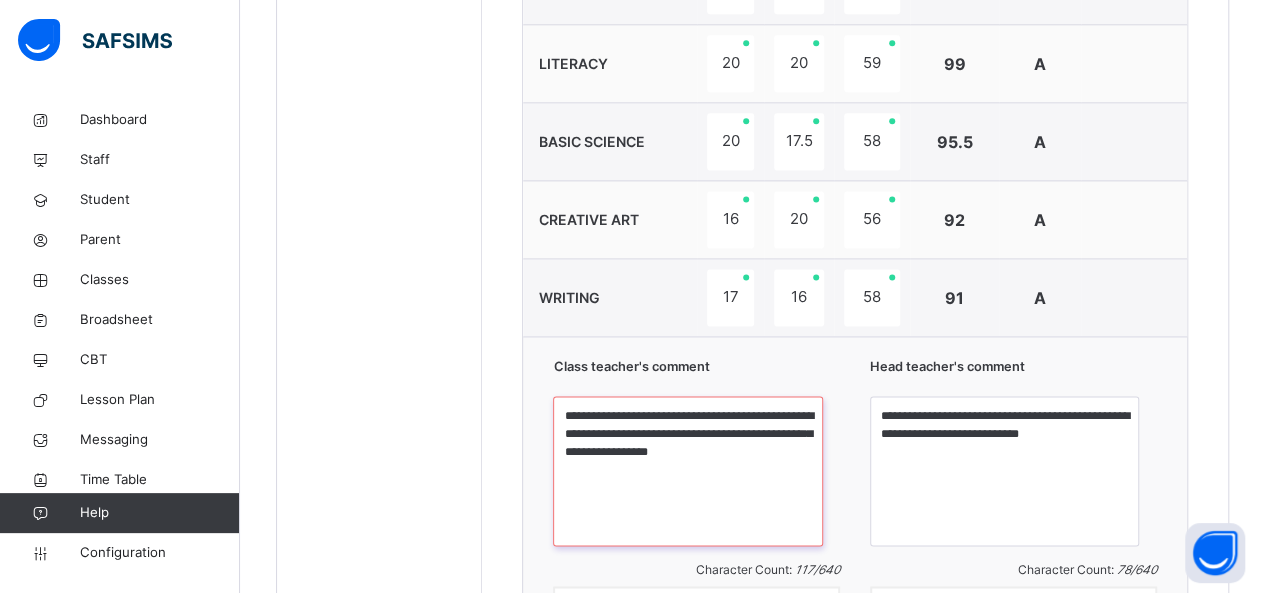 type on "**********" 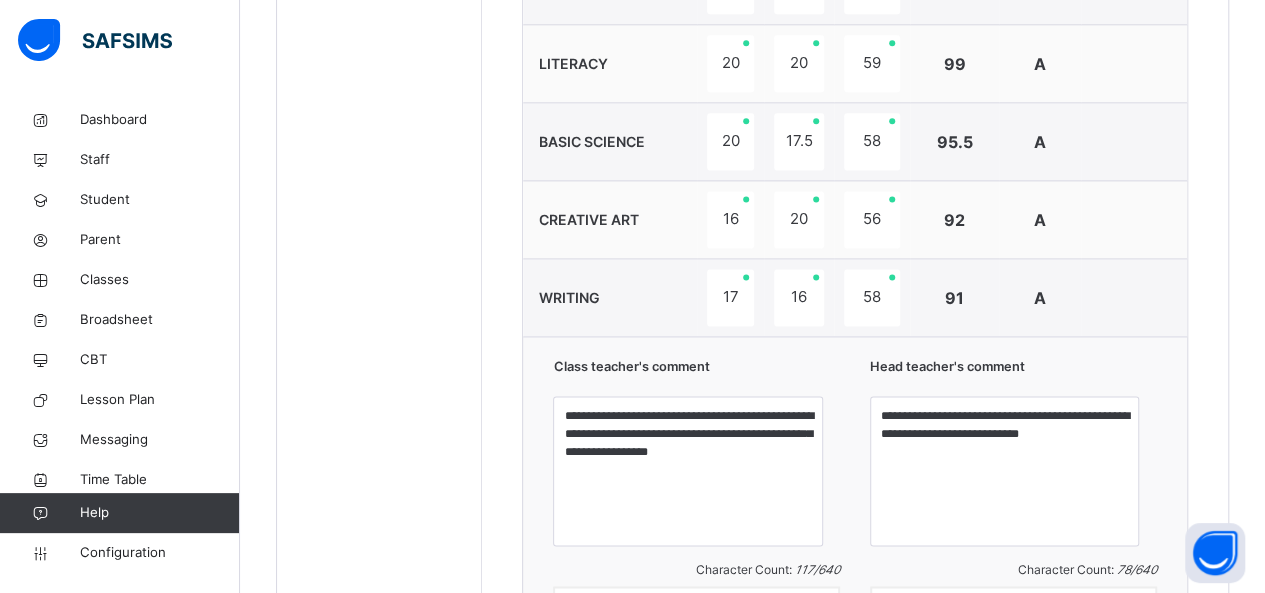 click on "**********" at bounding box center (855, 124) 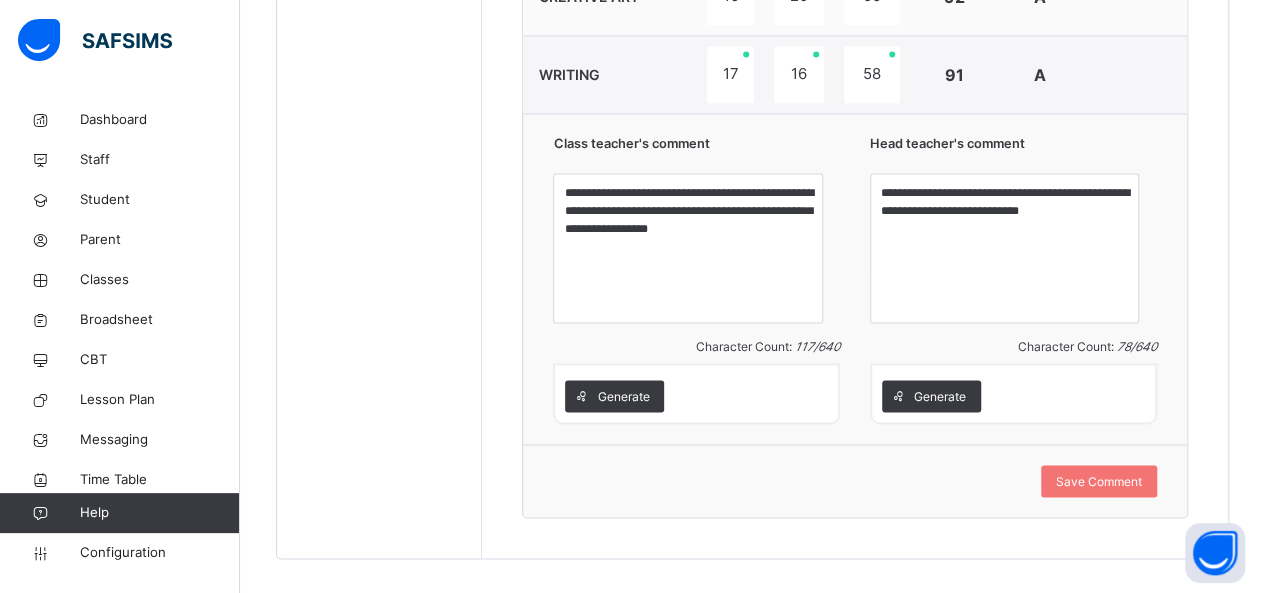 scroll, scrollTop: 1520, scrollLeft: 0, axis: vertical 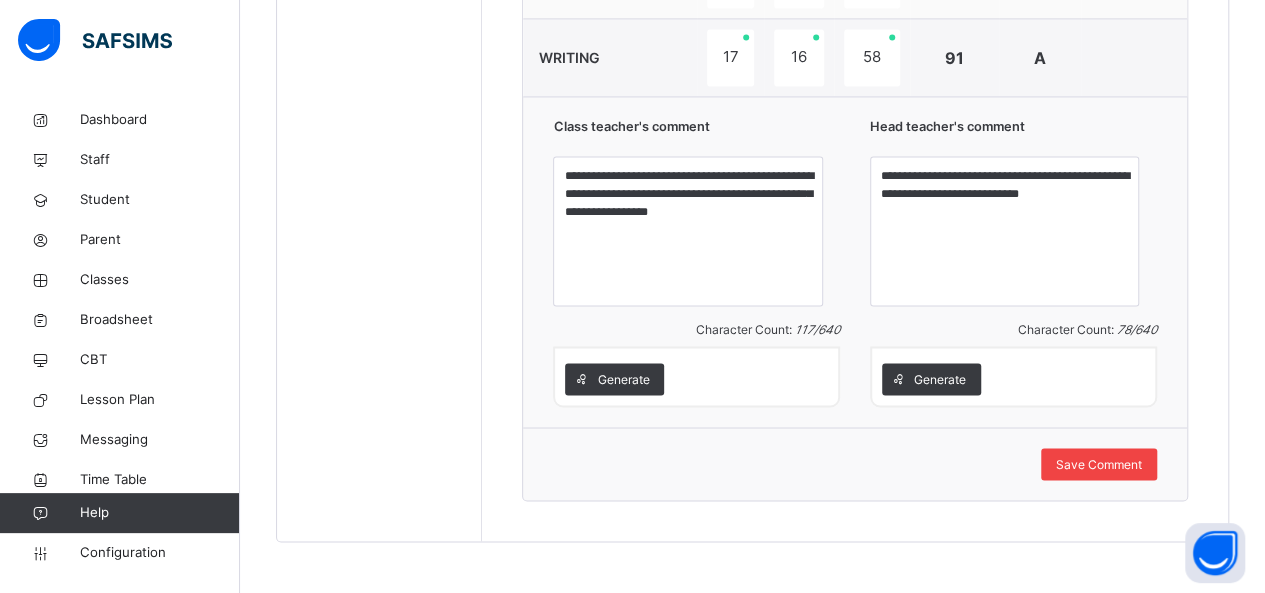 click on "Save Comment" at bounding box center (1099, 464) 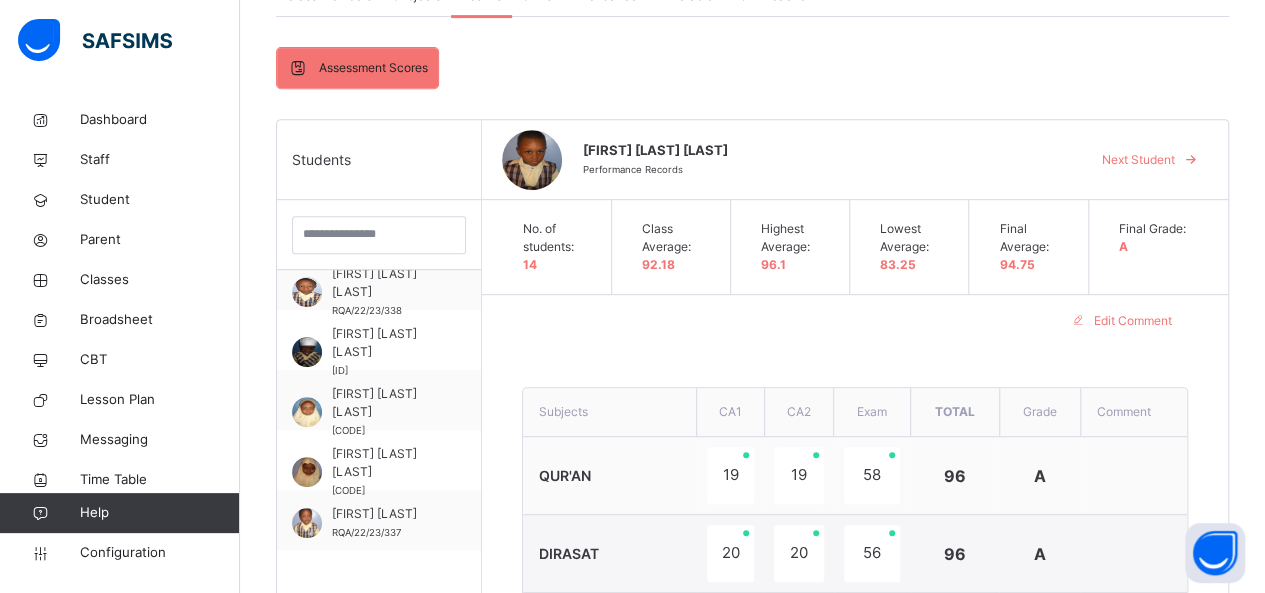 scroll, scrollTop: 360, scrollLeft: 0, axis: vertical 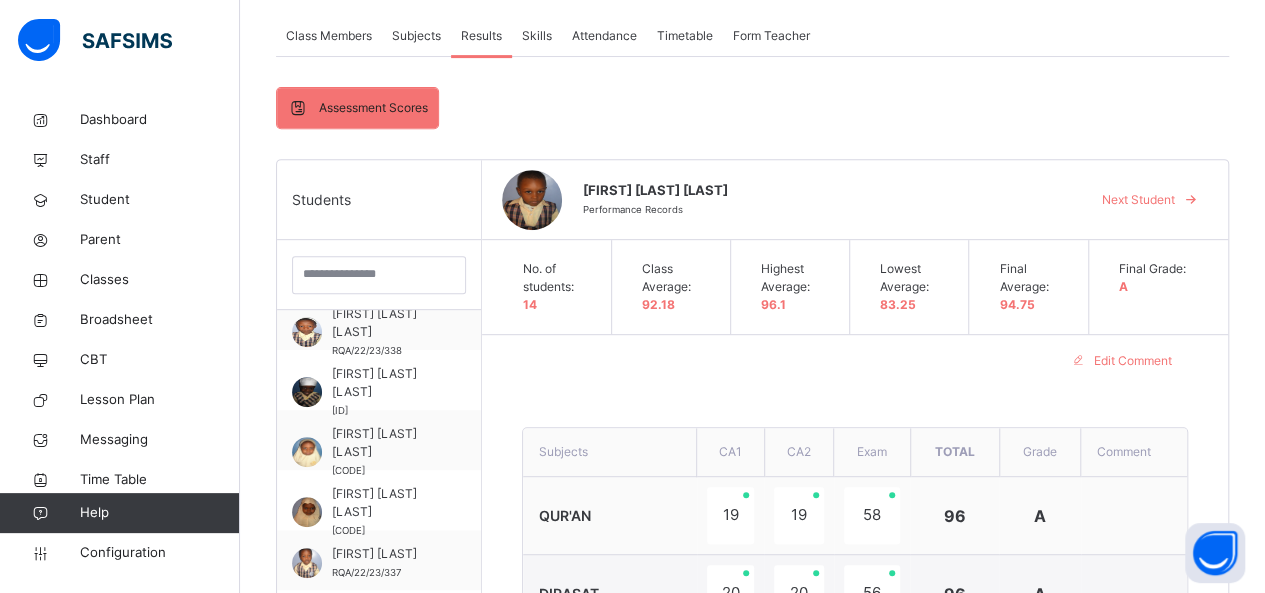 click on "Next Student" at bounding box center (1138, 200) 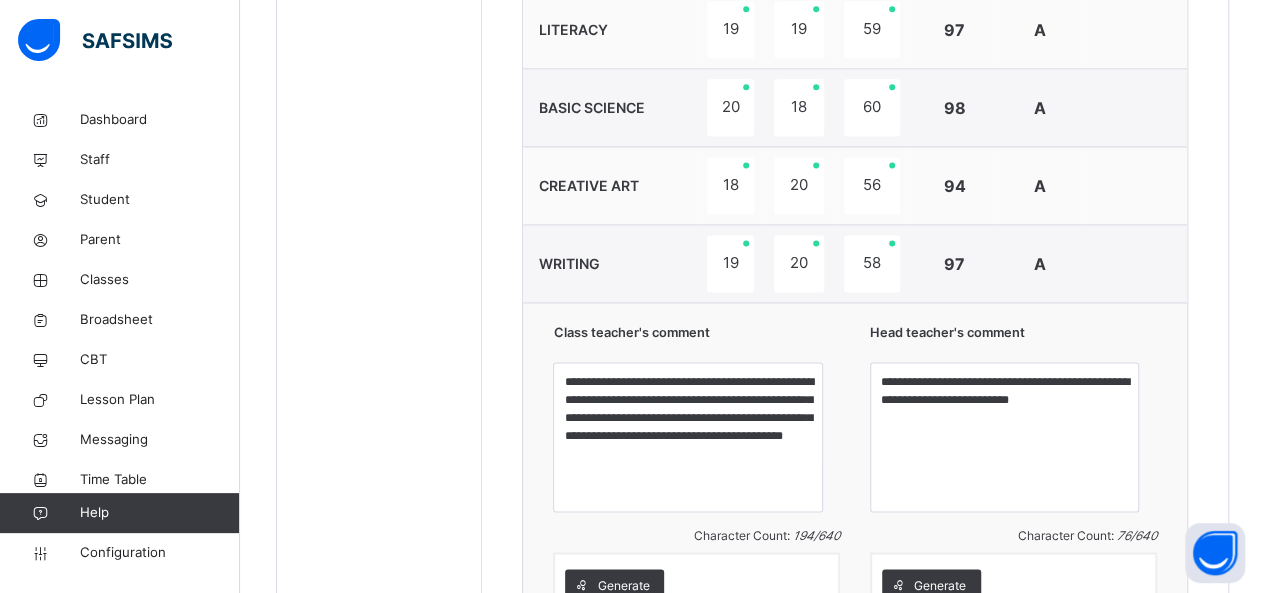 scroll, scrollTop: 1320, scrollLeft: 0, axis: vertical 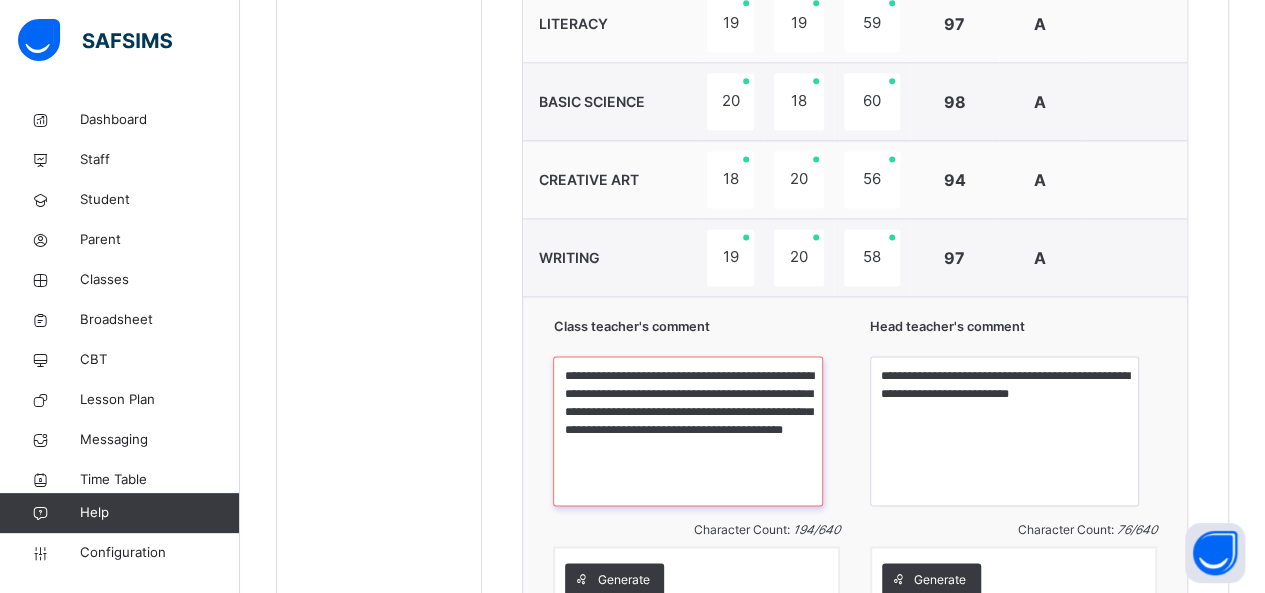click on "**********" at bounding box center (687, 431) 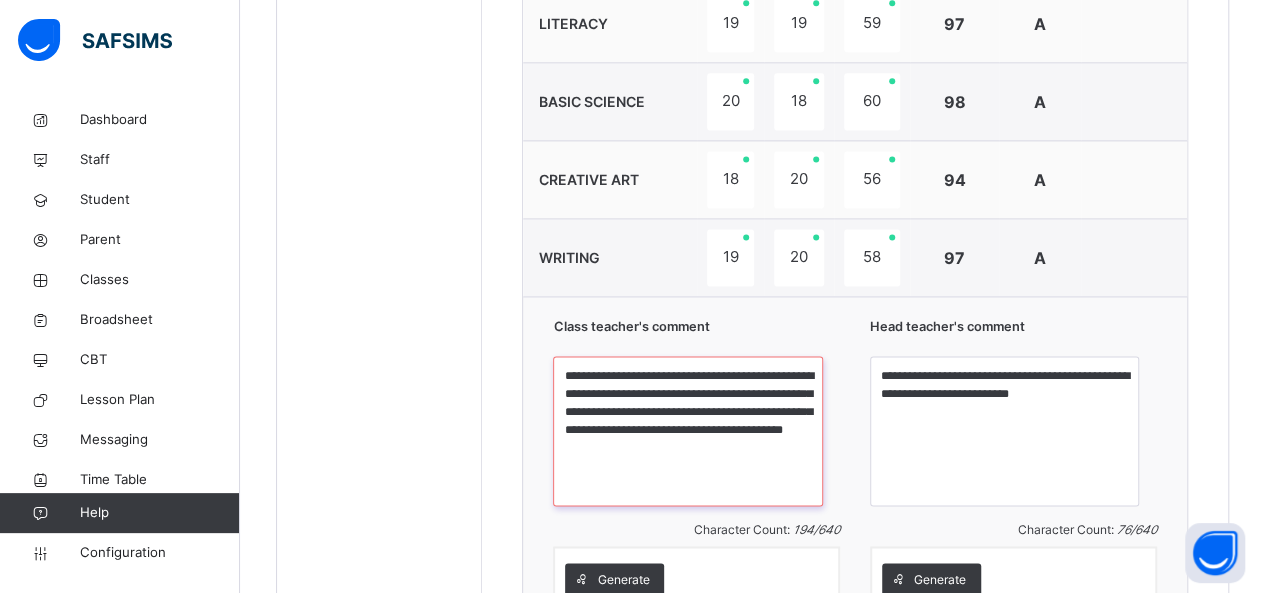 click on "**********" at bounding box center [687, 431] 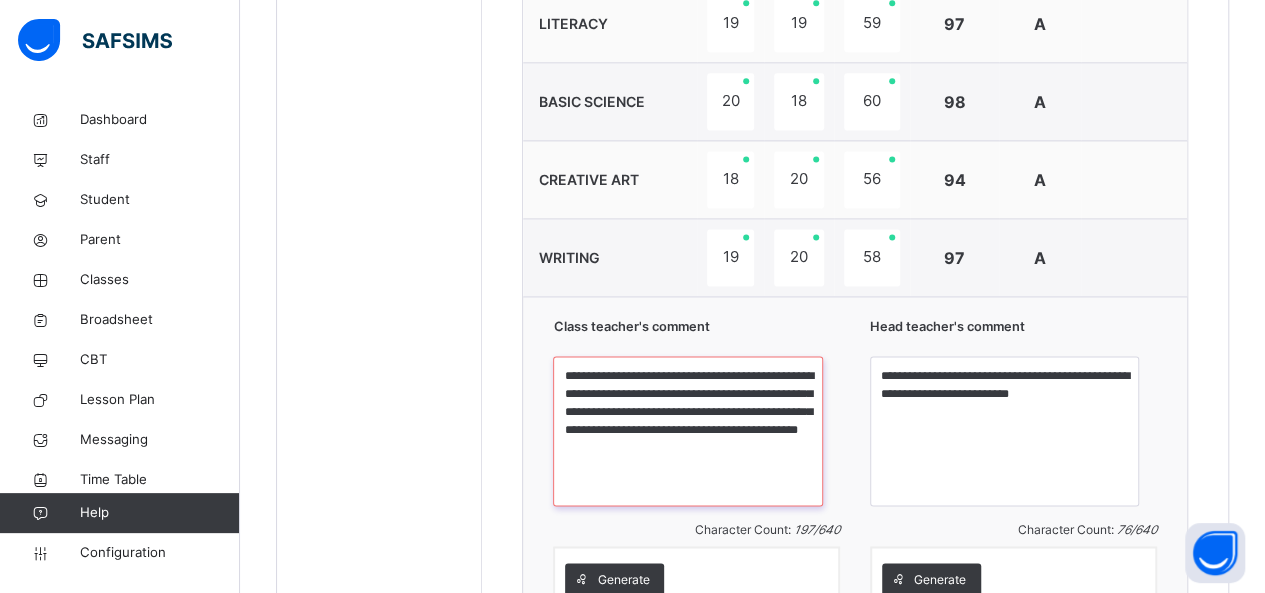 click on "**********" at bounding box center [687, 431] 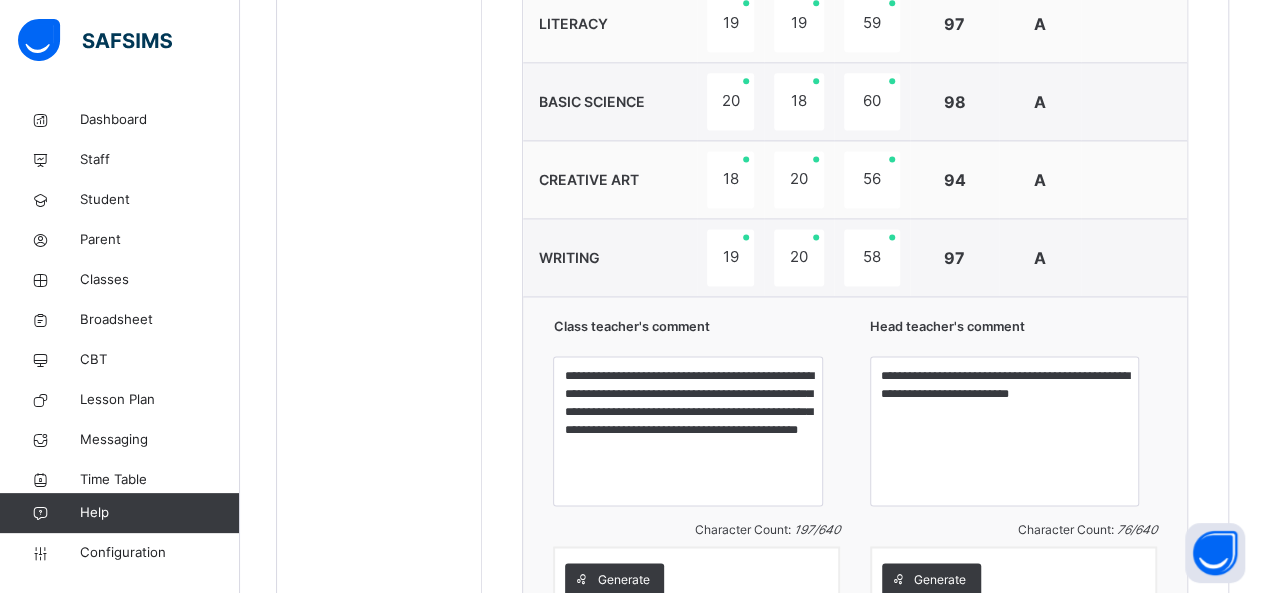 click on "Back  / RAUDHA 2 A RAUDHA 2 A RAUDHA TWO Third Term 2024-2025 Class Members Subjects Results Skills Attendance Timetable Form Teacher Results More Options   14  Students in class Download Pdf Report Excel Report View subject profile Bulk upload Add Class Members RAUDHATUL QUR'AN ACADEMY Date: [DATE], [TIME] Class Members Class:  RAUDHA 2 A Total no. of Students:  14 Term:  Third Term Session:  2024-2025 S/NO Admission No. Last Name First Name Other Name 1 [ID] [LAST] [FIRST] [LAST] 2 [ID] [LAST] [FIRST] [LAST] 3 [ID] [LAST] [FIRST] [LAST] 4 [ID] [LAST] [FIRST] [LAST] 5 [ID] [LAST] [FIRST] [LAST] 6 [ID] [FIRST] [LAST] [LAST] 7 [ID] [LAST] [FIRST] 8 [ID] [FIRST] [LAST] [LAST] 9 [ID] [LAST] [FIRST] [LAST] 10 [ID] [LAST] [FIRST] [LAST] 11 [ID] [LAST] [FIRST] [LAST] 12 [ID] [LAST] [FIRST] [LAST] 13 [ID] [FIRST] [LAST] [LAST] 14 [LAST] [FIRST] Students Actions [ID]" at bounding box center (752, -209) 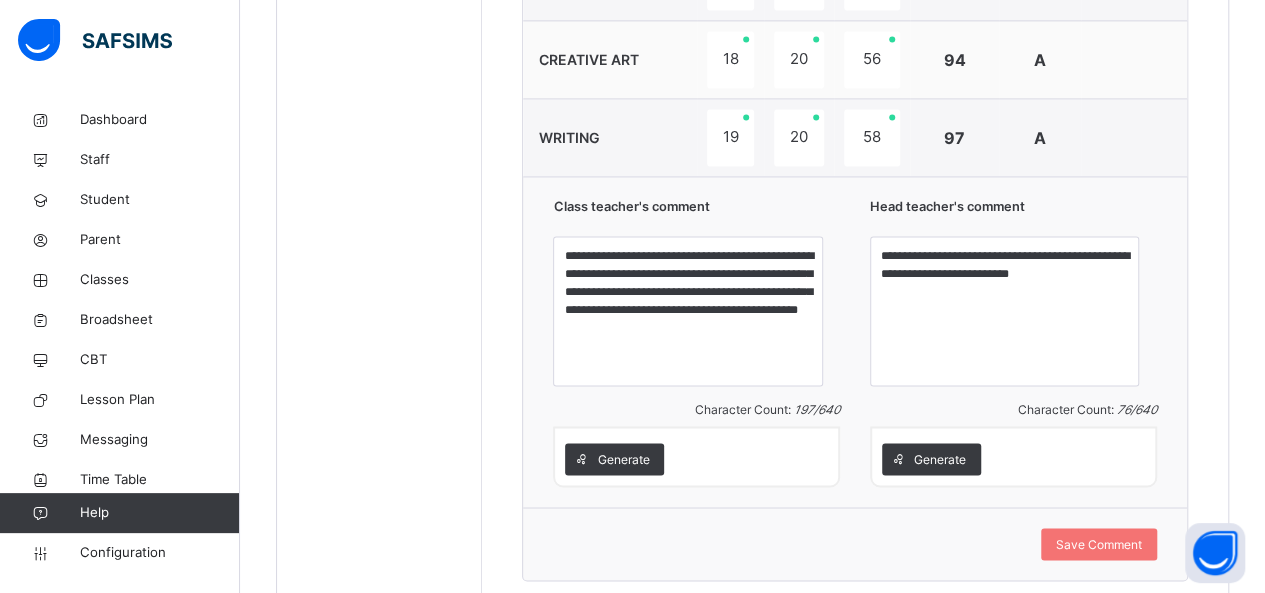 scroll, scrollTop: 1480, scrollLeft: 0, axis: vertical 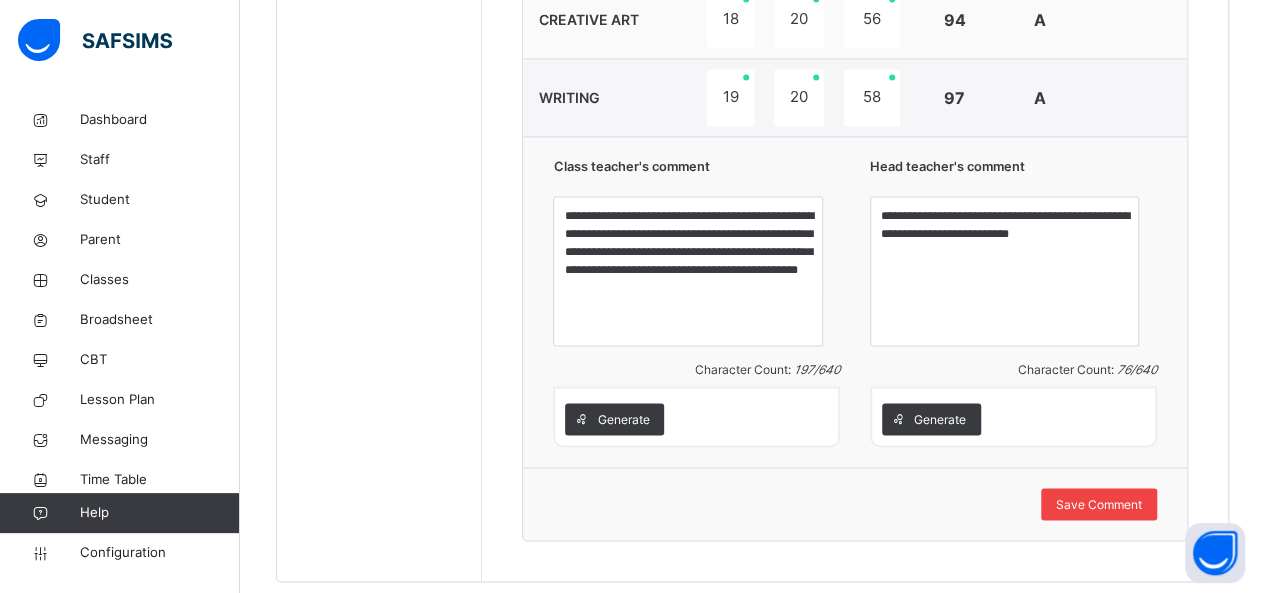 click on "Save Comment" at bounding box center (1099, 504) 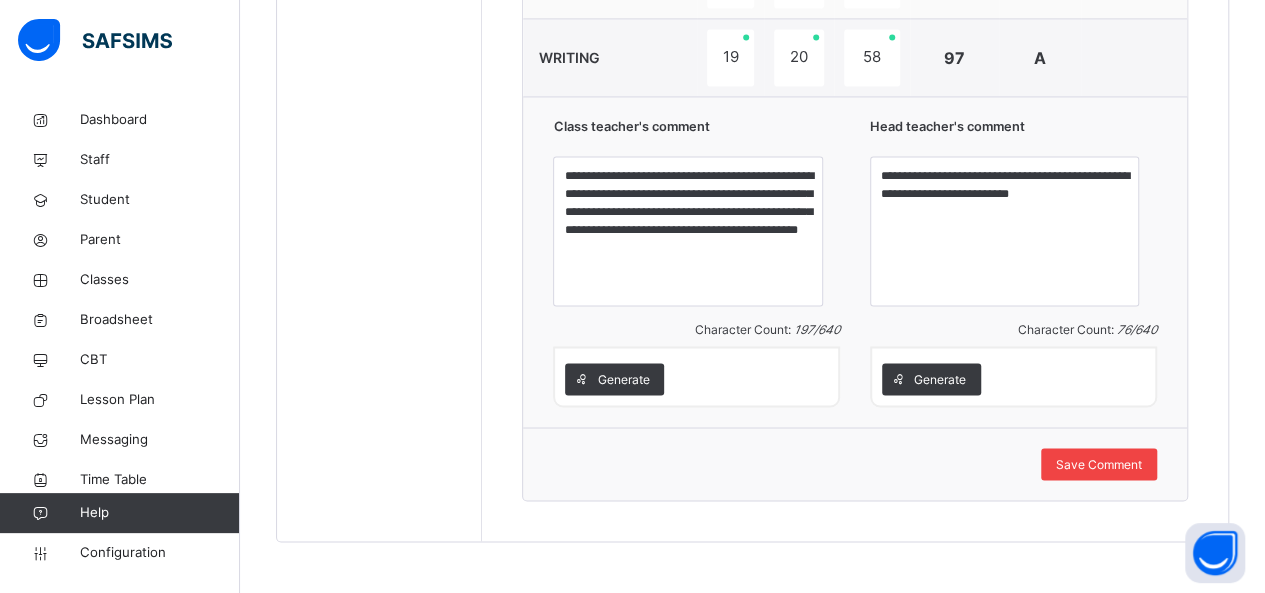 scroll, scrollTop: 1522, scrollLeft: 0, axis: vertical 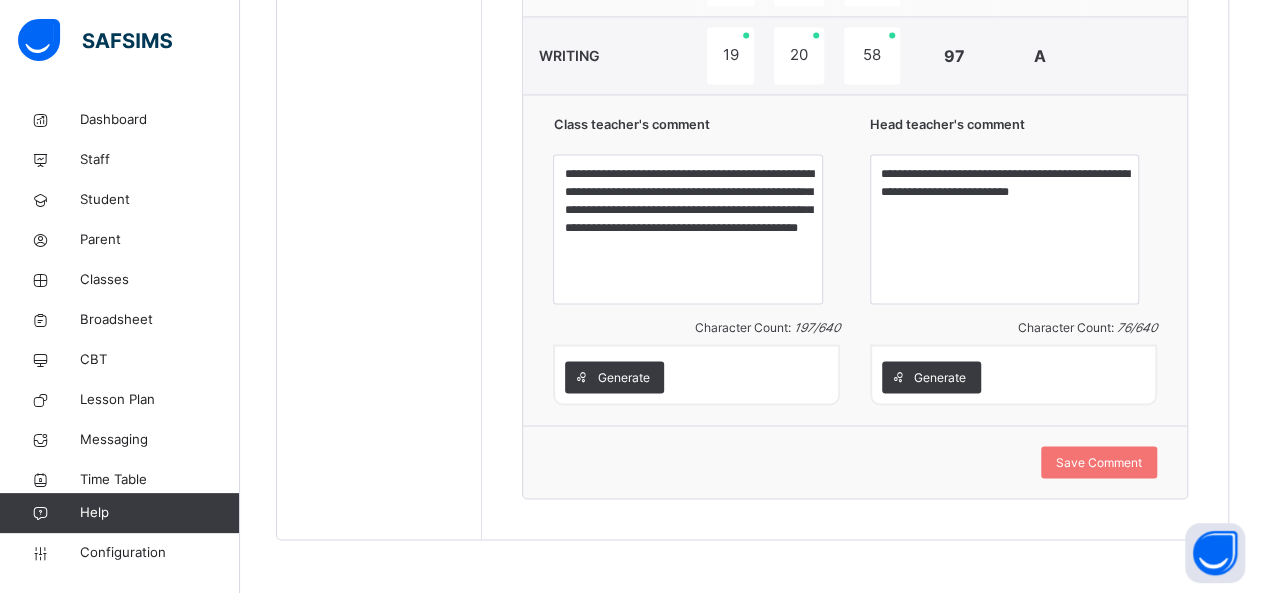click on "**********" at bounding box center (855, -192) 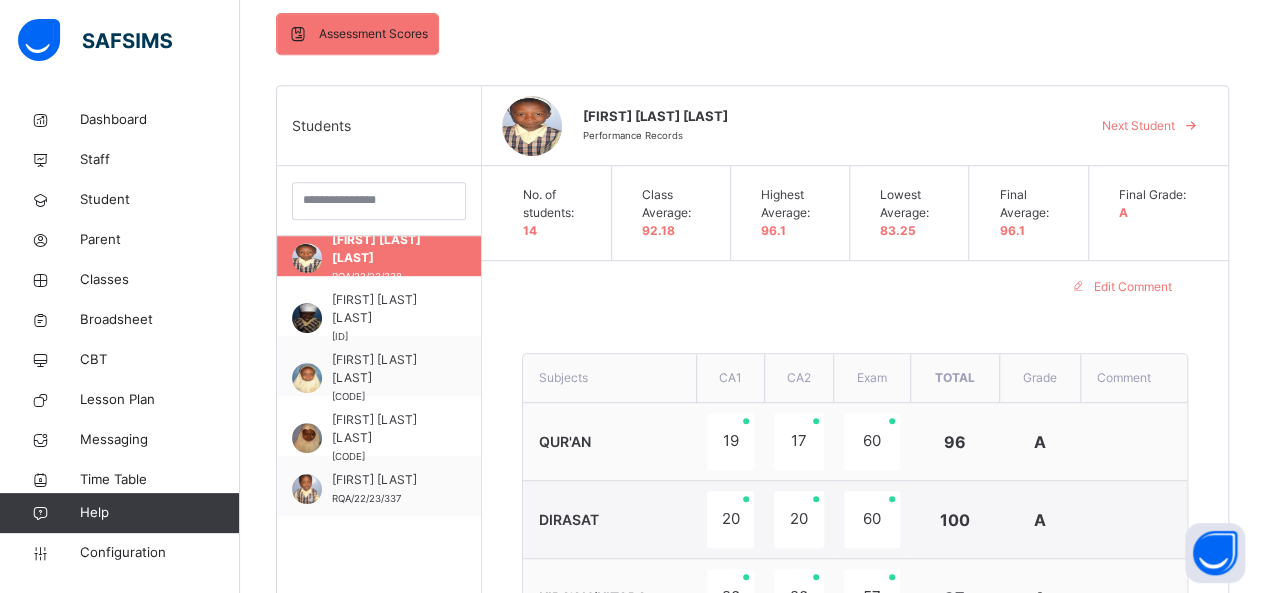 scroll, scrollTop: 402, scrollLeft: 0, axis: vertical 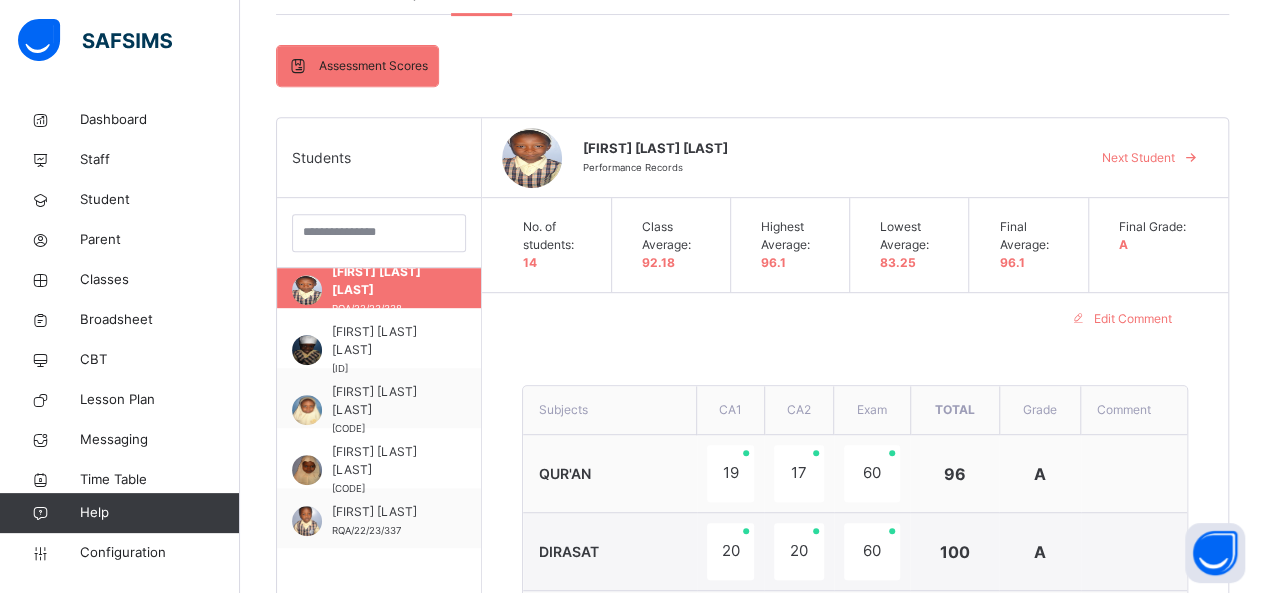 click at bounding box center [1191, 158] 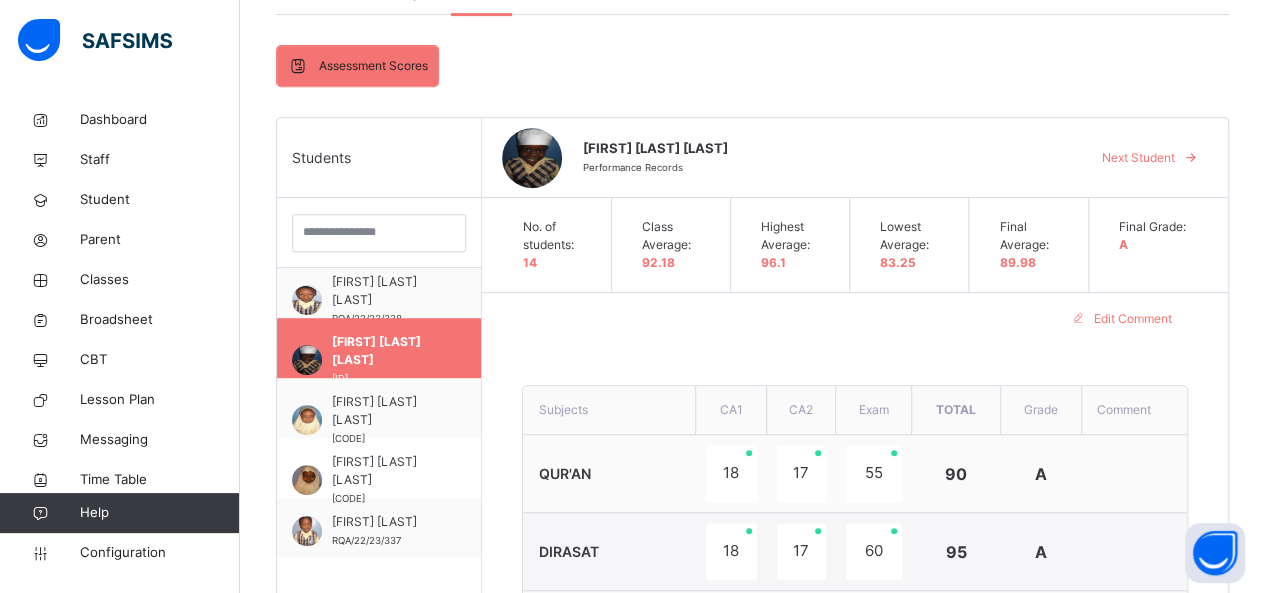 scroll, scrollTop: 80, scrollLeft: 0, axis: vertical 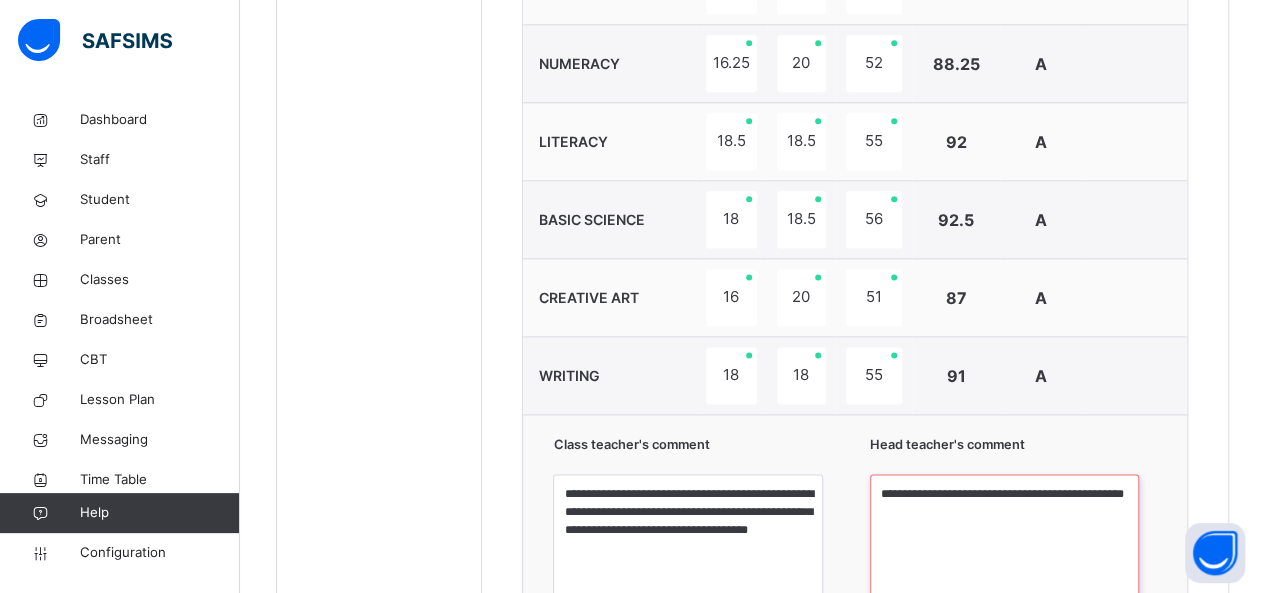 click on "**********" at bounding box center [1004, 549] 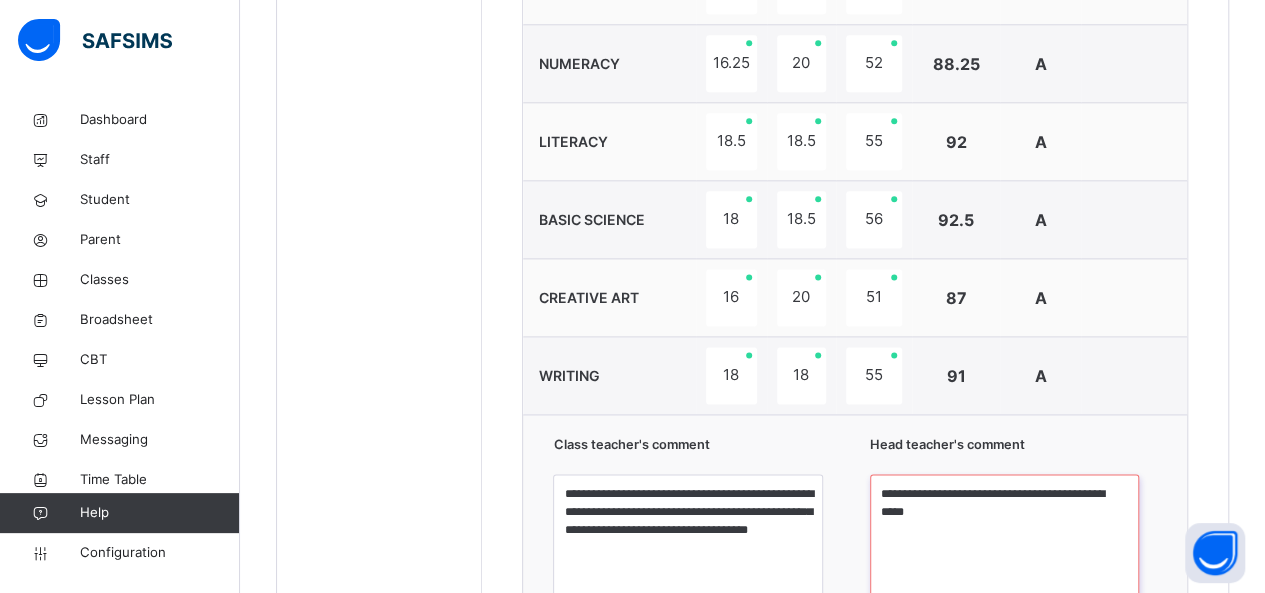 type on "**********" 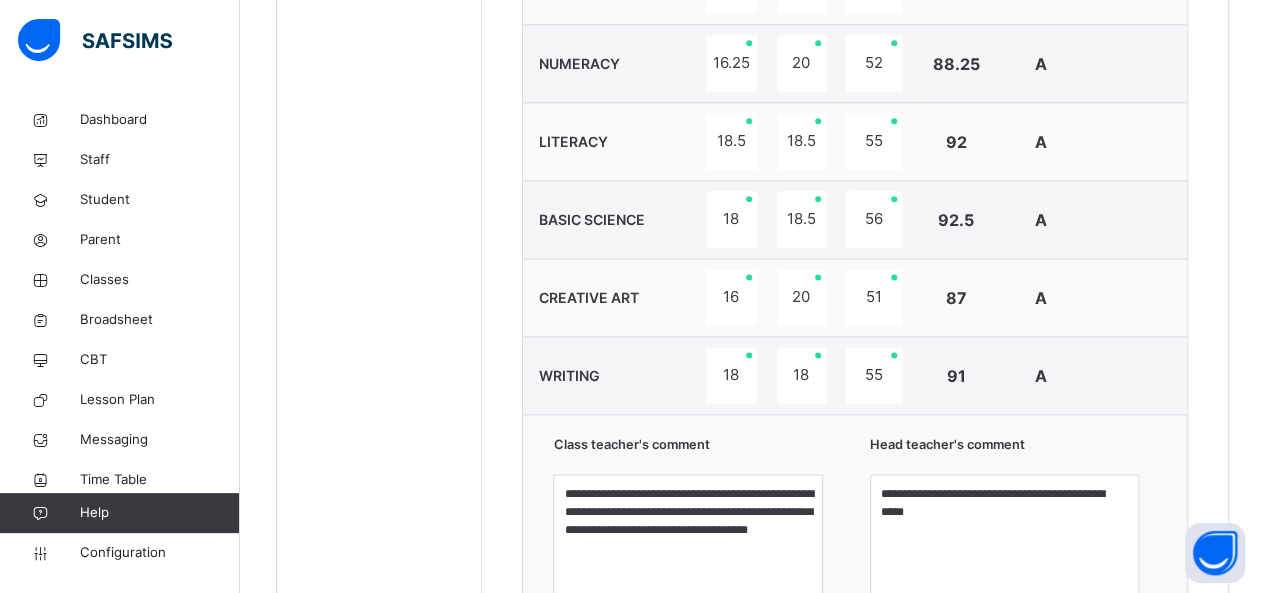 click on "**********" at bounding box center (855, 579) 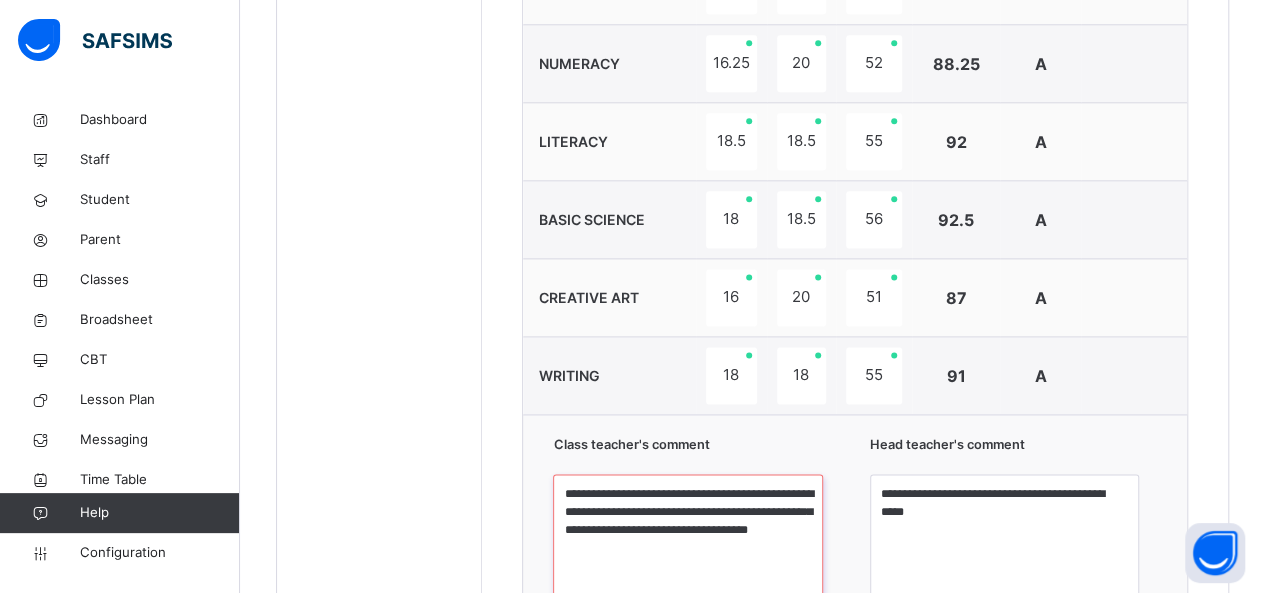 click on "**********" at bounding box center [687, 549] 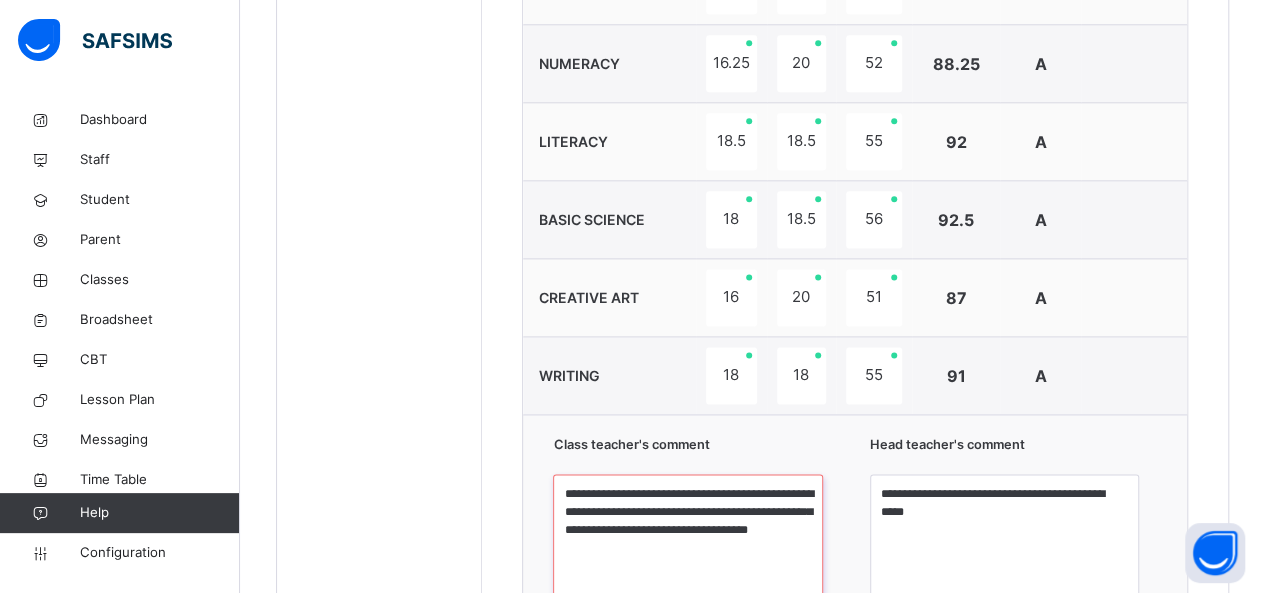 click on "**********" at bounding box center (687, 549) 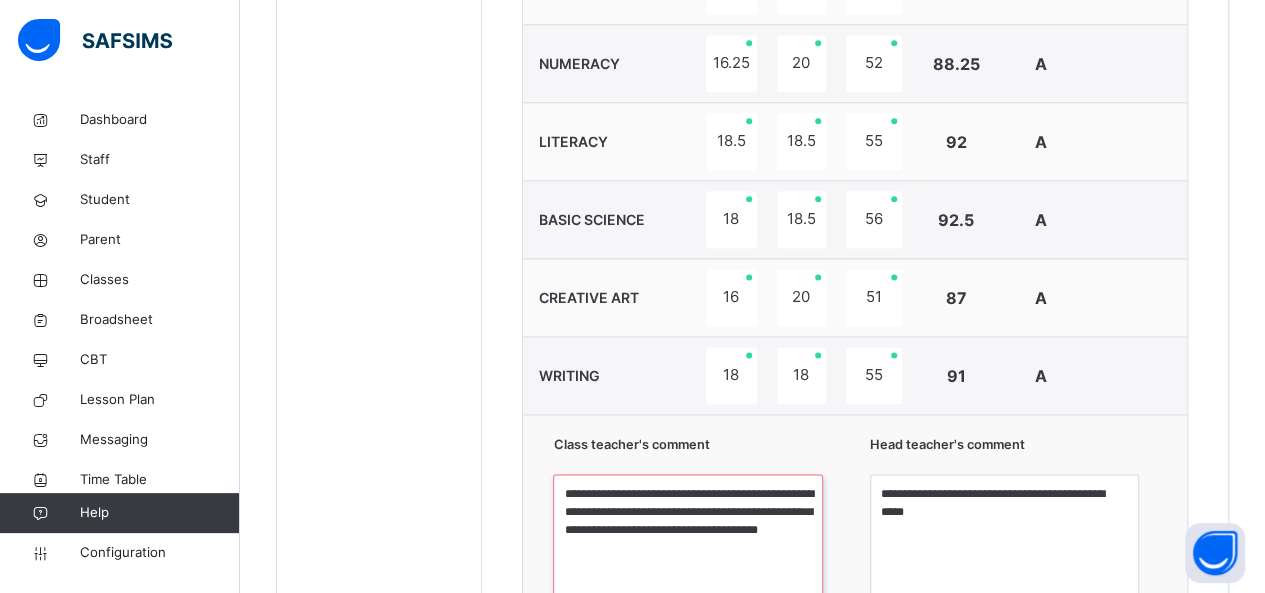 click on "**********" at bounding box center (687, 549) 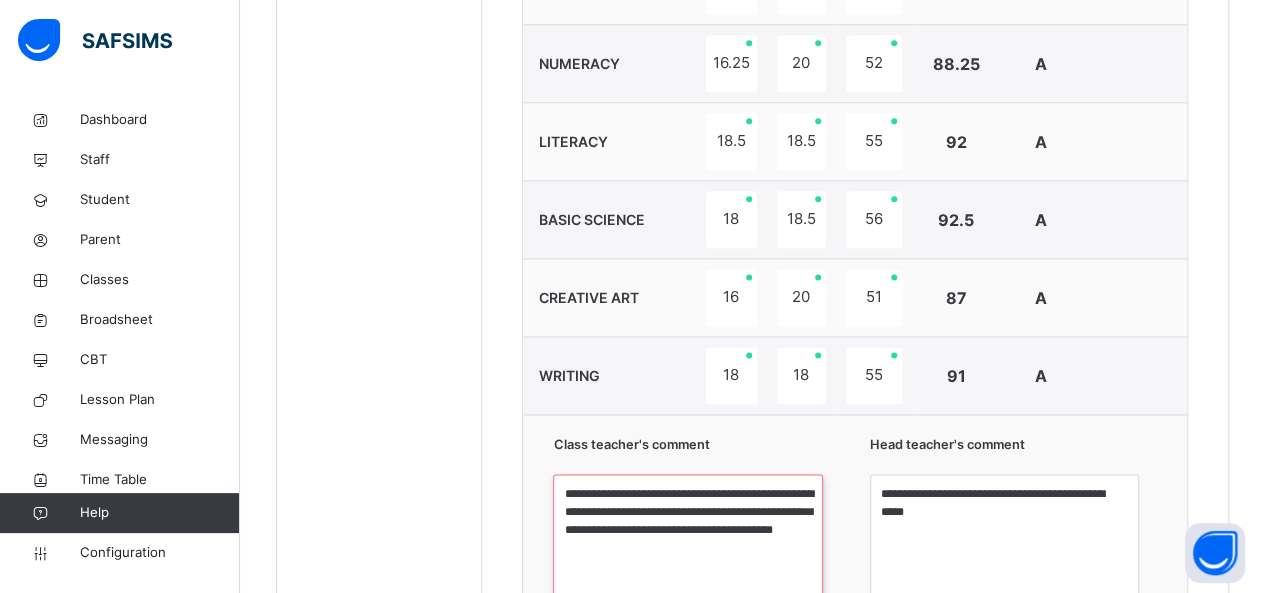 click on "**********" at bounding box center [687, 549] 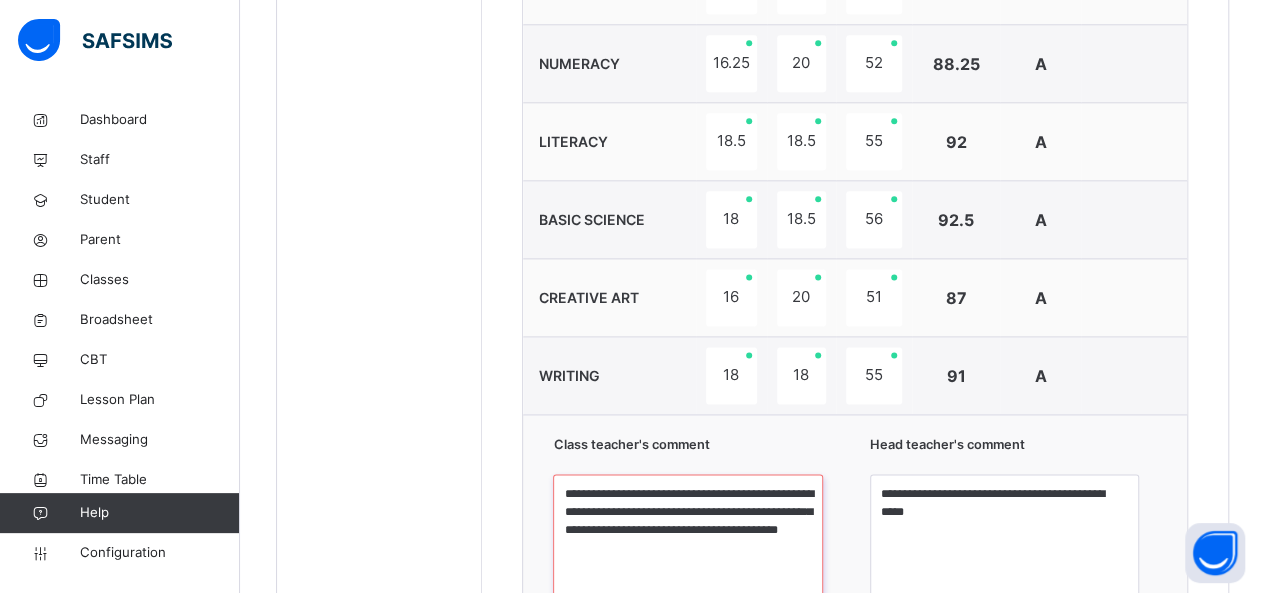 click on "**********" at bounding box center (687, 549) 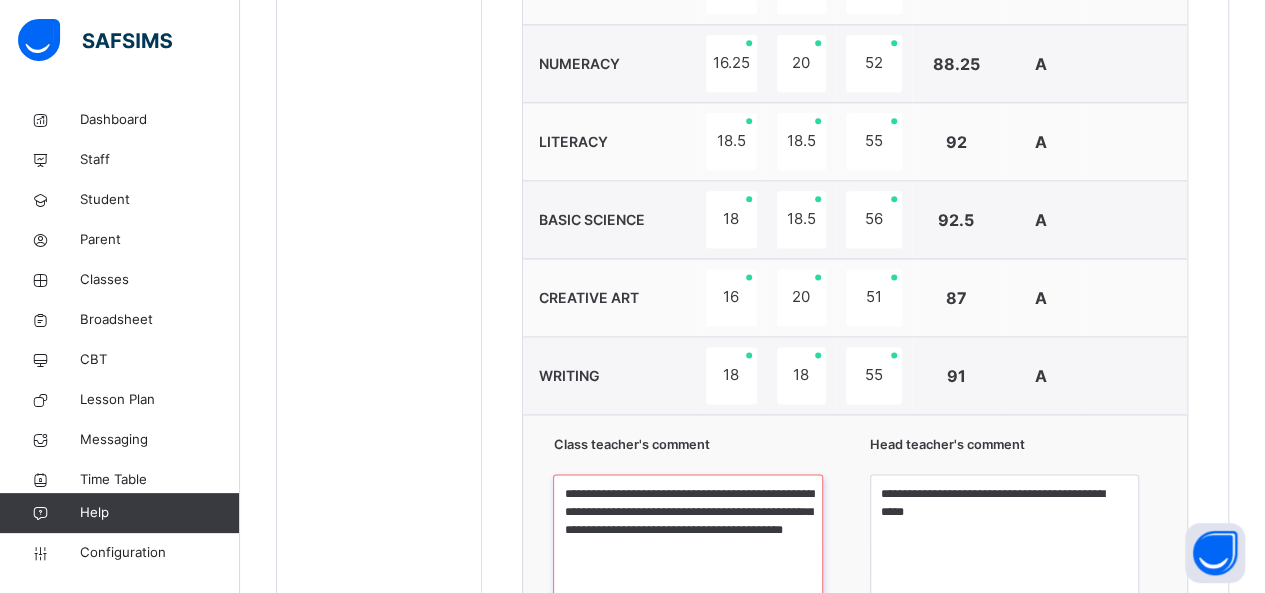 type on "**********" 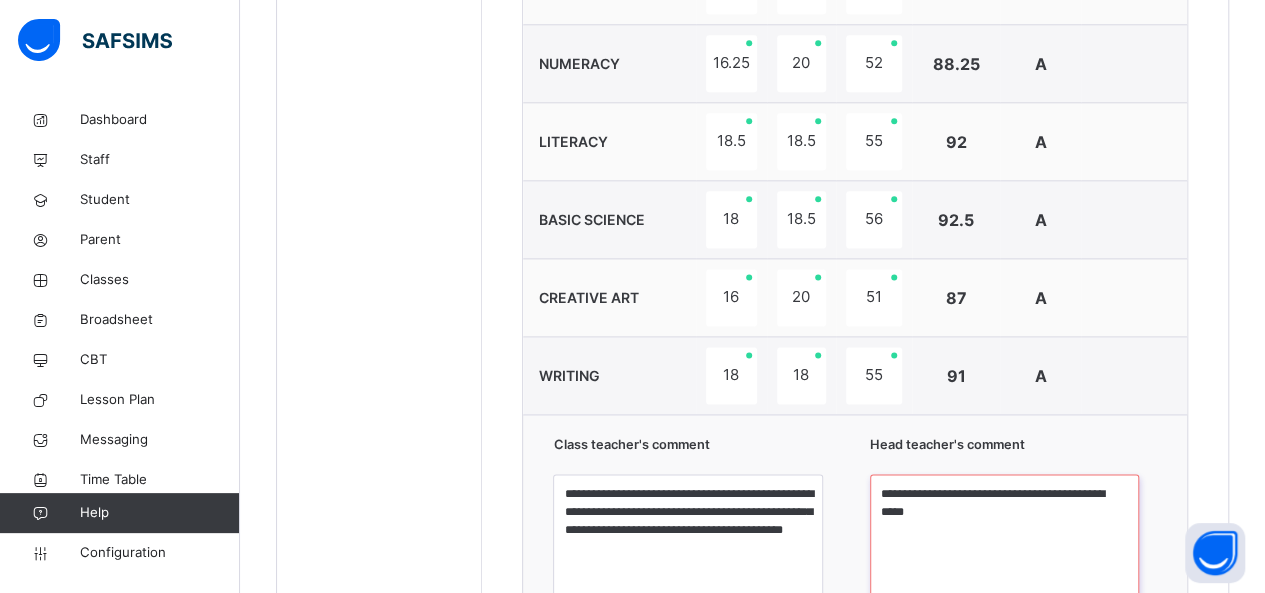 click on "**********" at bounding box center (1004, 549) 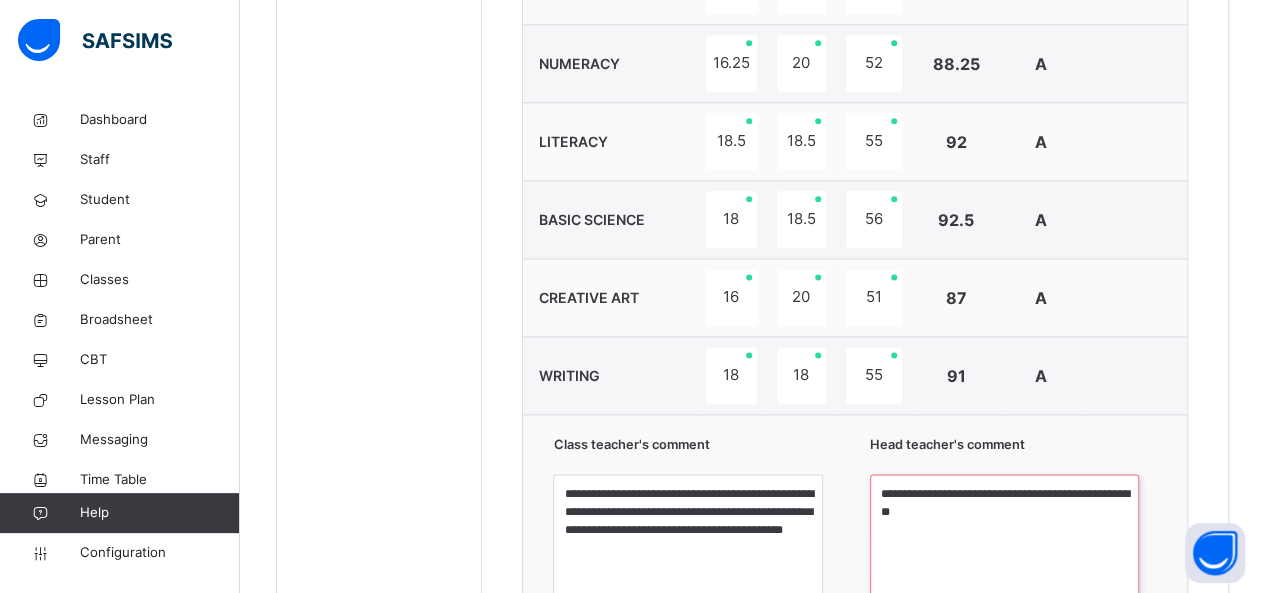 type on "**********" 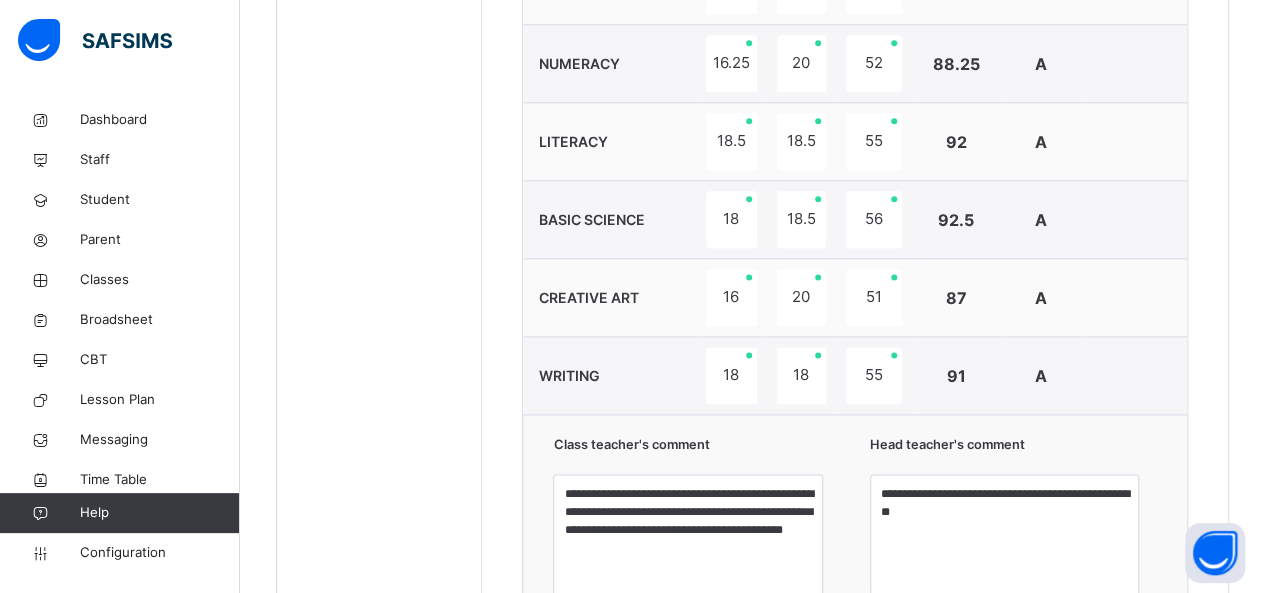 click on "**********" at bounding box center (855, 128) 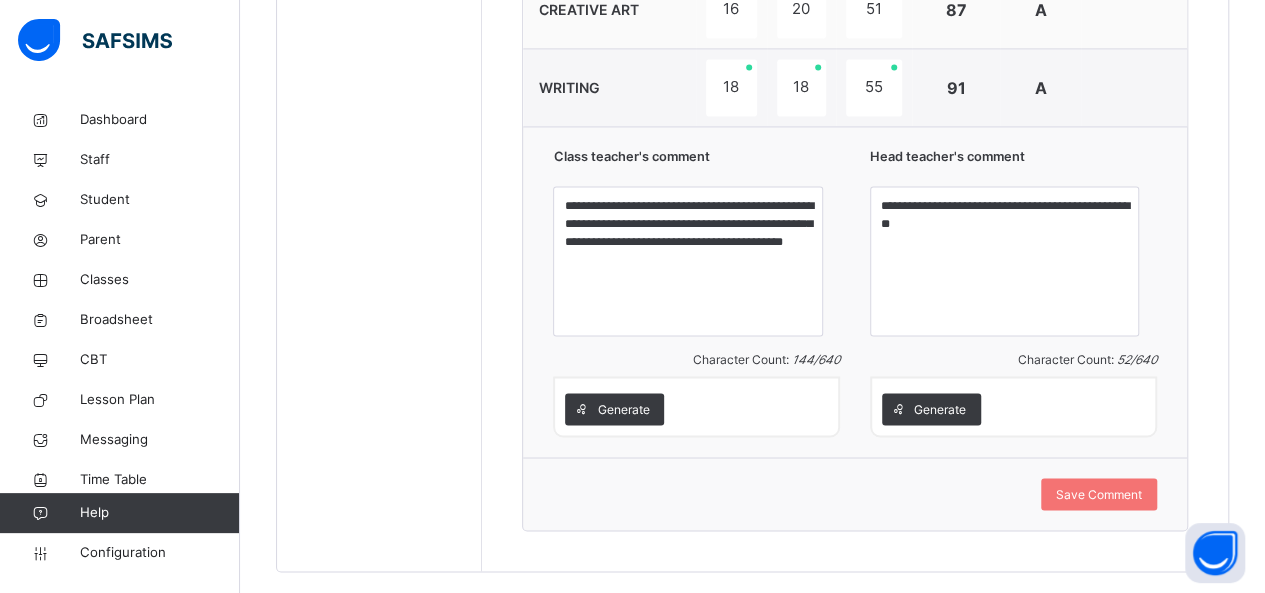 scroll, scrollTop: 1522, scrollLeft: 0, axis: vertical 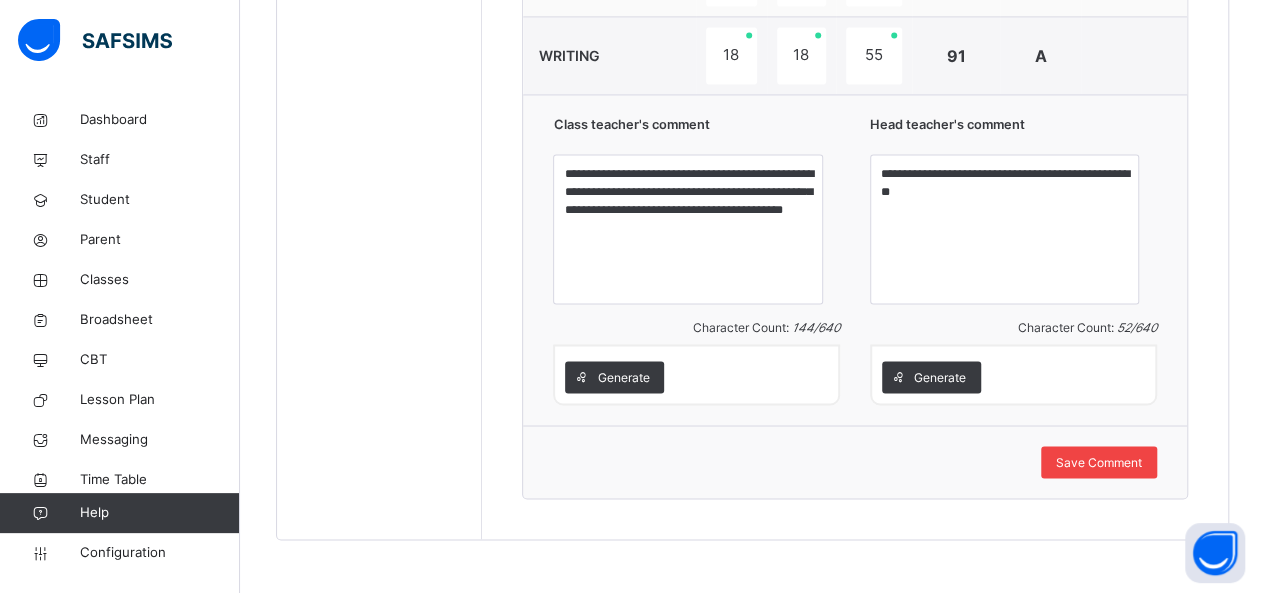 click on "Save Comment" at bounding box center [1099, 462] 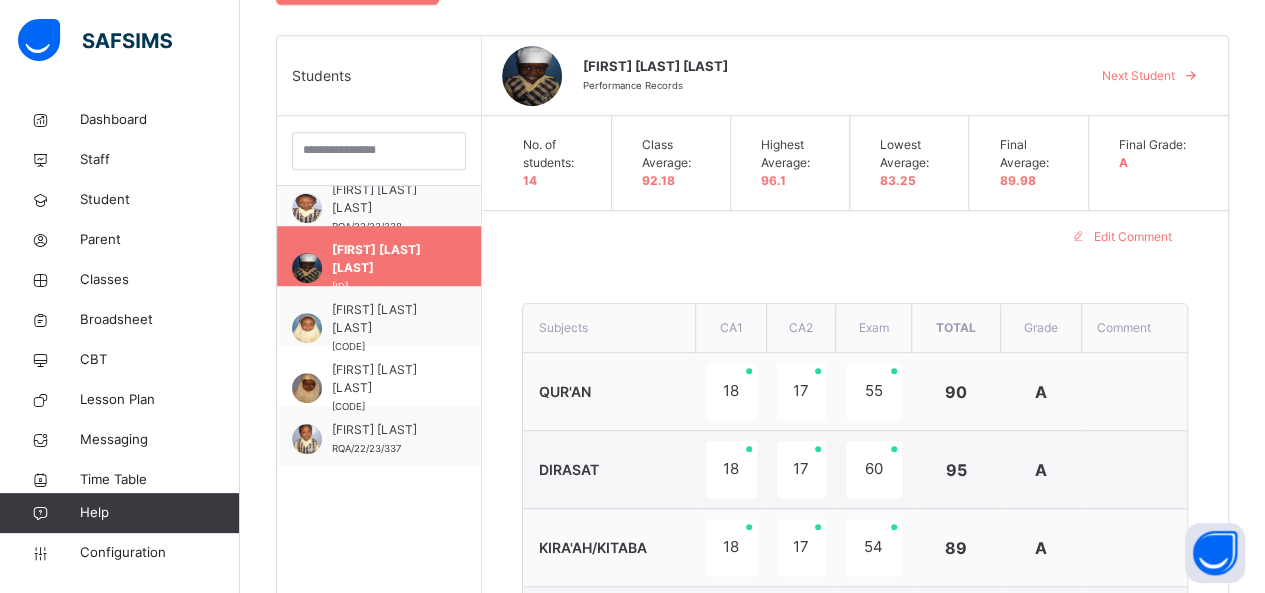 scroll, scrollTop: 482, scrollLeft: 0, axis: vertical 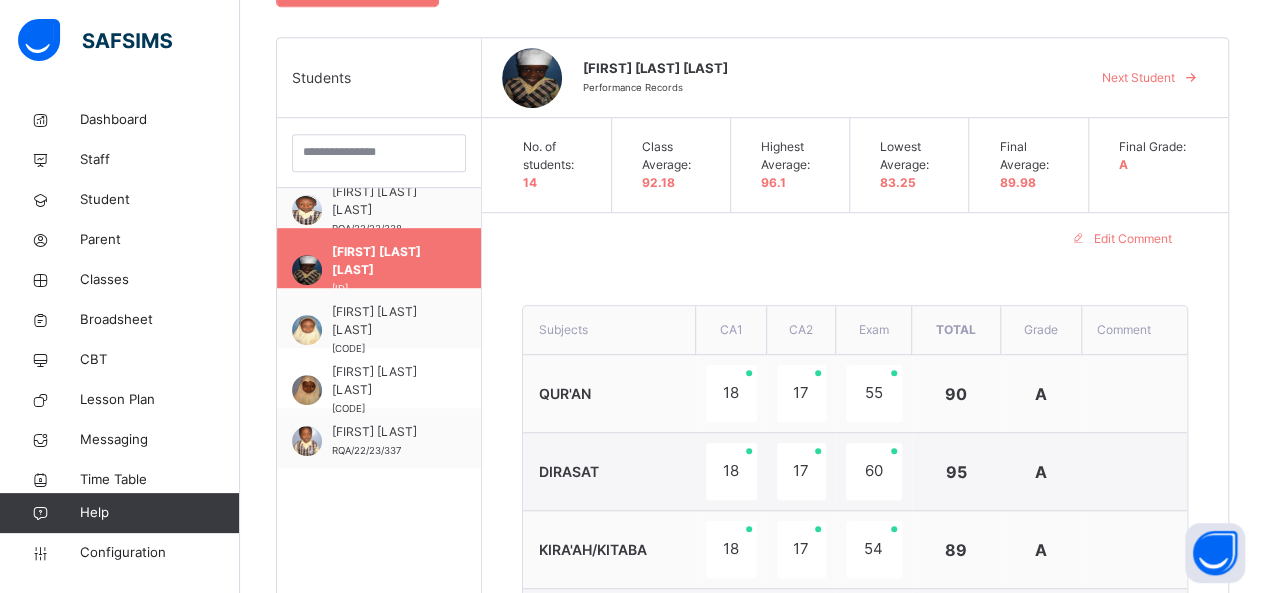 click on "Next Student" at bounding box center [1138, 78] 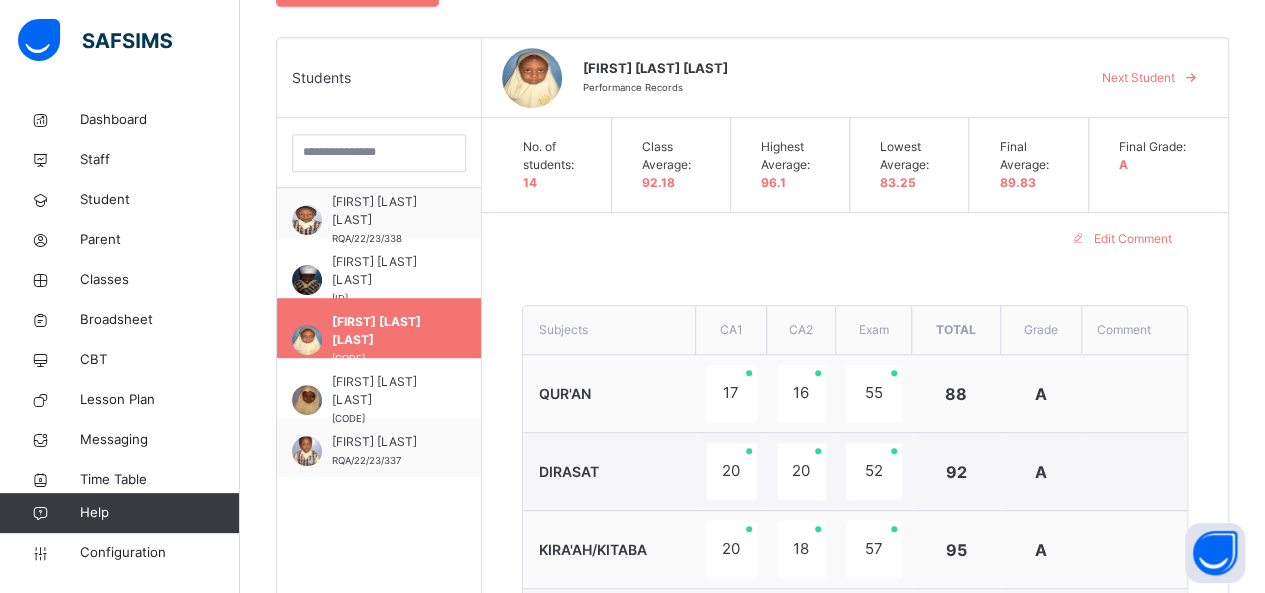 scroll, scrollTop: 80, scrollLeft: 0, axis: vertical 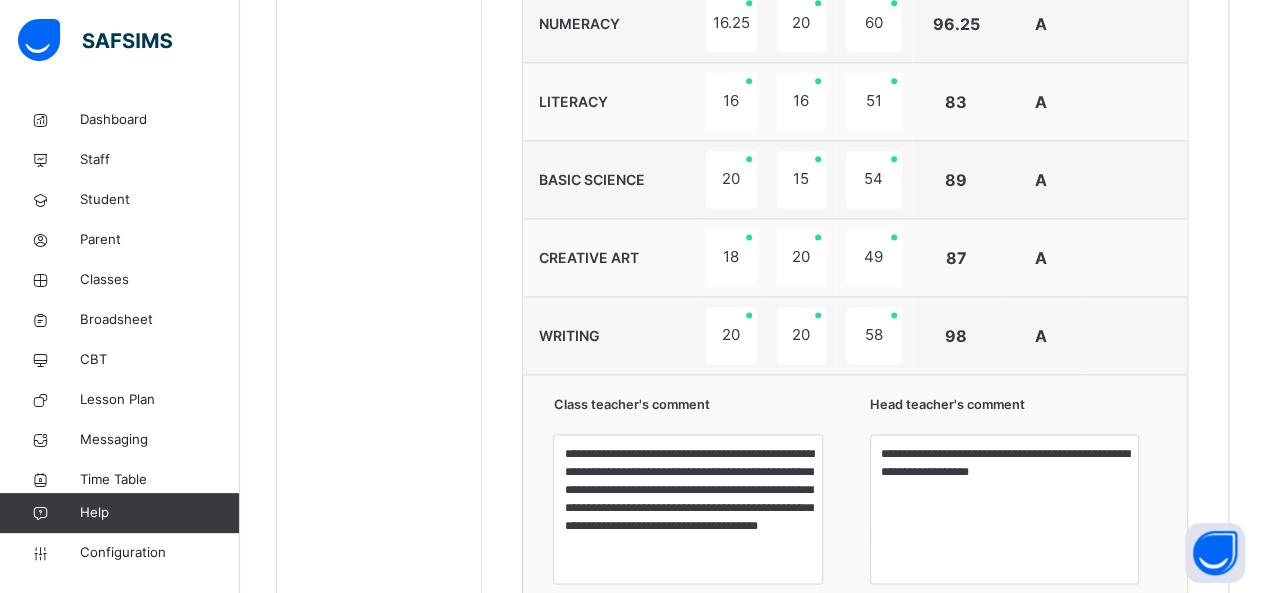 click at bounding box center (1134, 102) 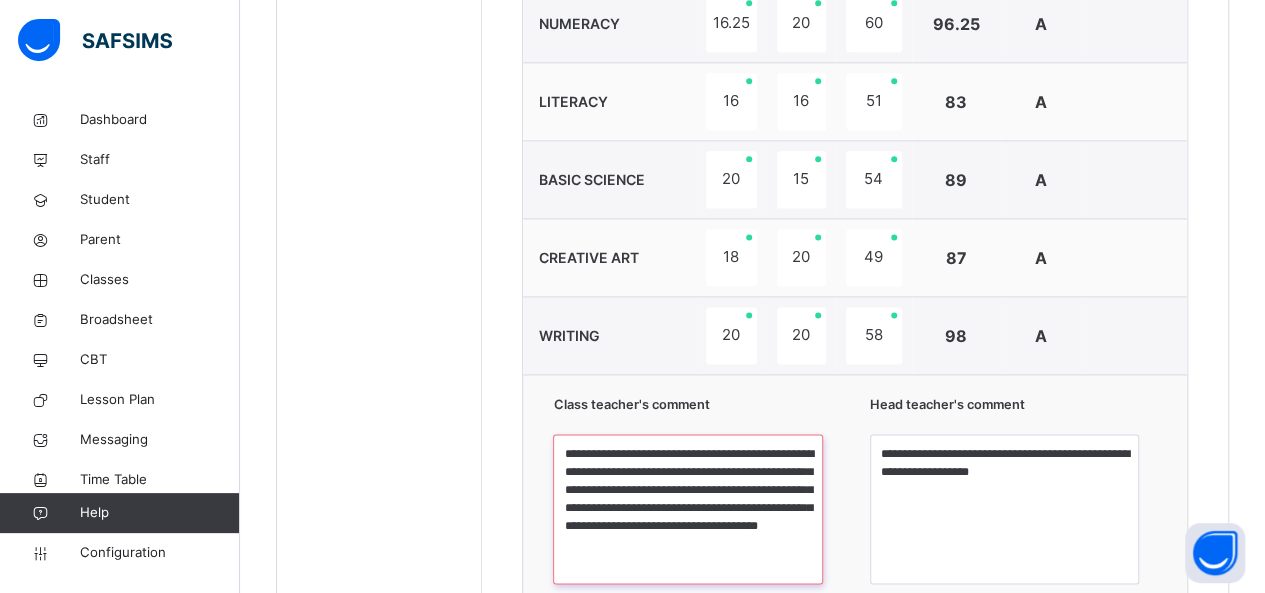 click on "**********" at bounding box center [687, 509] 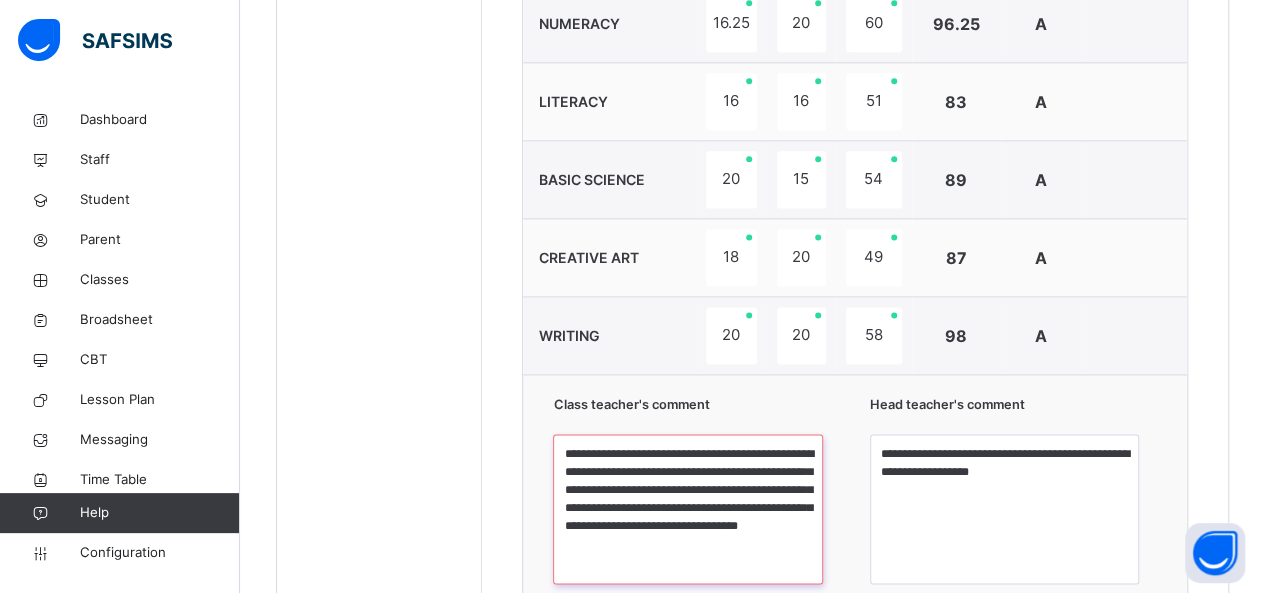 click on "**********" at bounding box center [687, 509] 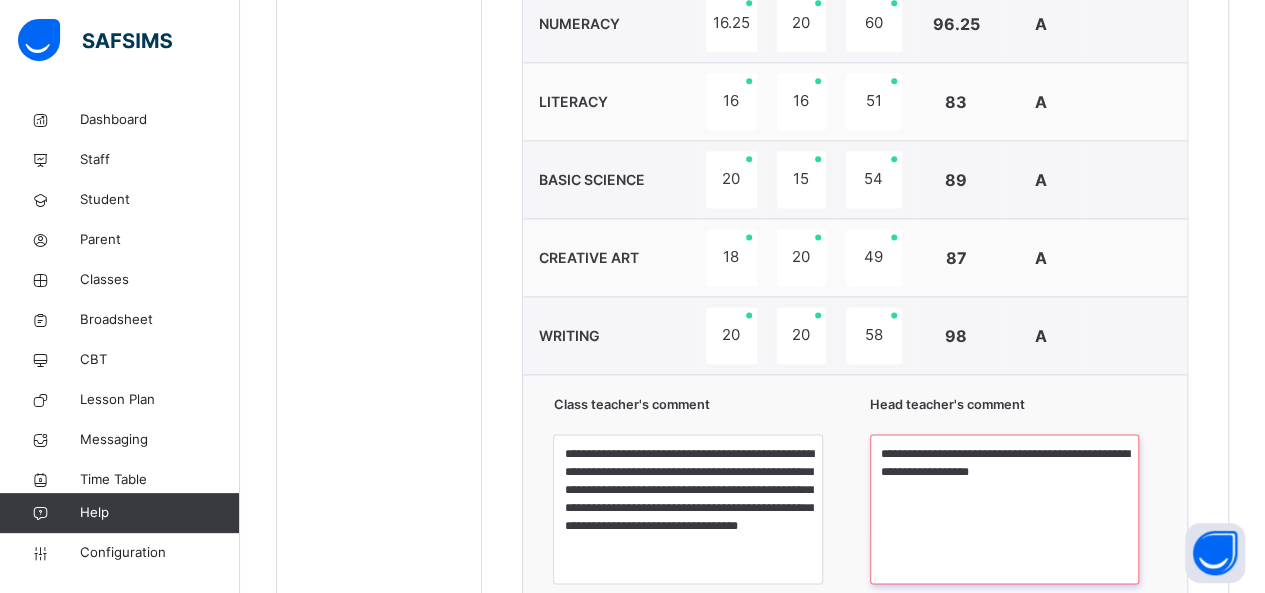 click on "**********" at bounding box center [1004, 509] 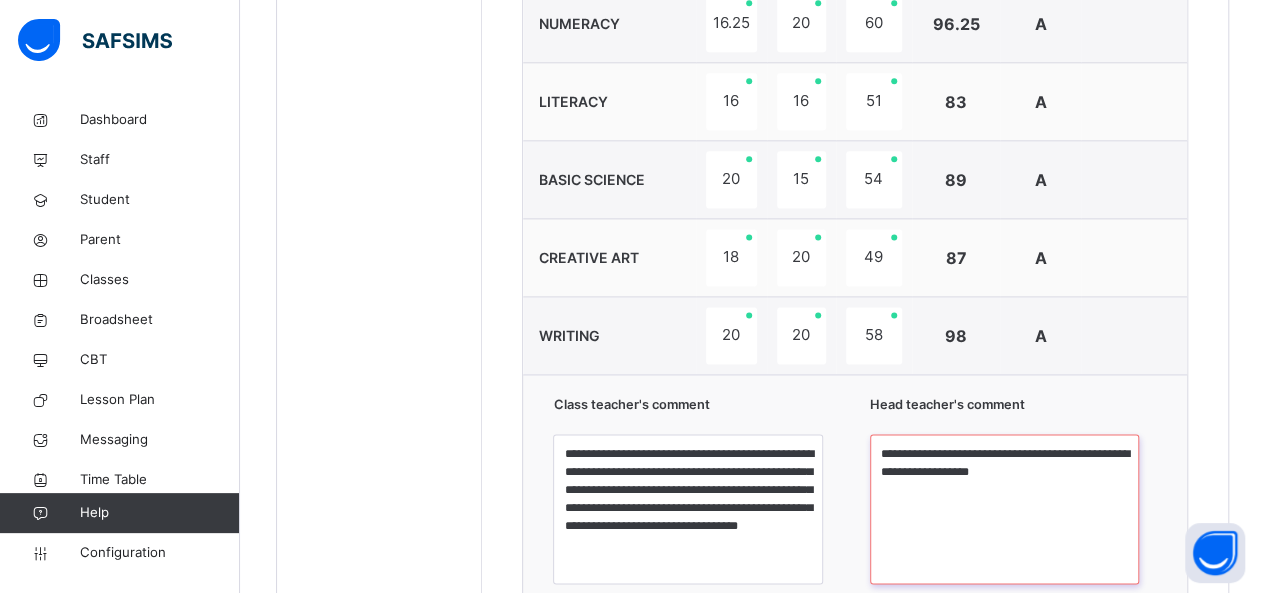 click on "**********" at bounding box center (1004, 509) 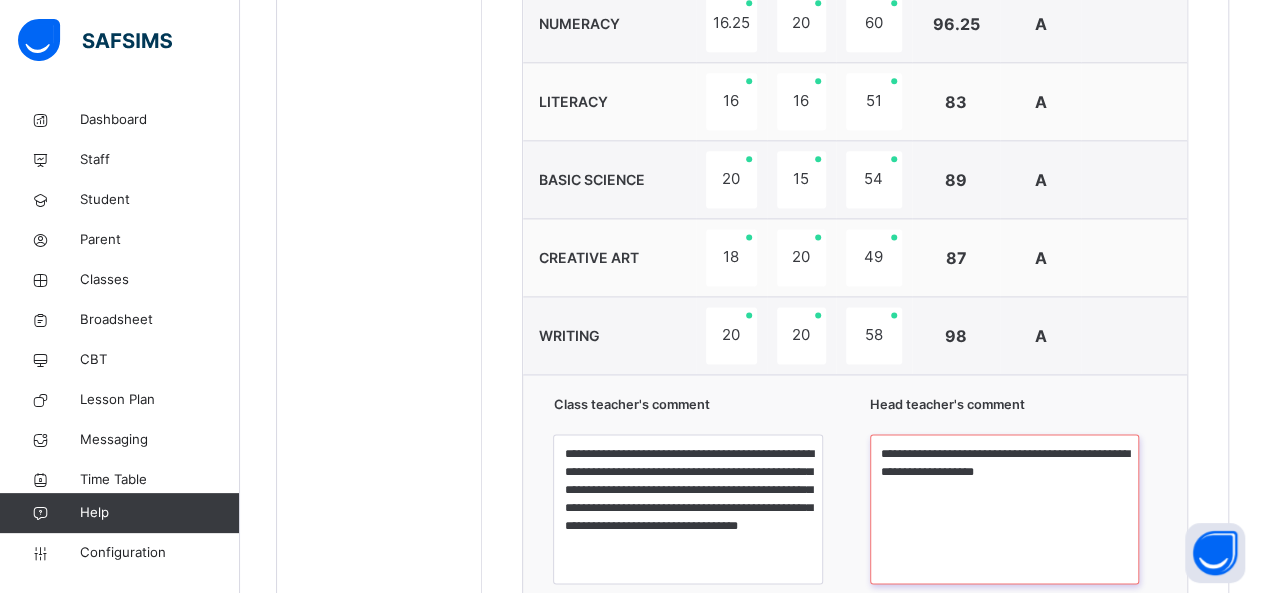 type on "**********" 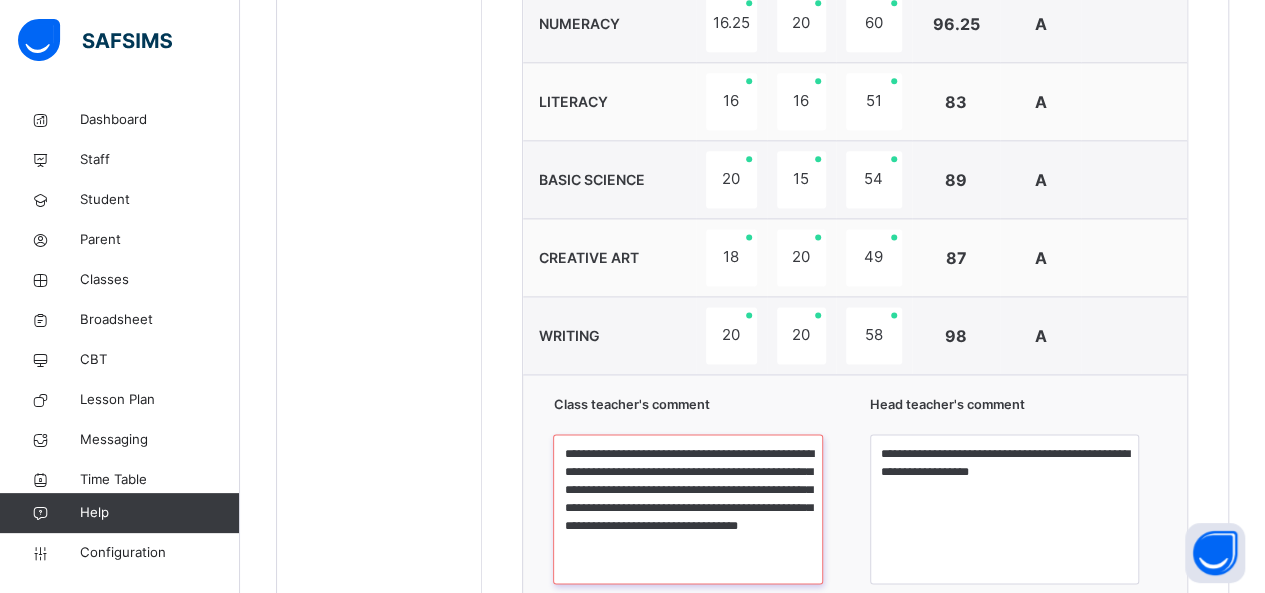 click on "**********" at bounding box center [687, 509] 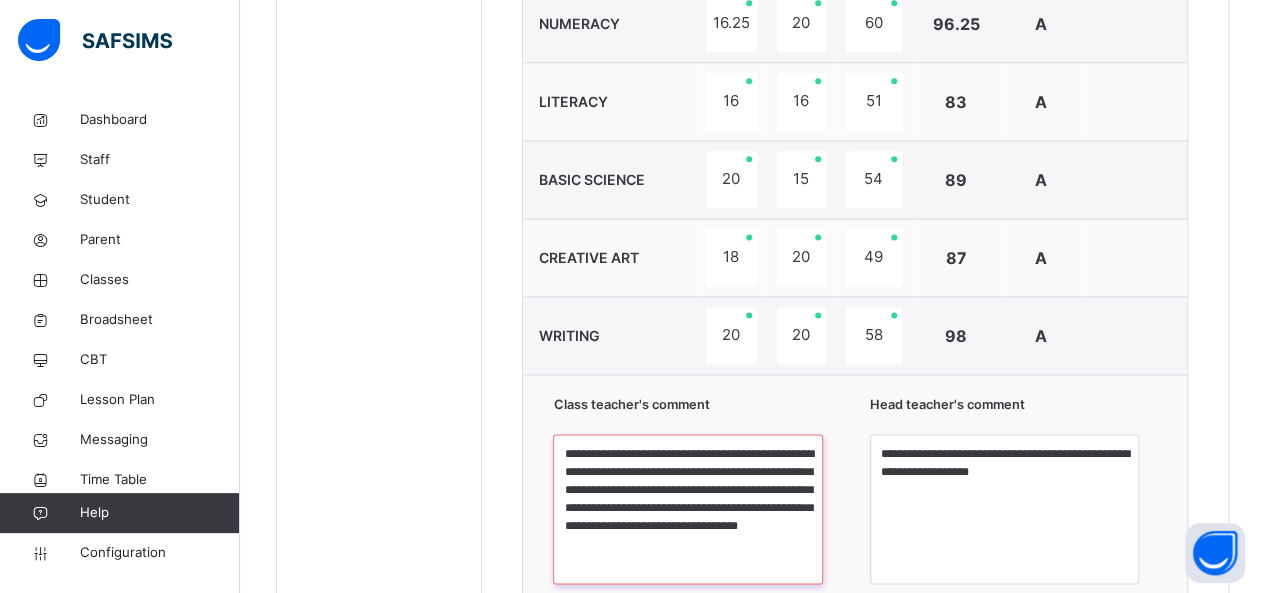 click on "**********" at bounding box center [687, 509] 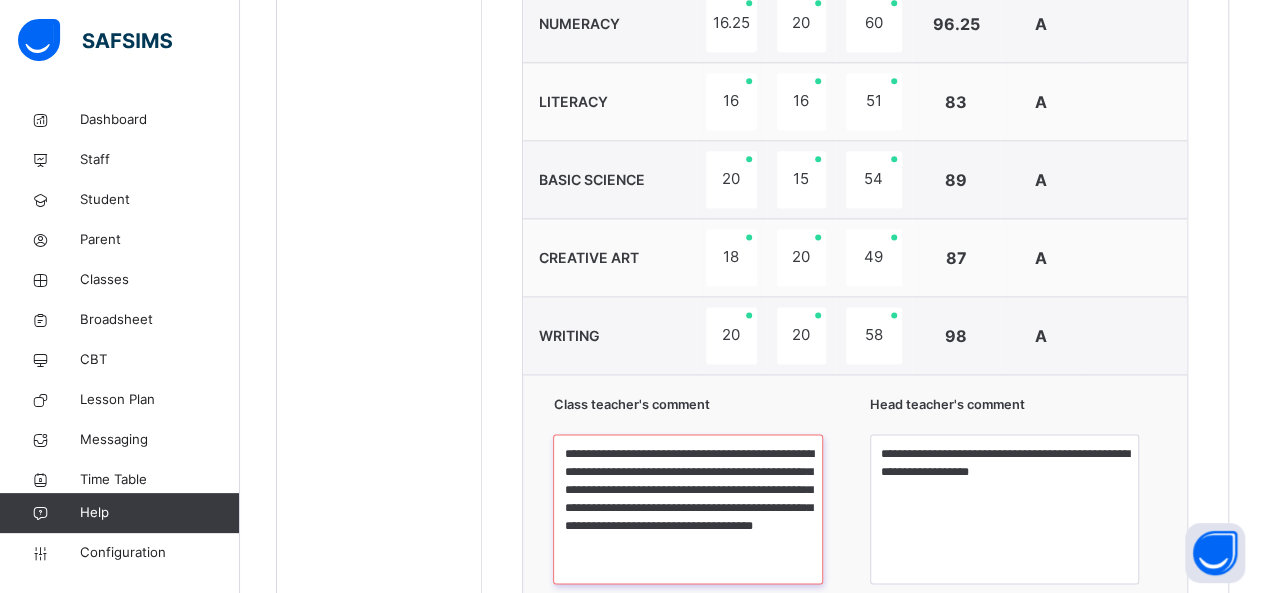 type on "**********" 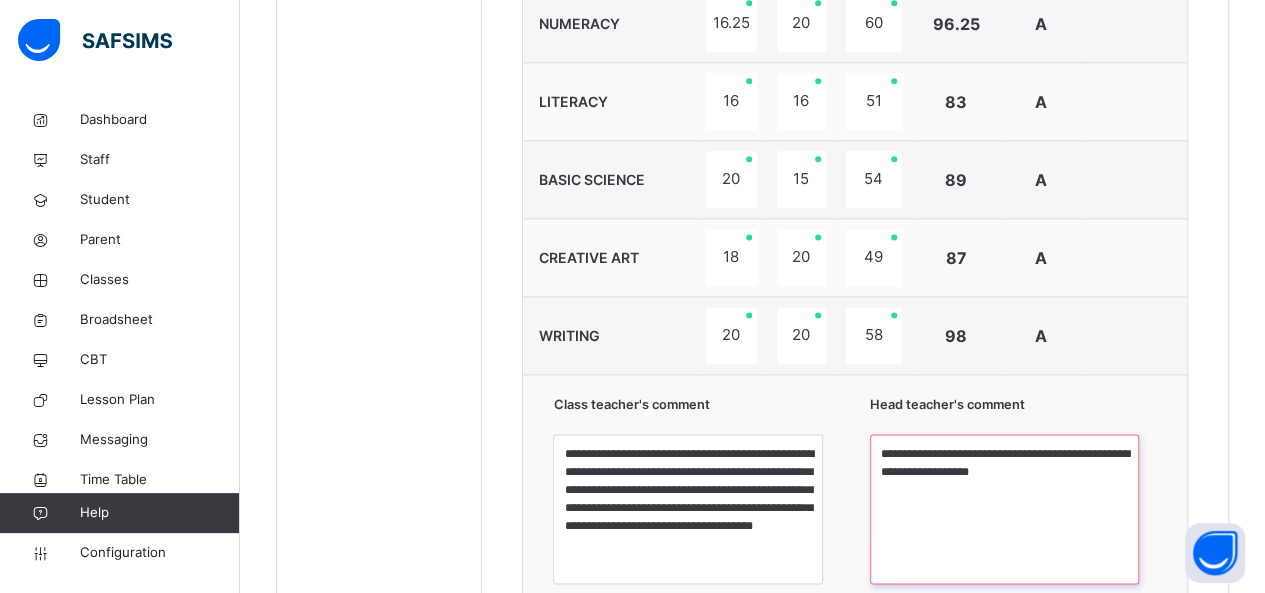 click on "**********" at bounding box center (1004, 509) 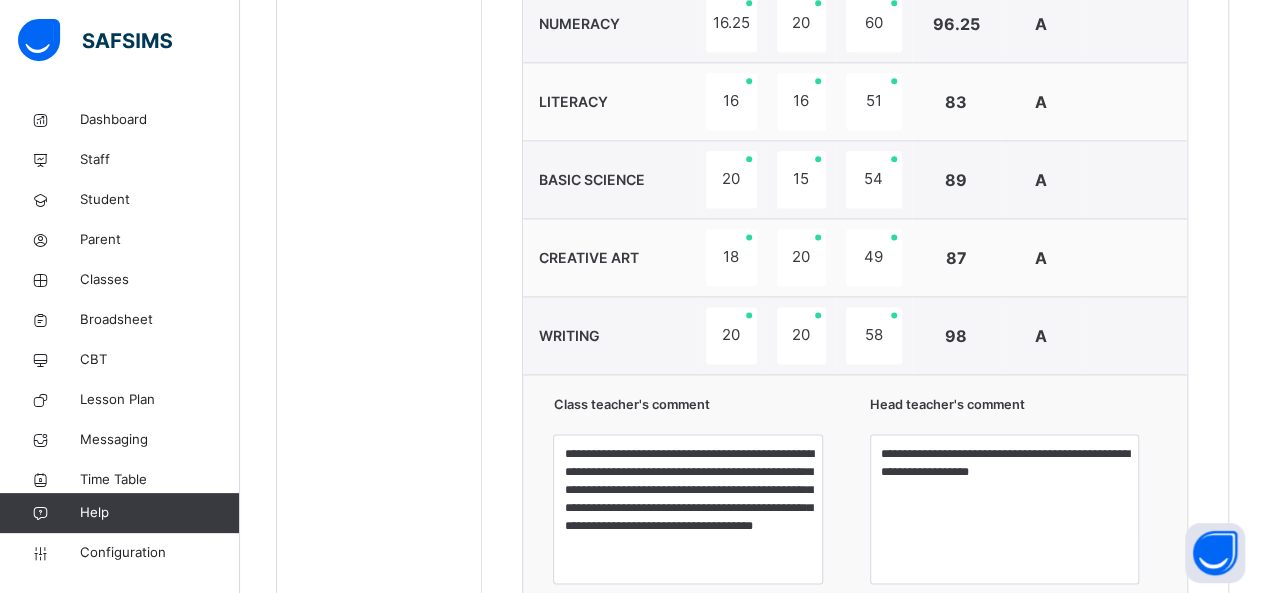 click on "**********" at bounding box center [855, 539] 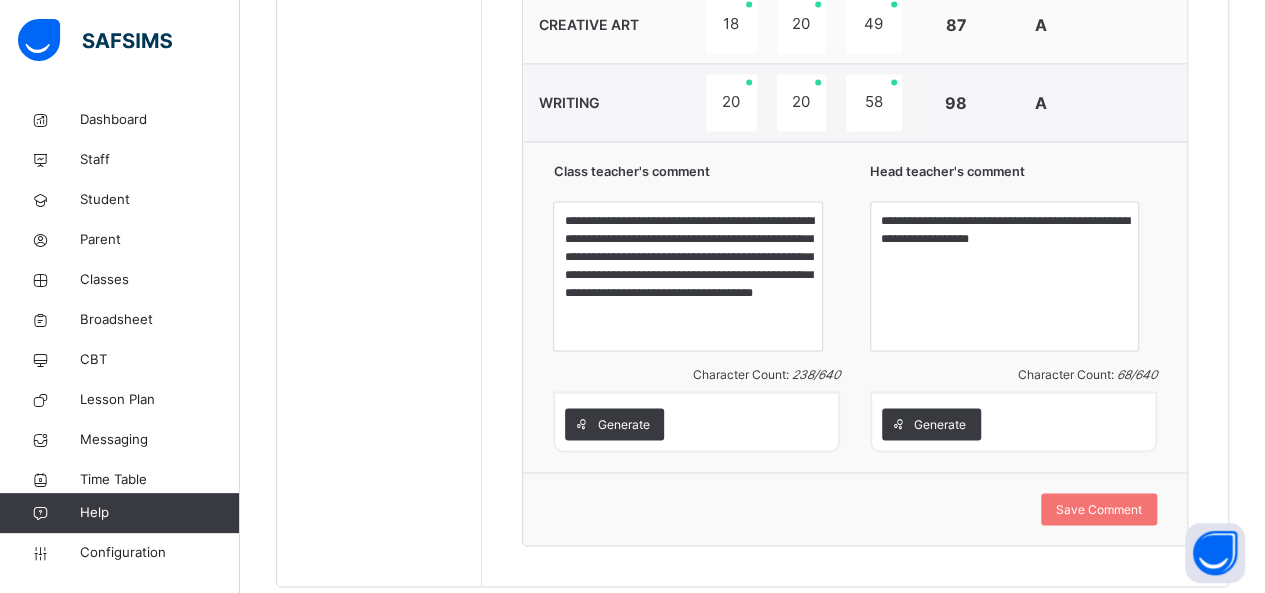 scroll, scrollTop: 1482, scrollLeft: 0, axis: vertical 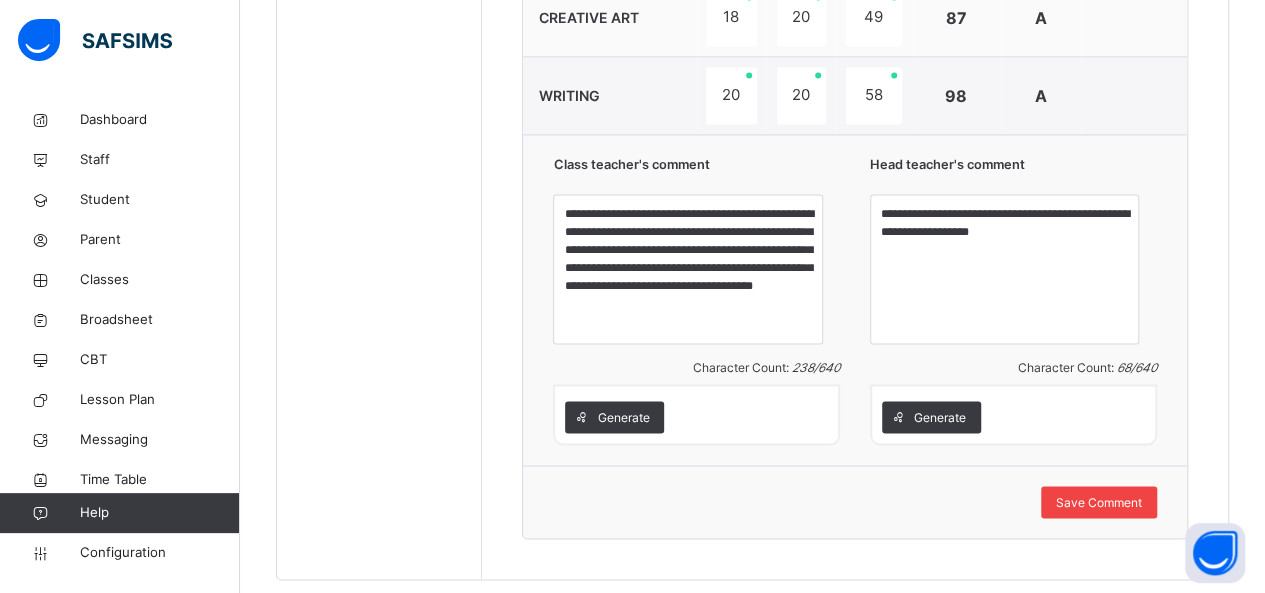 click on "Save Comment" at bounding box center (1099, 502) 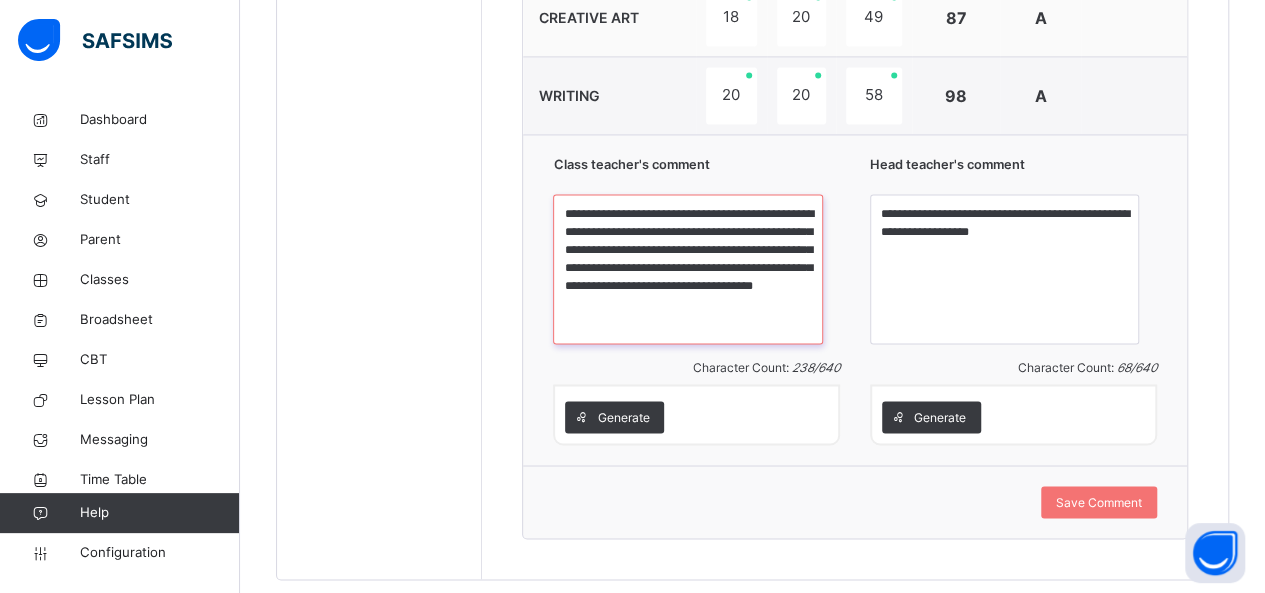 click on "**********" at bounding box center (687, 269) 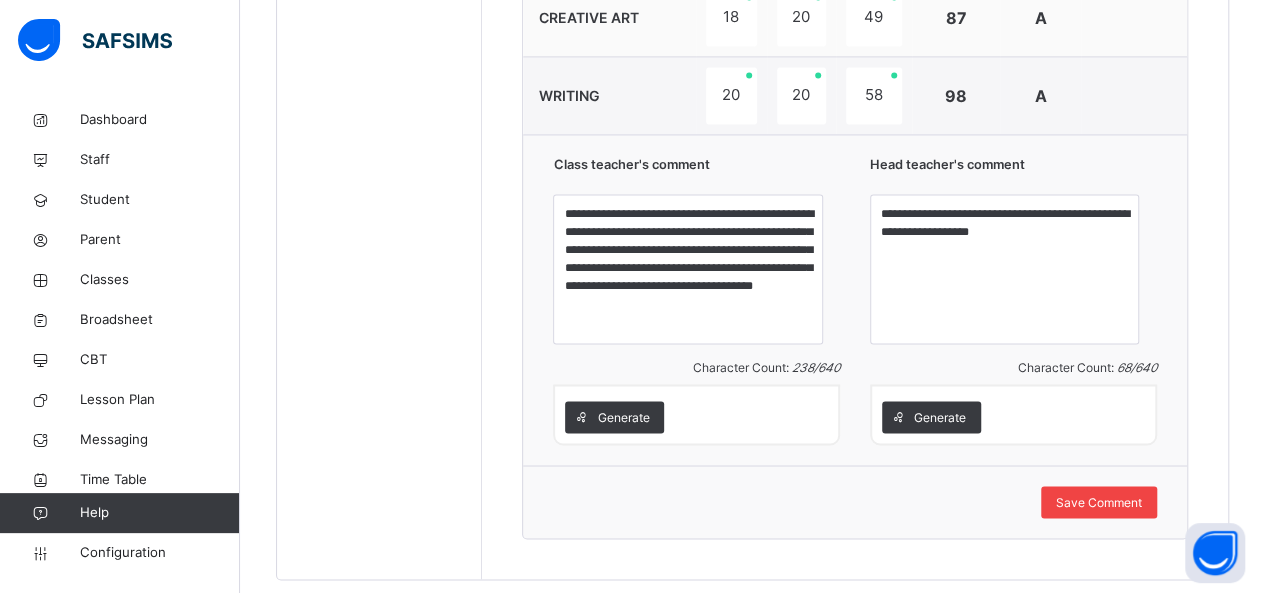 click on "Save Comment" at bounding box center (1099, 502) 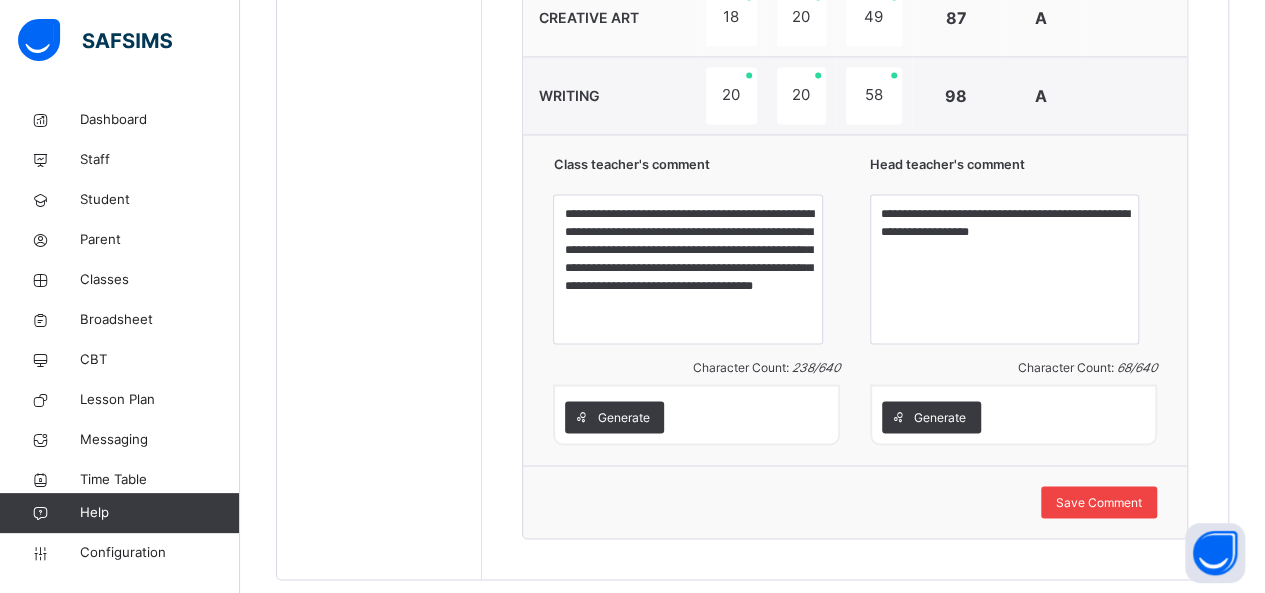 click on "Save Comment" at bounding box center (1099, 502) 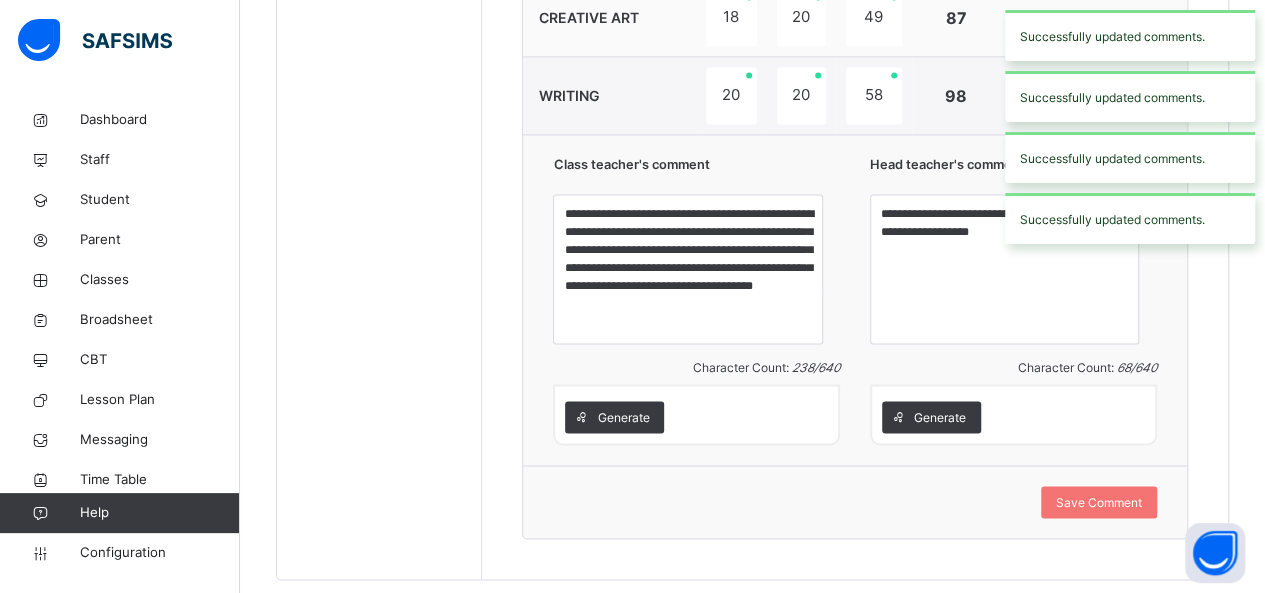 click on "**********" at bounding box center (855, -152) 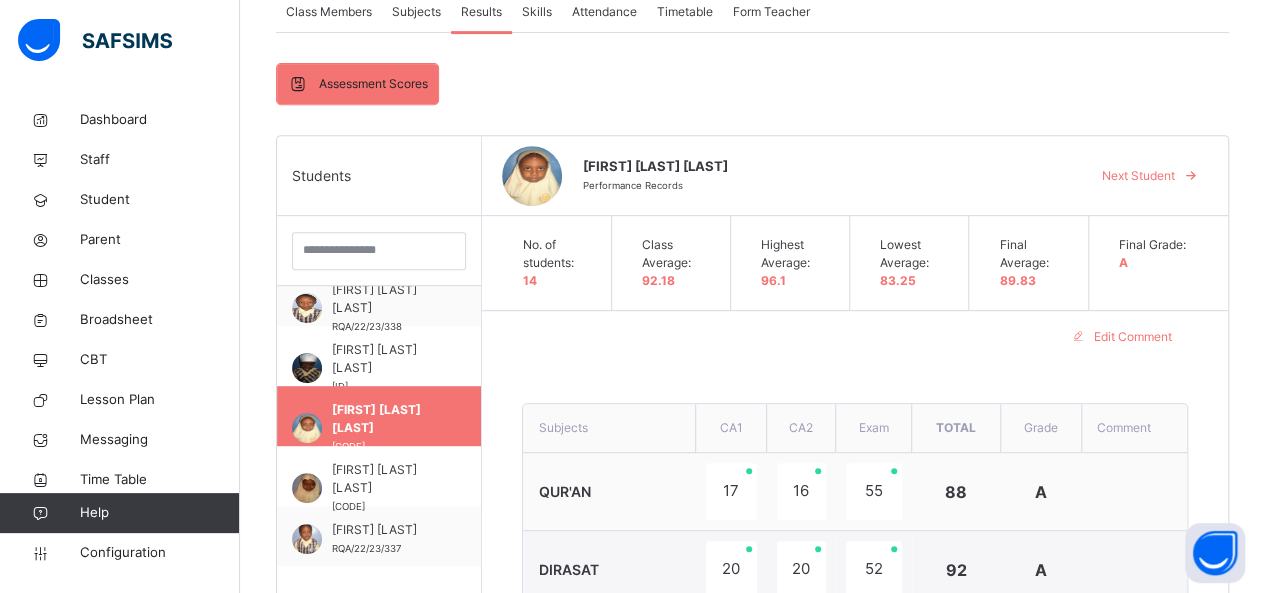scroll, scrollTop: 362, scrollLeft: 0, axis: vertical 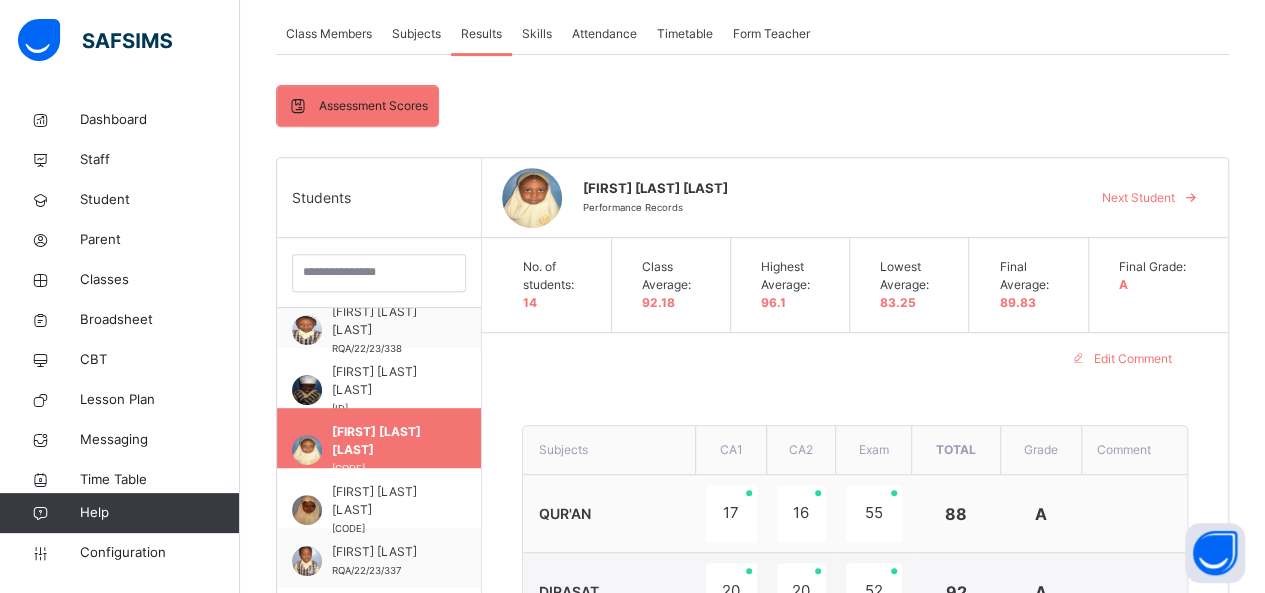 click on "**********" at bounding box center (855, 968) 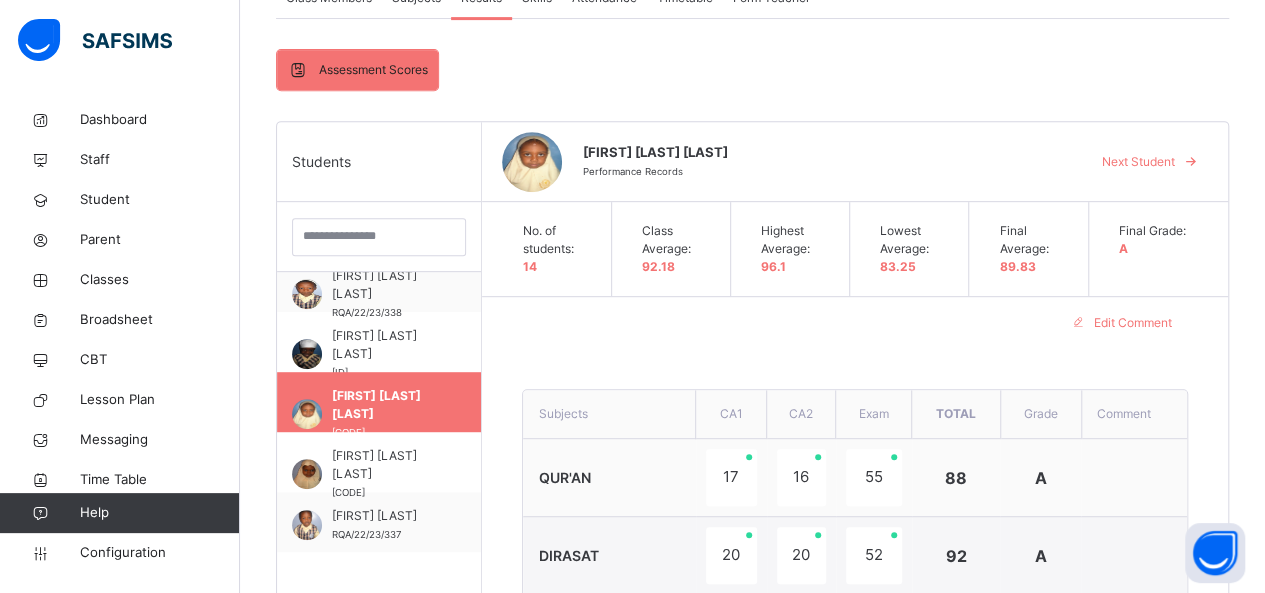 scroll, scrollTop: 362, scrollLeft: 0, axis: vertical 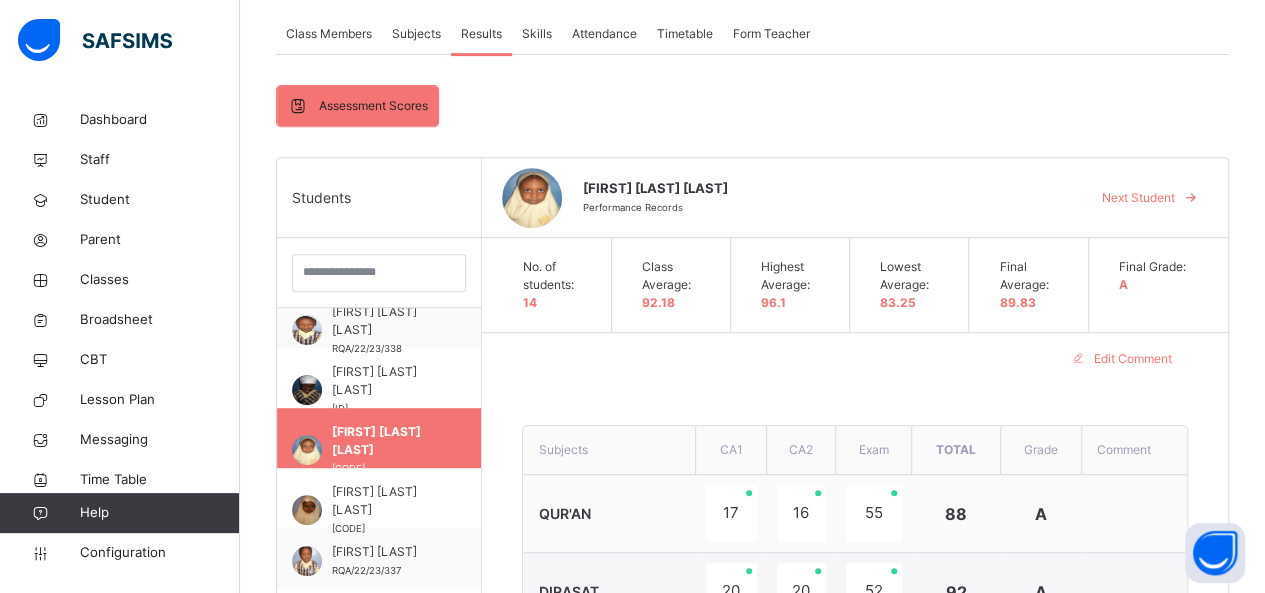 click on "Next Student" at bounding box center (1138, 198) 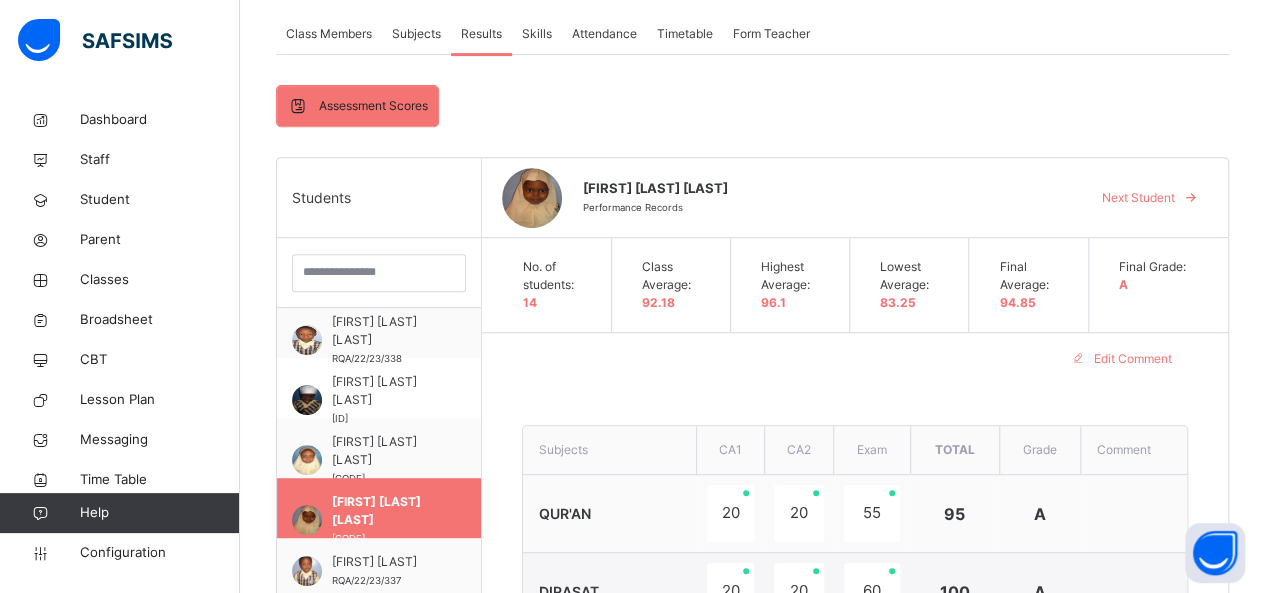 scroll, scrollTop: 80, scrollLeft: 0, axis: vertical 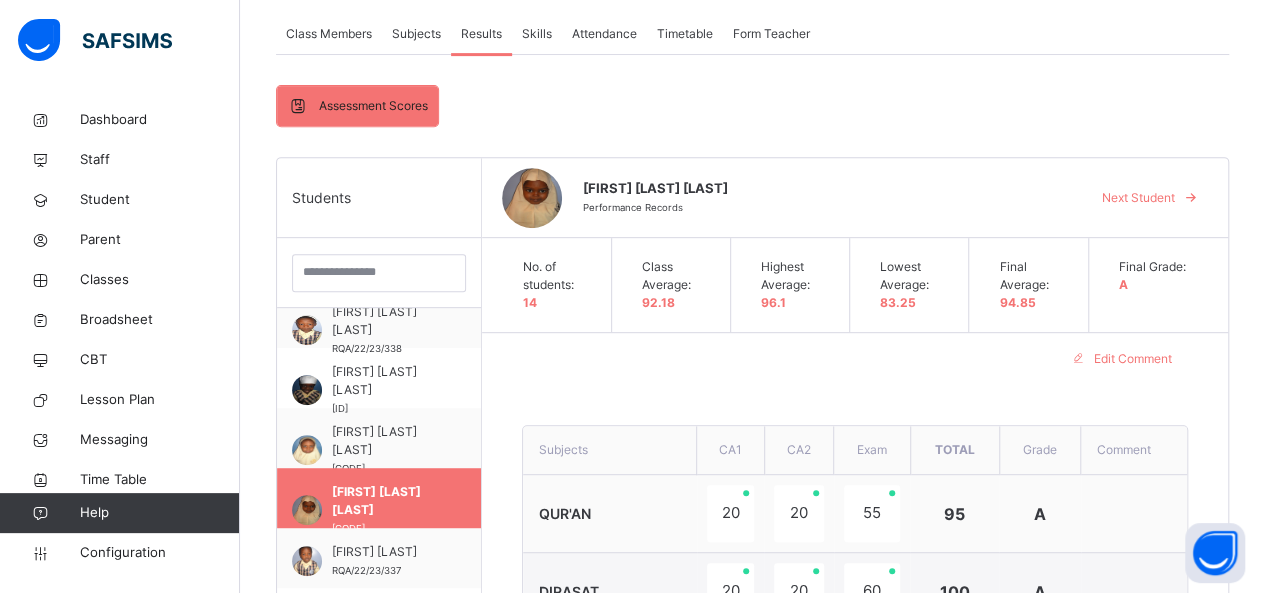 click on "[FIRST] [LAST] [LAST]" at bounding box center (824, 189) 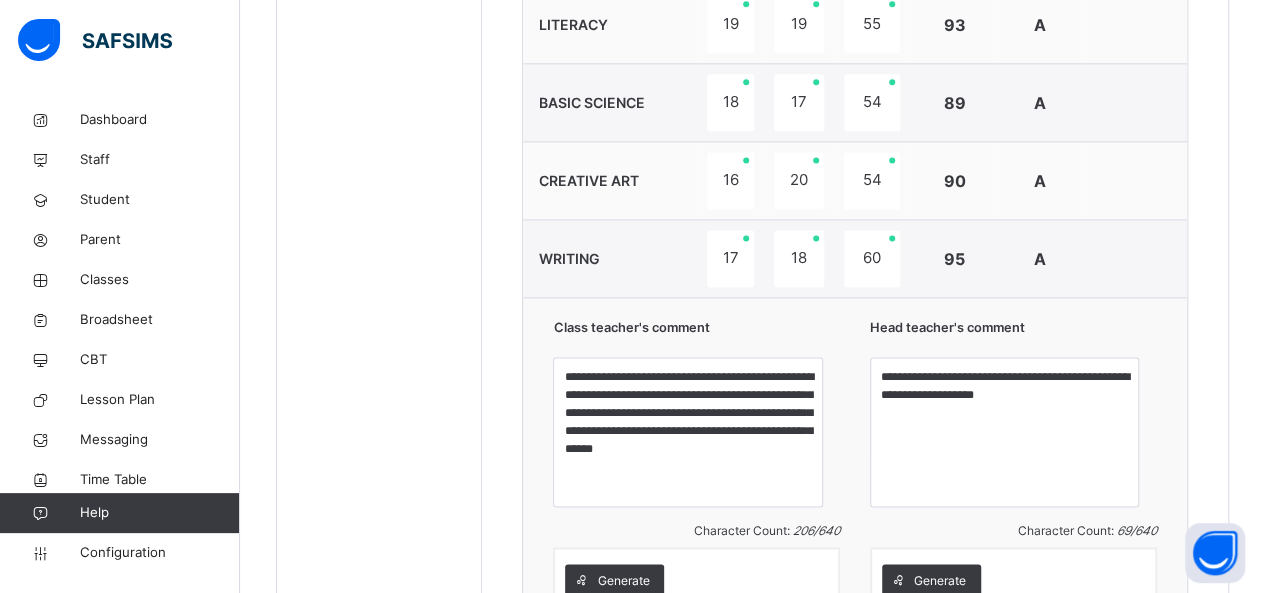 scroll, scrollTop: 1322, scrollLeft: 0, axis: vertical 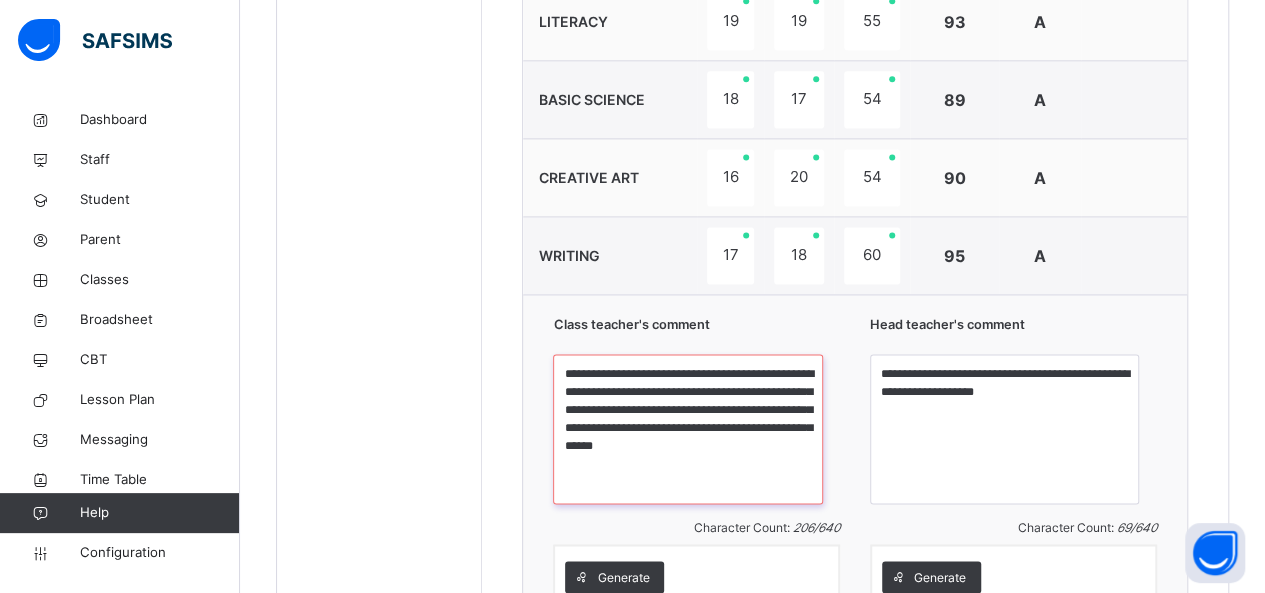 click on "**********" at bounding box center [687, 429] 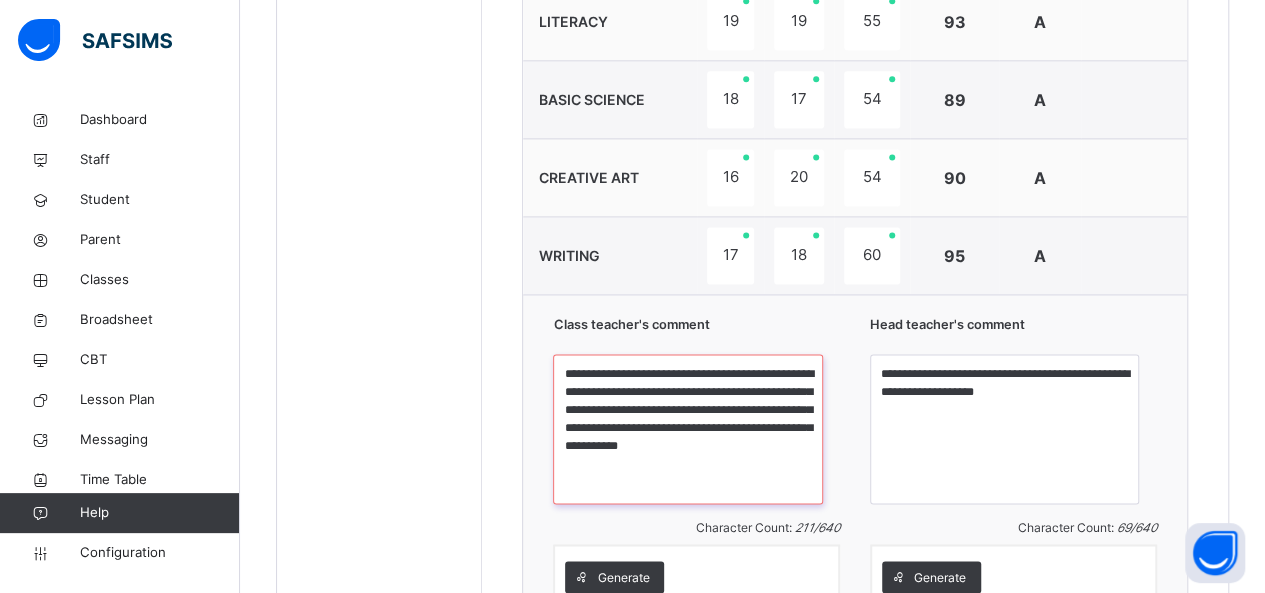 click on "**********" at bounding box center (687, 429) 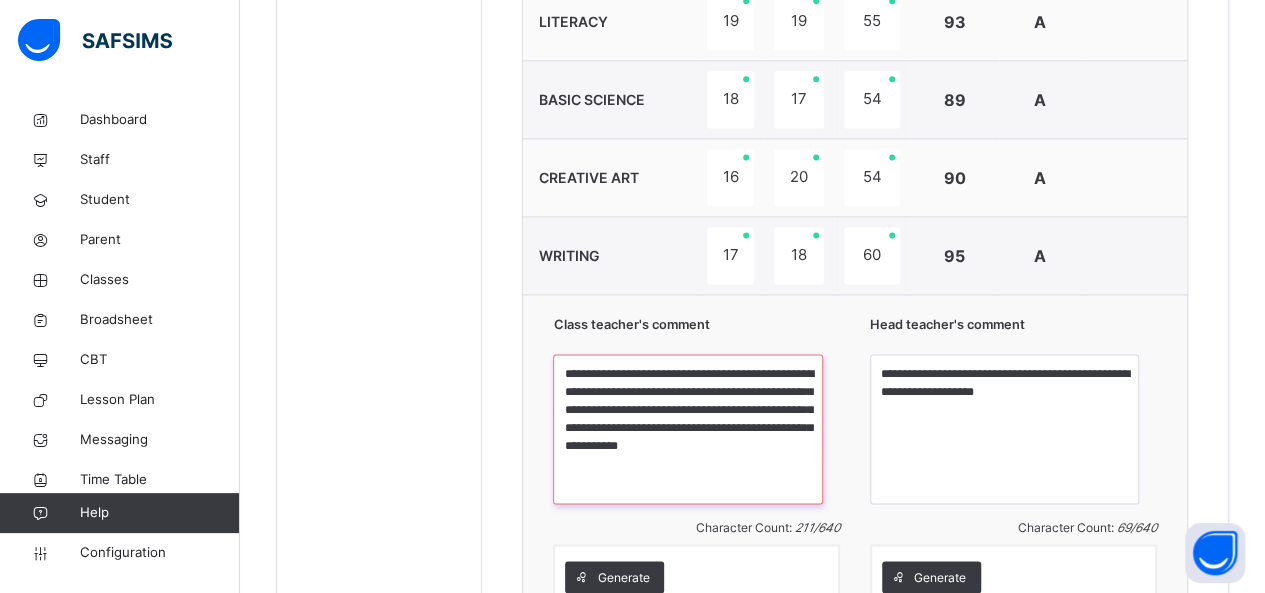 click on "**********" at bounding box center (687, 429) 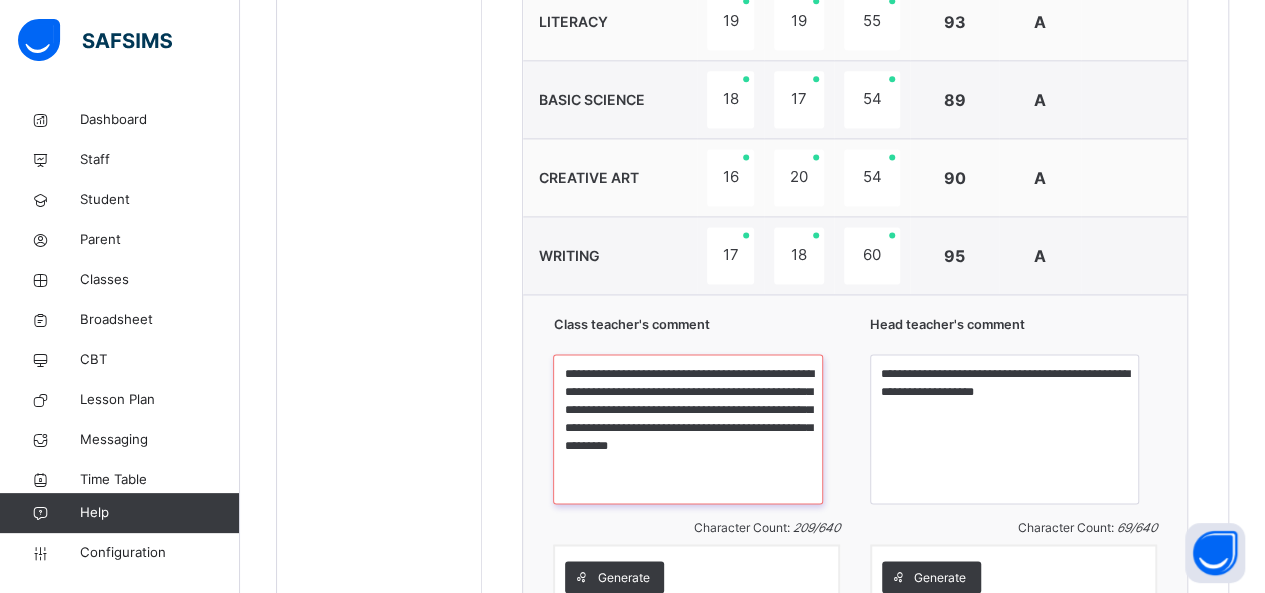 click on "**********" at bounding box center [687, 429] 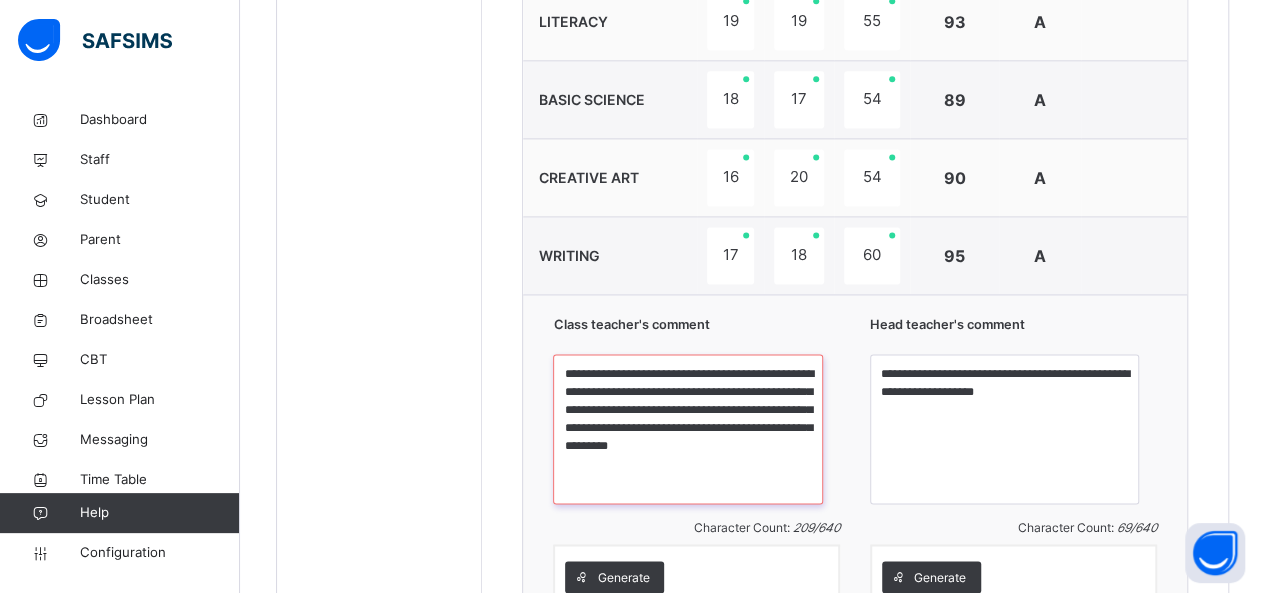 type on "**********" 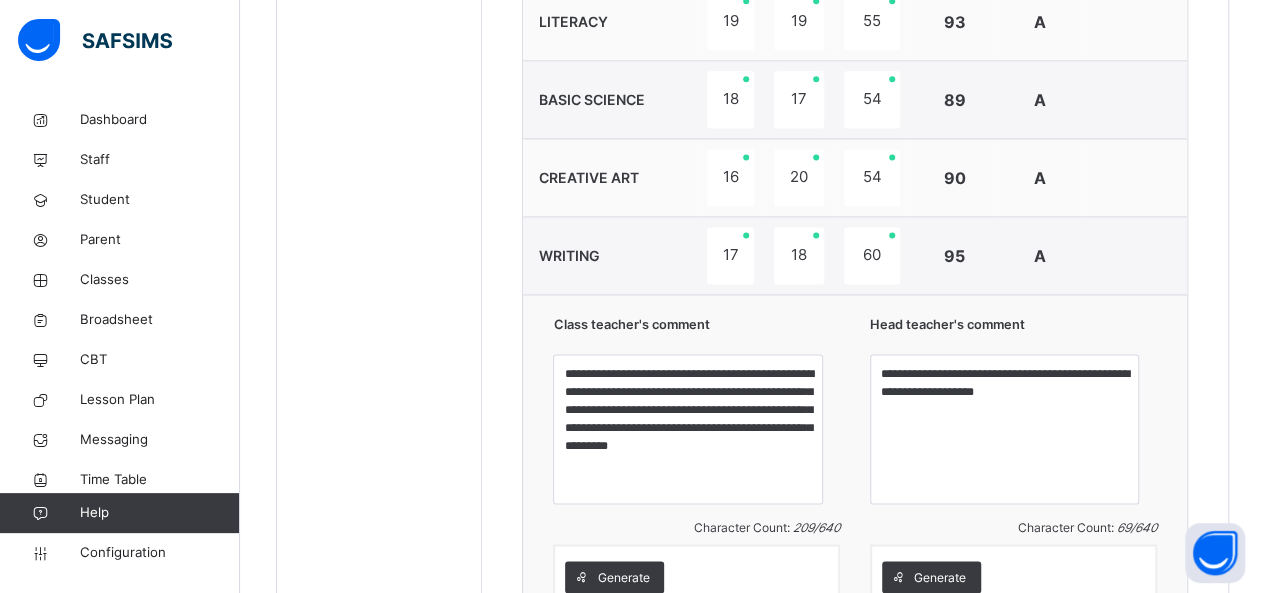 click on "Generate" at bounding box center (1013, 577) 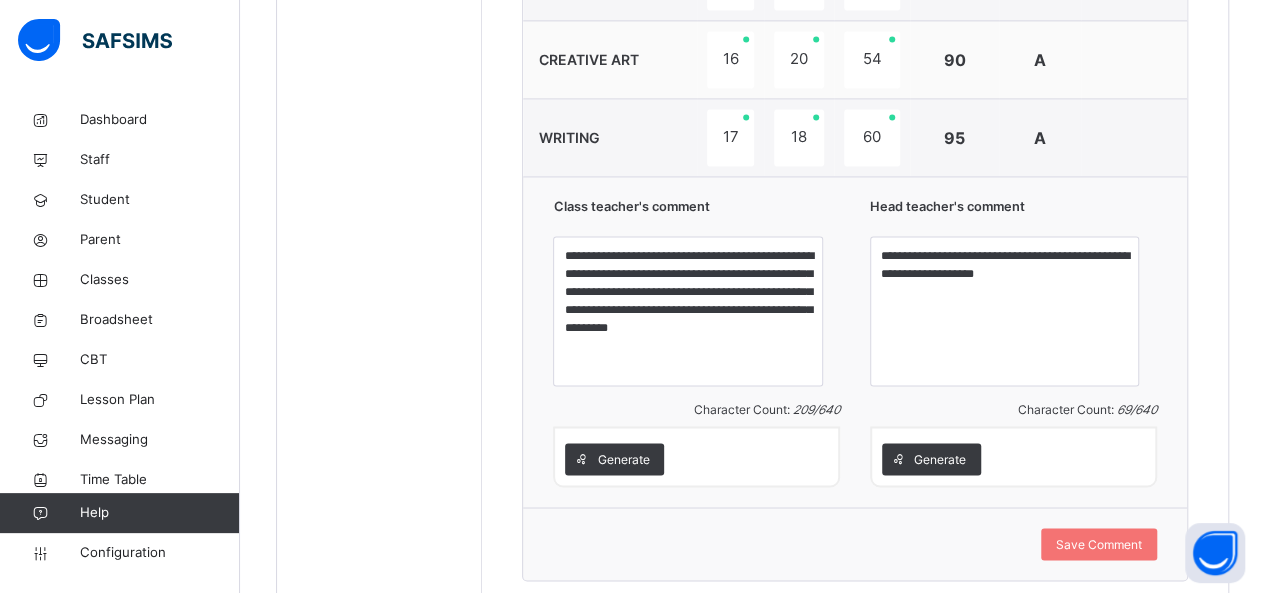 scroll, scrollTop: 1442, scrollLeft: 0, axis: vertical 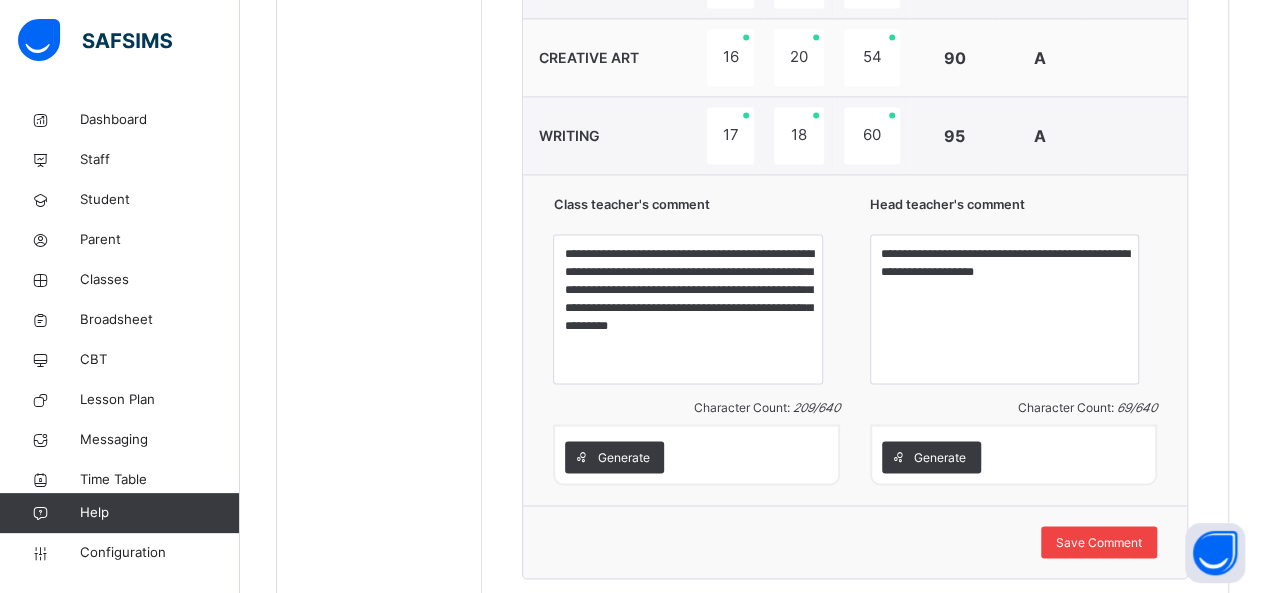 click on "Save Comment" at bounding box center [1099, 542] 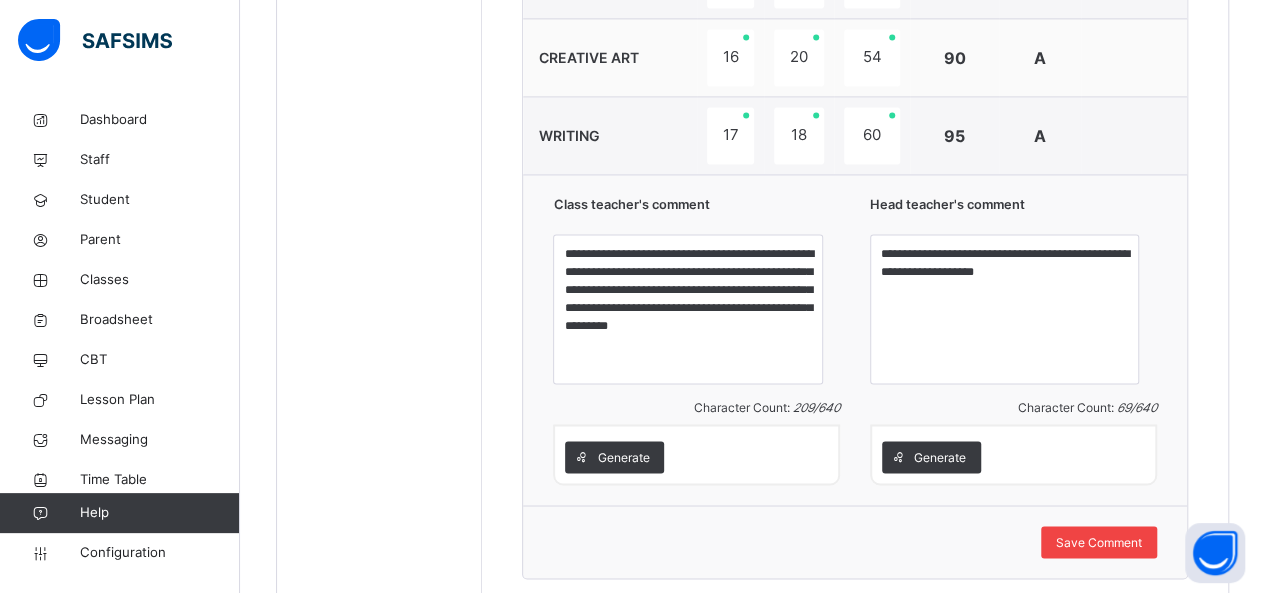 drag, startPoint x: 1113, startPoint y: 521, endPoint x: 1113, endPoint y: 533, distance: 12 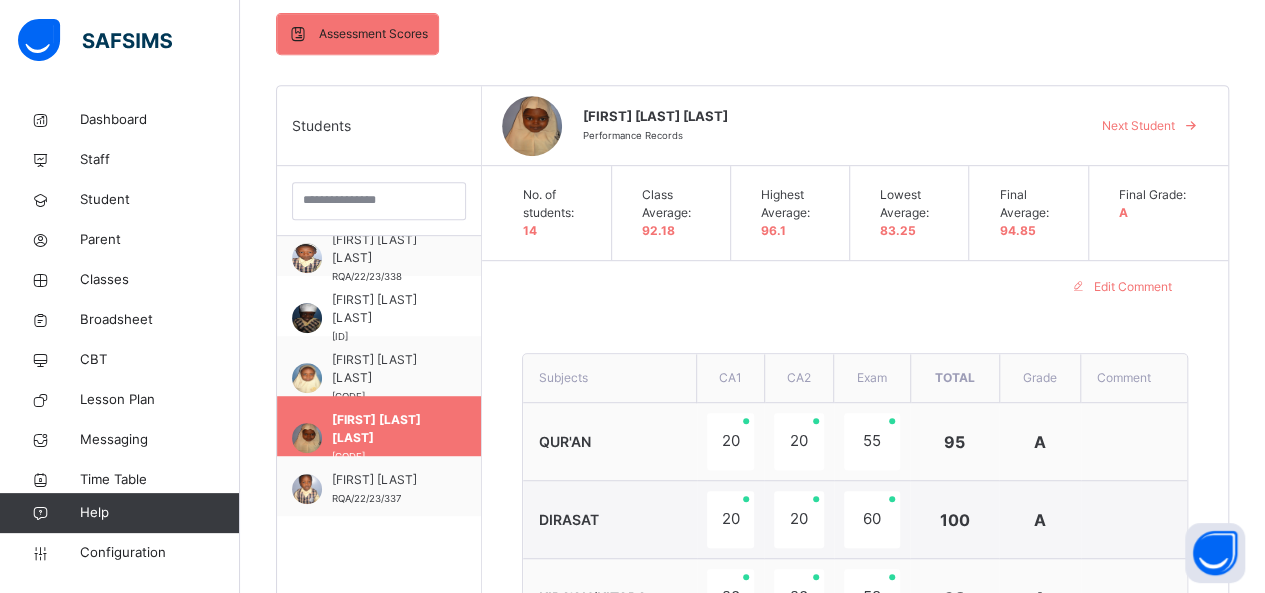 scroll, scrollTop: 402, scrollLeft: 0, axis: vertical 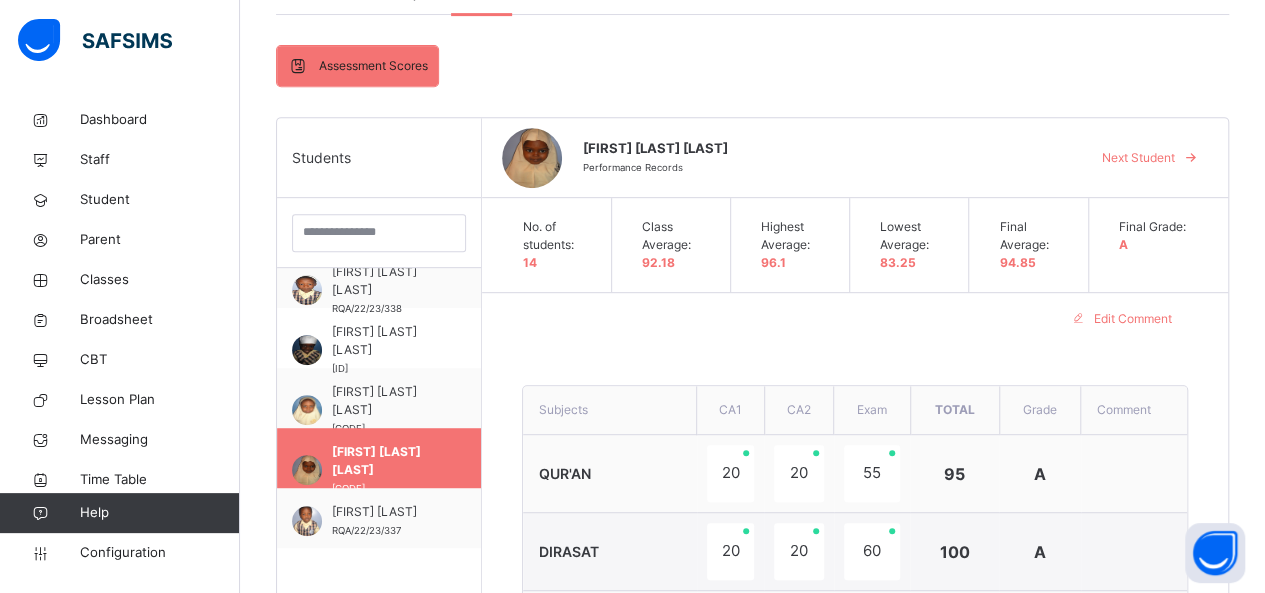 click at bounding box center [1191, 158] 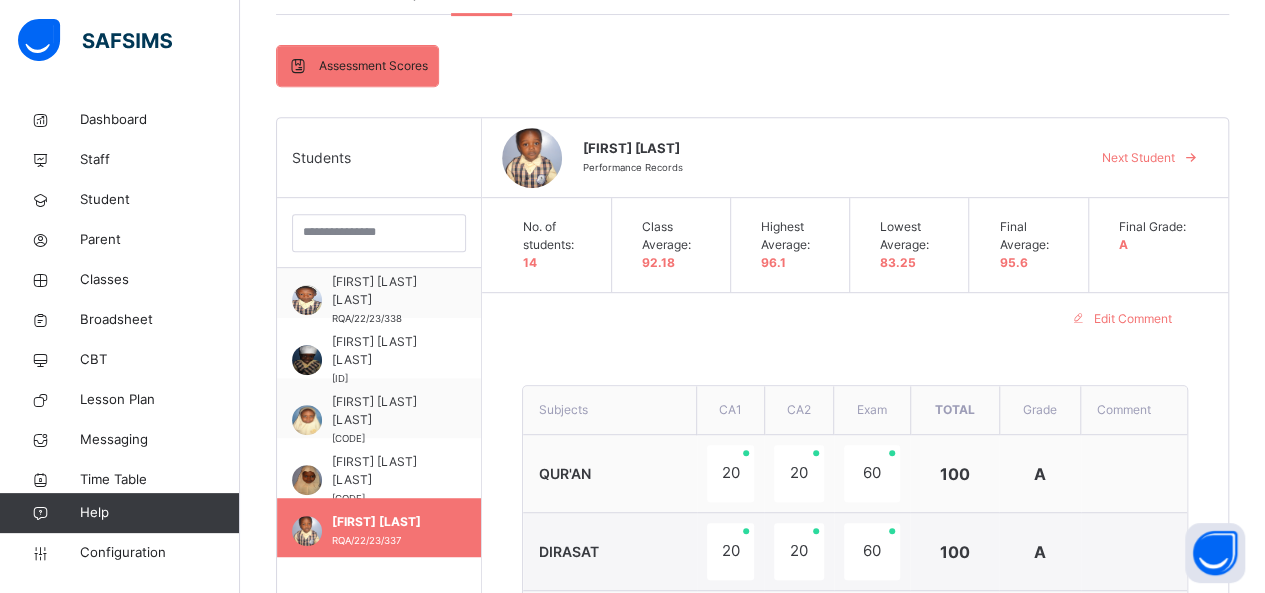 scroll, scrollTop: 80, scrollLeft: 0, axis: vertical 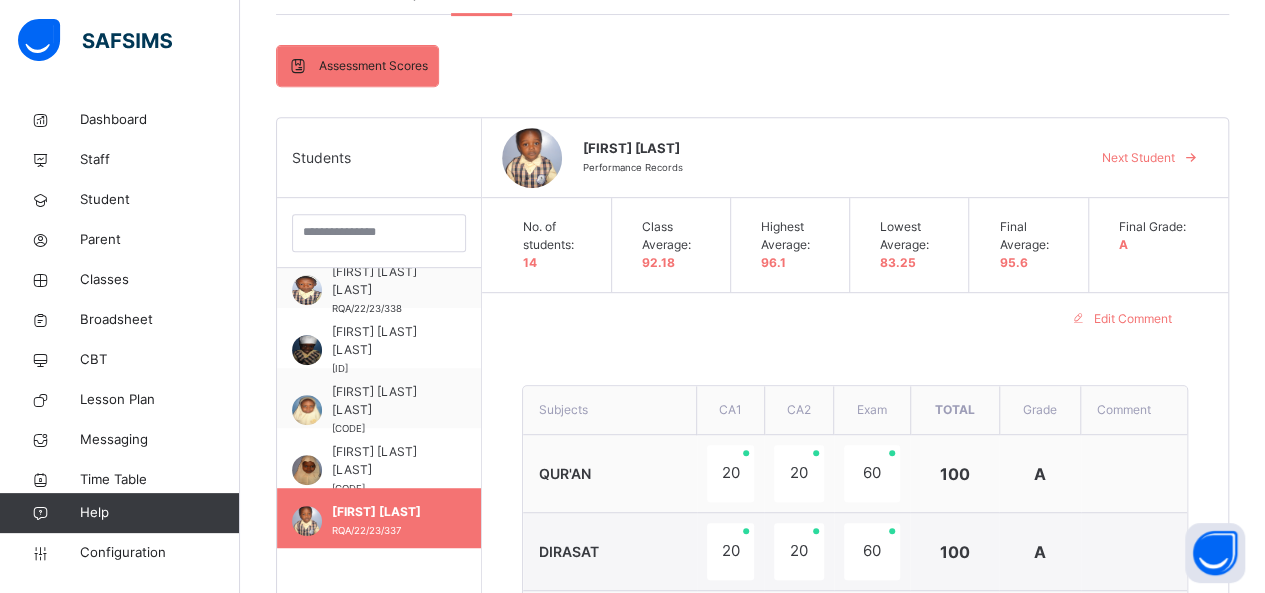 click on "**********" at bounding box center [855, 928] 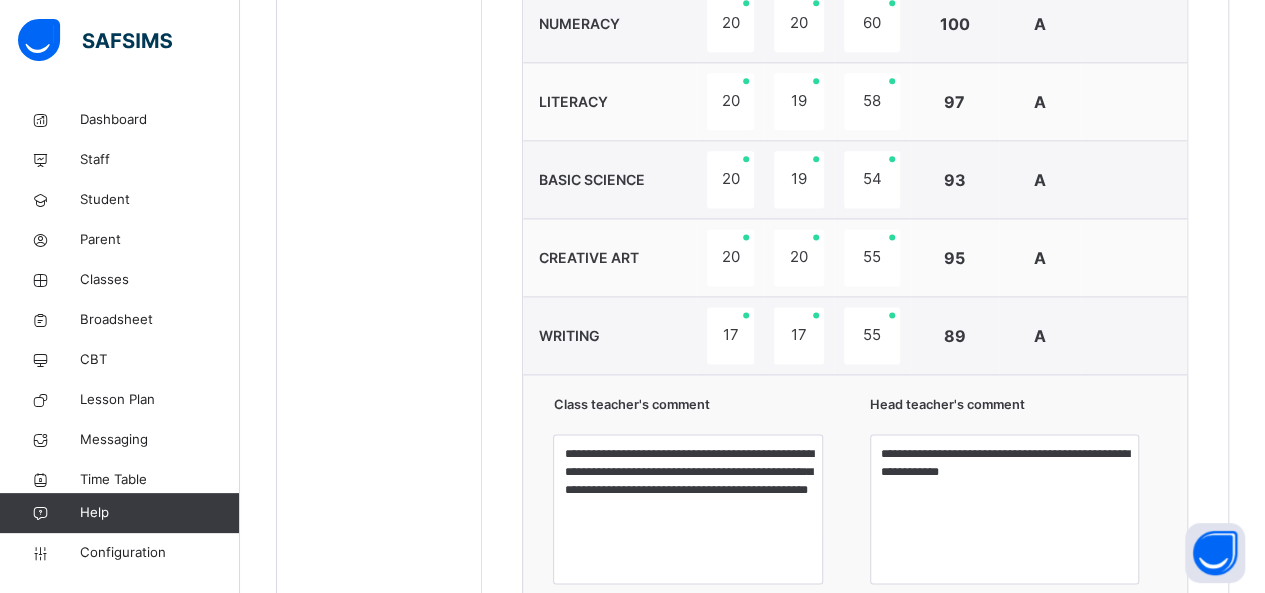 scroll, scrollTop: 1282, scrollLeft: 0, axis: vertical 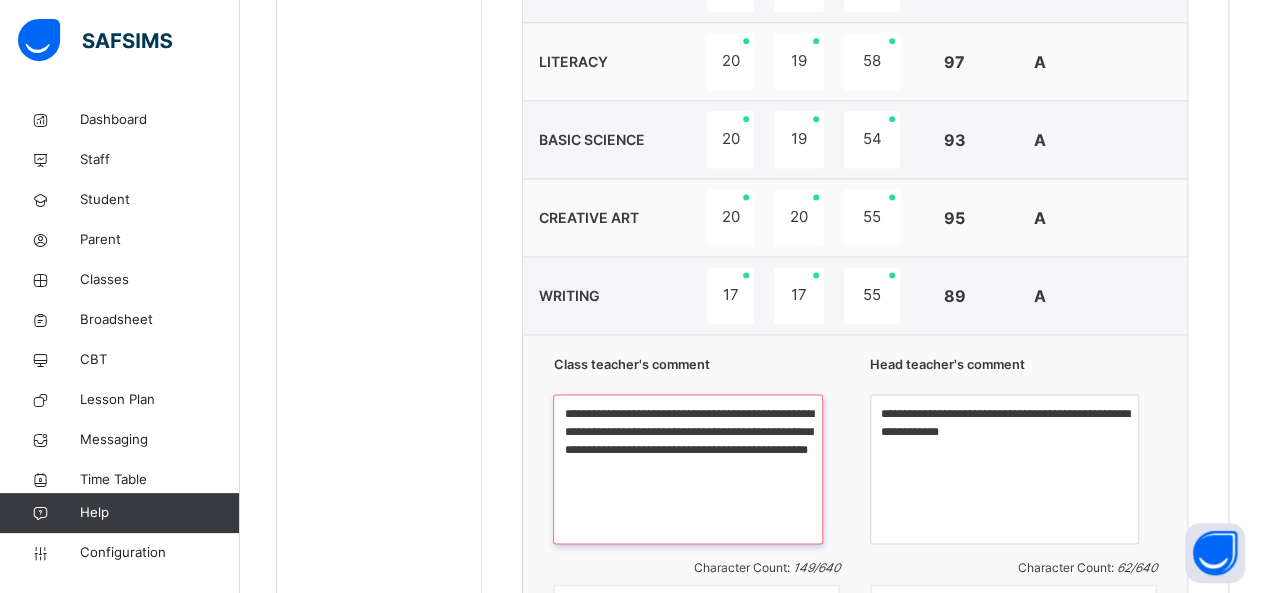 click on "**********" at bounding box center [687, 469] 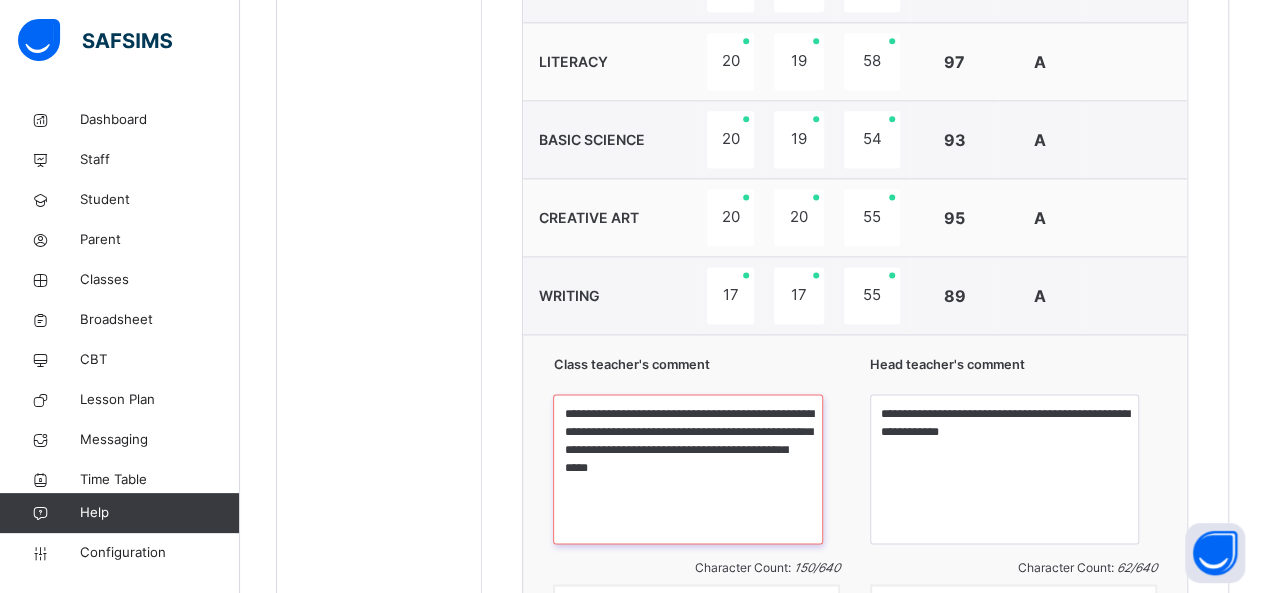 click on "**********" at bounding box center [687, 469] 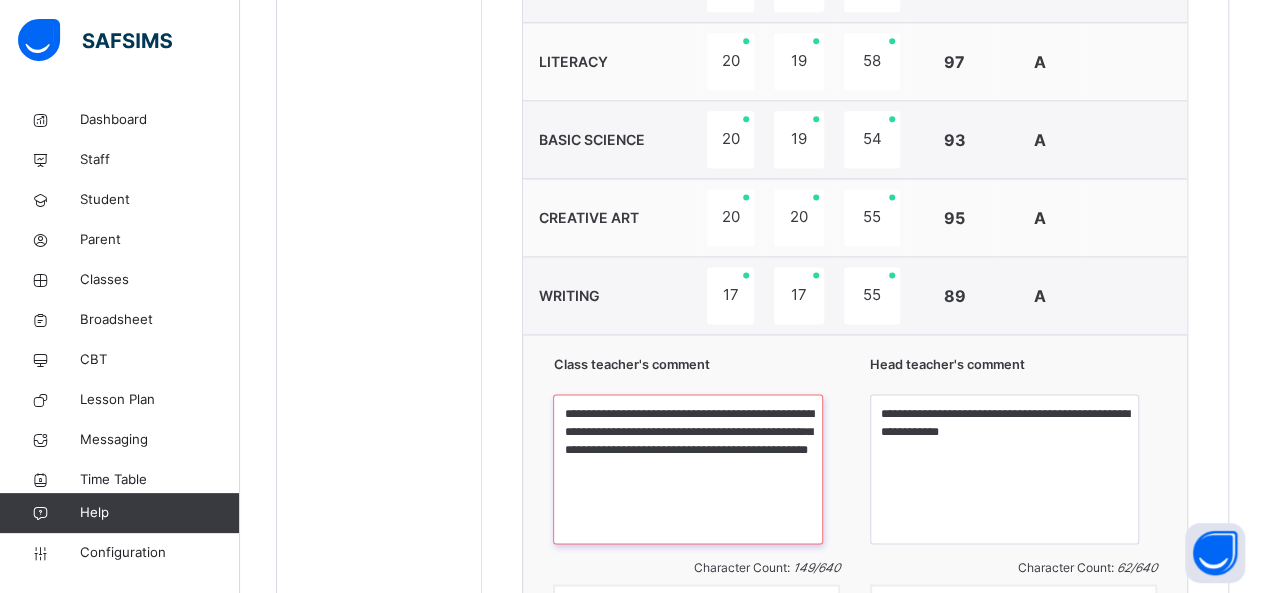 click on "**********" at bounding box center (687, 469) 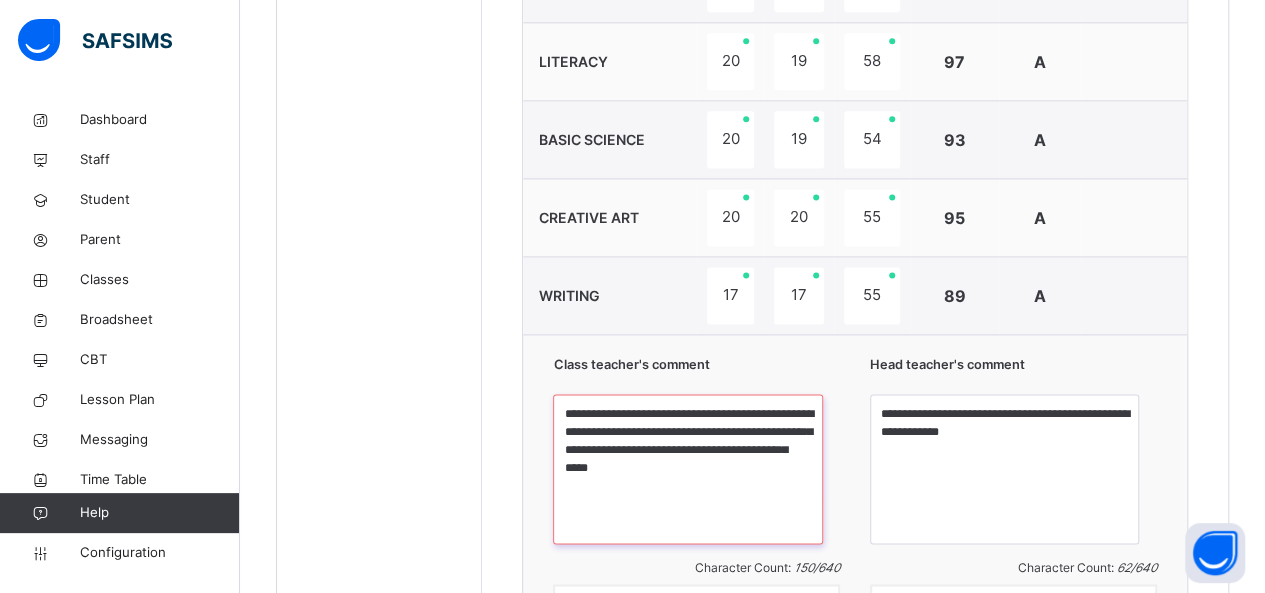 click on "**********" at bounding box center [687, 469] 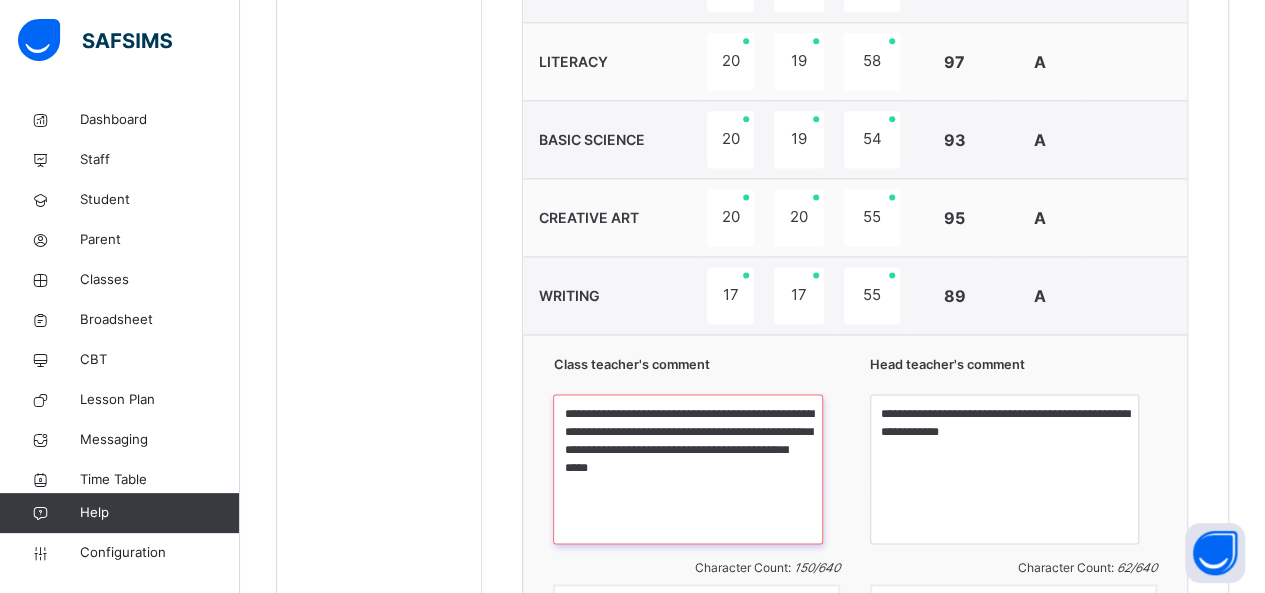 click on "**********" at bounding box center (687, 469) 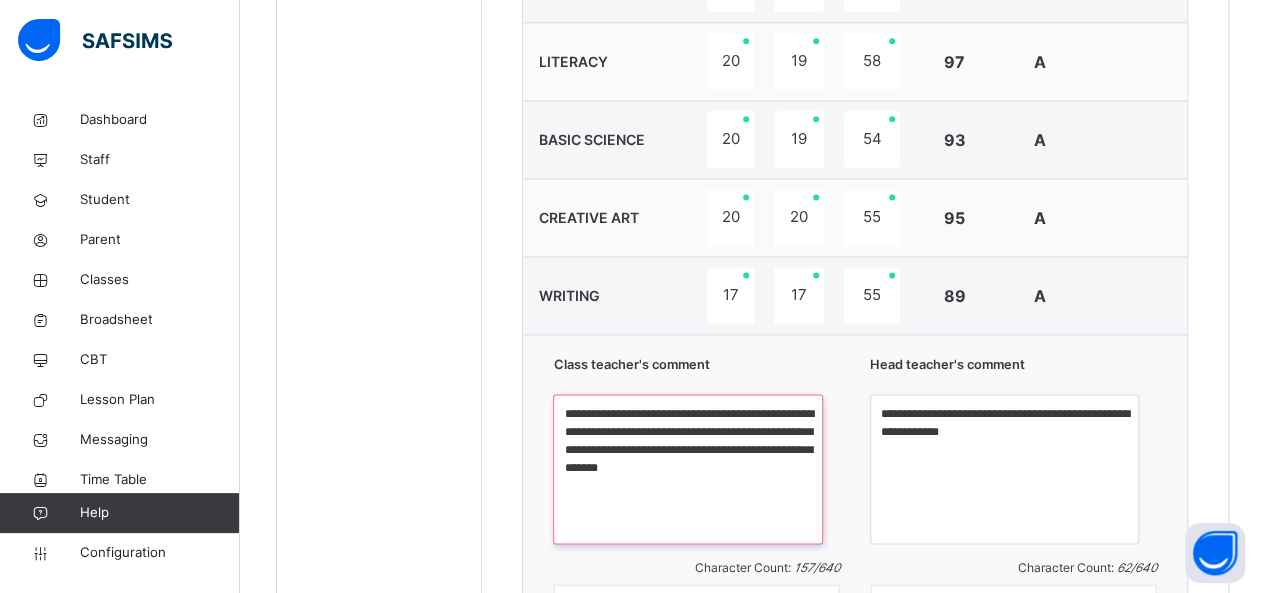 click on "**********" at bounding box center (687, 469) 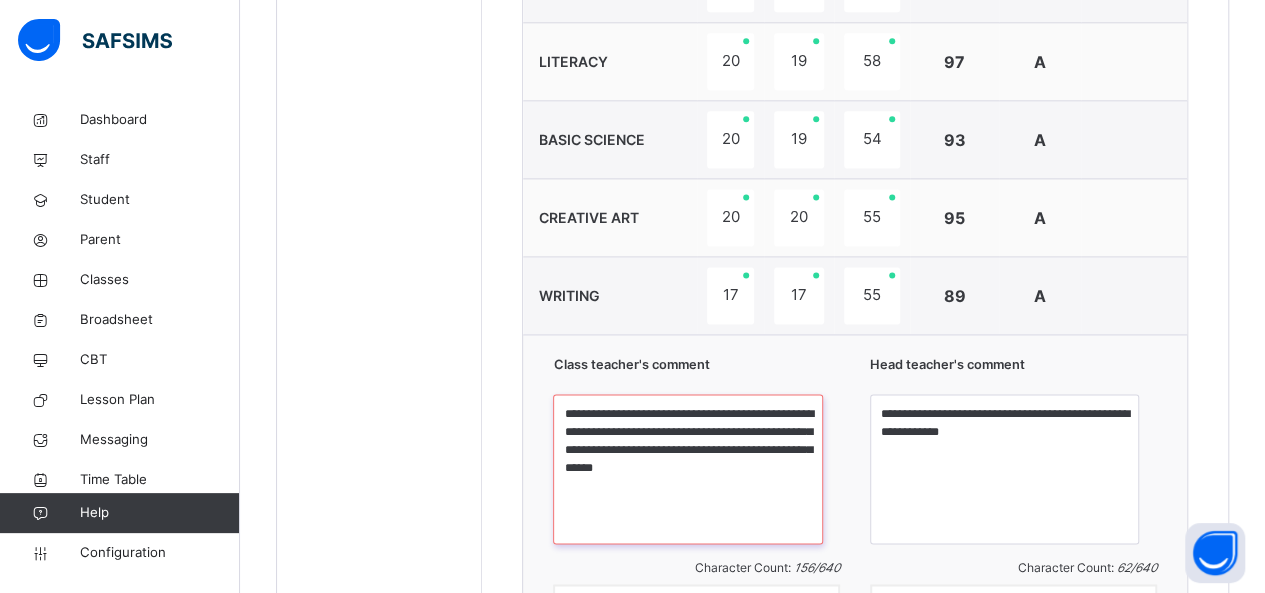 click on "**********" at bounding box center [687, 469] 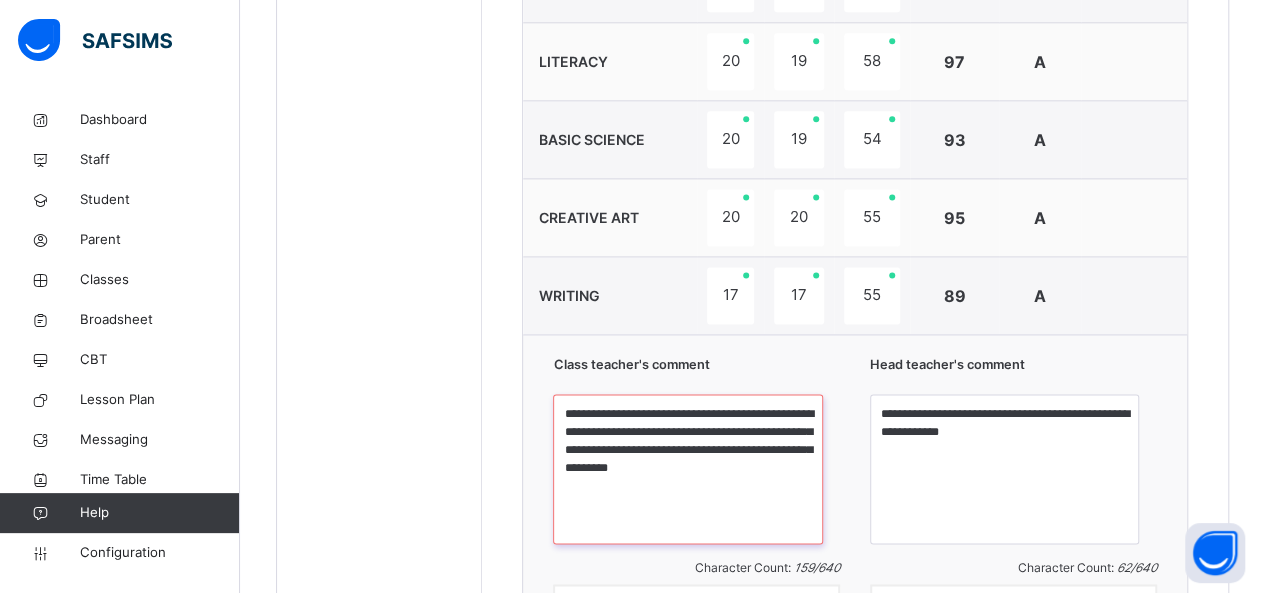 type on "**********" 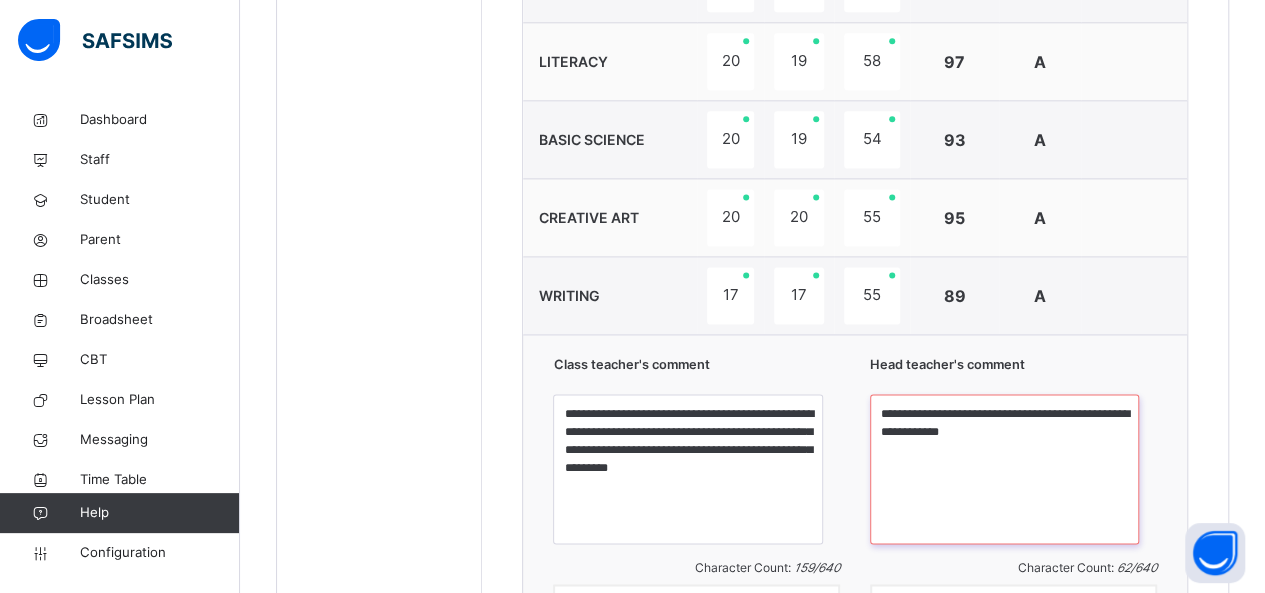click on "**********" at bounding box center (1004, 469) 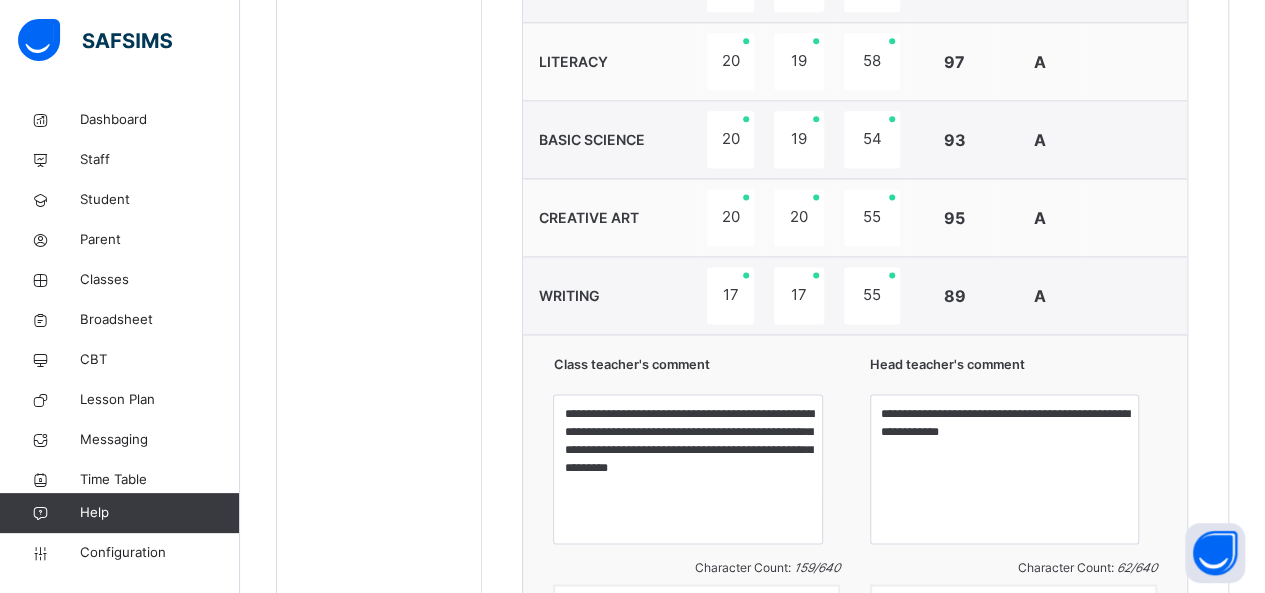 click on "**********" at bounding box center [855, 48] 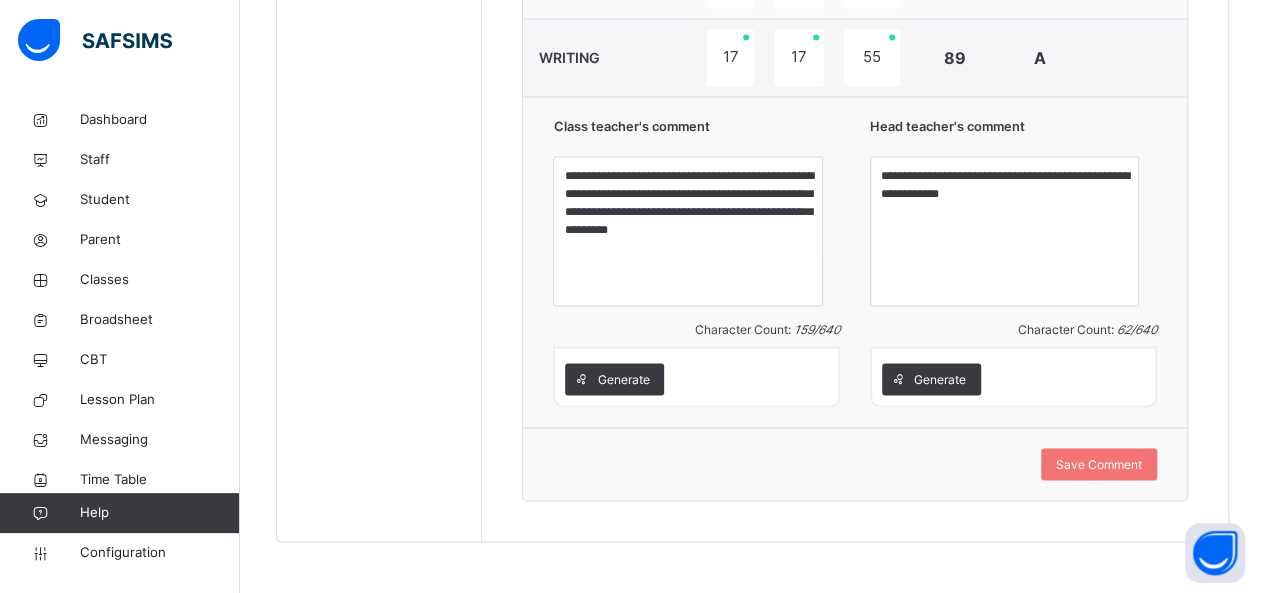 scroll, scrollTop: 1522, scrollLeft: 0, axis: vertical 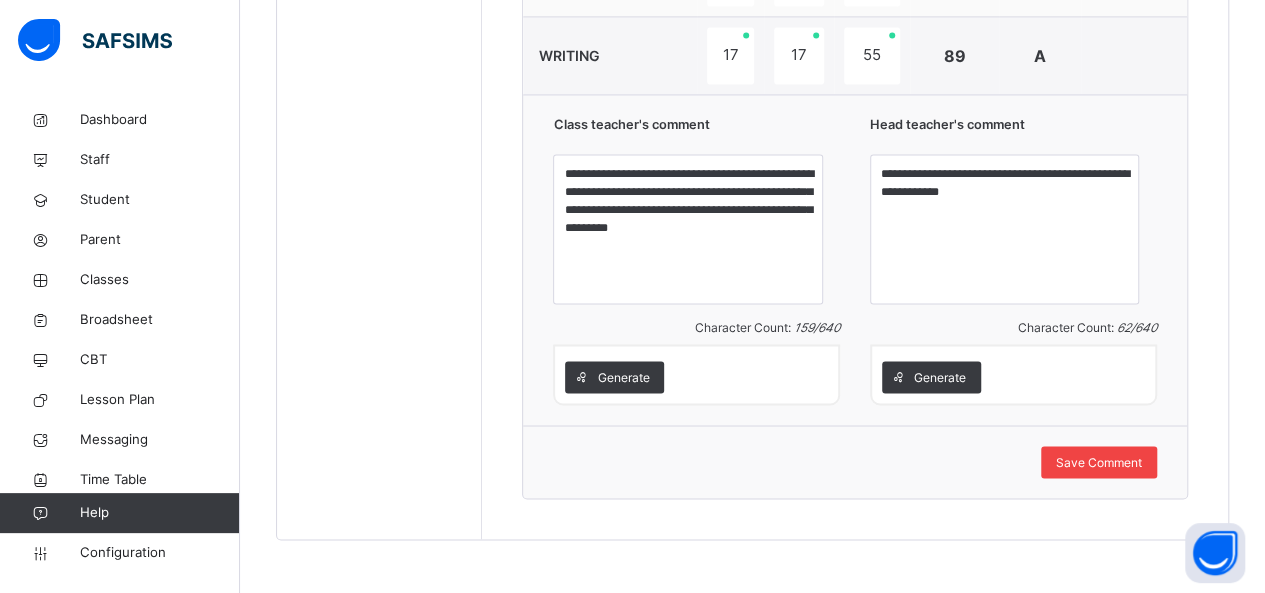 click on "Save Comment" at bounding box center [1099, 462] 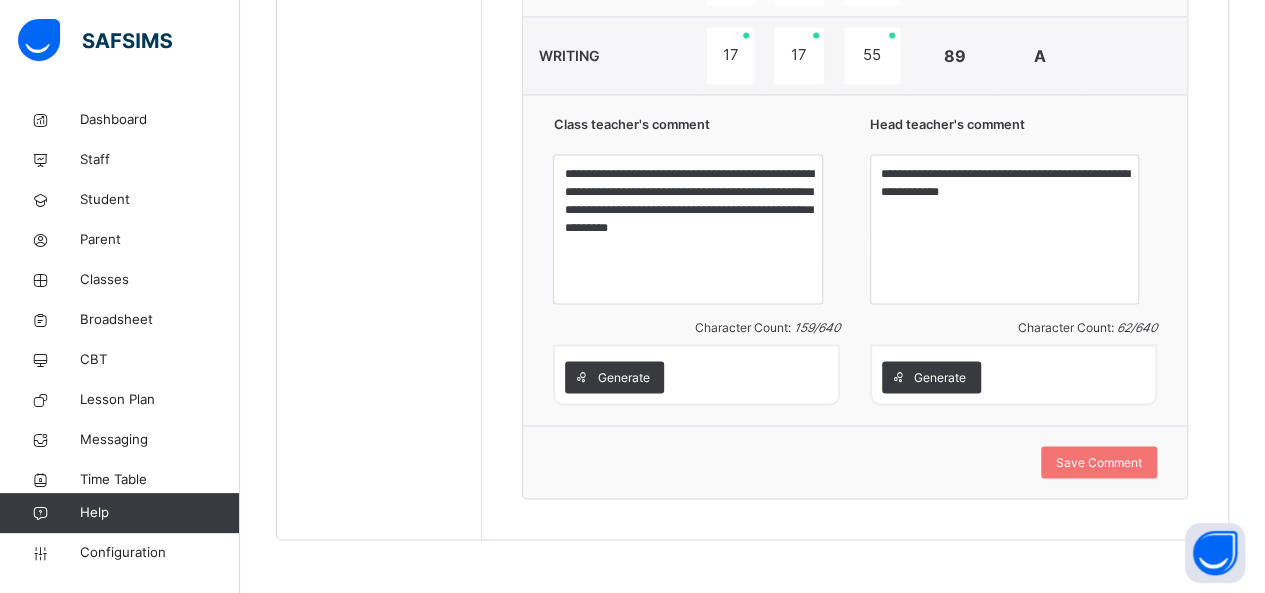 click on "**********" at bounding box center [855, 259] 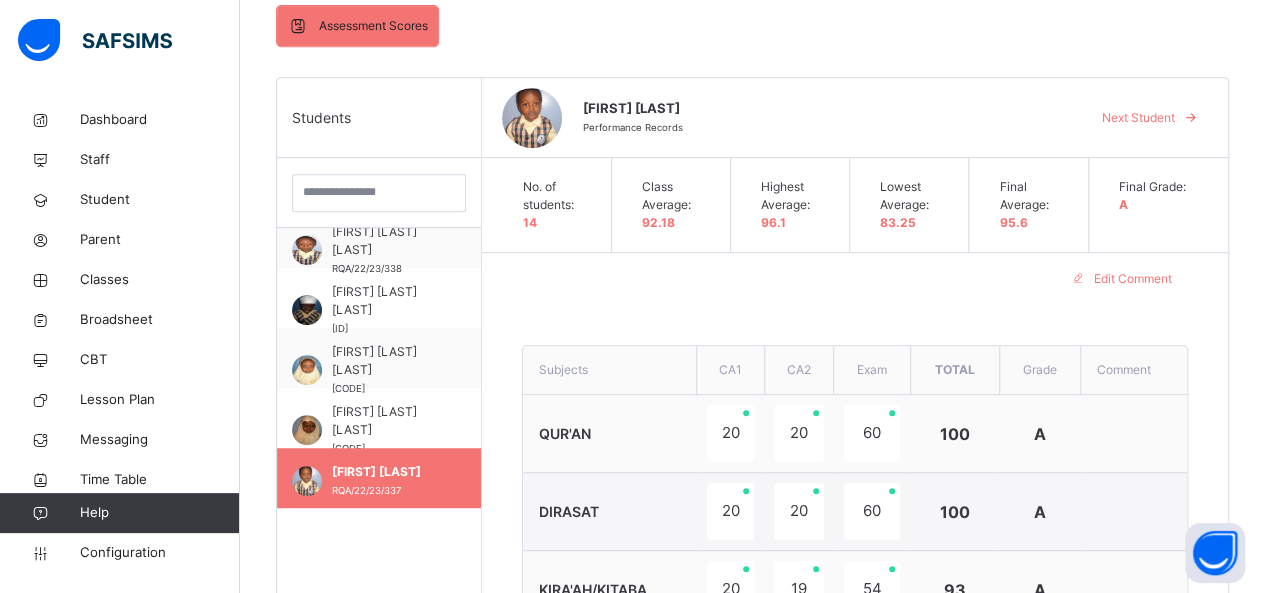 scroll, scrollTop: 402, scrollLeft: 0, axis: vertical 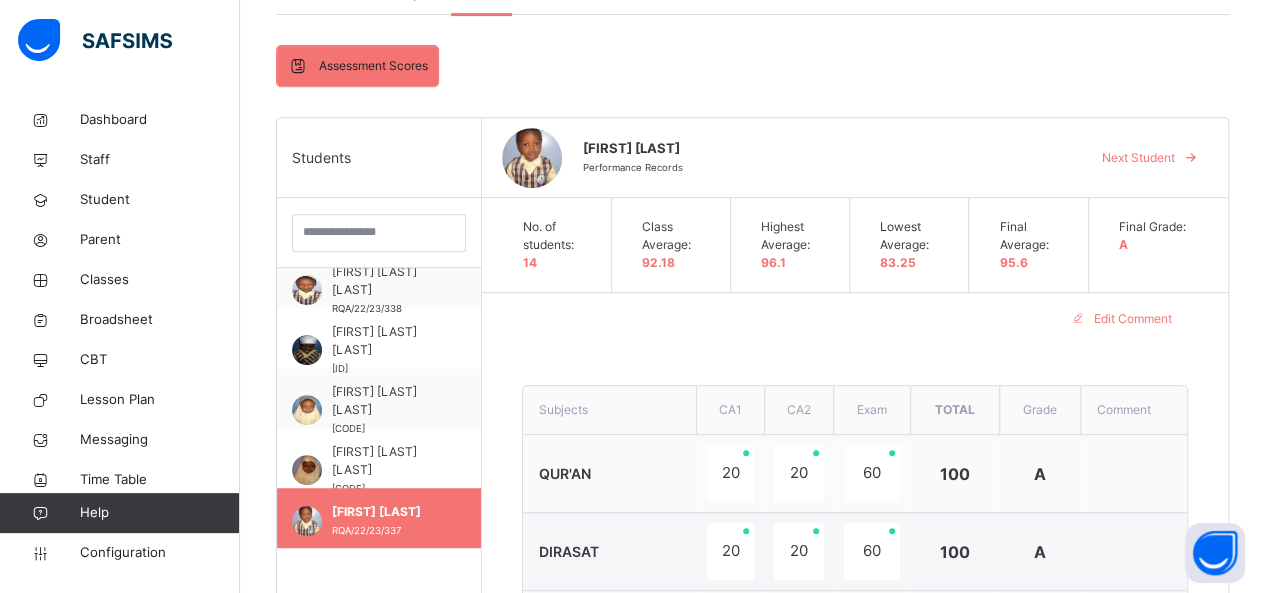 click at bounding box center [1191, 158] 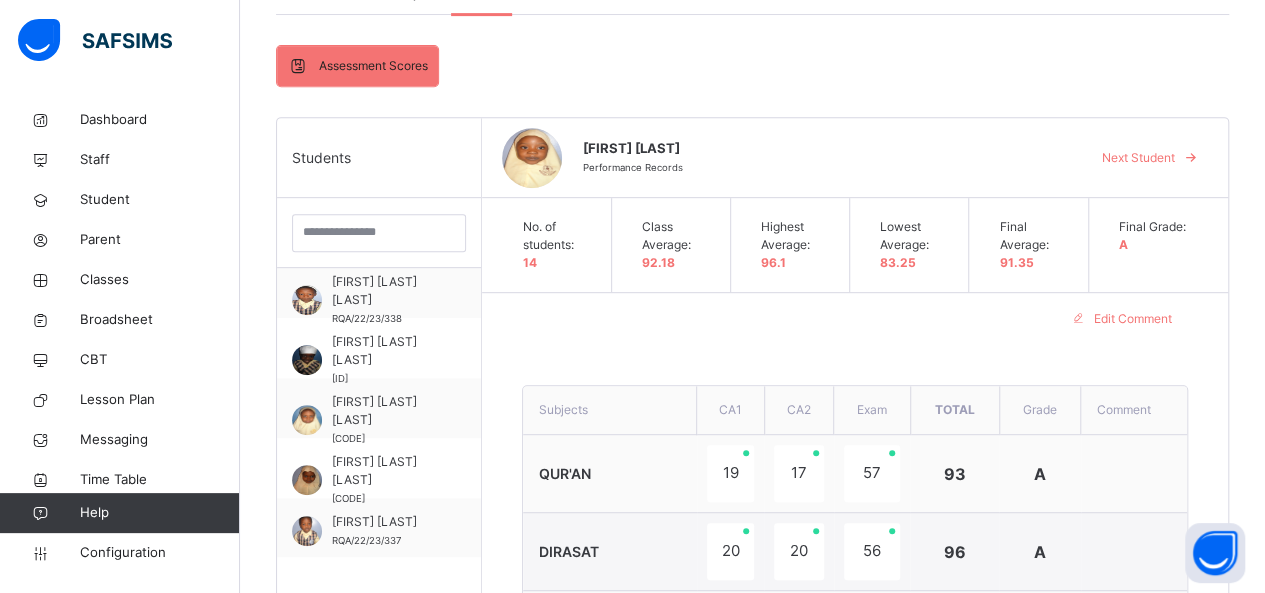 scroll, scrollTop: 80, scrollLeft: 0, axis: vertical 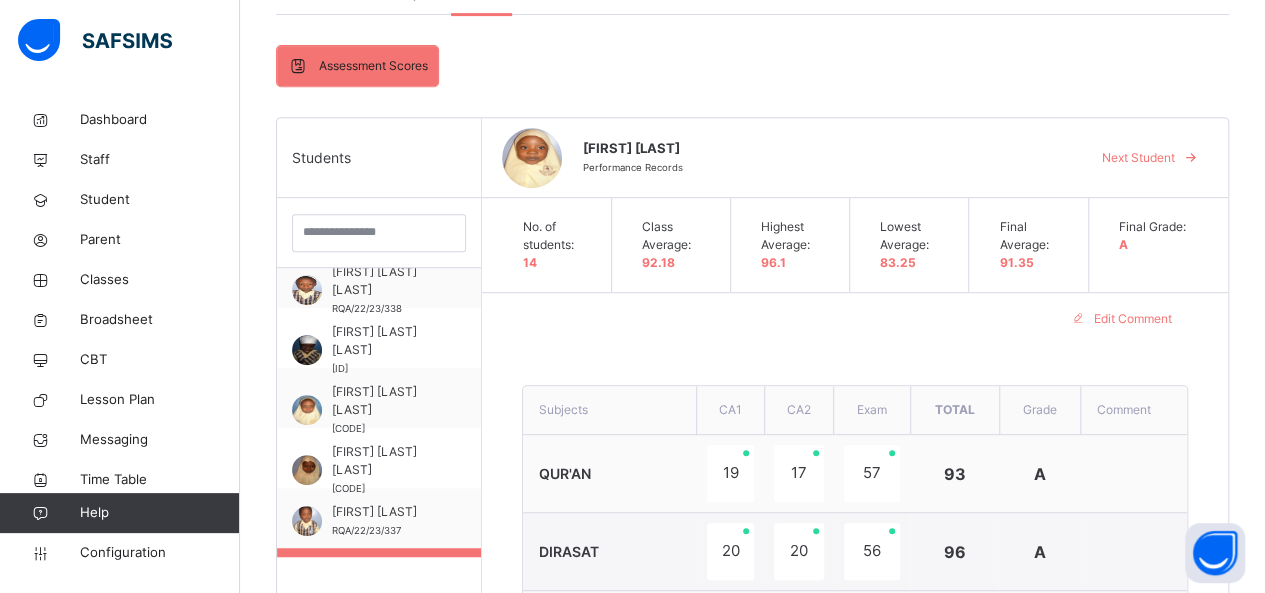 click on "**********" at bounding box center [855, 928] 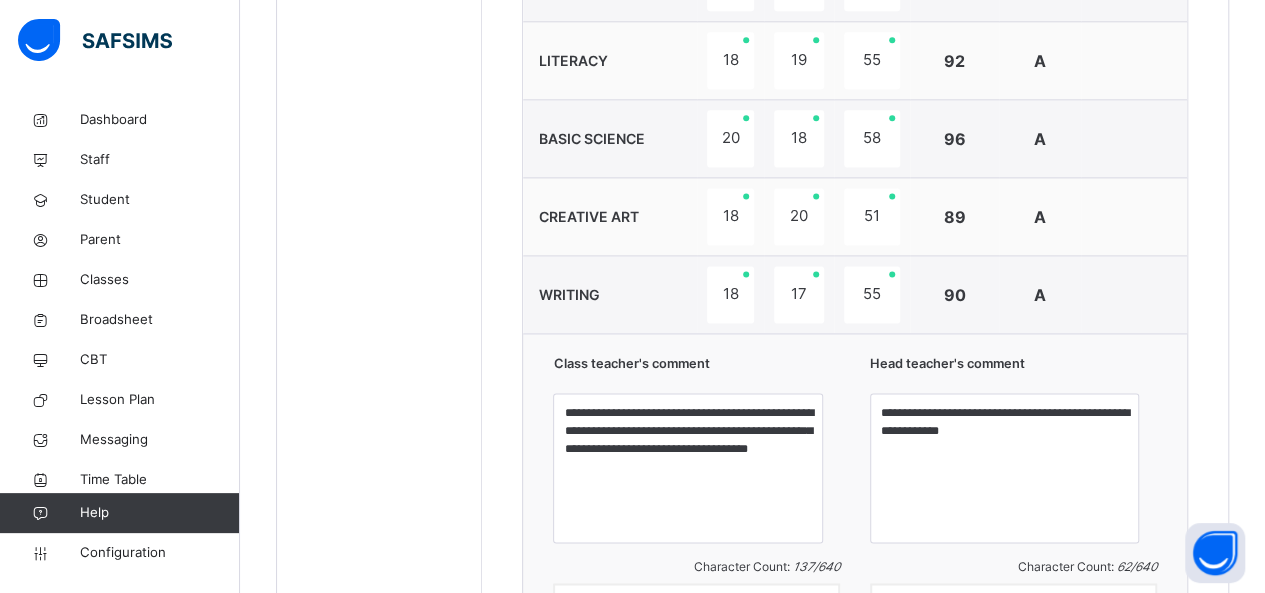 scroll, scrollTop: 1322, scrollLeft: 0, axis: vertical 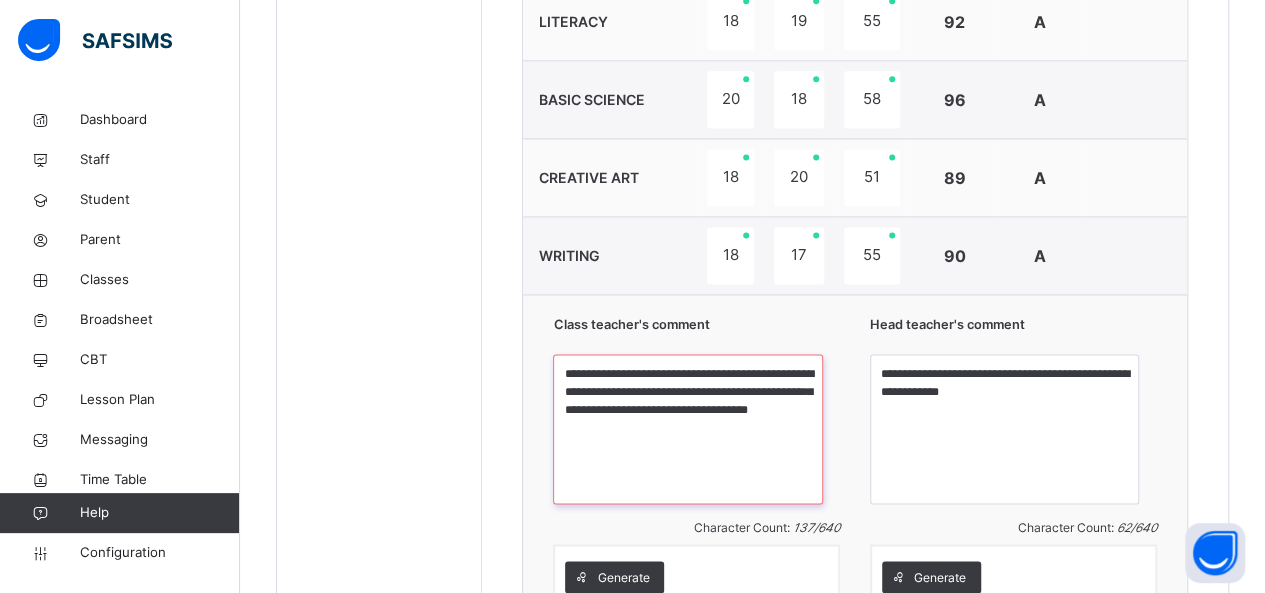 click on "**********" at bounding box center (687, 429) 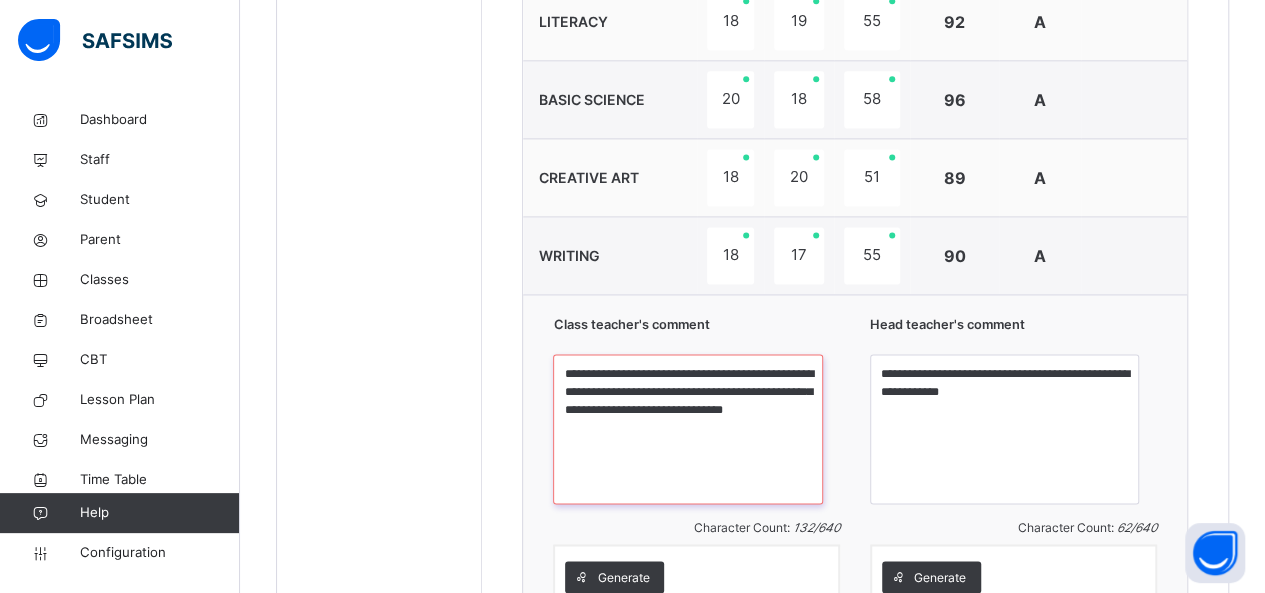 click on "**********" at bounding box center (687, 429) 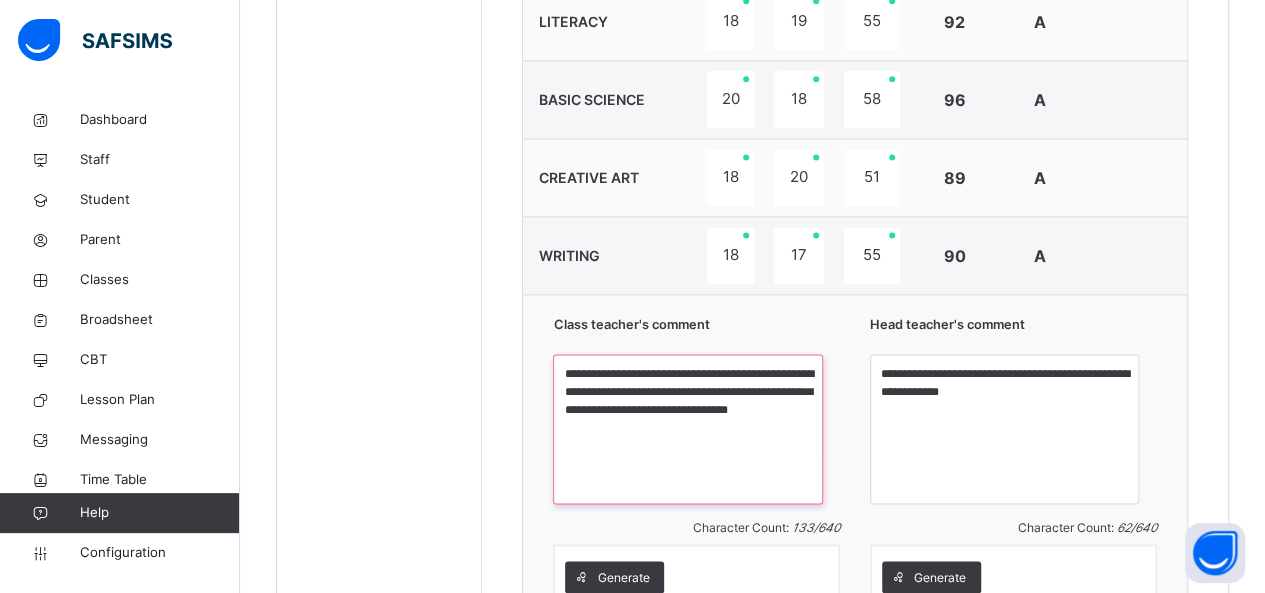 click on "**********" at bounding box center (687, 429) 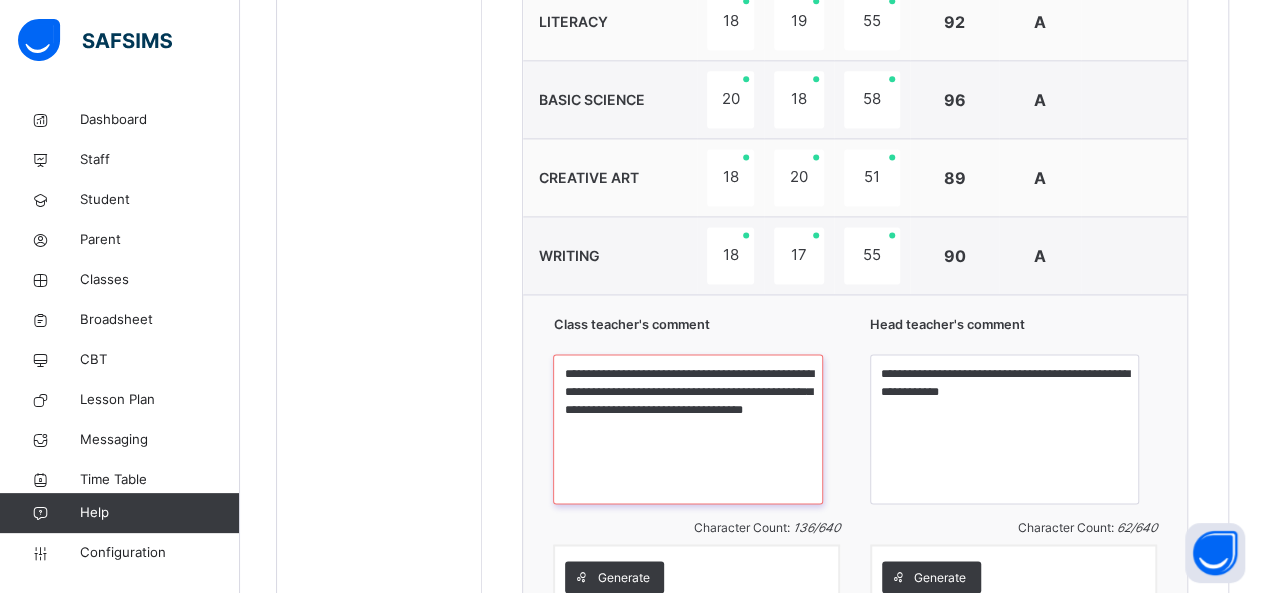 type on "**********" 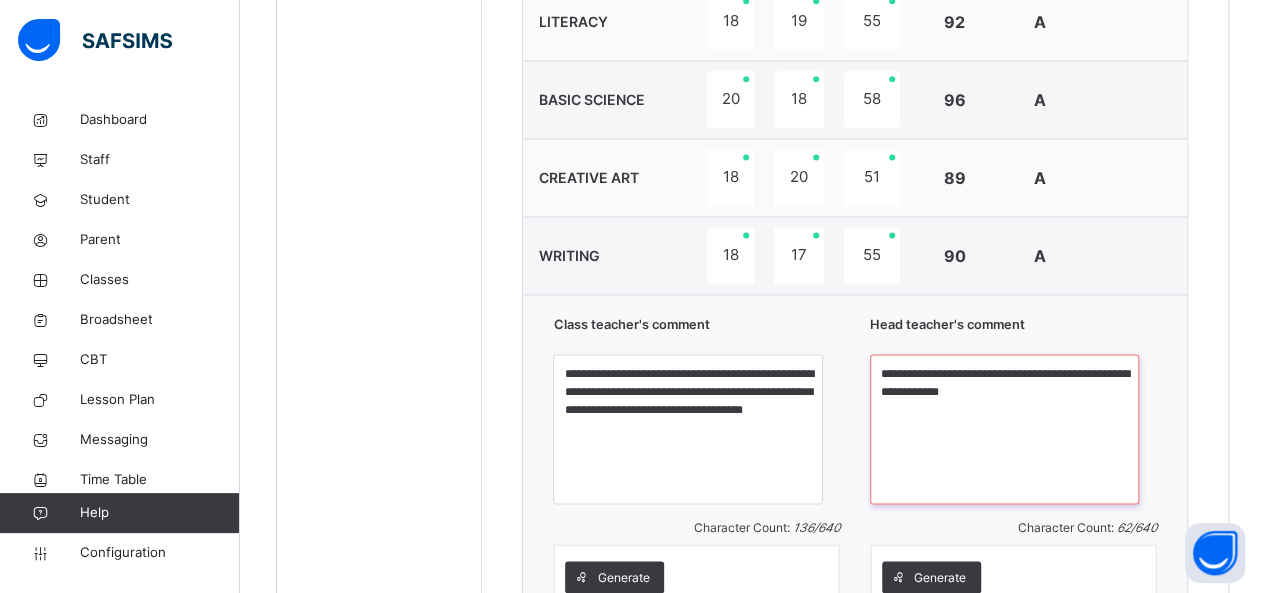 click on "**********" at bounding box center [1004, 429] 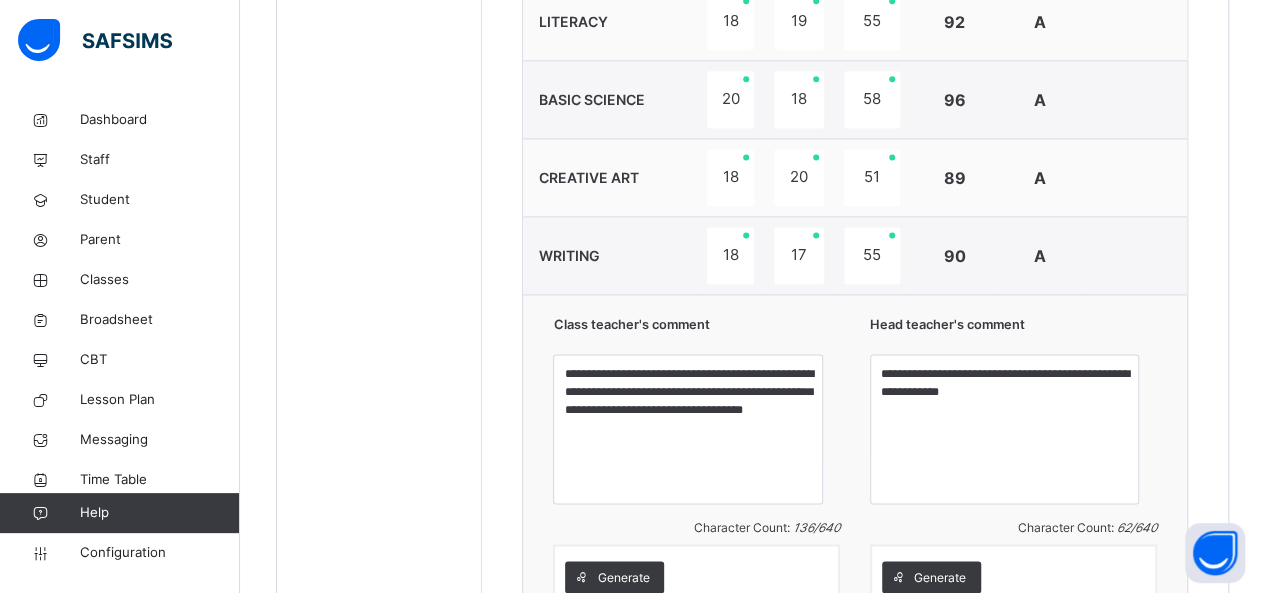 click on "**********" at bounding box center [855, 459] 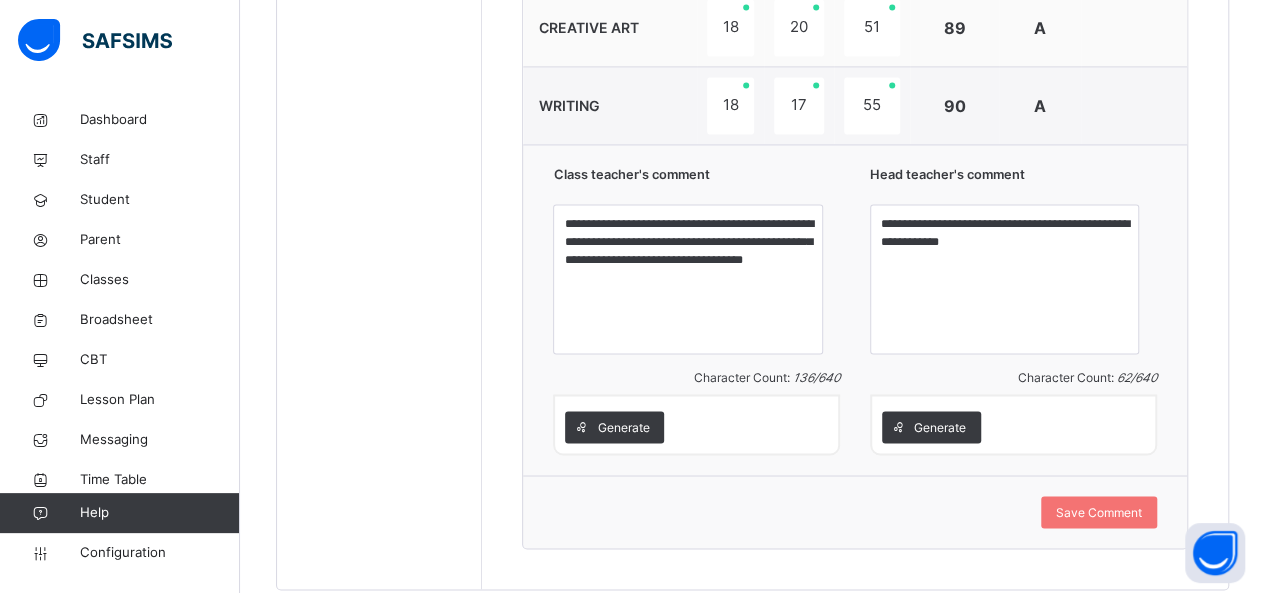 scroll, scrollTop: 1482, scrollLeft: 0, axis: vertical 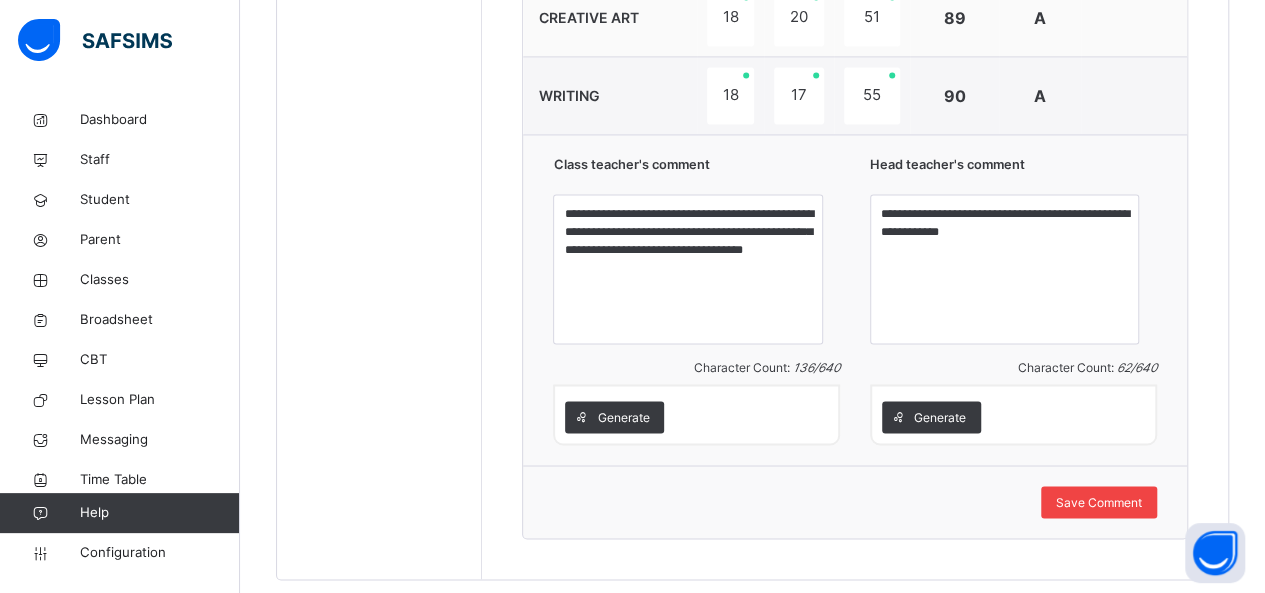 click on "Save Comment" at bounding box center [1099, 502] 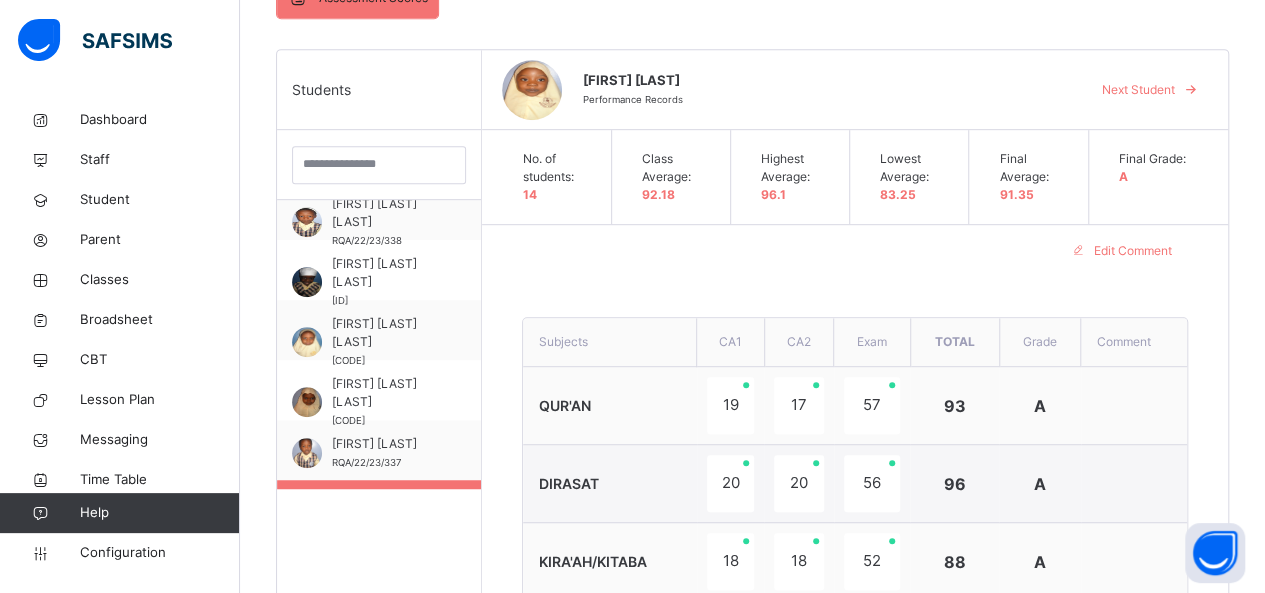 scroll, scrollTop: 442, scrollLeft: 0, axis: vertical 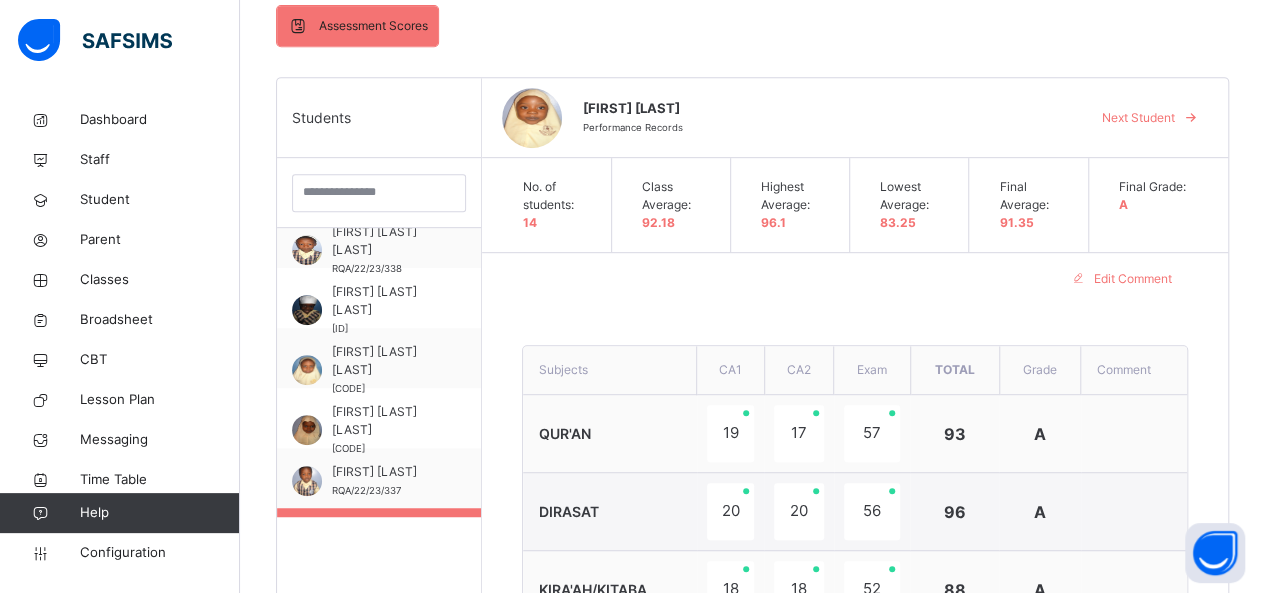 click on "Next Student" at bounding box center [1138, 118] 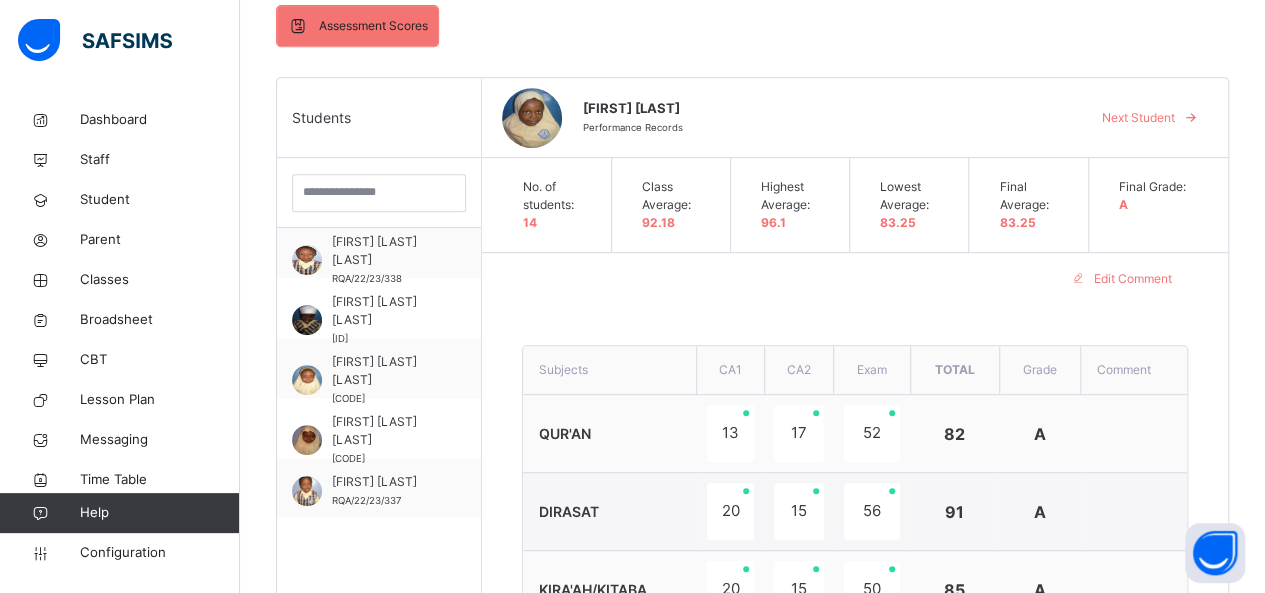 scroll, scrollTop: 80, scrollLeft: 0, axis: vertical 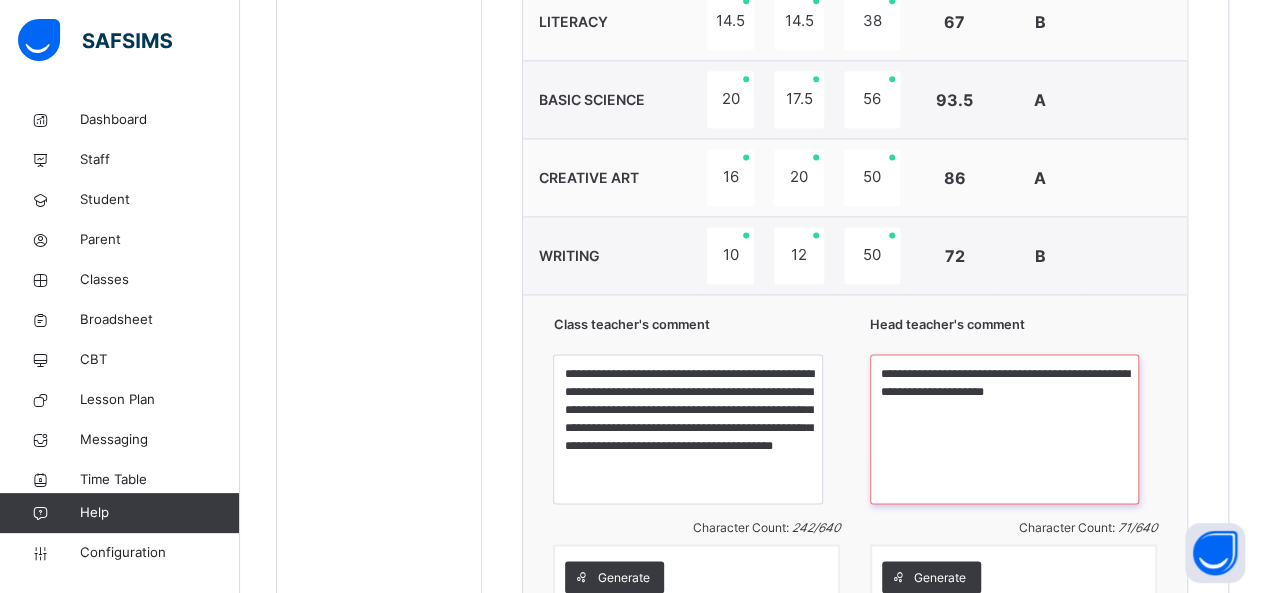 drag, startPoint x: 920, startPoint y: 356, endPoint x: 904, endPoint y: 471, distance: 116.10771 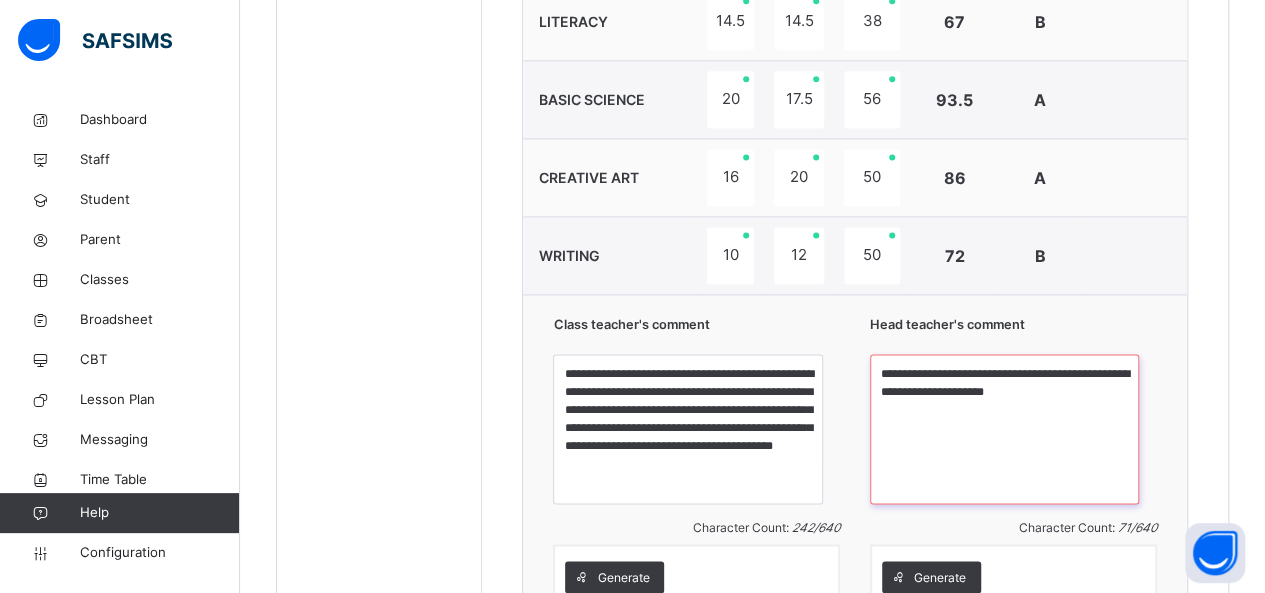 click on "**********" at bounding box center (1004, 429) 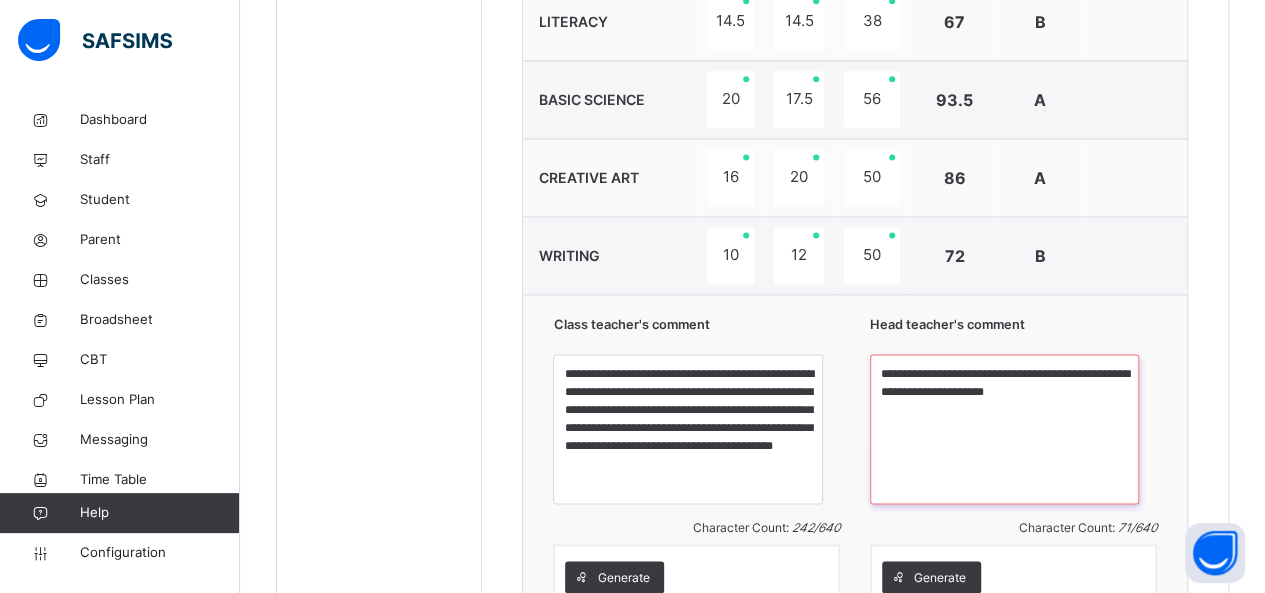 click on "**********" at bounding box center (1004, 429) 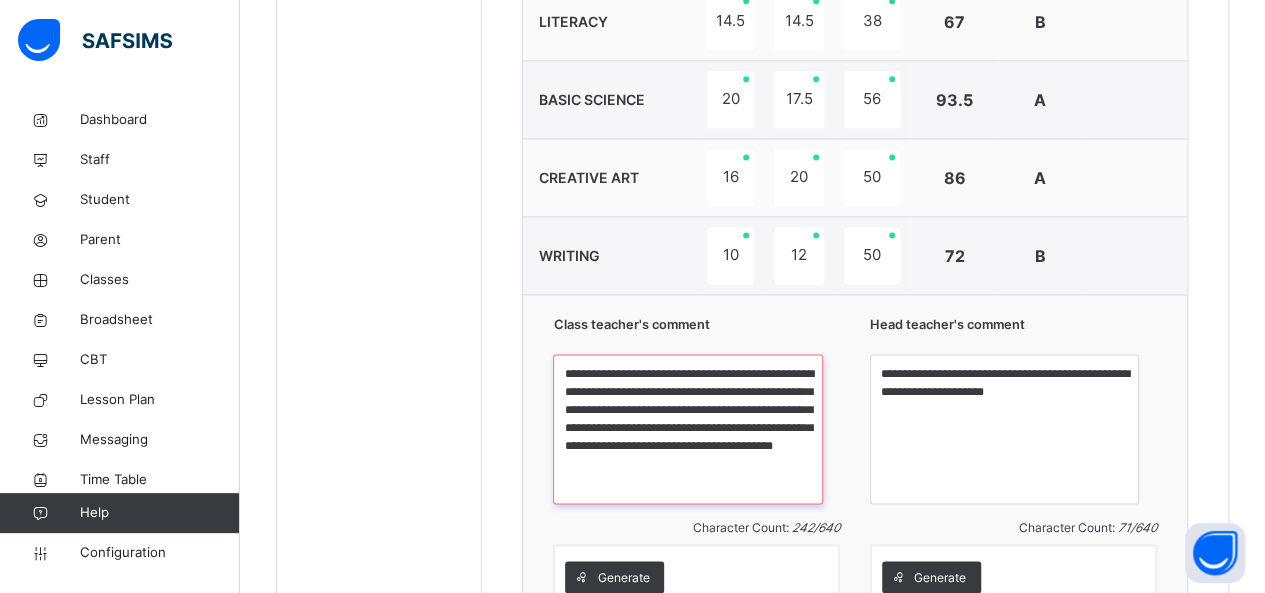 click on "**********" at bounding box center (687, 429) 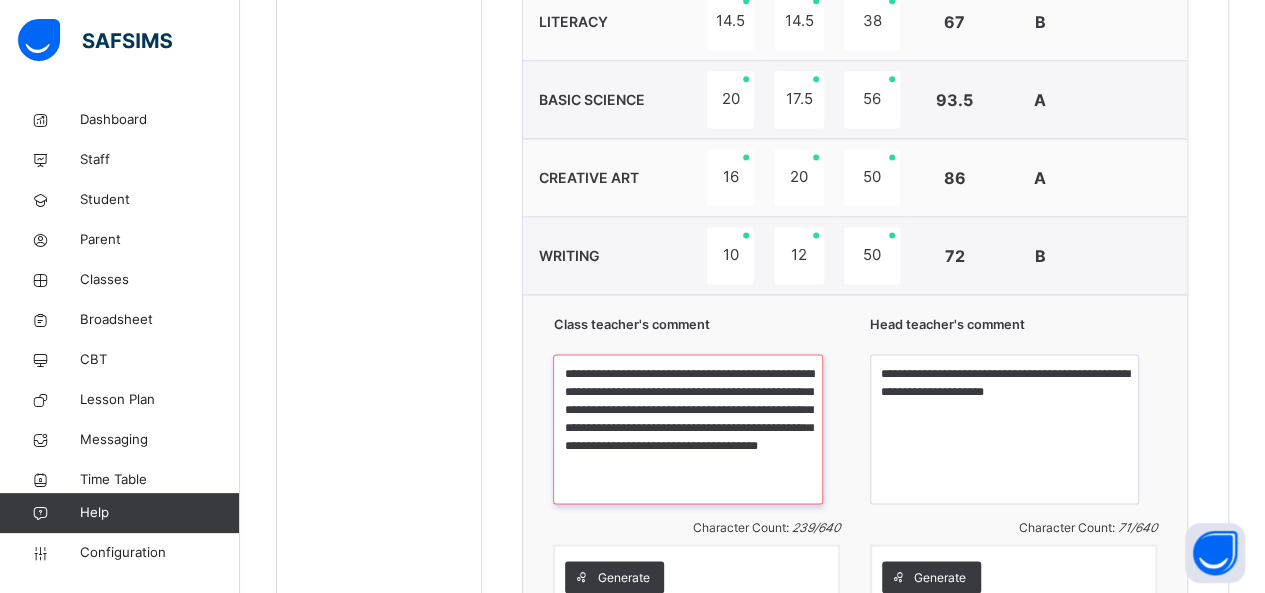 click on "**********" at bounding box center [687, 429] 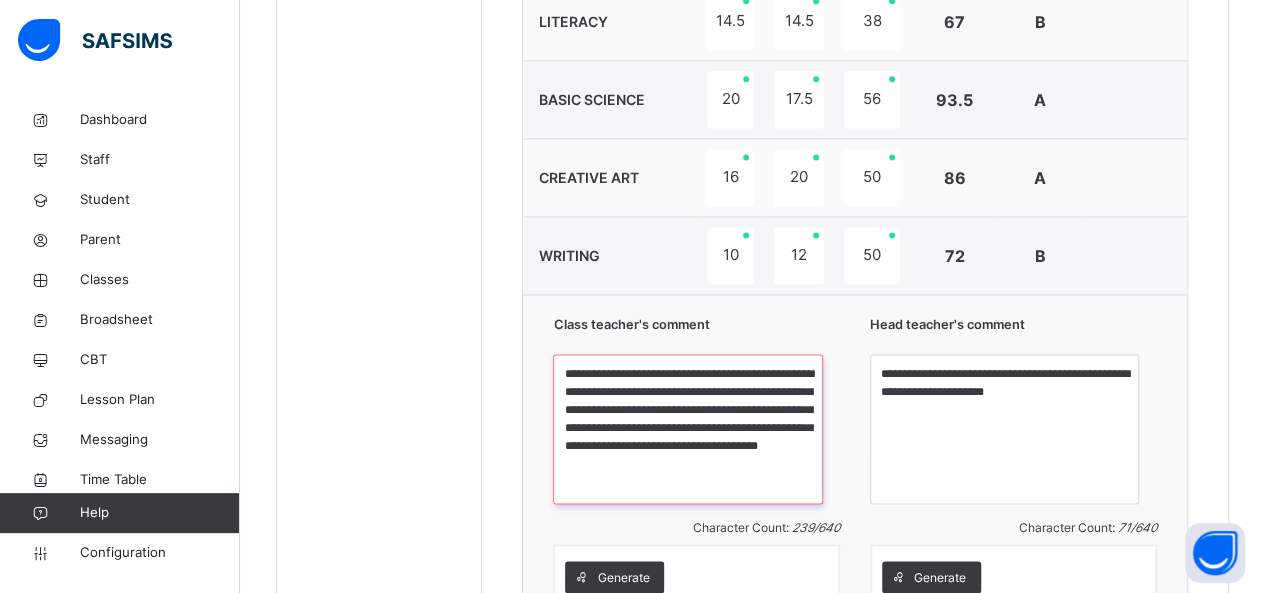 click on "**********" at bounding box center [687, 429] 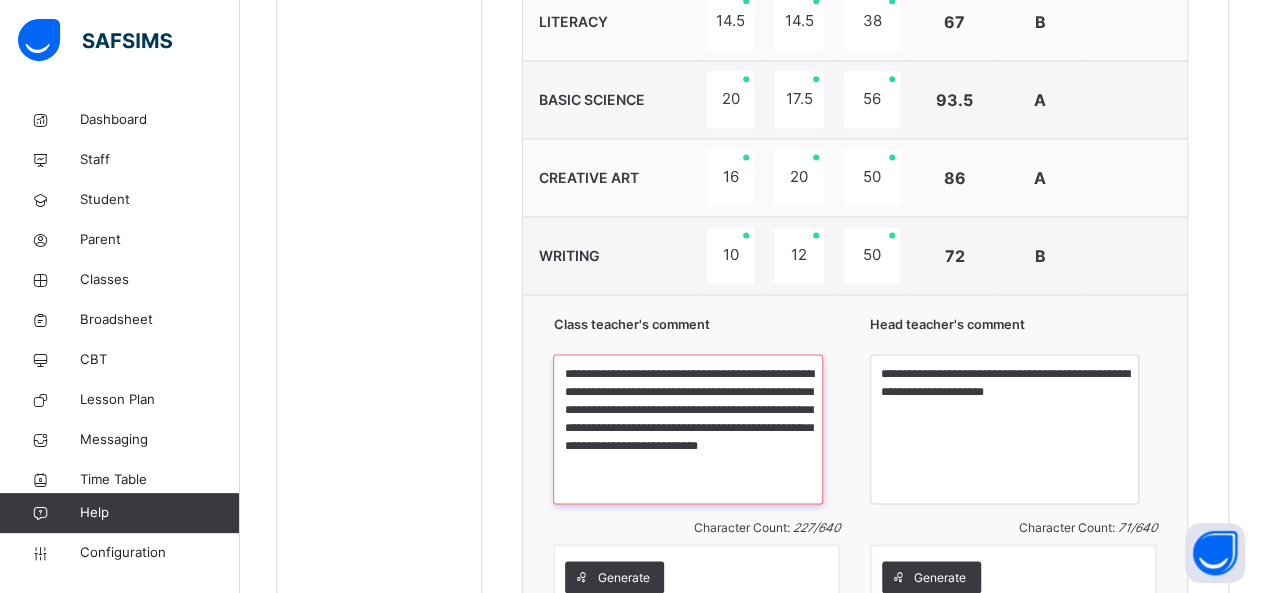 click on "**********" at bounding box center [687, 429] 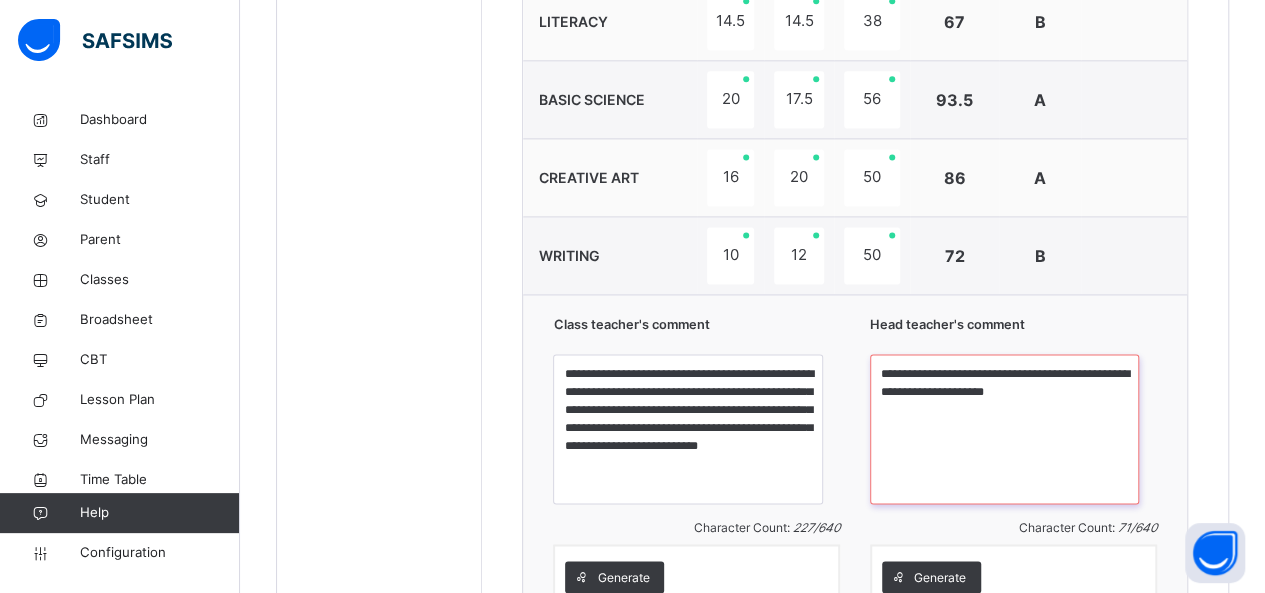 click on "**********" at bounding box center [1004, 429] 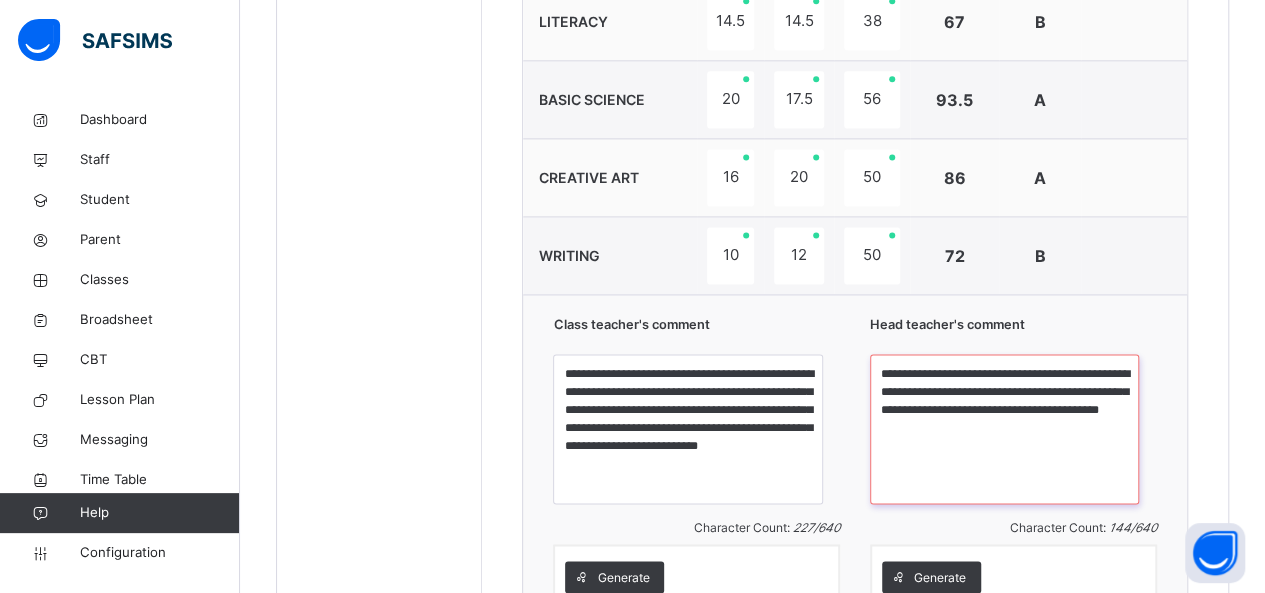 click on "**********" at bounding box center (1004, 429) 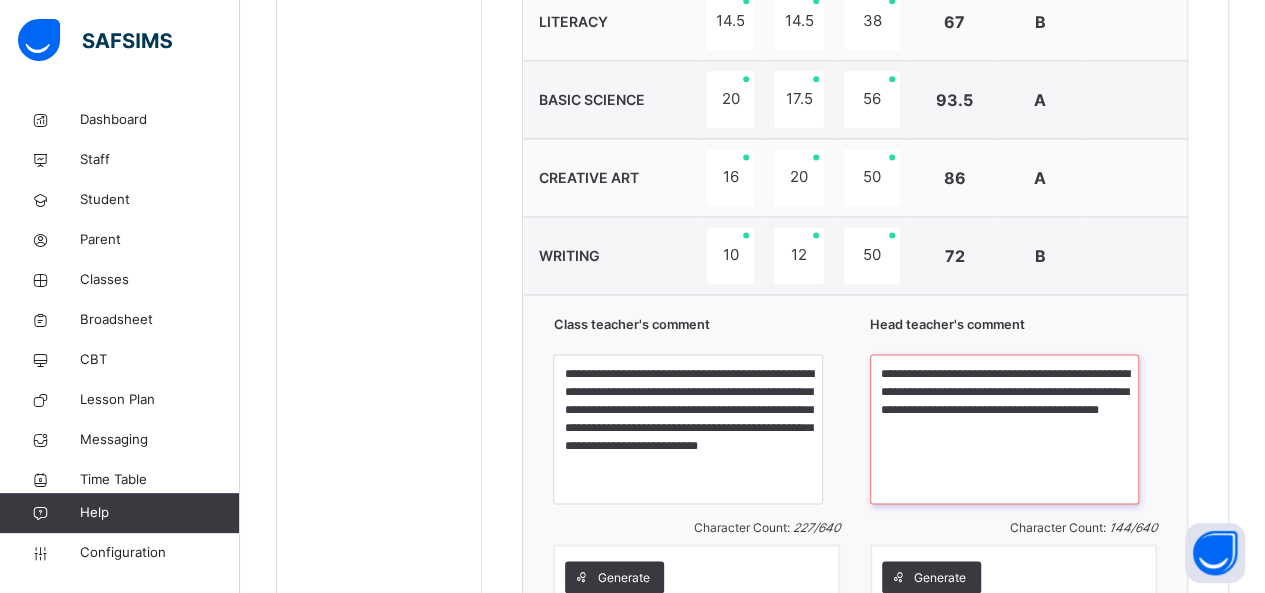 type on "**********" 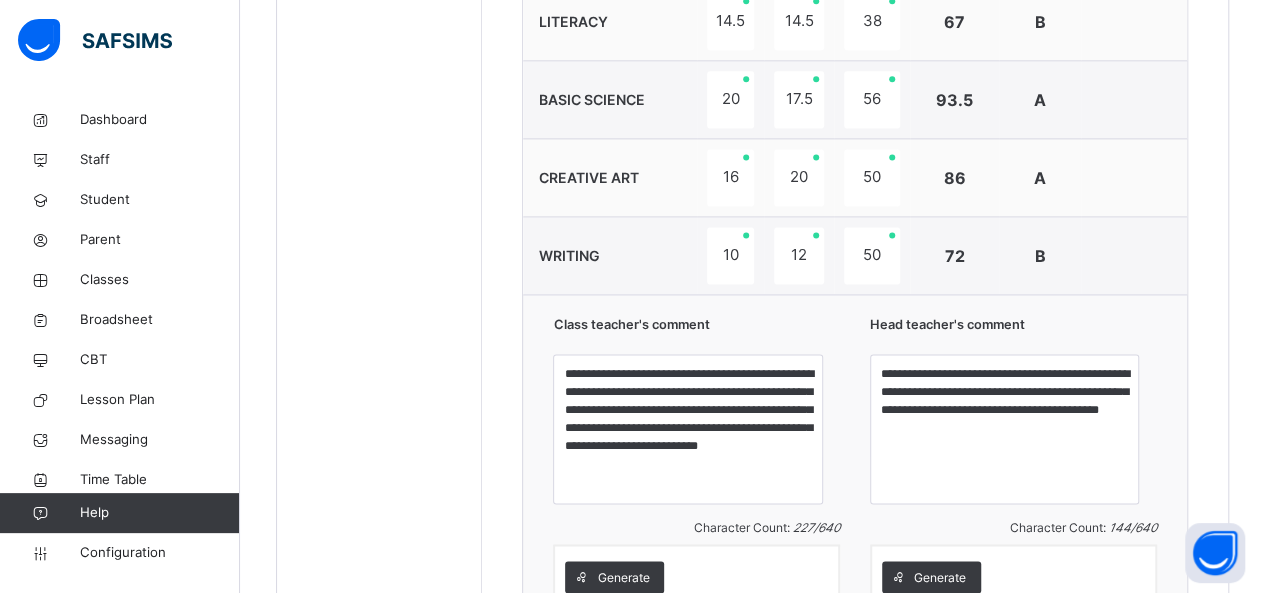 click on "**********" at bounding box center [855, 459] 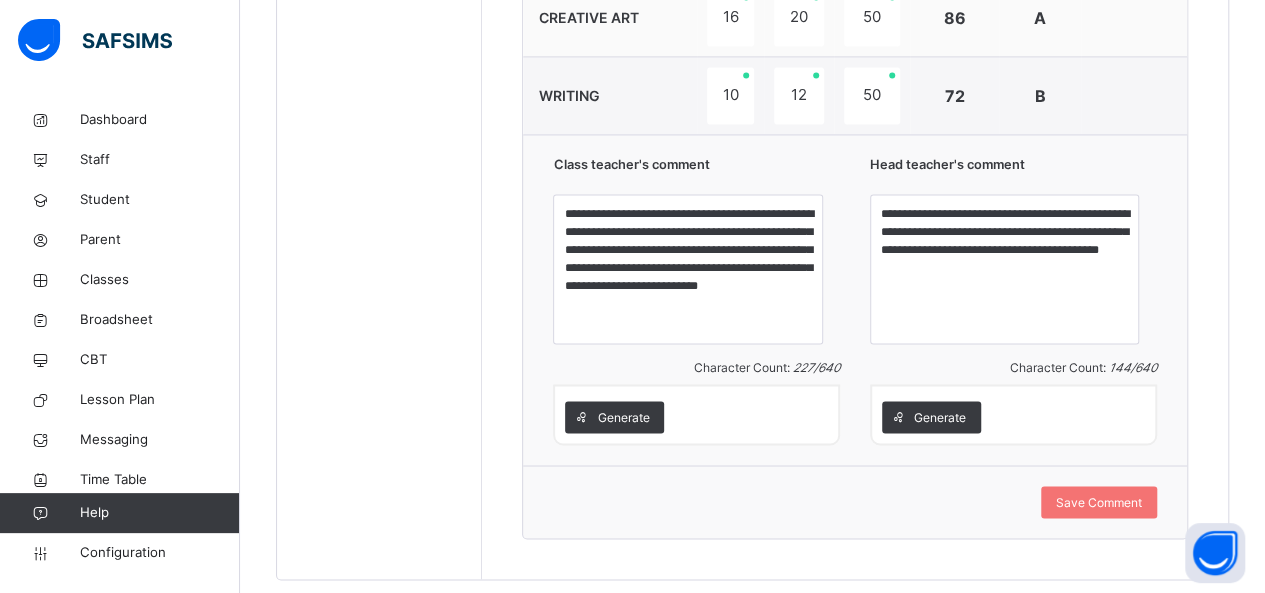 scroll, scrollTop: 1522, scrollLeft: 0, axis: vertical 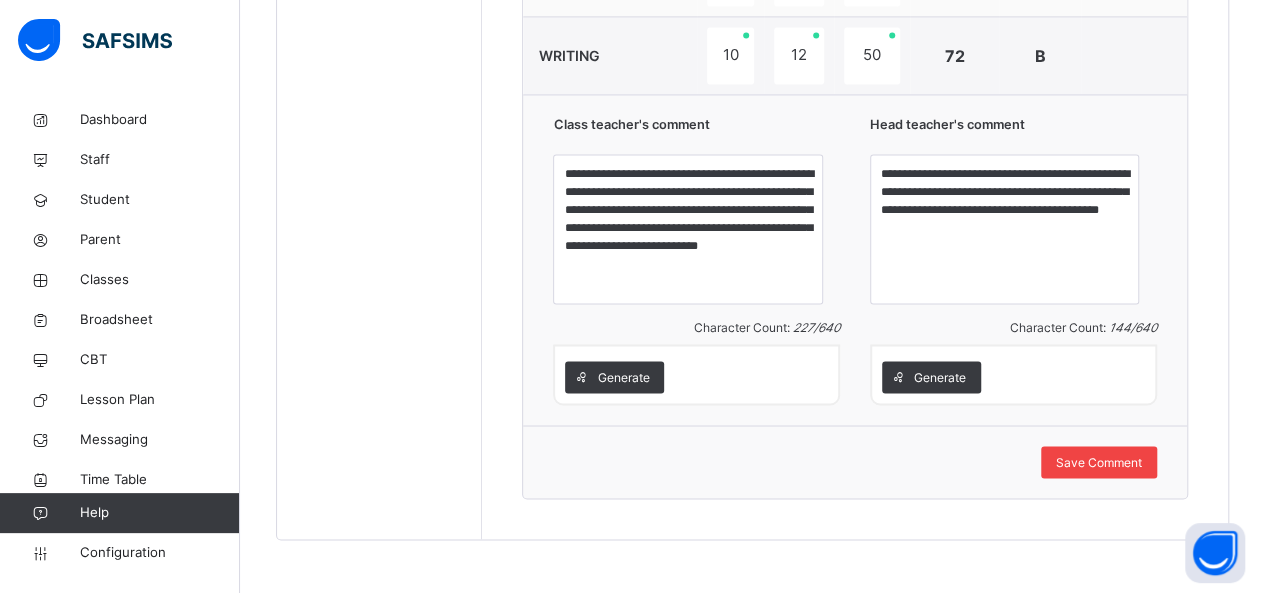 click on "Save Comment" at bounding box center (1099, 462) 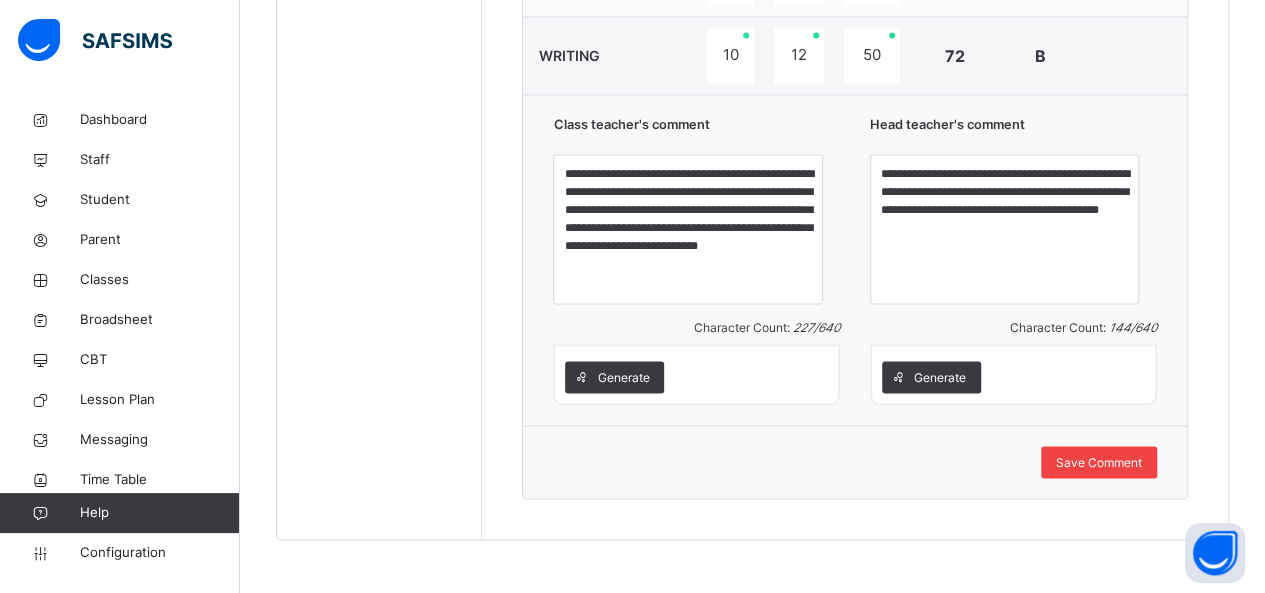 click on "Save Comment" at bounding box center [1099, 462] 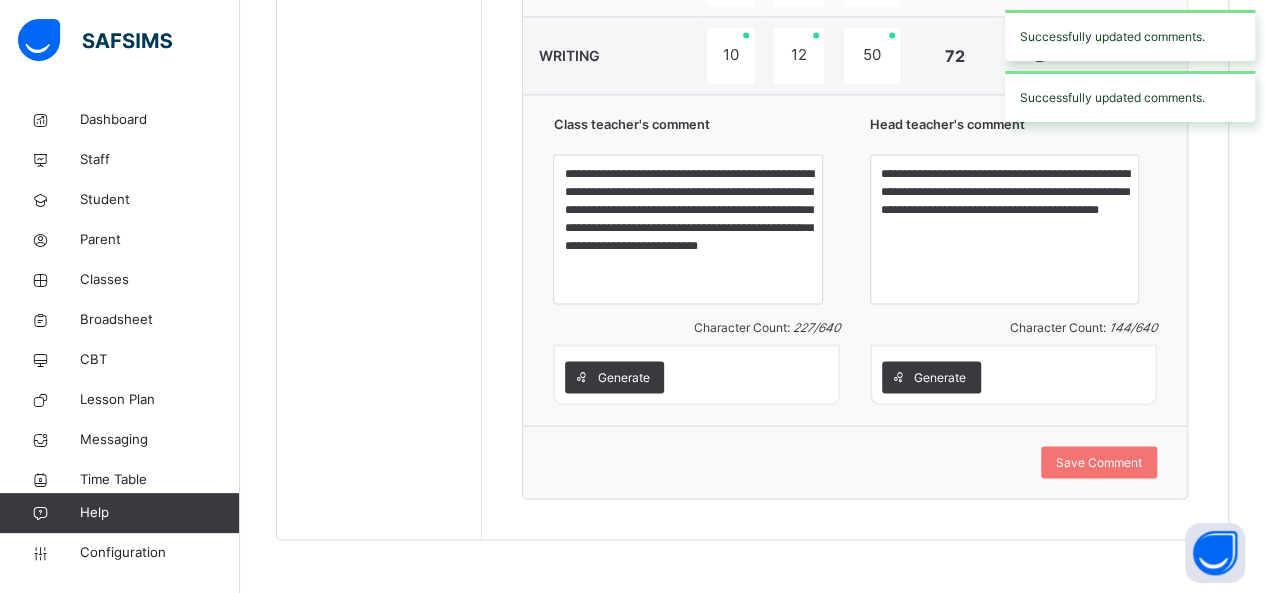 click on "**********" at bounding box center [855, -192] 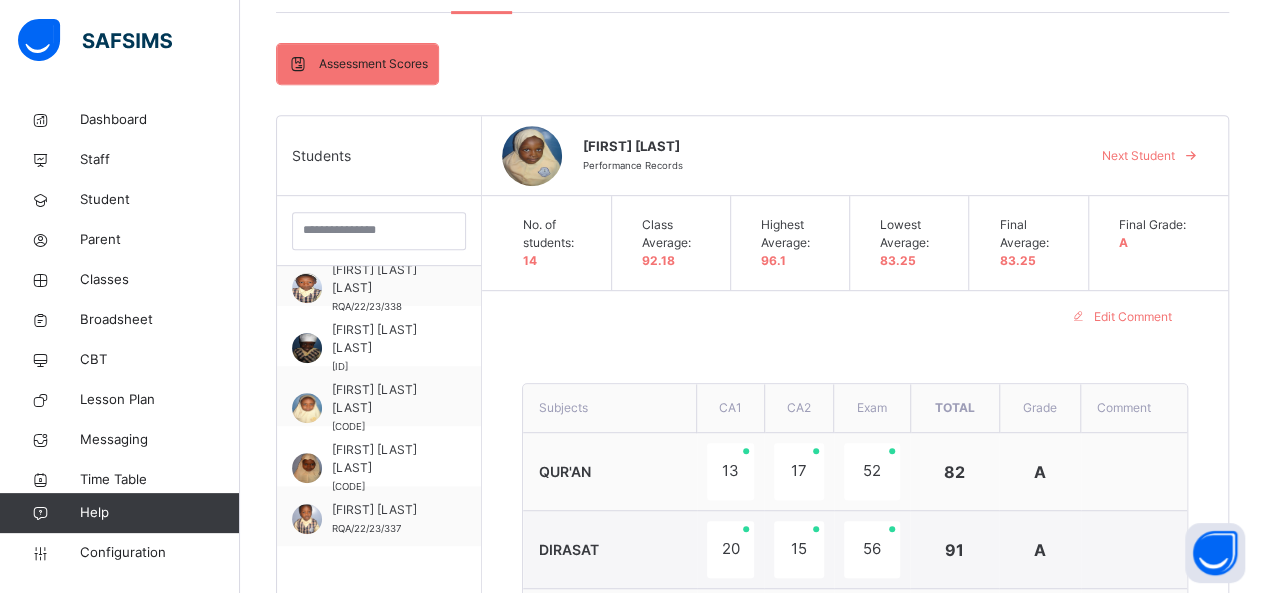 scroll, scrollTop: 402, scrollLeft: 0, axis: vertical 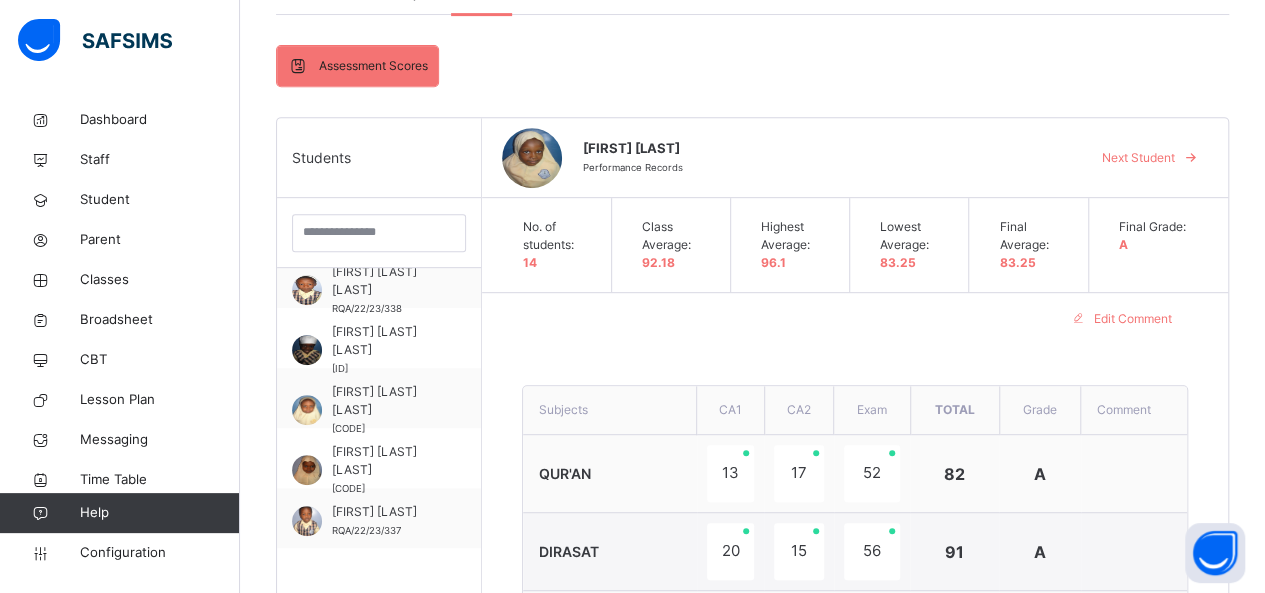 click on "Next Student" at bounding box center [1147, 158] 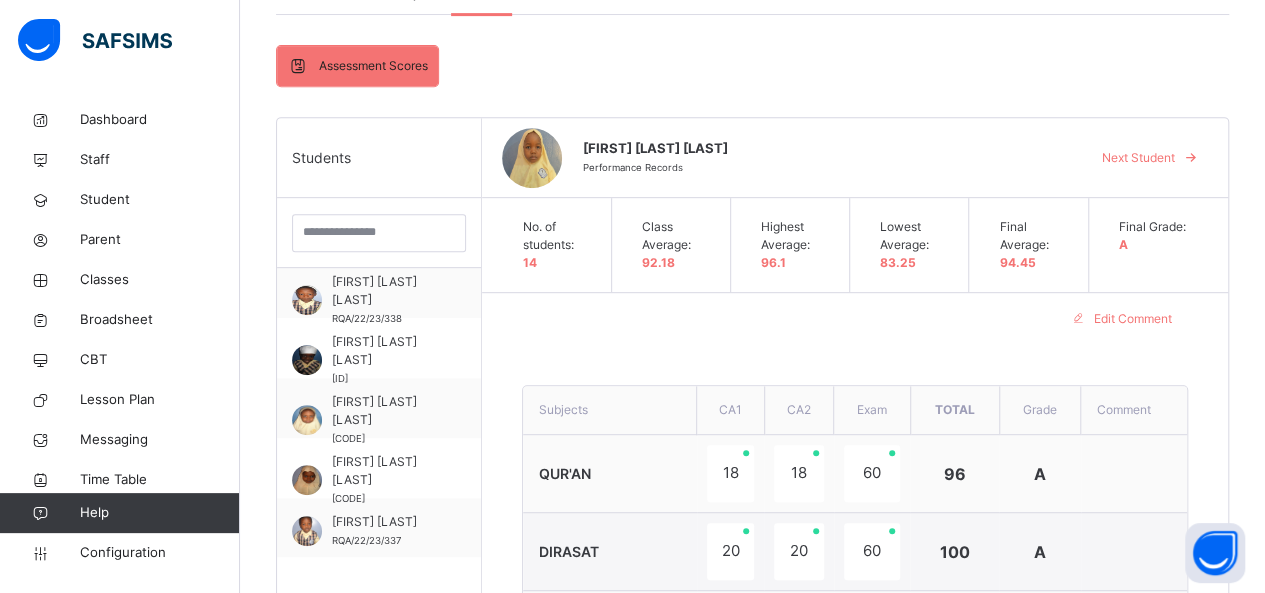 scroll, scrollTop: 80, scrollLeft: 0, axis: vertical 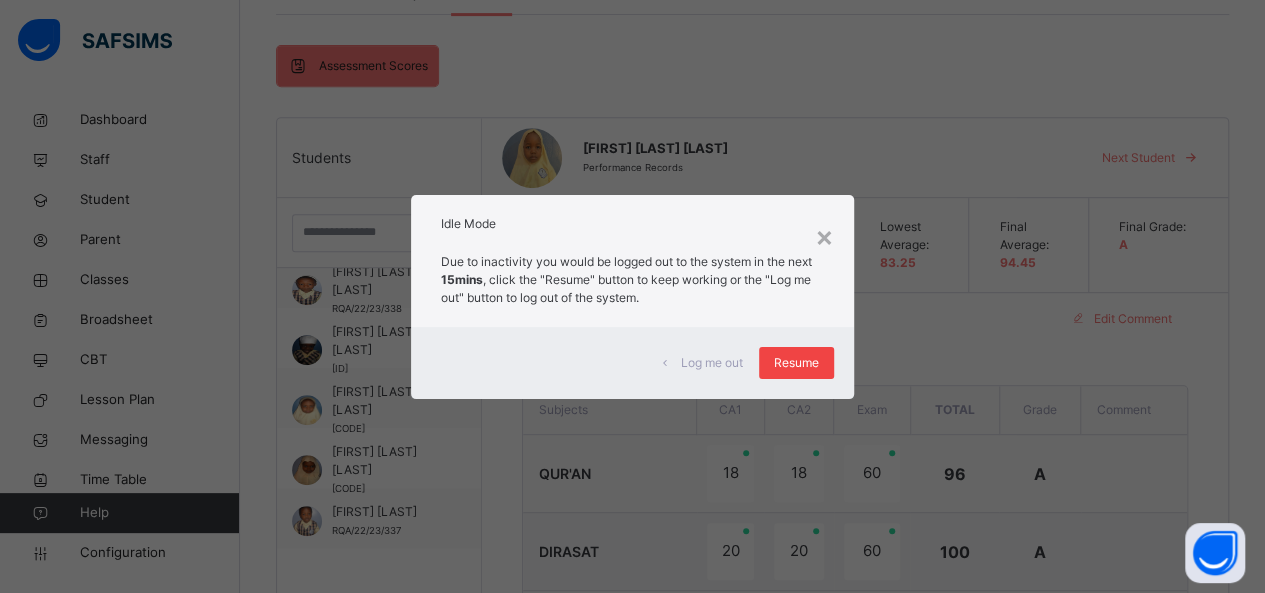 click on "Resume" at bounding box center [796, 363] 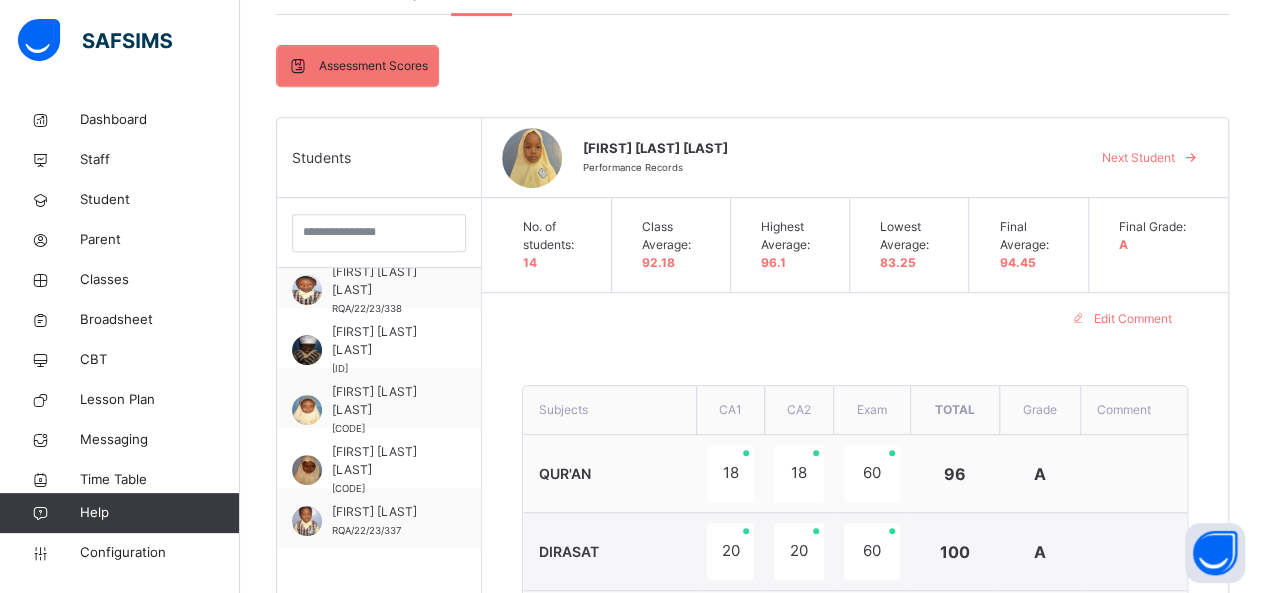 click on "Edit Comment" at bounding box center (855, 319) 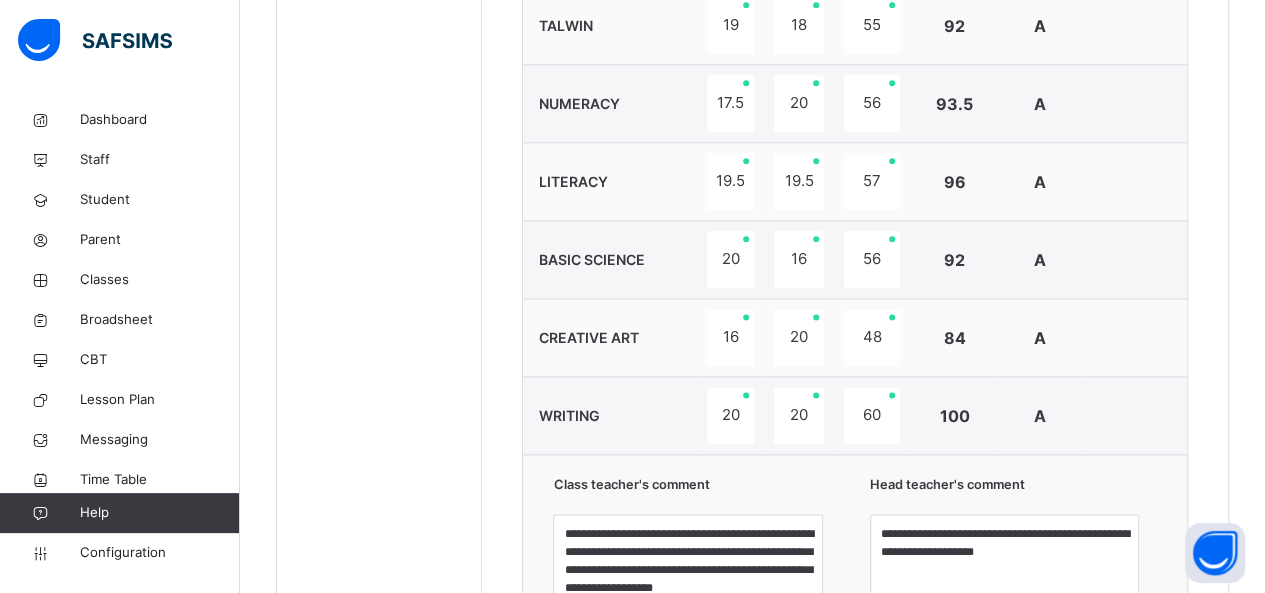 scroll, scrollTop: 1202, scrollLeft: 0, axis: vertical 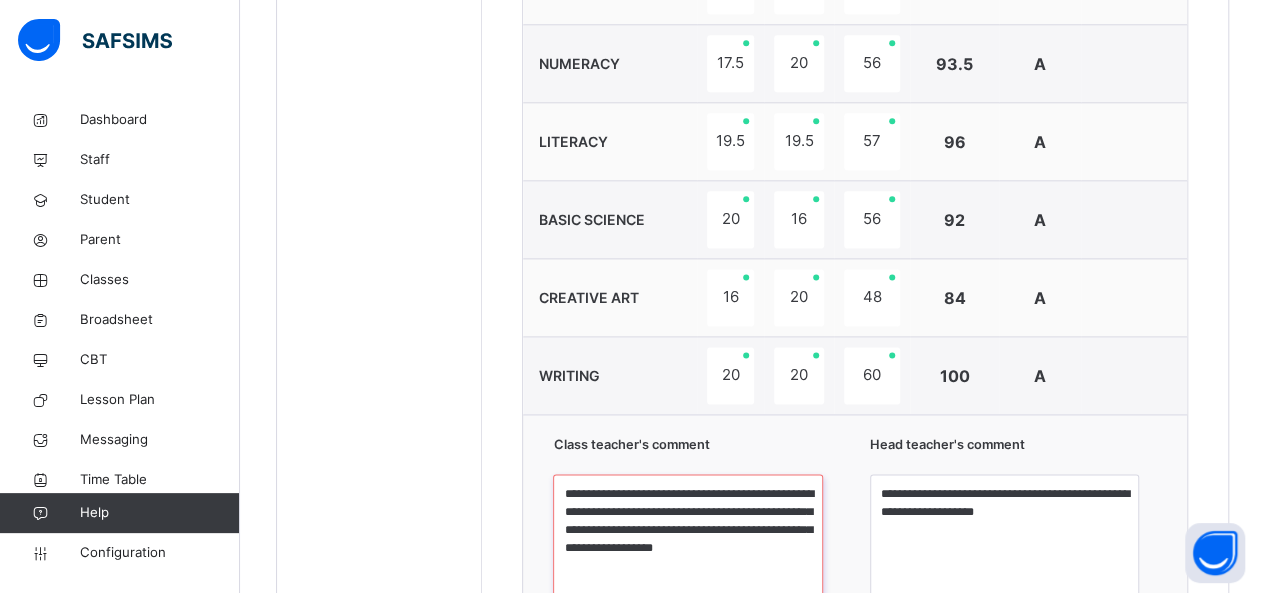 click on "**********" at bounding box center [687, 549] 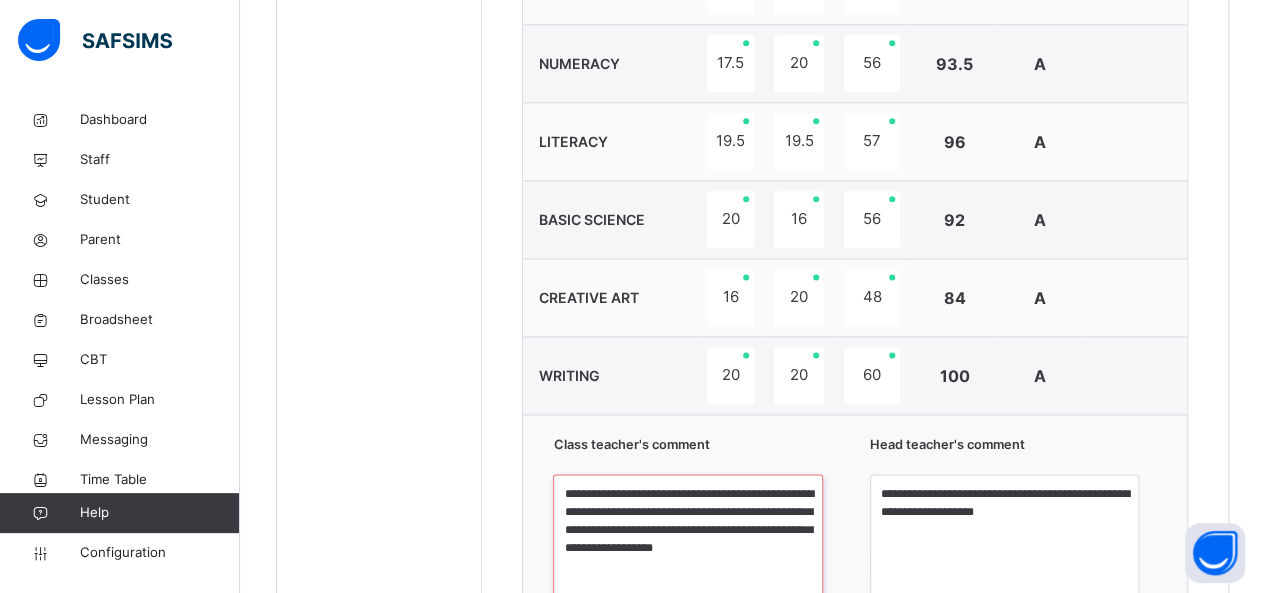 click on "**********" at bounding box center [687, 549] 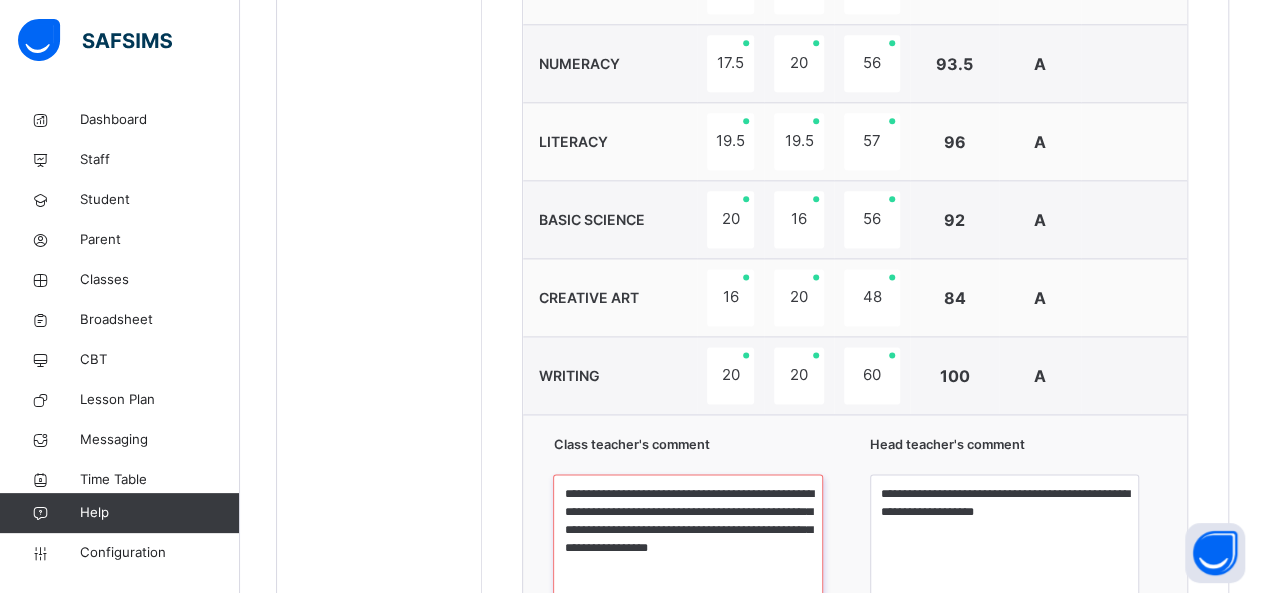 click on "**********" at bounding box center [687, 549] 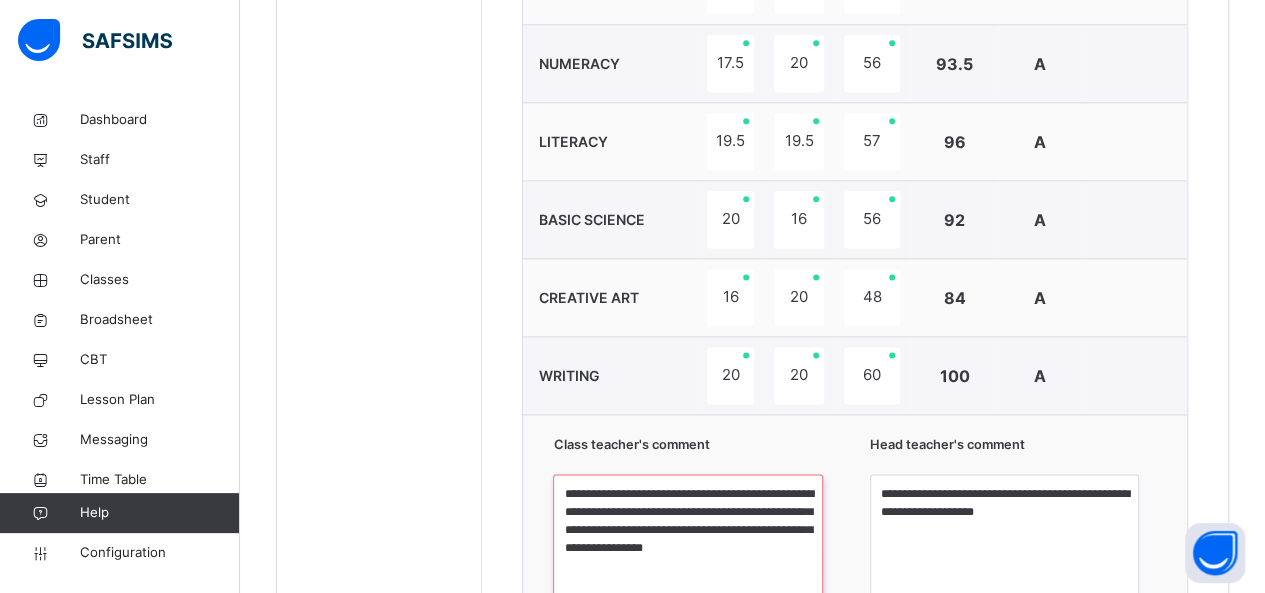 click on "**********" at bounding box center [687, 549] 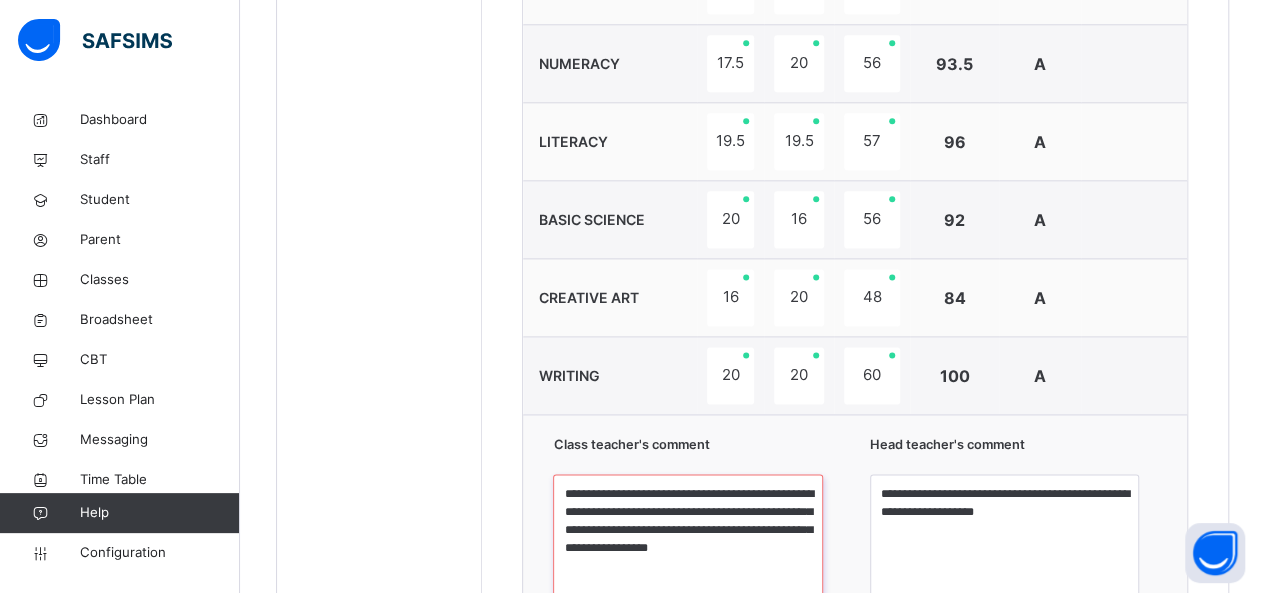 type on "**********" 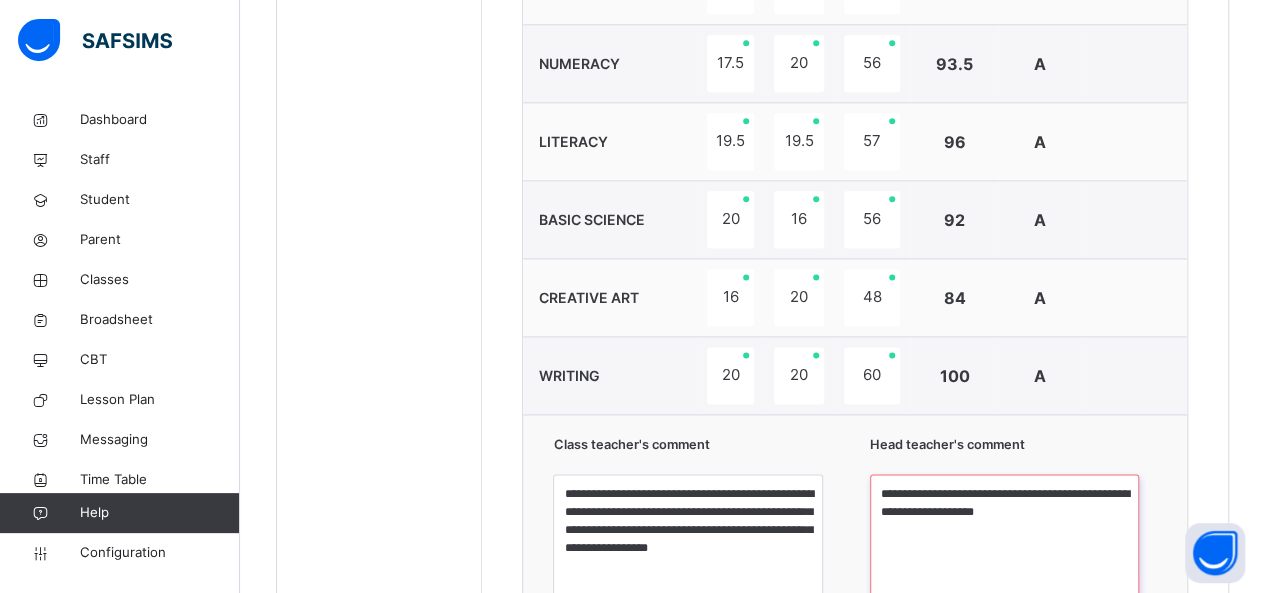 click on "**********" at bounding box center (1004, 549) 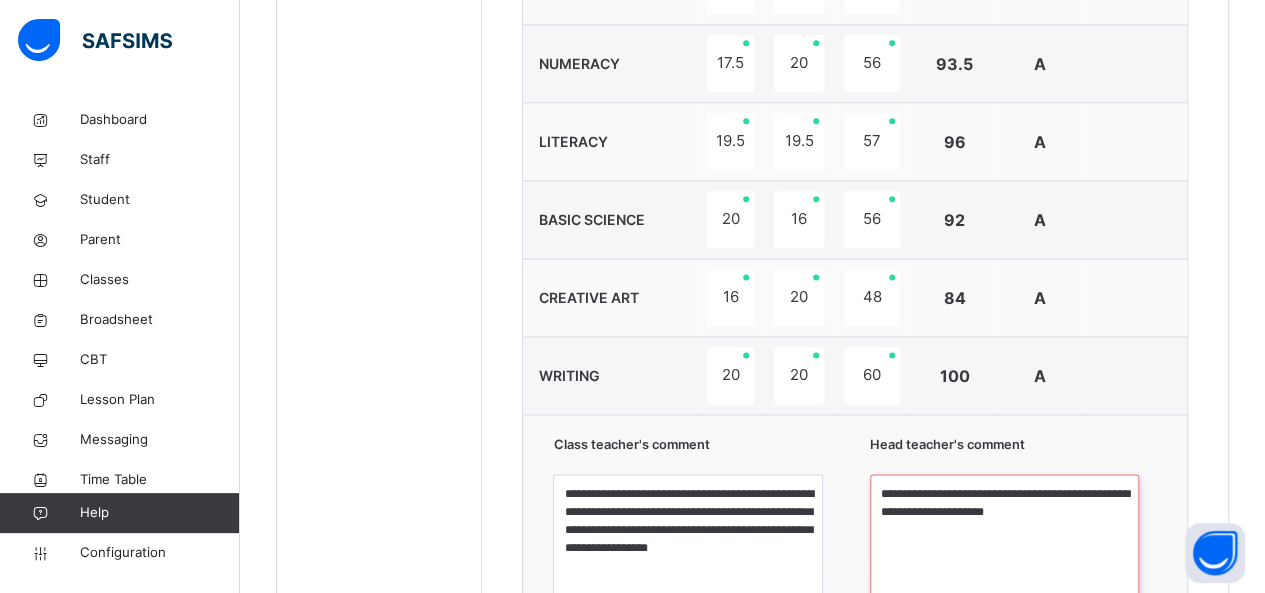 type on "**********" 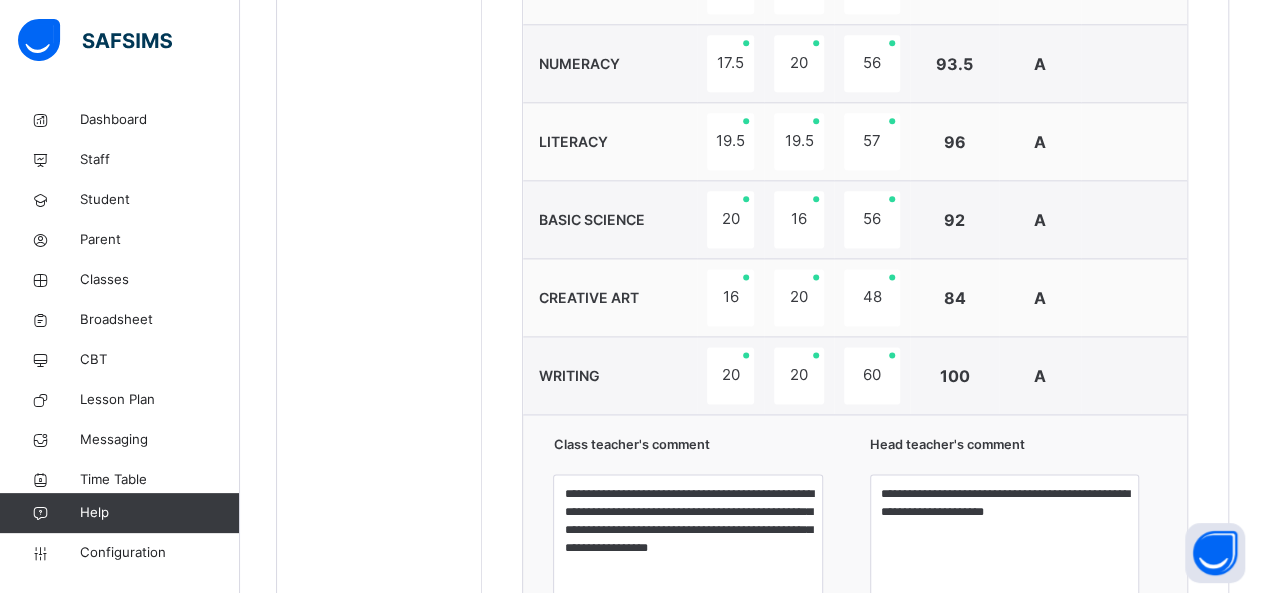 click on "**********" at bounding box center [855, 579] 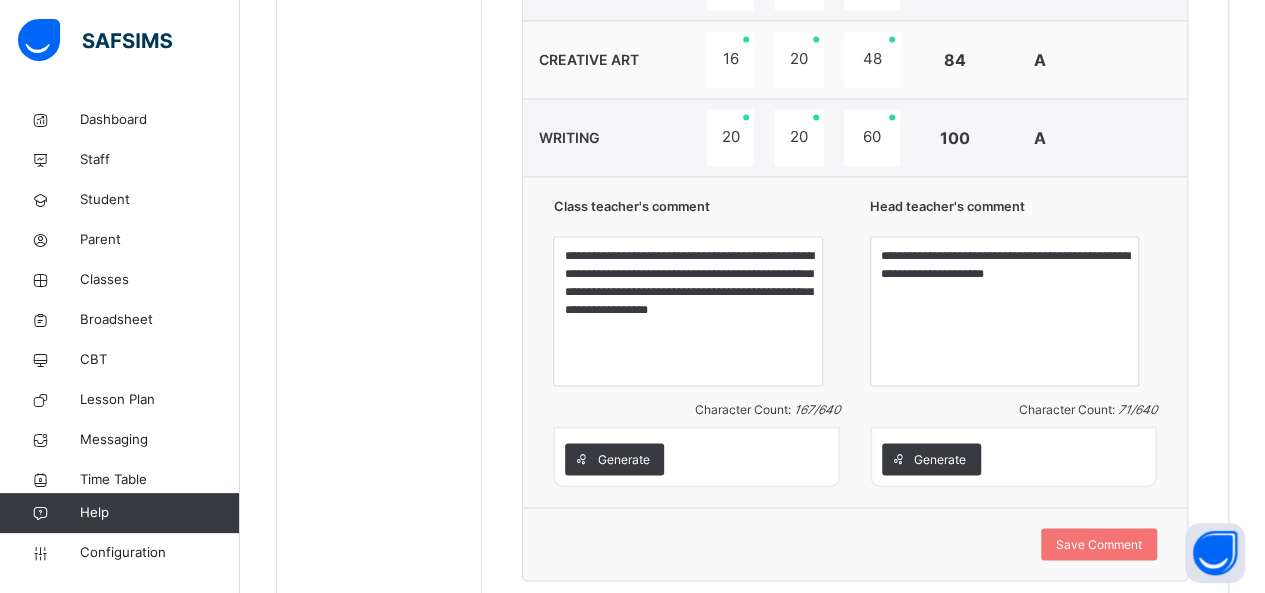 scroll, scrollTop: 1442, scrollLeft: 0, axis: vertical 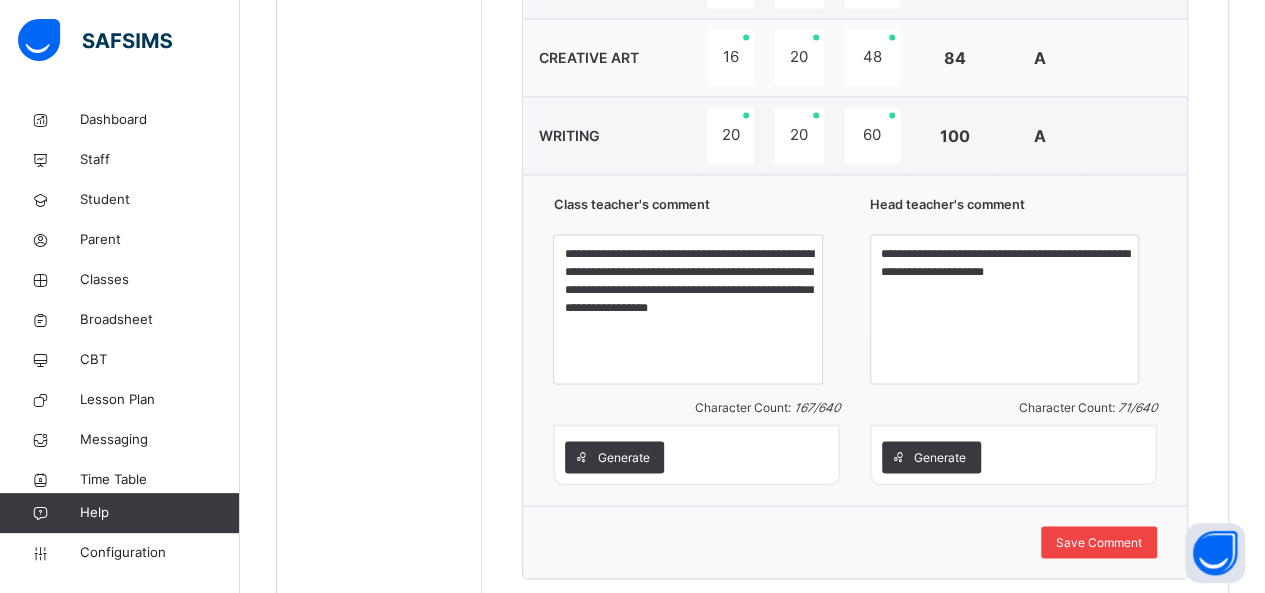 click on "Save Comment" at bounding box center [1099, 542] 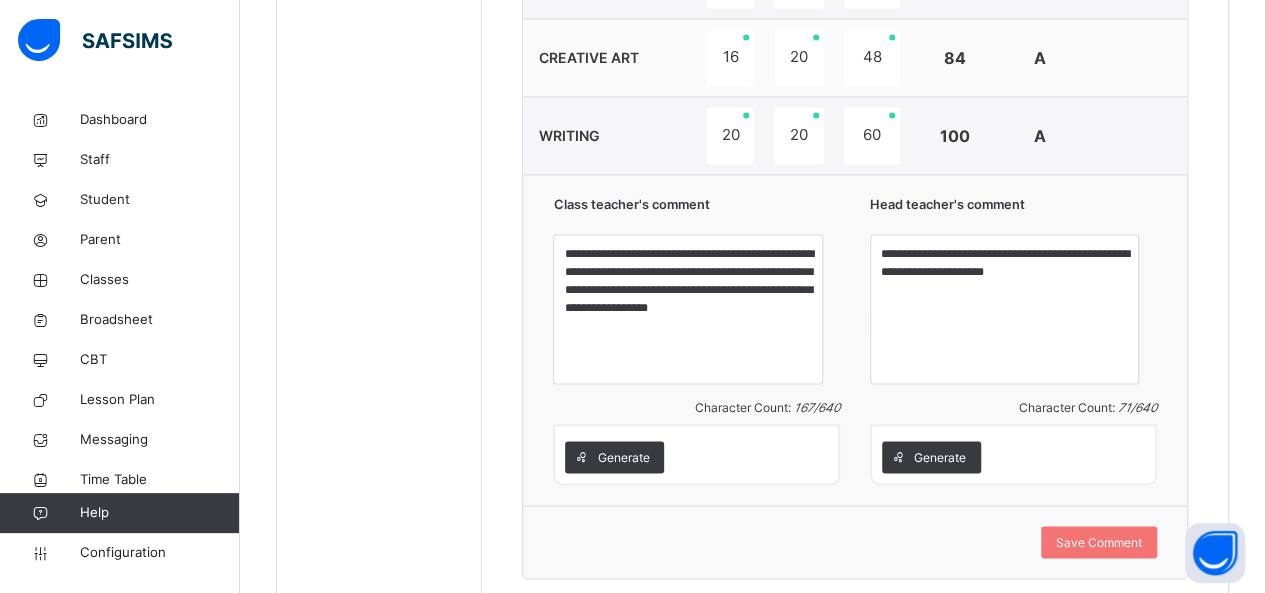 click on "Save Comment" at bounding box center [855, 541] 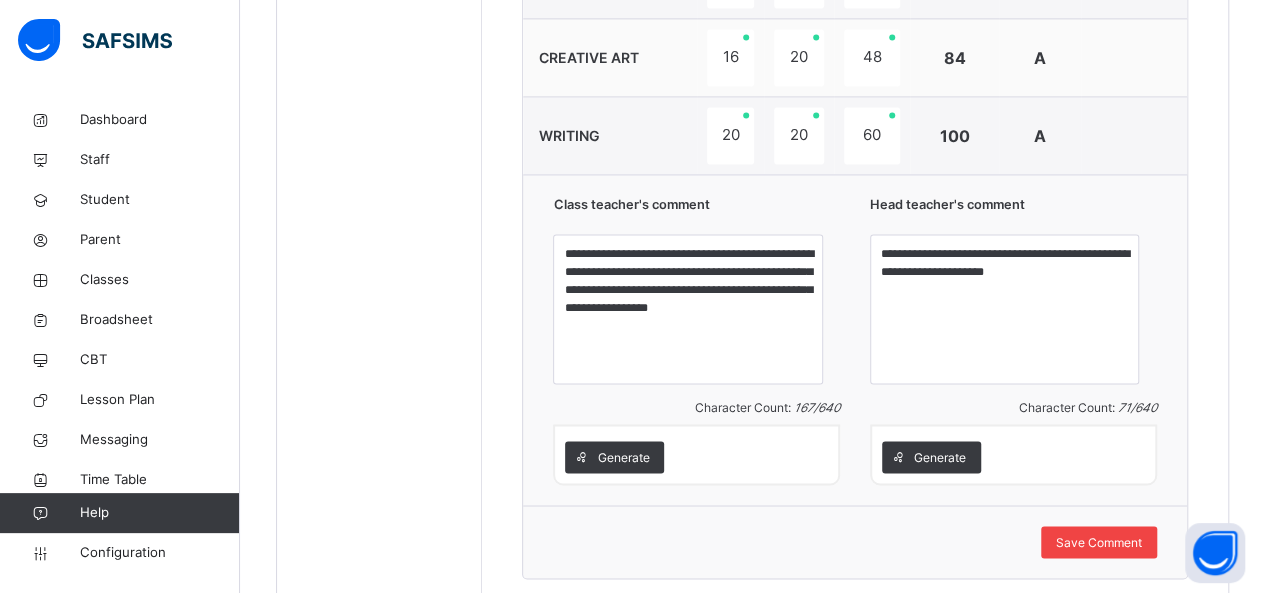 click on "Save Comment" at bounding box center (1099, 542) 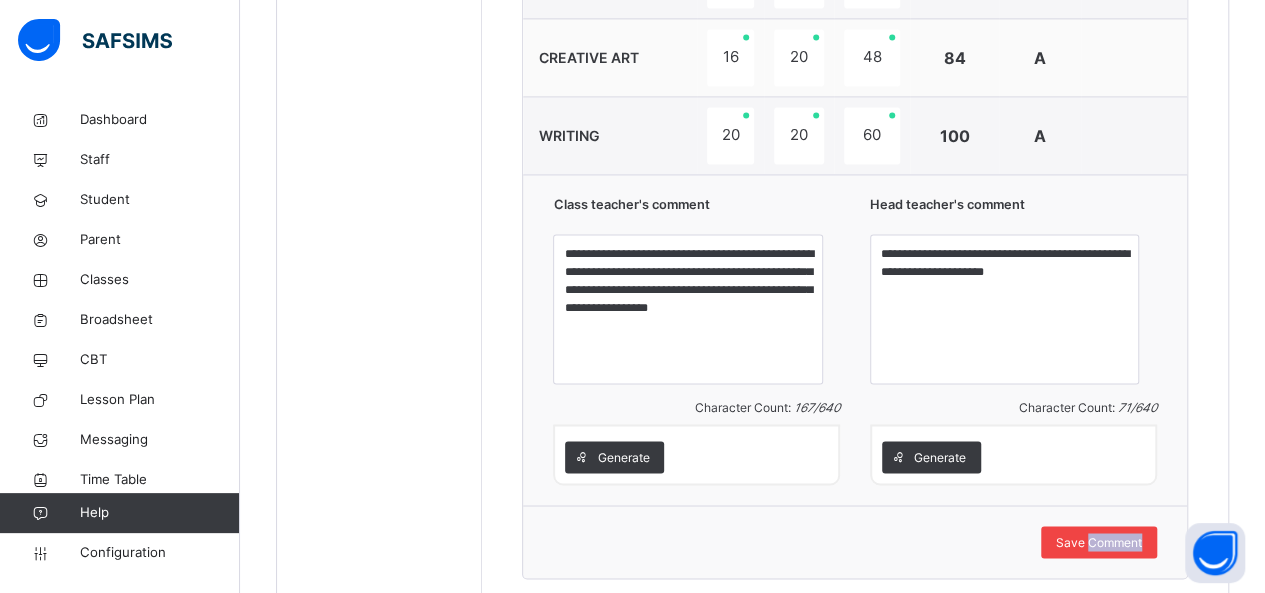 click on "Save Comment" at bounding box center [1099, 542] 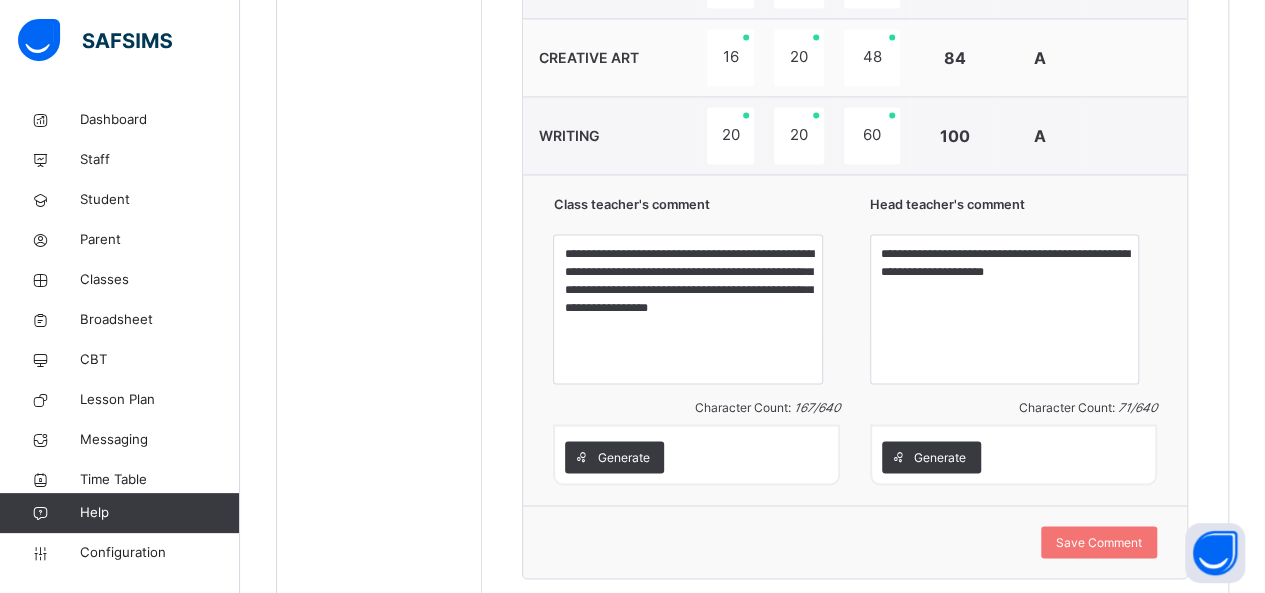 click on "Save Comment" at bounding box center (855, 541) 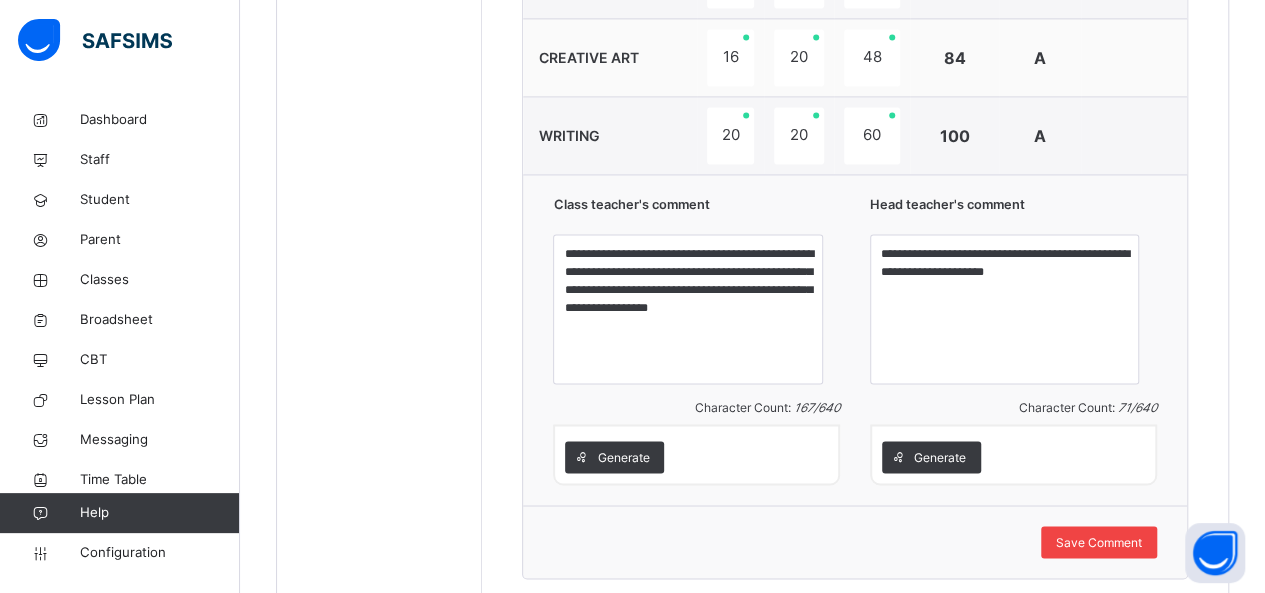 click on "Save Comment" at bounding box center (1099, 542) 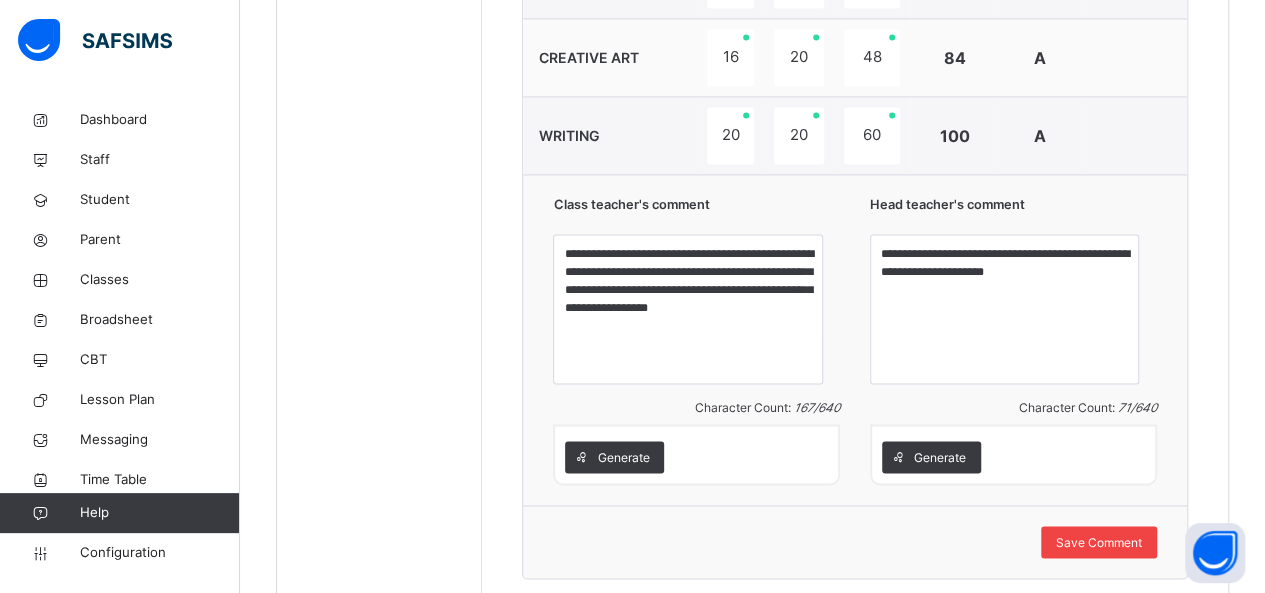 click on "Save Comment" at bounding box center (1099, 542) 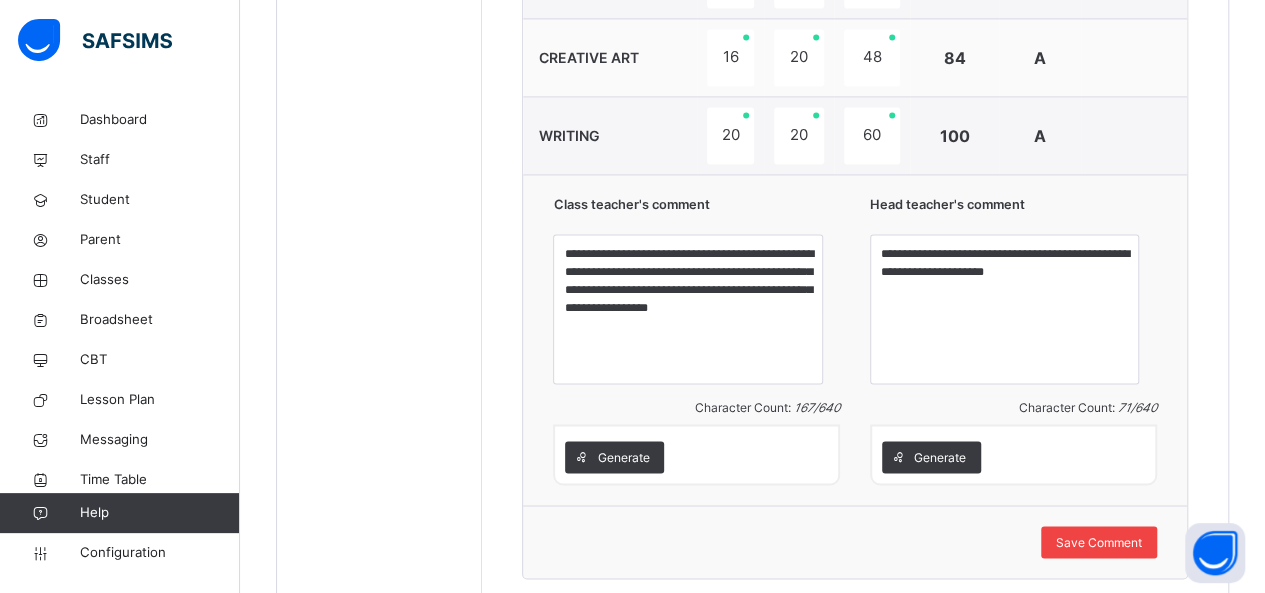 click on "Save Comment" at bounding box center (1099, 542) 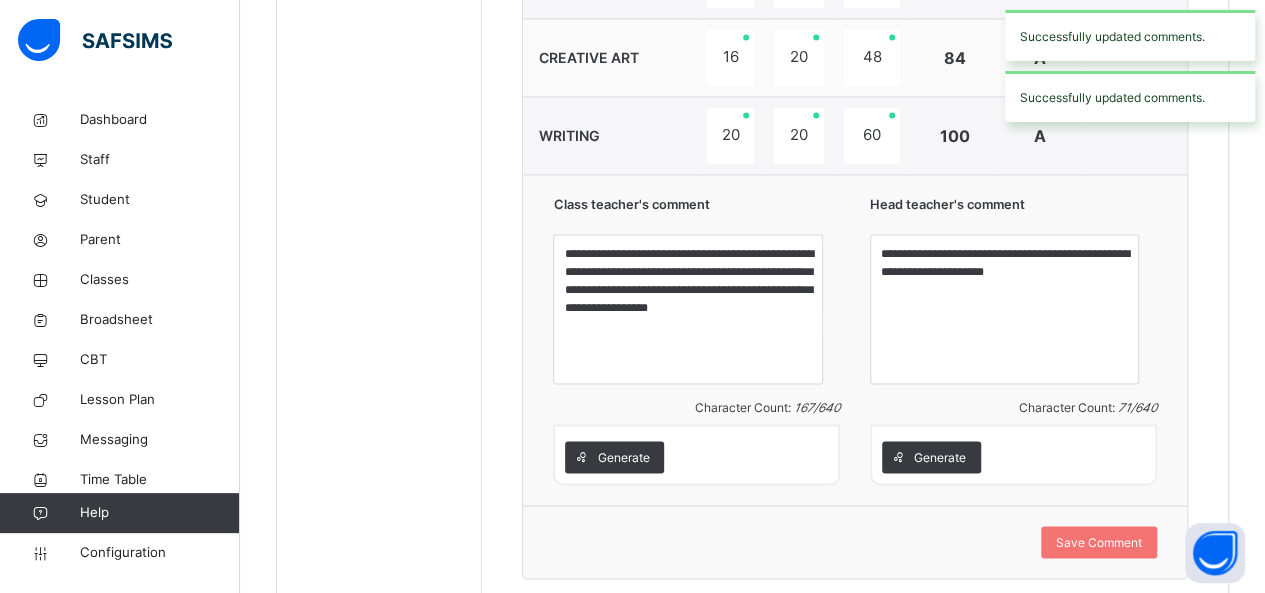 click on "**********" at bounding box center (855, -112) 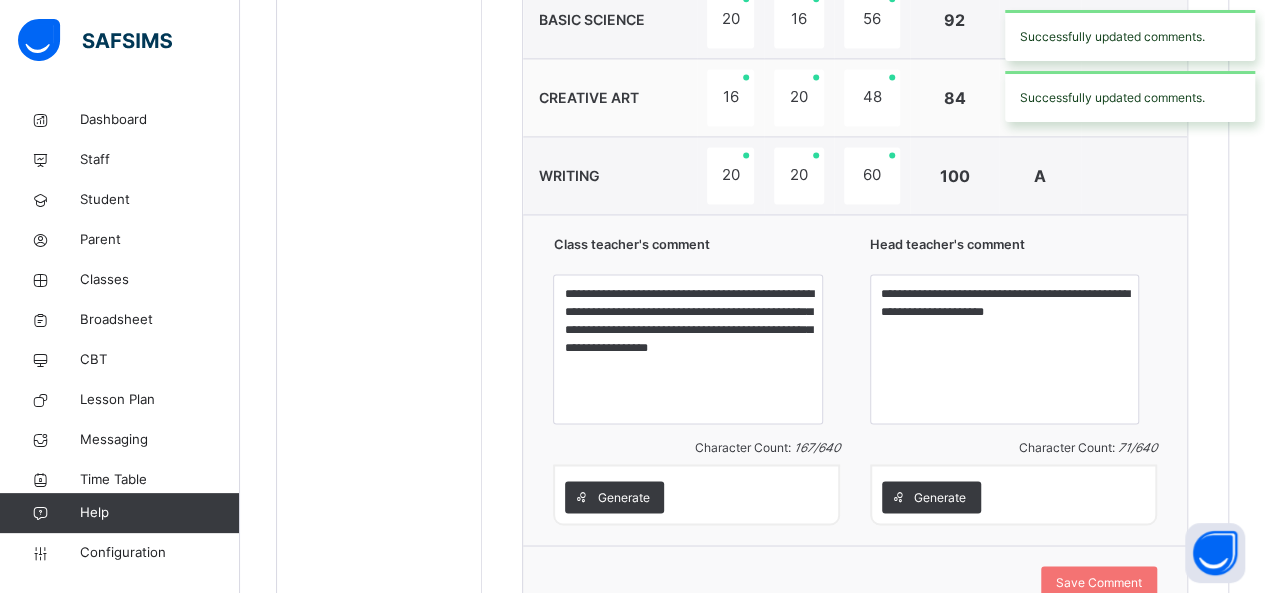 scroll, scrollTop: 1362, scrollLeft: 0, axis: vertical 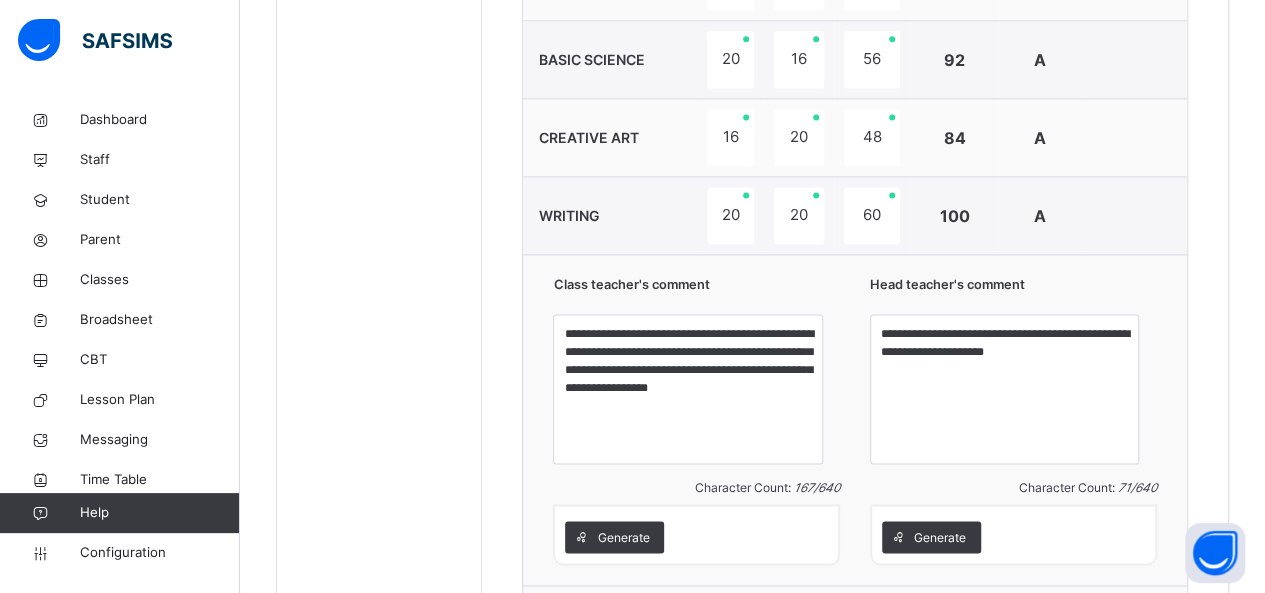 click on "**********" at bounding box center [855, -32] 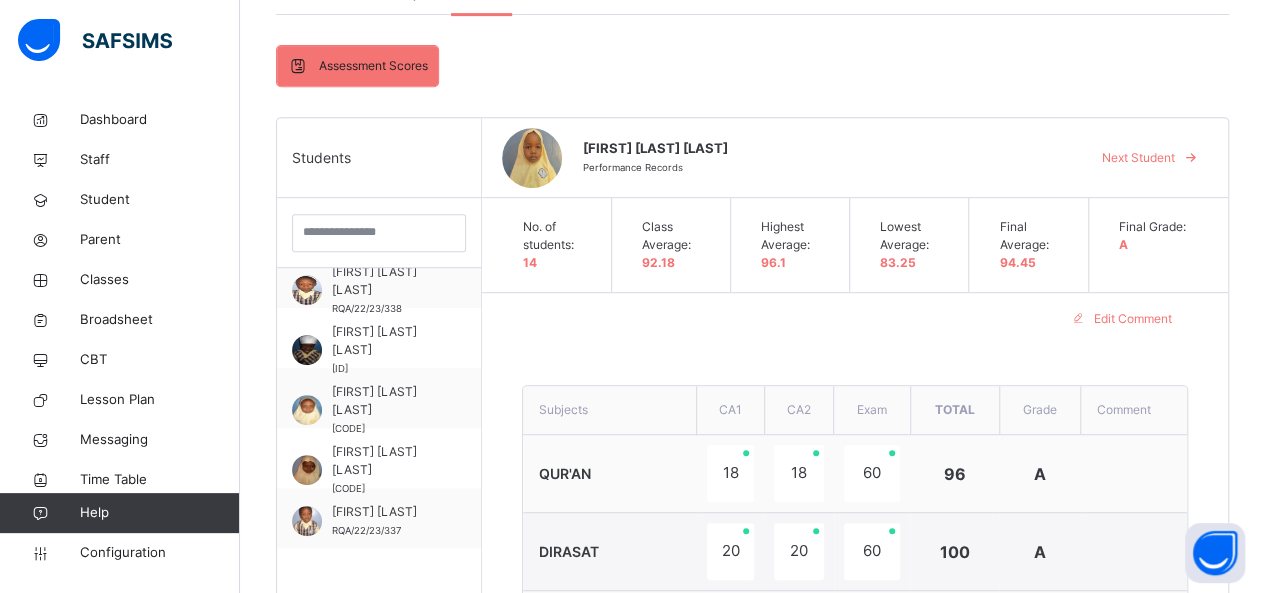 scroll, scrollTop: 402, scrollLeft: 0, axis: vertical 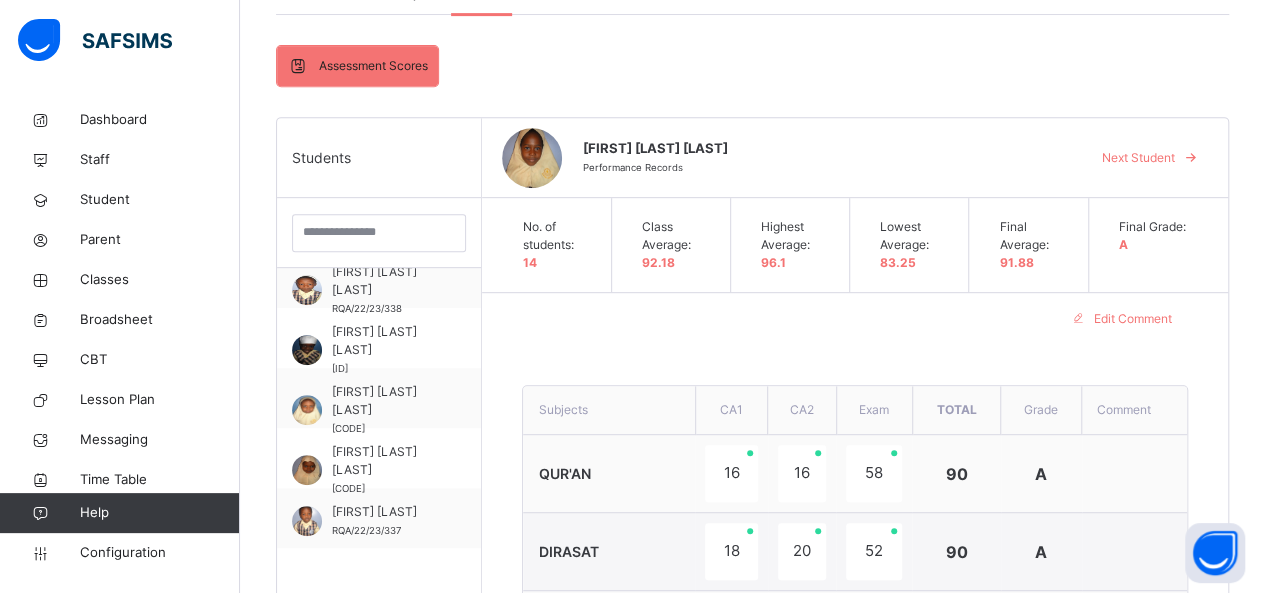 click on "Edit Comment" at bounding box center [855, 319] 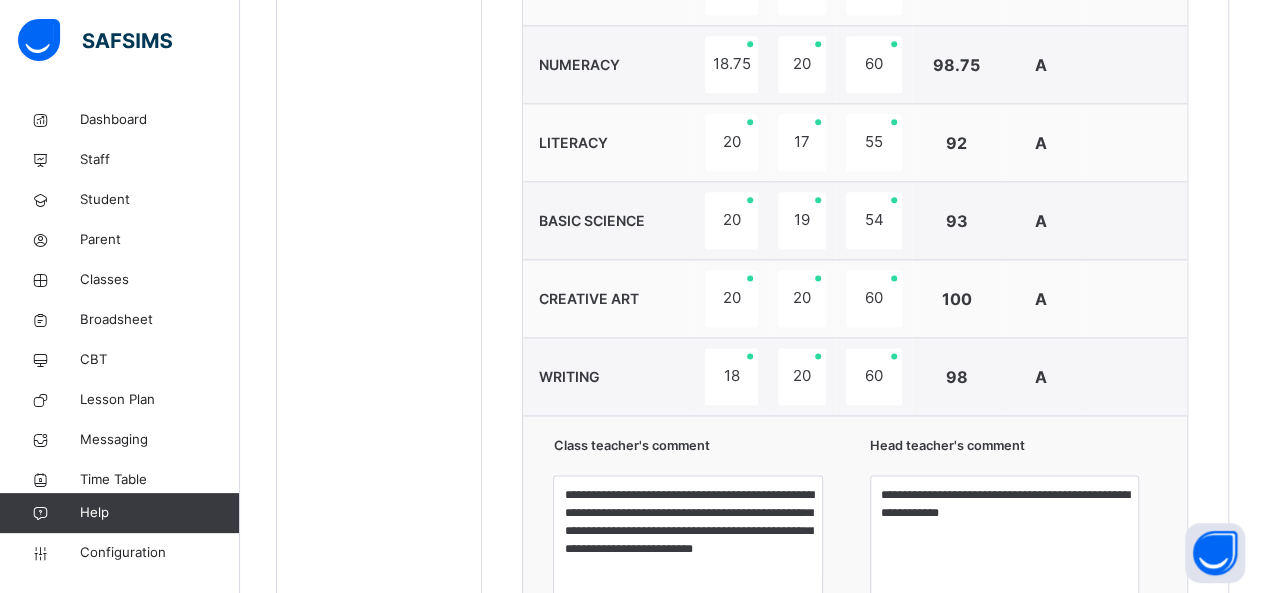 scroll, scrollTop: 1202, scrollLeft: 0, axis: vertical 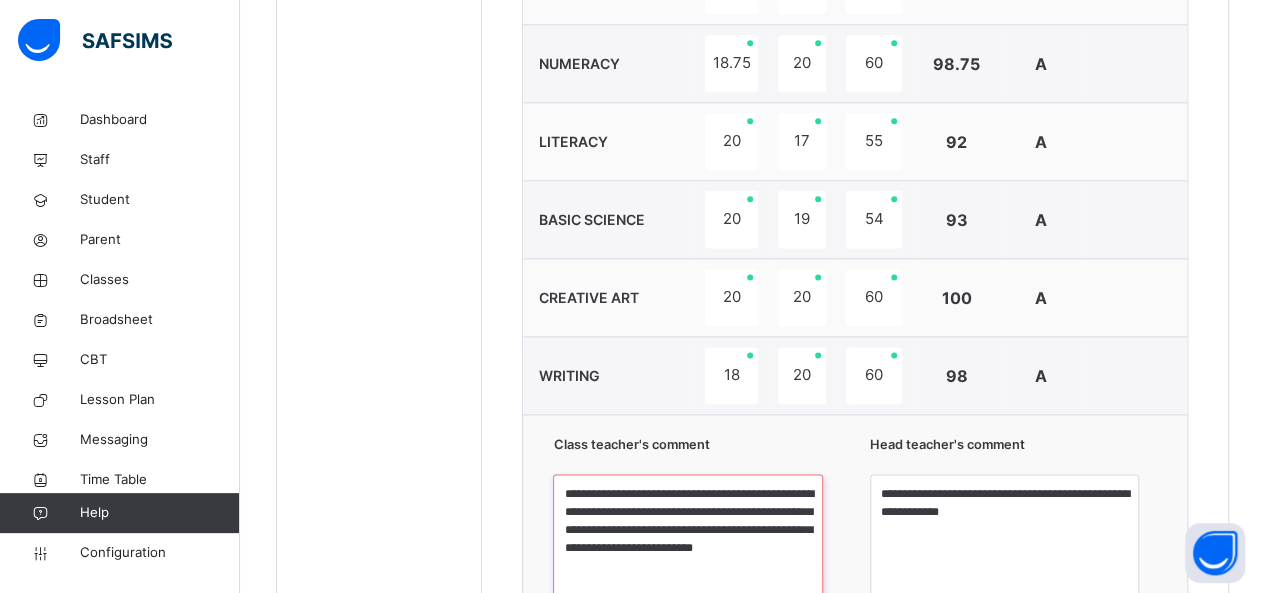 click on "**********" at bounding box center (687, 549) 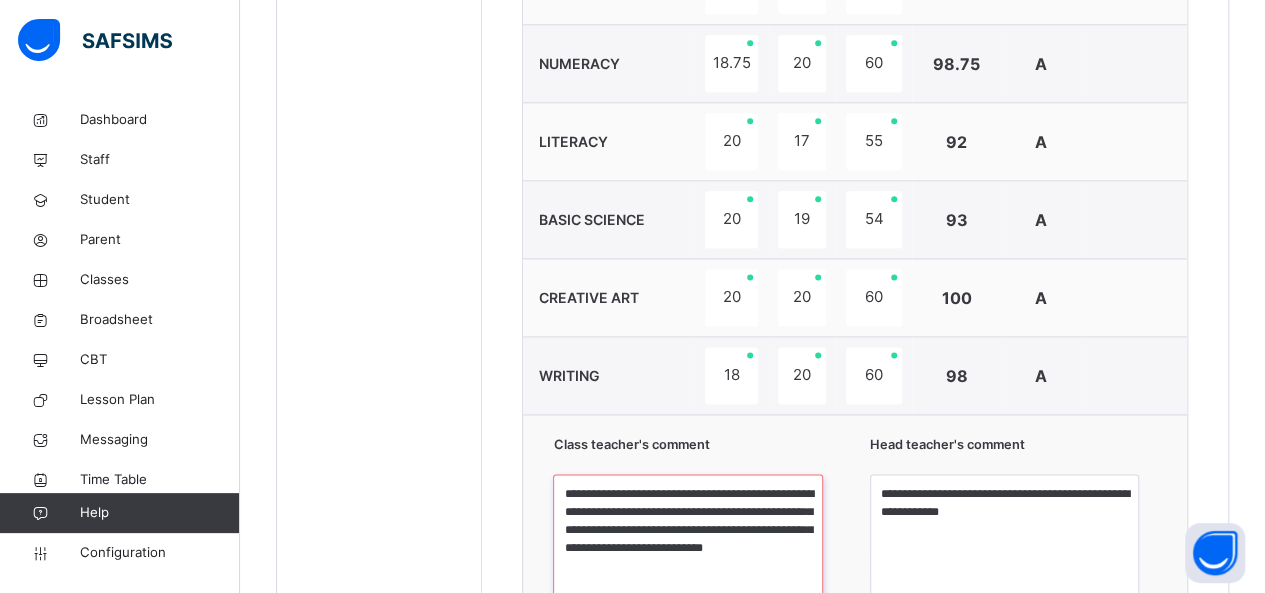 click on "**********" at bounding box center (687, 549) 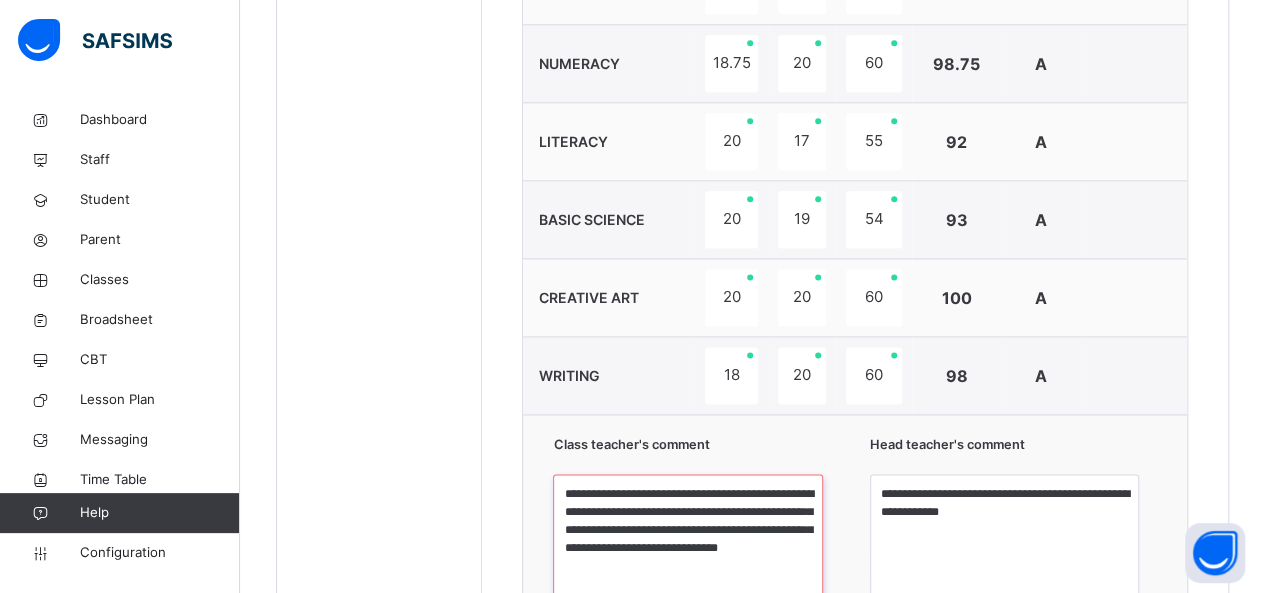 type on "**********" 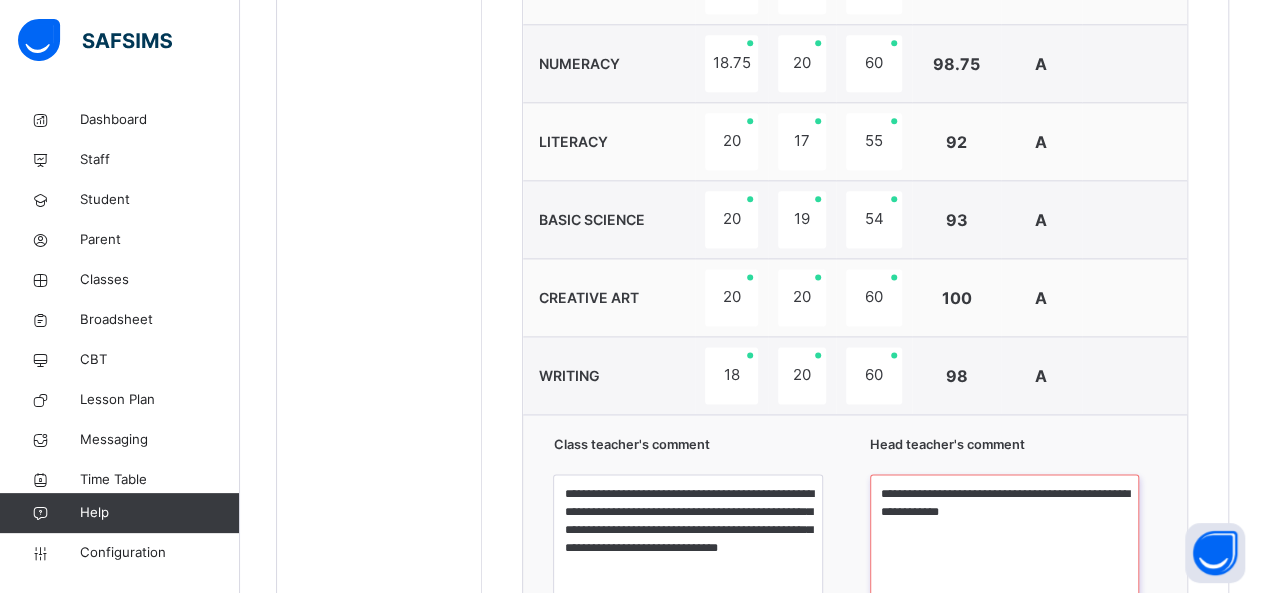 click on "**********" at bounding box center (1004, 549) 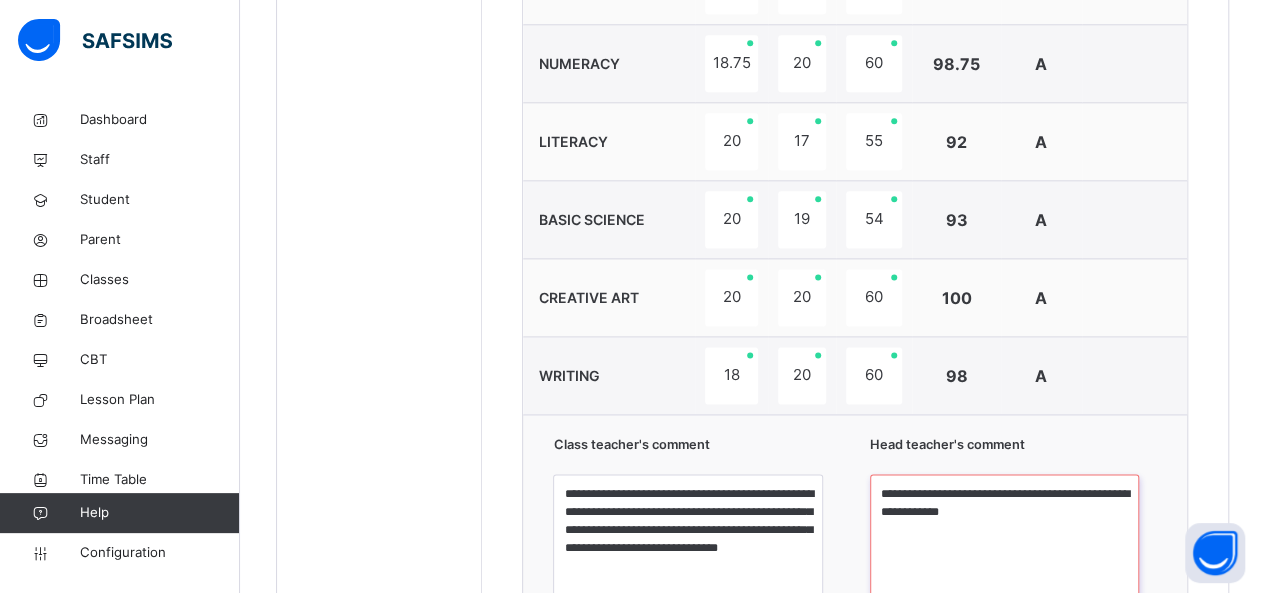 click on "**********" at bounding box center [1004, 549] 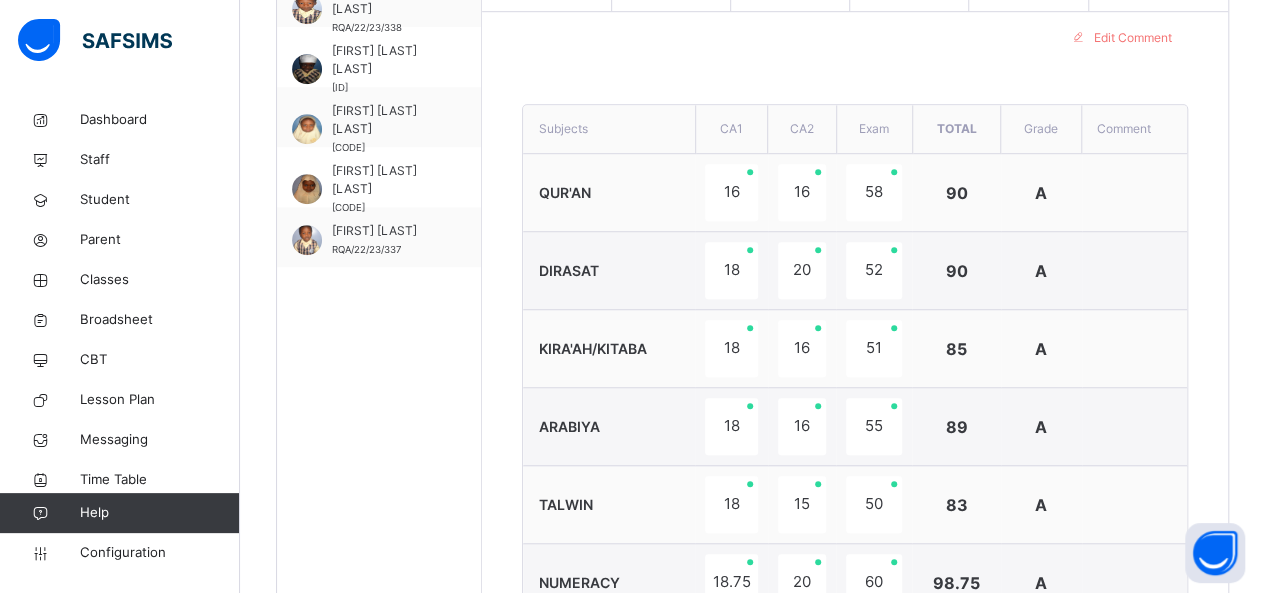 click on "**********" at bounding box center [855, 647] 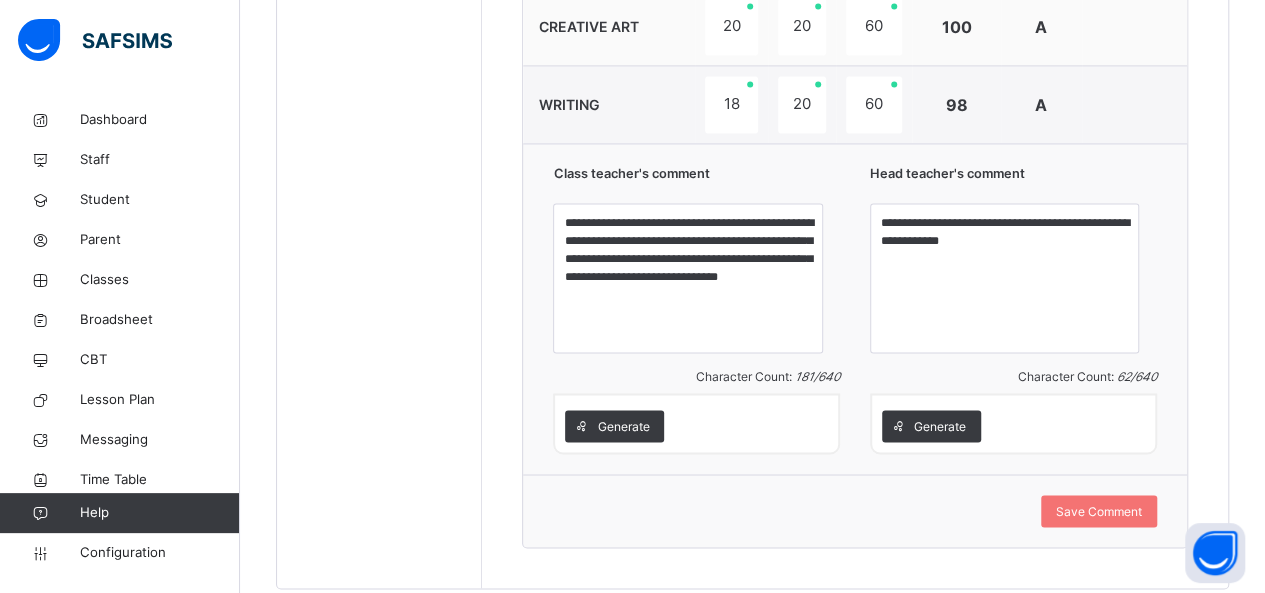 scroll, scrollTop: 1474, scrollLeft: 0, axis: vertical 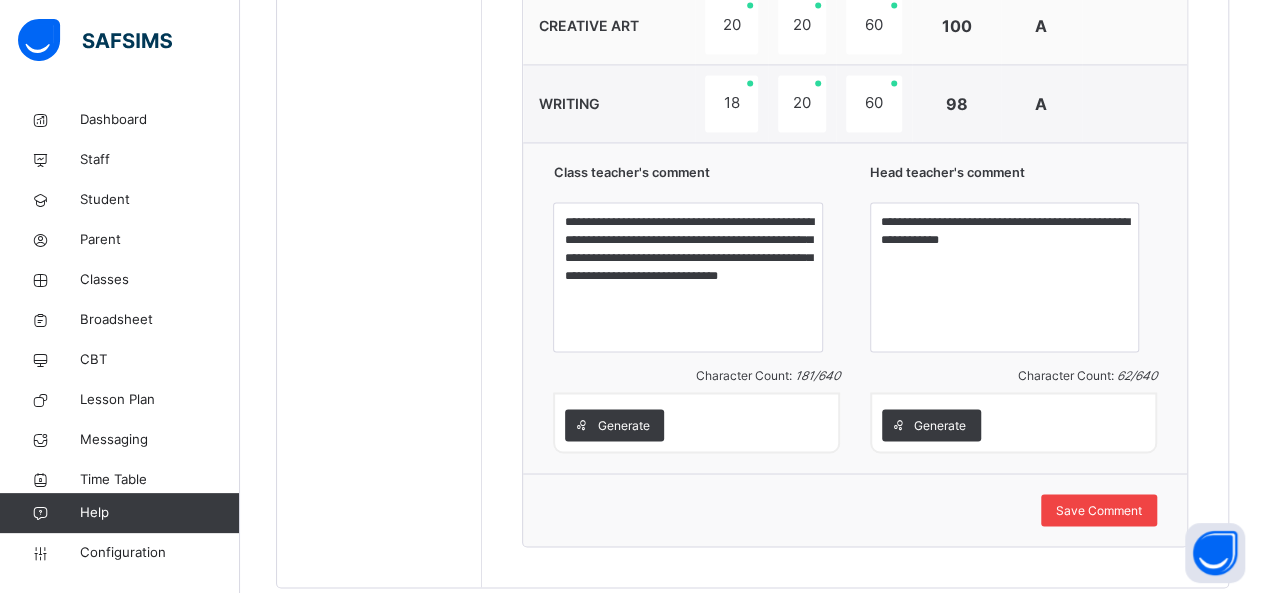 click on "Save Comment" at bounding box center [1099, 510] 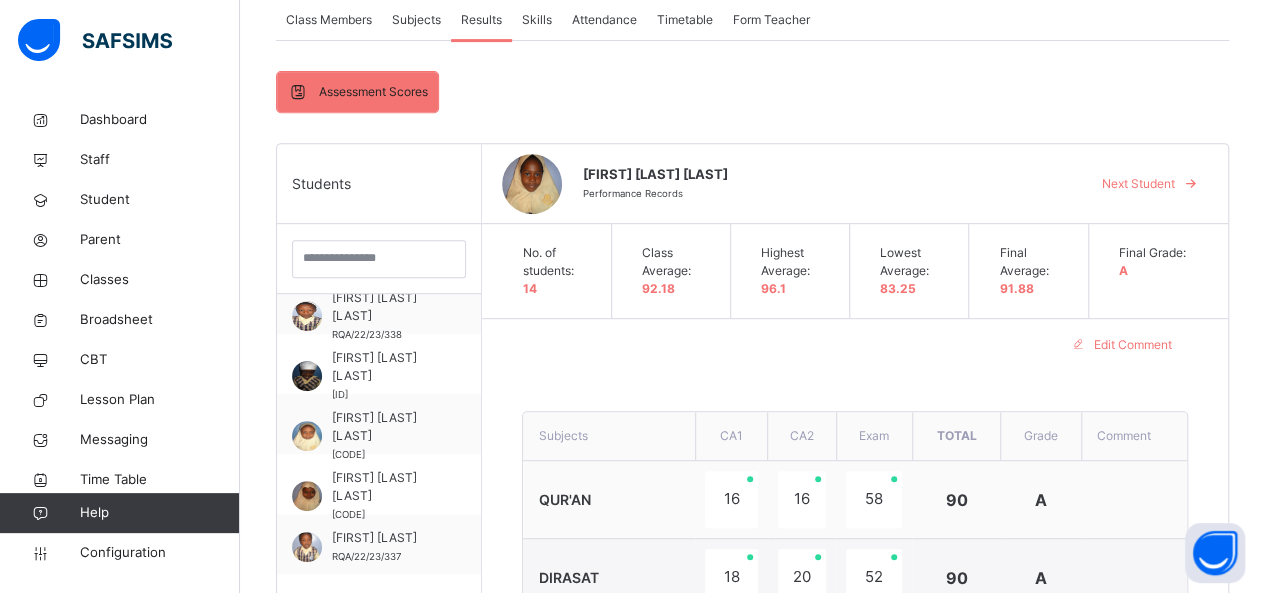 scroll, scrollTop: 348, scrollLeft: 0, axis: vertical 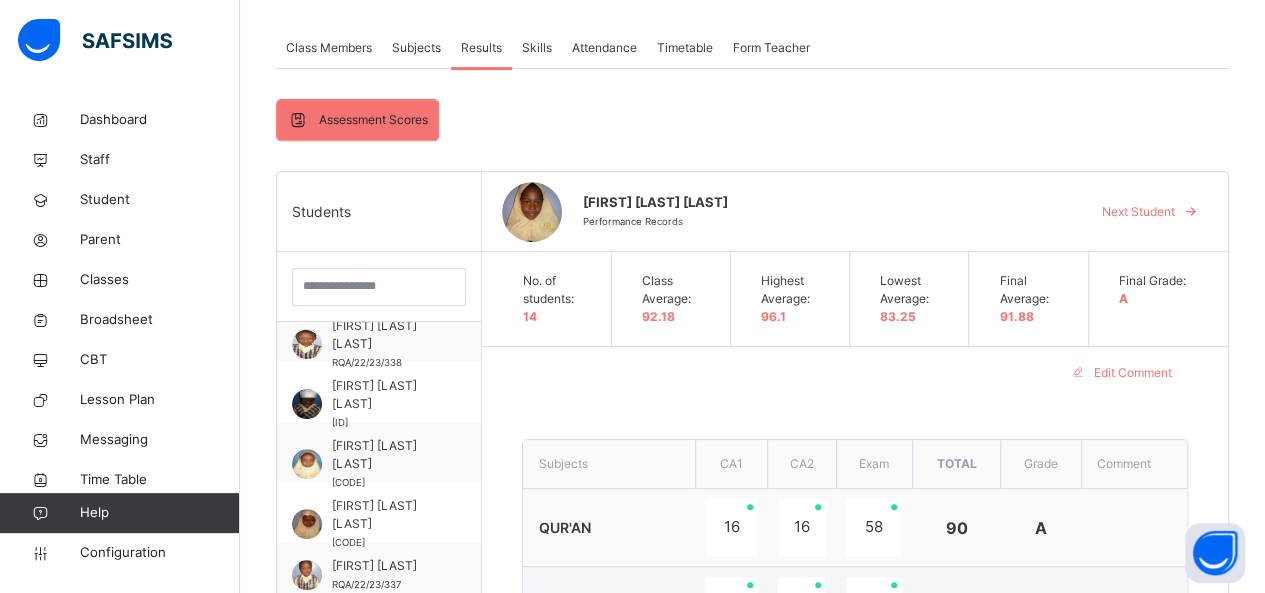 click on "Next Student" at bounding box center [1138, 212] 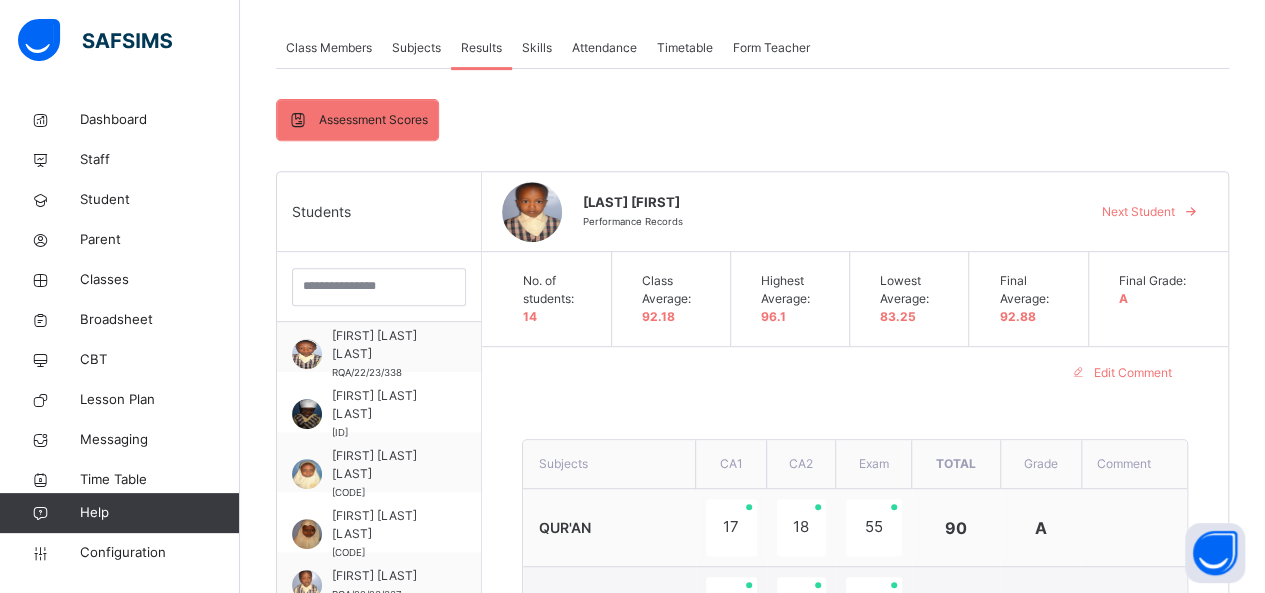 scroll, scrollTop: 80, scrollLeft: 0, axis: vertical 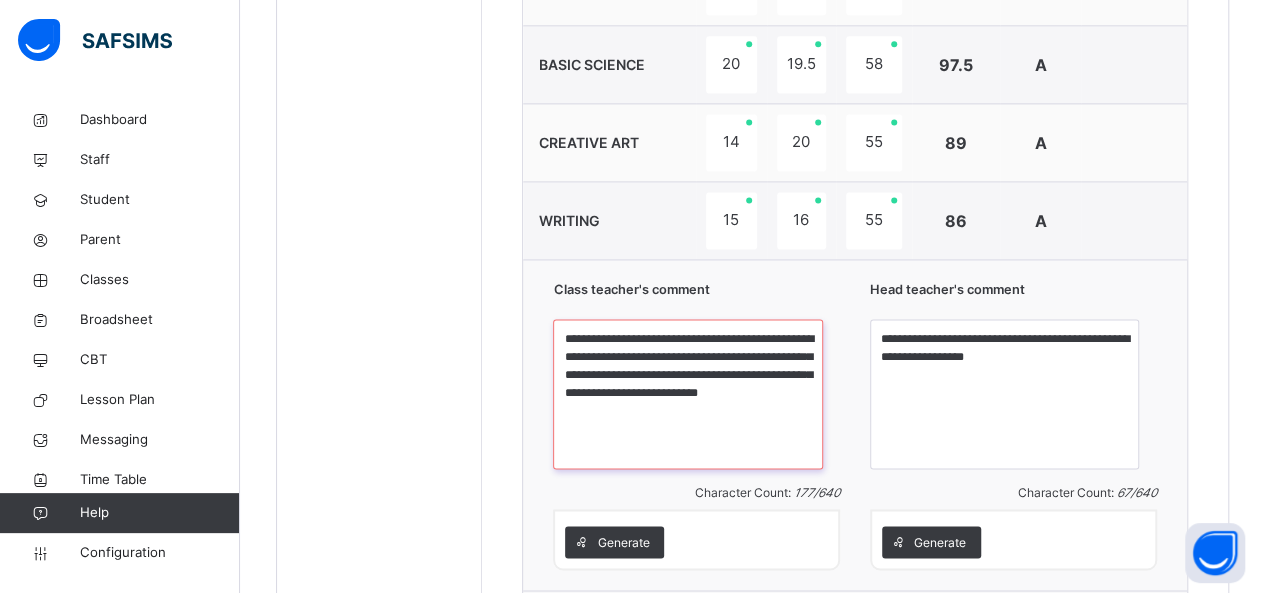 click on "**********" at bounding box center [687, 394] 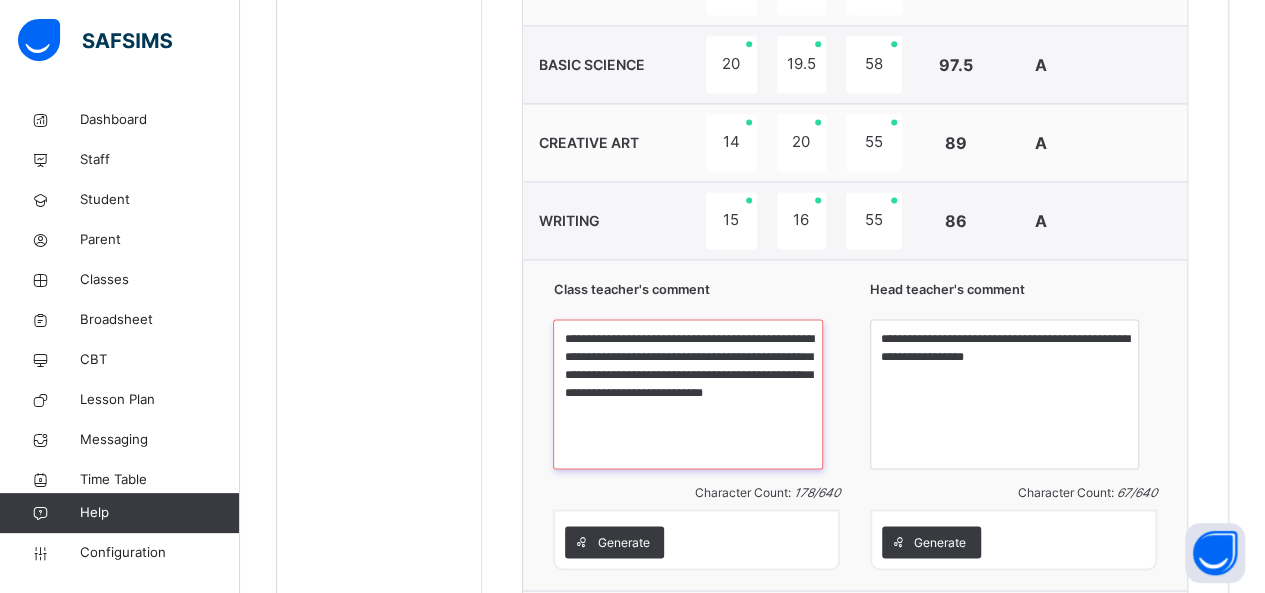 click on "**********" at bounding box center (687, 394) 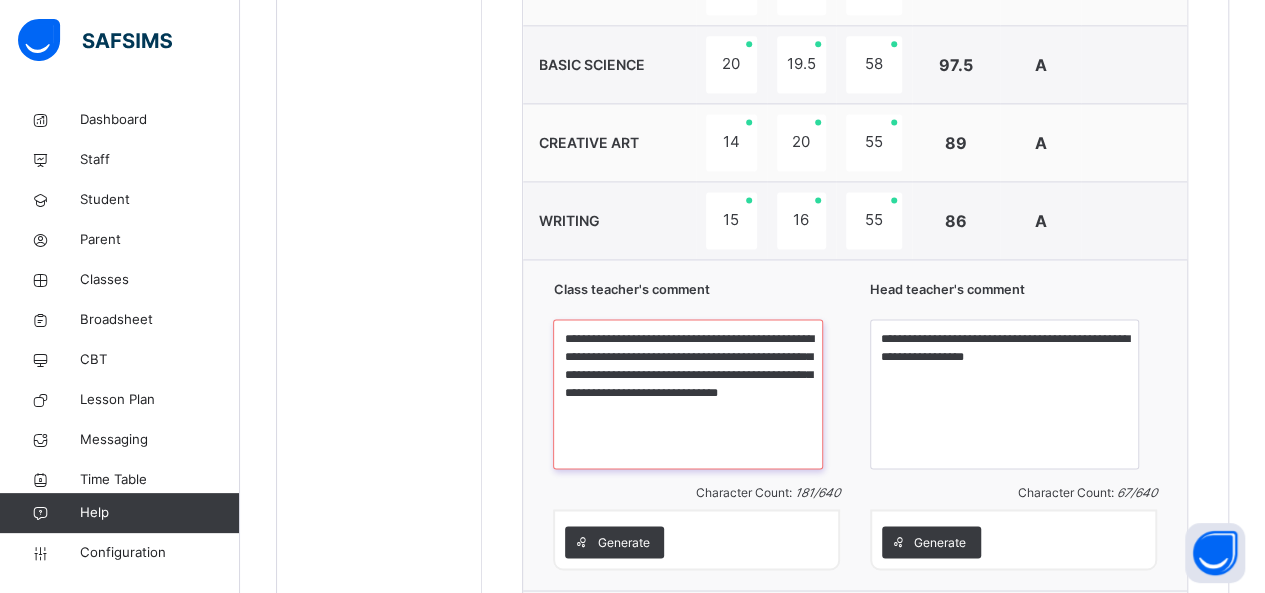 click on "**********" at bounding box center [687, 394] 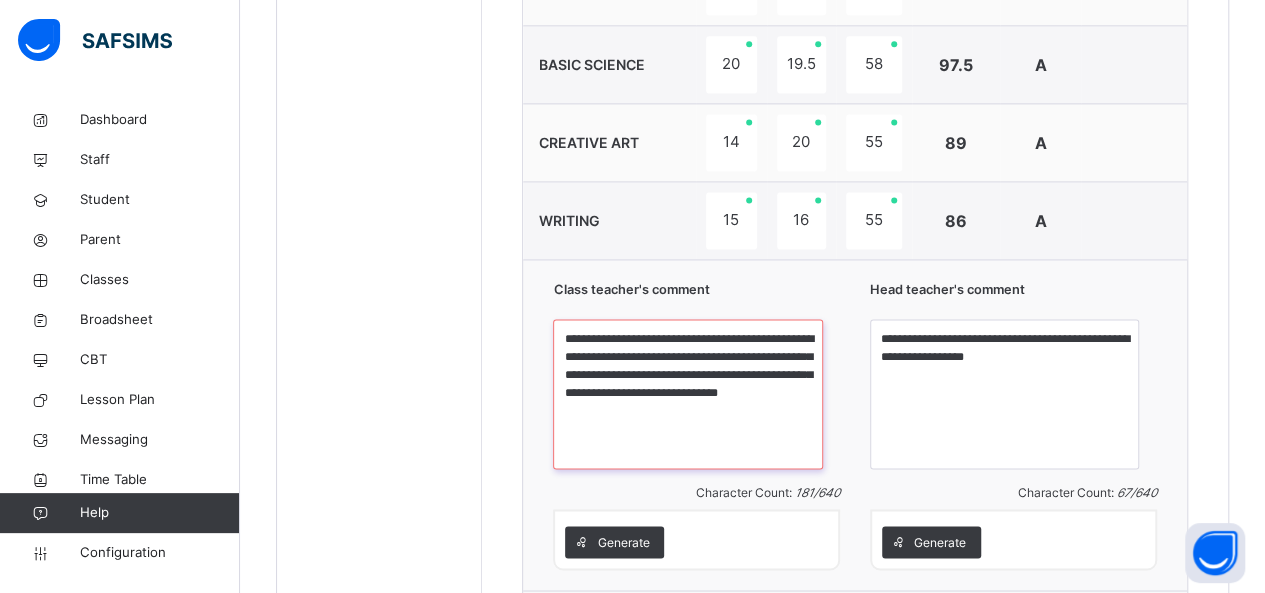 type on "**********" 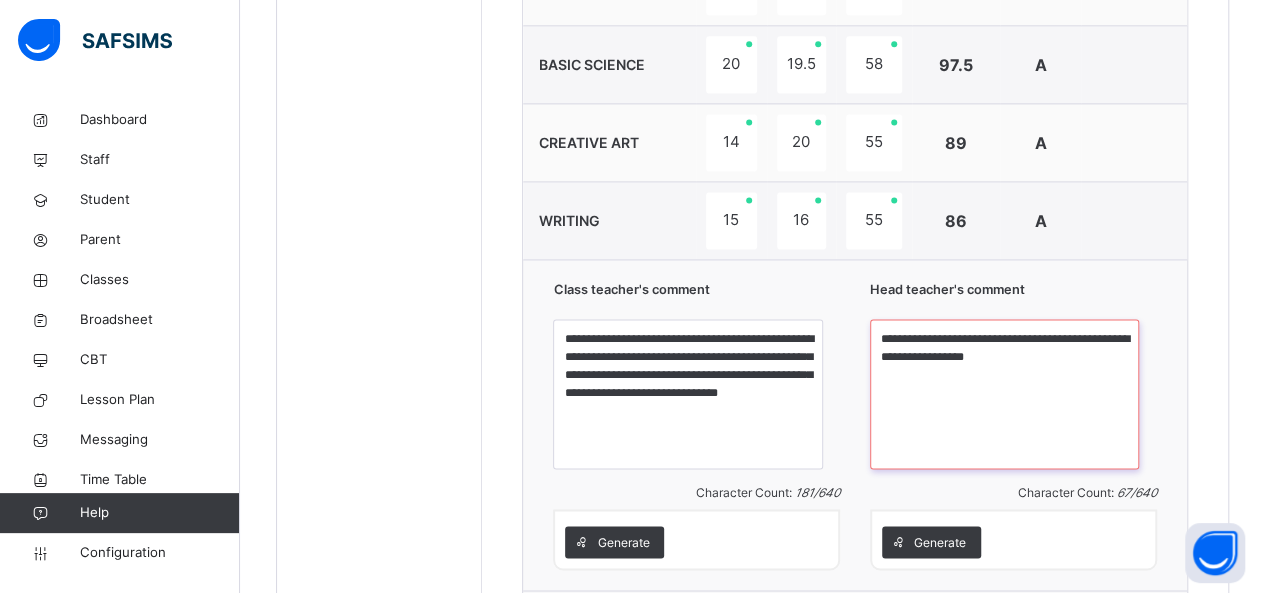 click on "**********" at bounding box center (1004, 394) 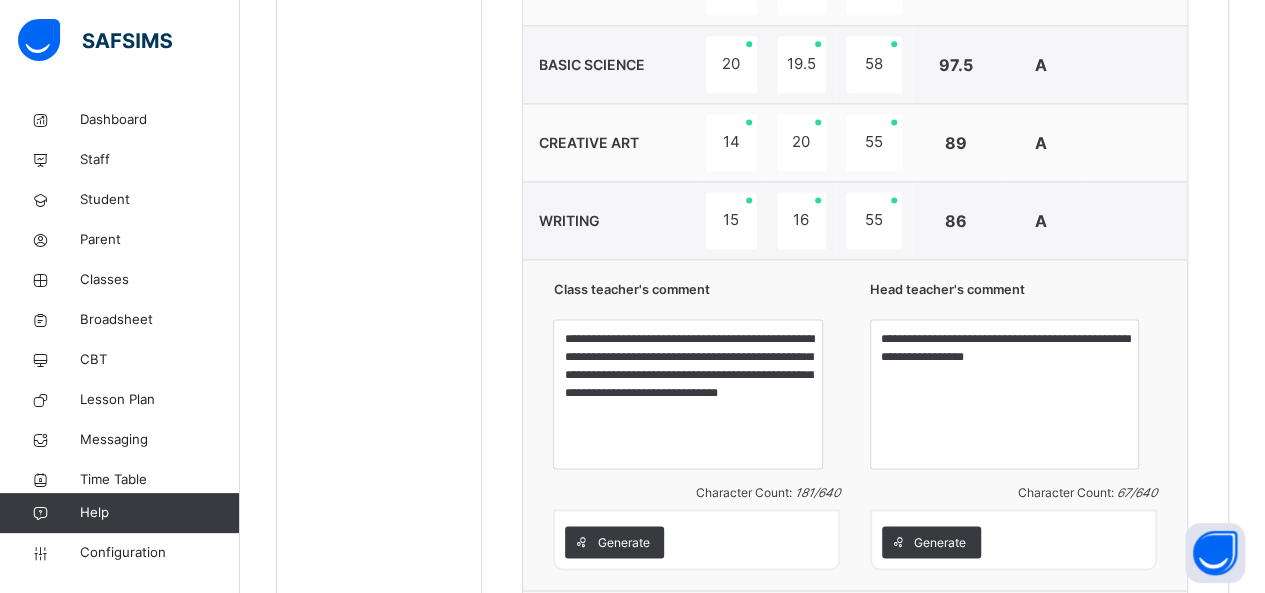click on "**********" at bounding box center (855, -27) 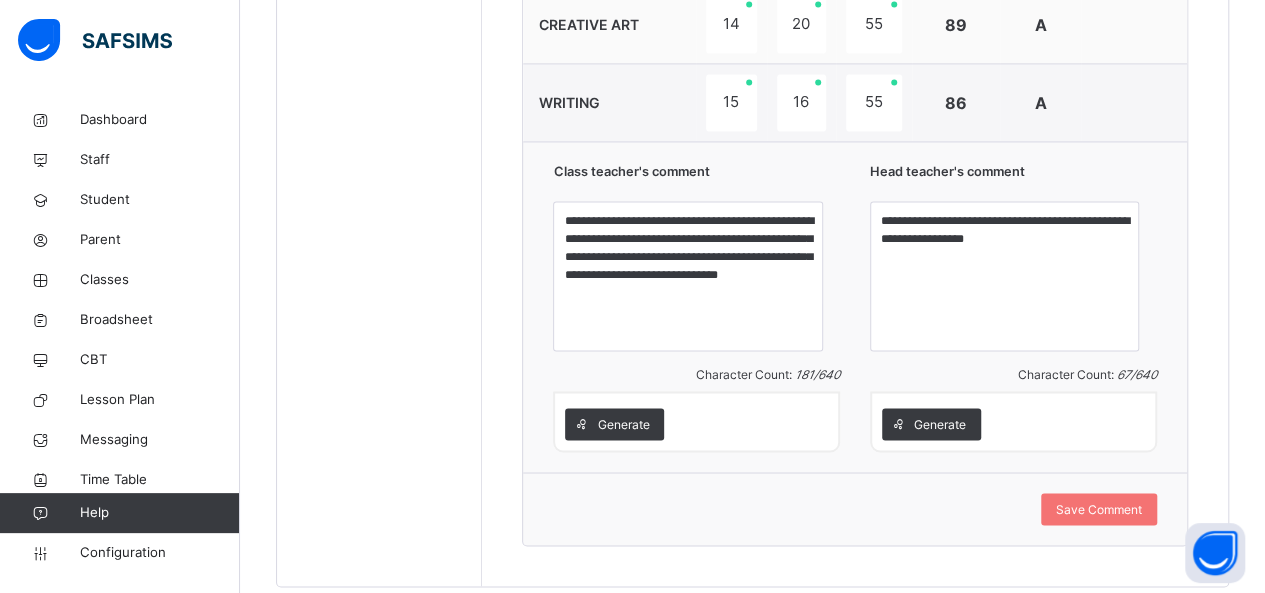 scroll, scrollTop: 1477, scrollLeft: 0, axis: vertical 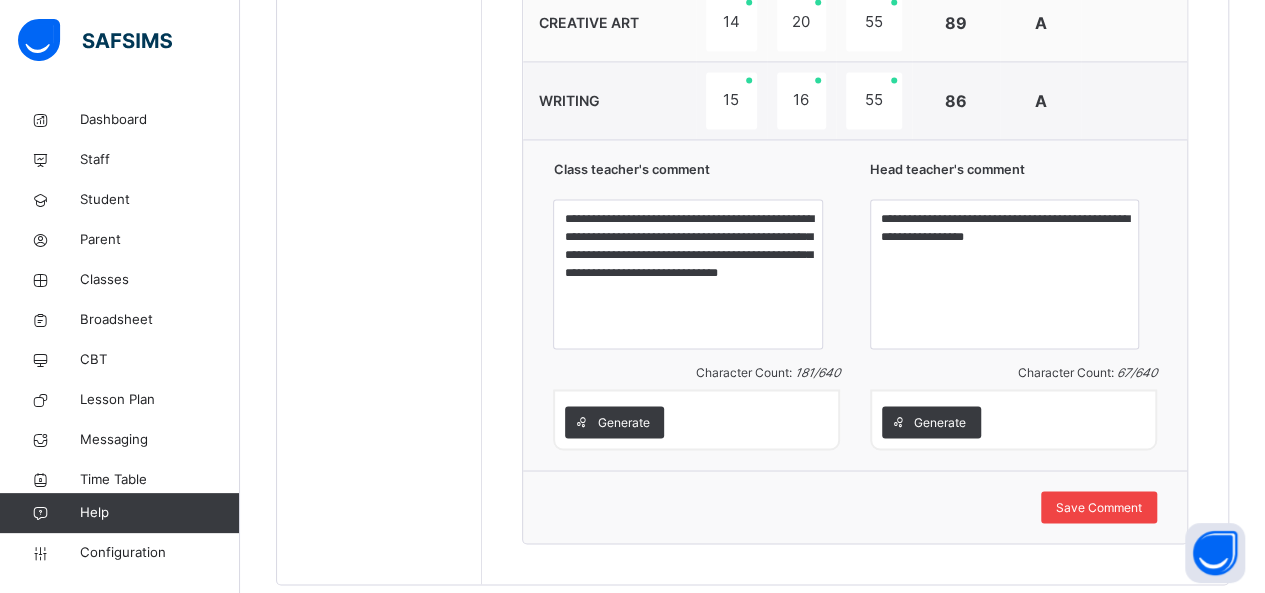 click on "Save Comment" at bounding box center [1099, 507] 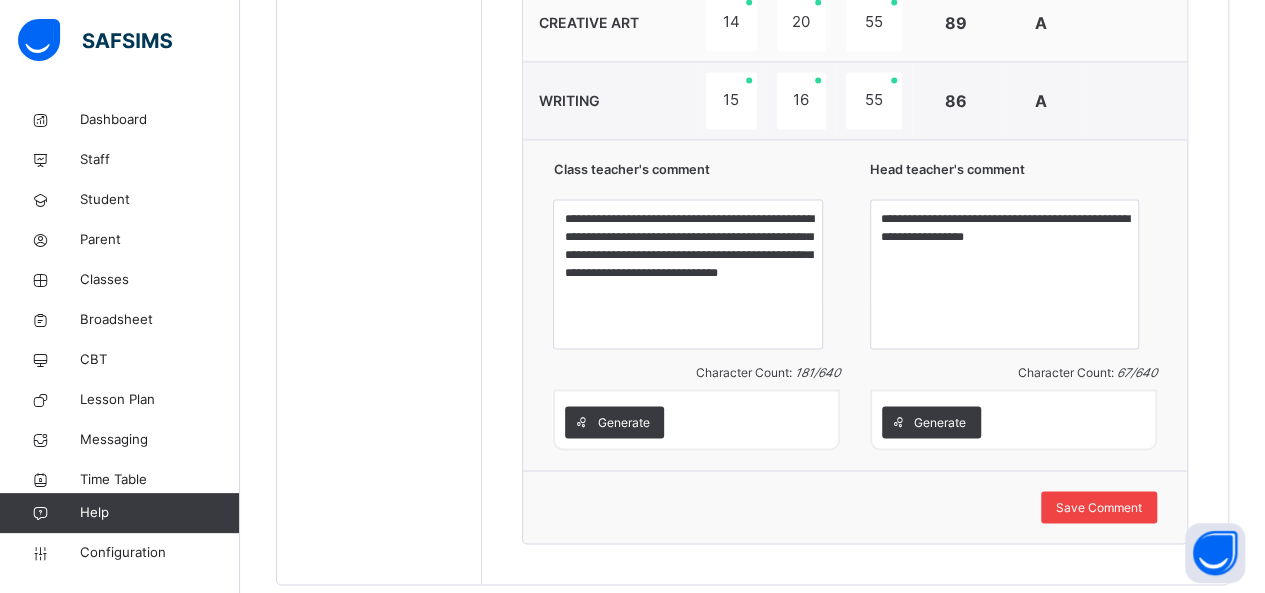 click on "Save Comment" at bounding box center [1099, 507] 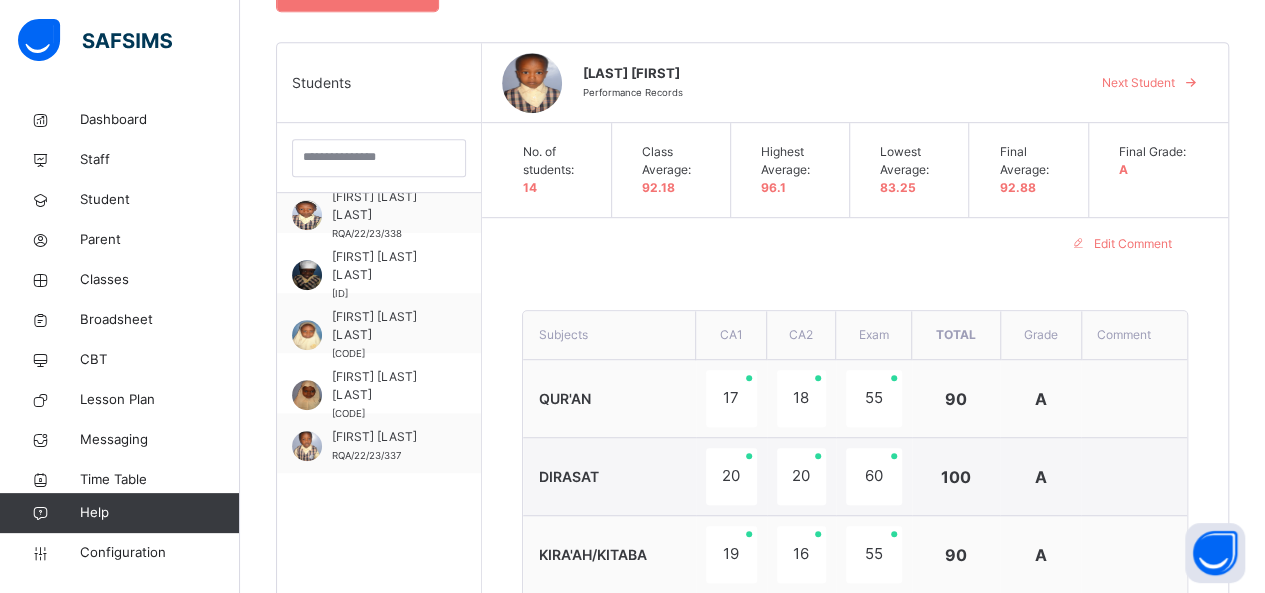 scroll, scrollTop: 437, scrollLeft: 0, axis: vertical 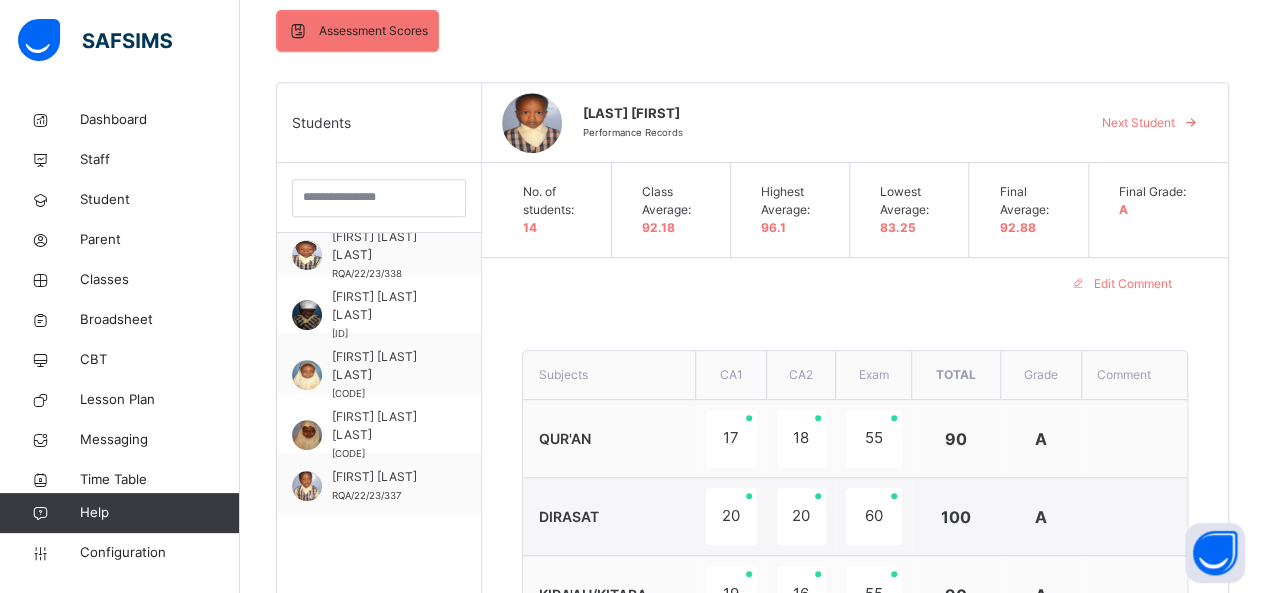 click on "Next Student" at bounding box center [1138, 123] 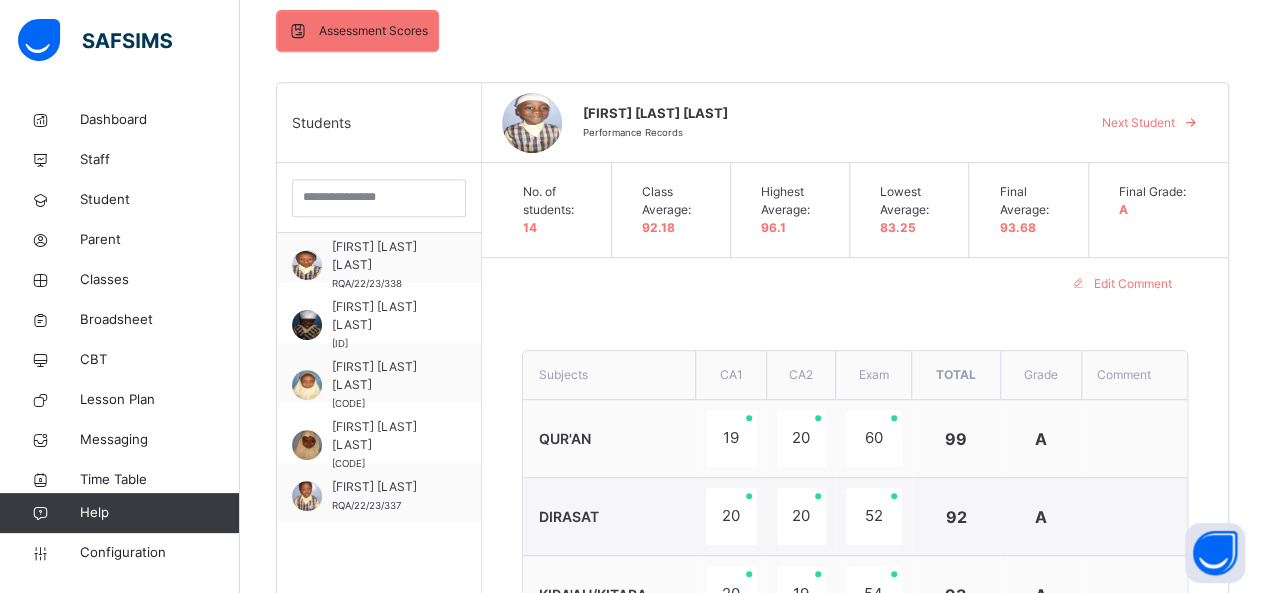 scroll, scrollTop: 80, scrollLeft: 0, axis: vertical 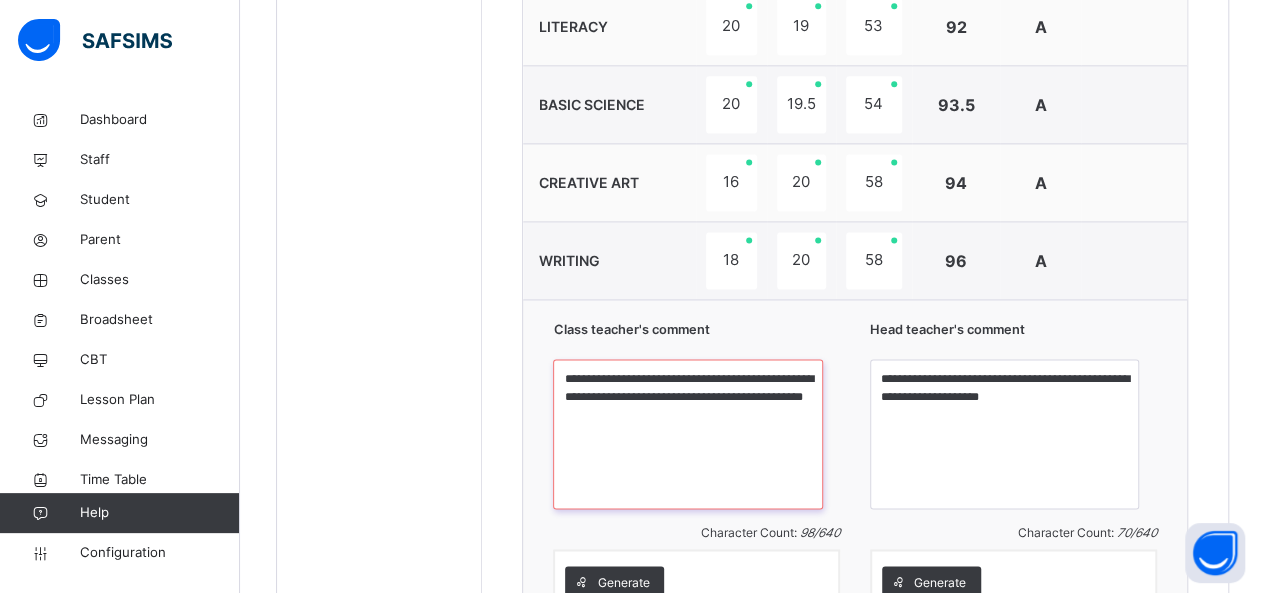 click on "**********" at bounding box center (687, 434) 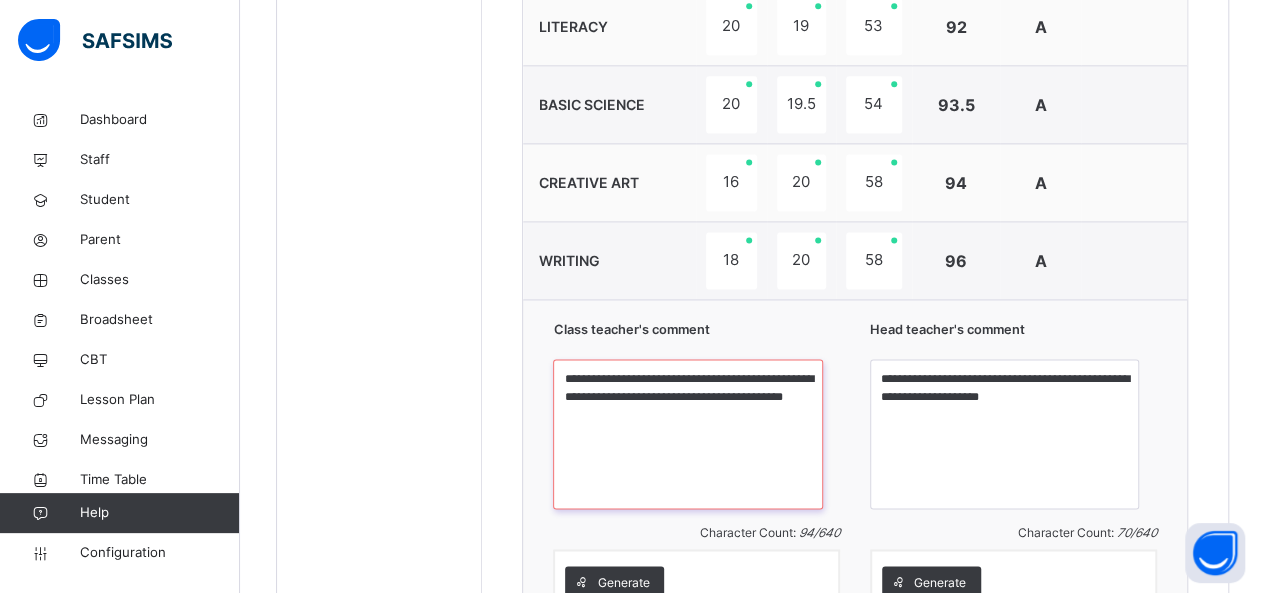 click on "**********" at bounding box center (687, 434) 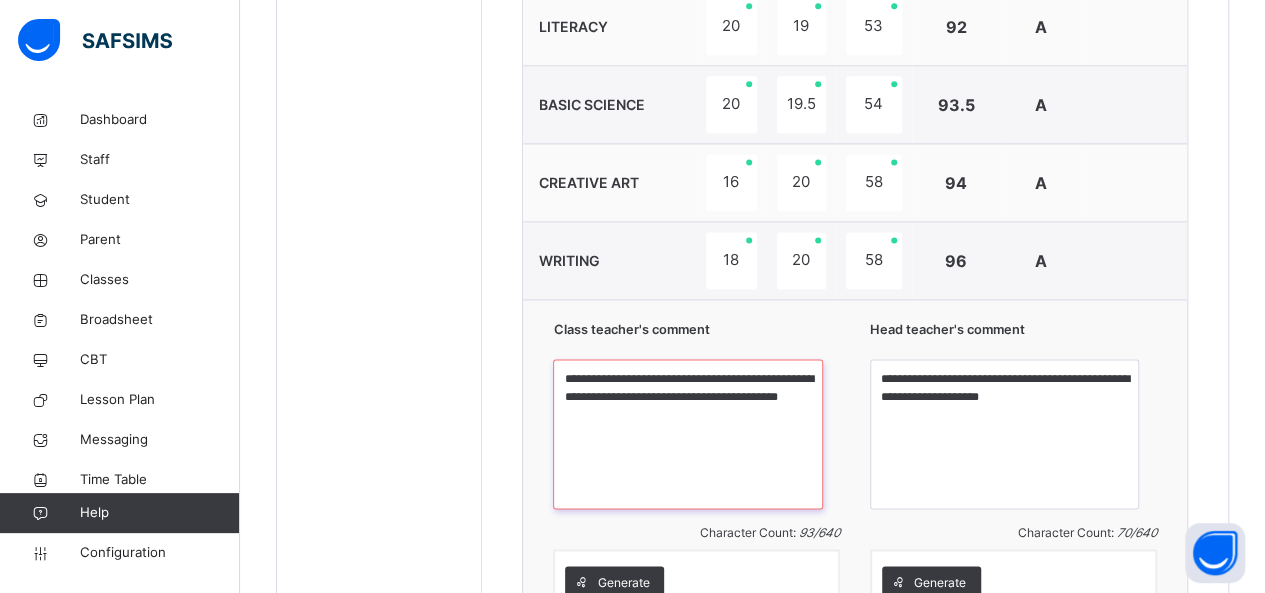 click on "**********" at bounding box center [687, 434] 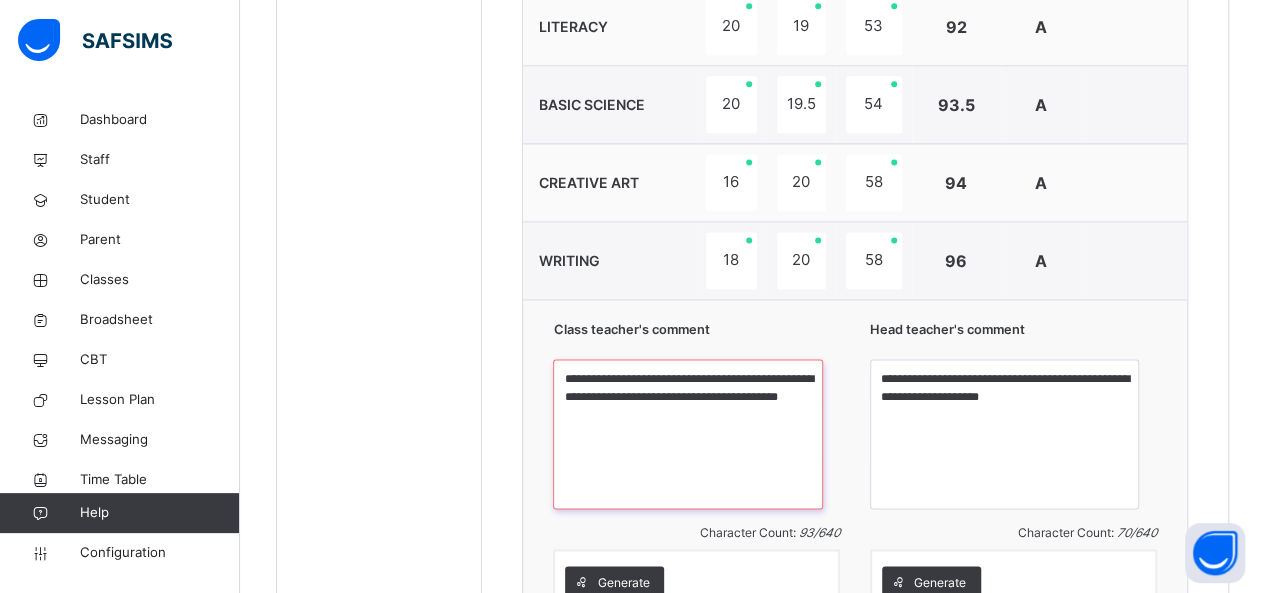 click on "**********" at bounding box center (687, 434) 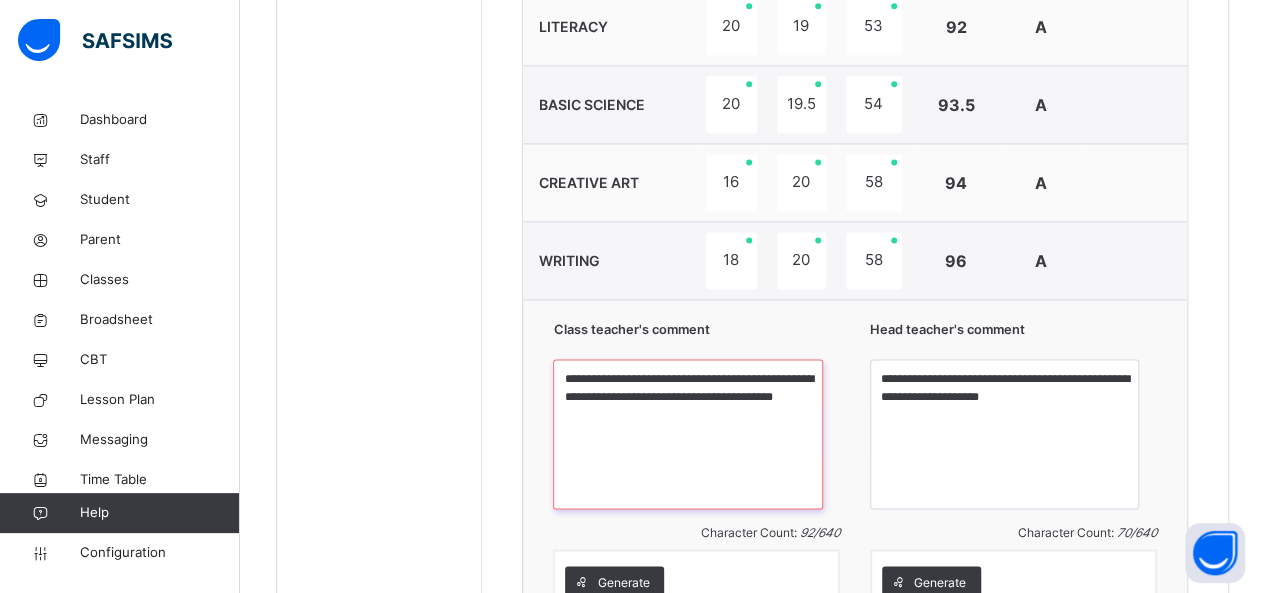 click on "**********" at bounding box center [687, 434] 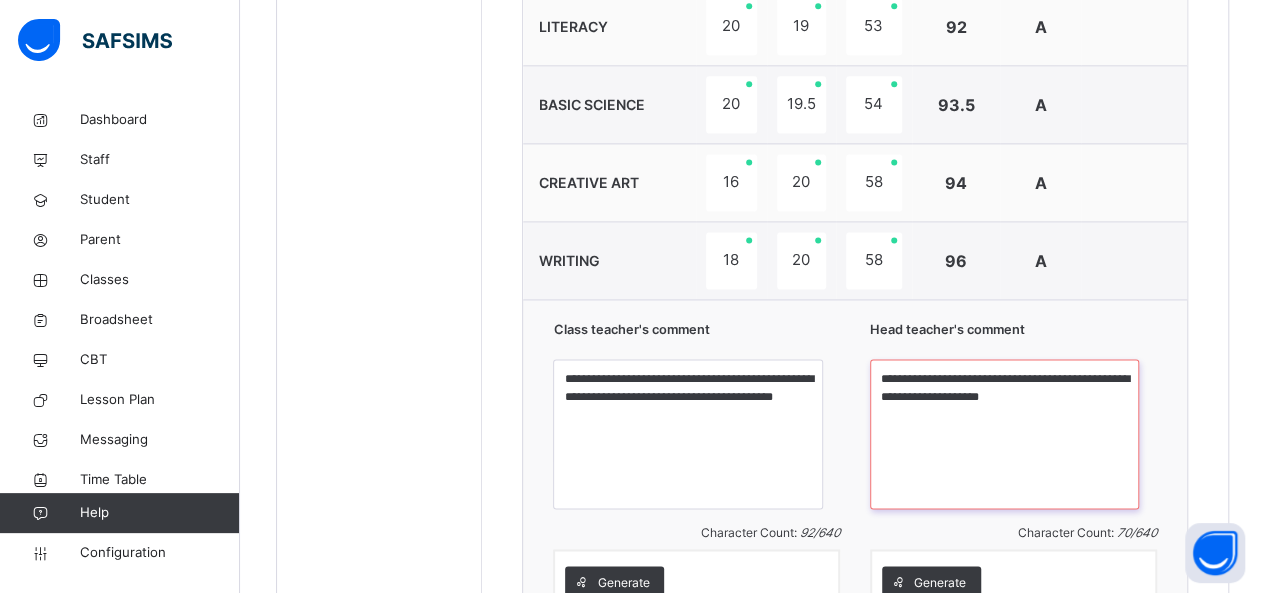 click on "**********" at bounding box center (1004, 434) 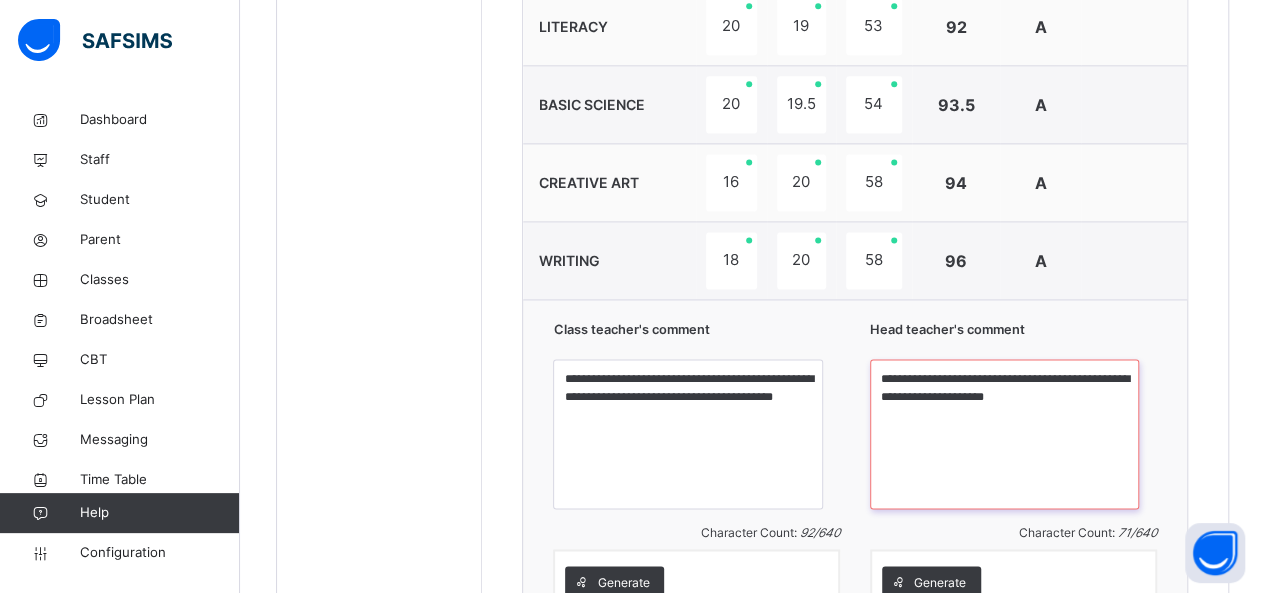 type on "**********" 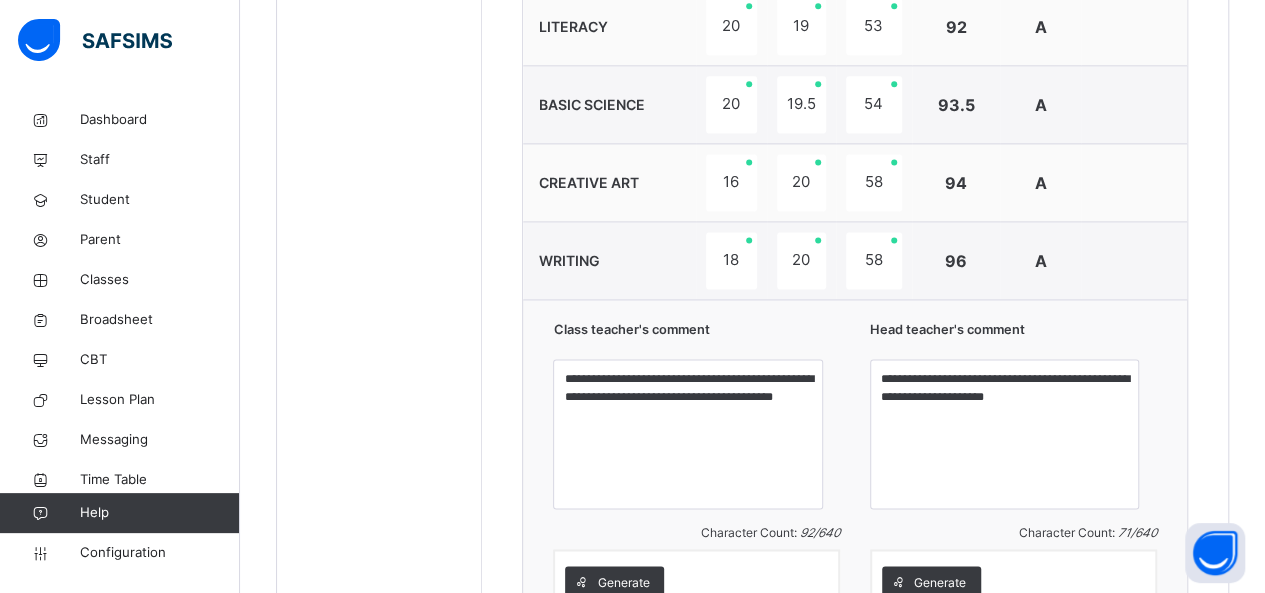 click on "**********" at bounding box center [855, 13] 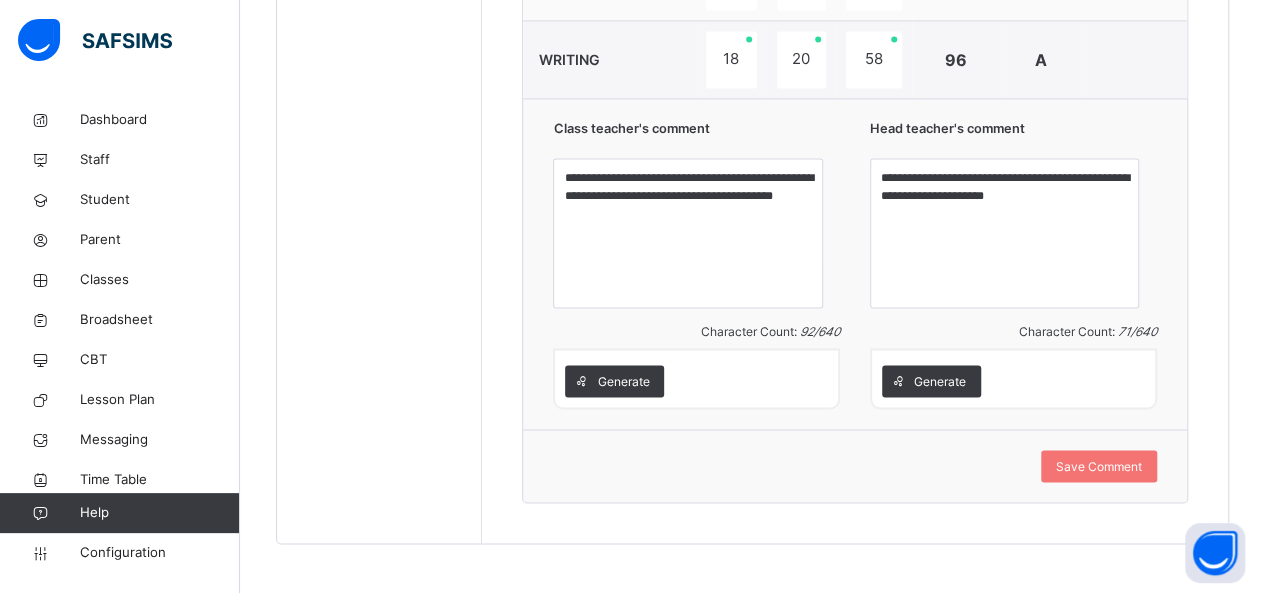 scroll, scrollTop: 1522, scrollLeft: 0, axis: vertical 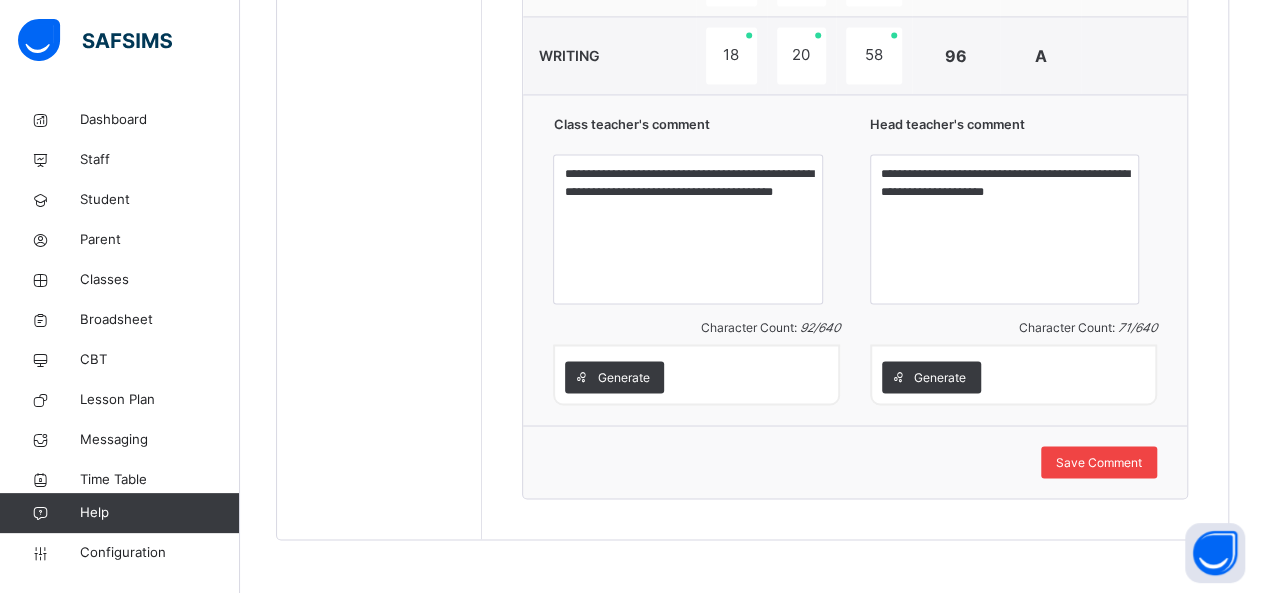 click on "Save Comment" at bounding box center [1099, 462] 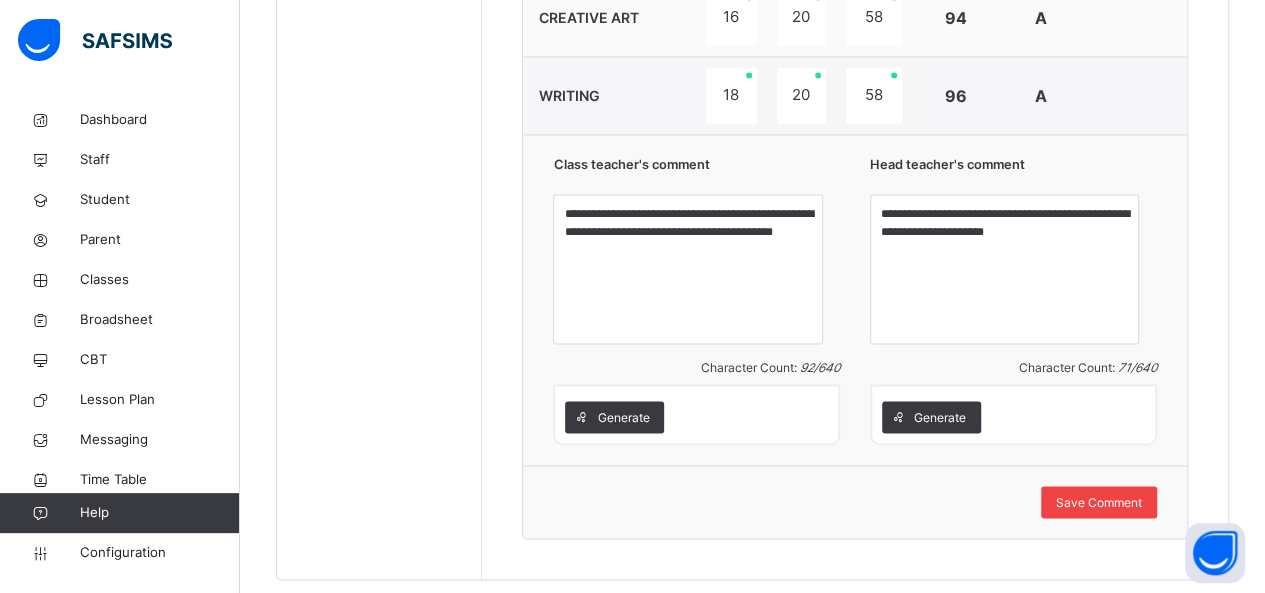 scroll, scrollTop: 1402, scrollLeft: 0, axis: vertical 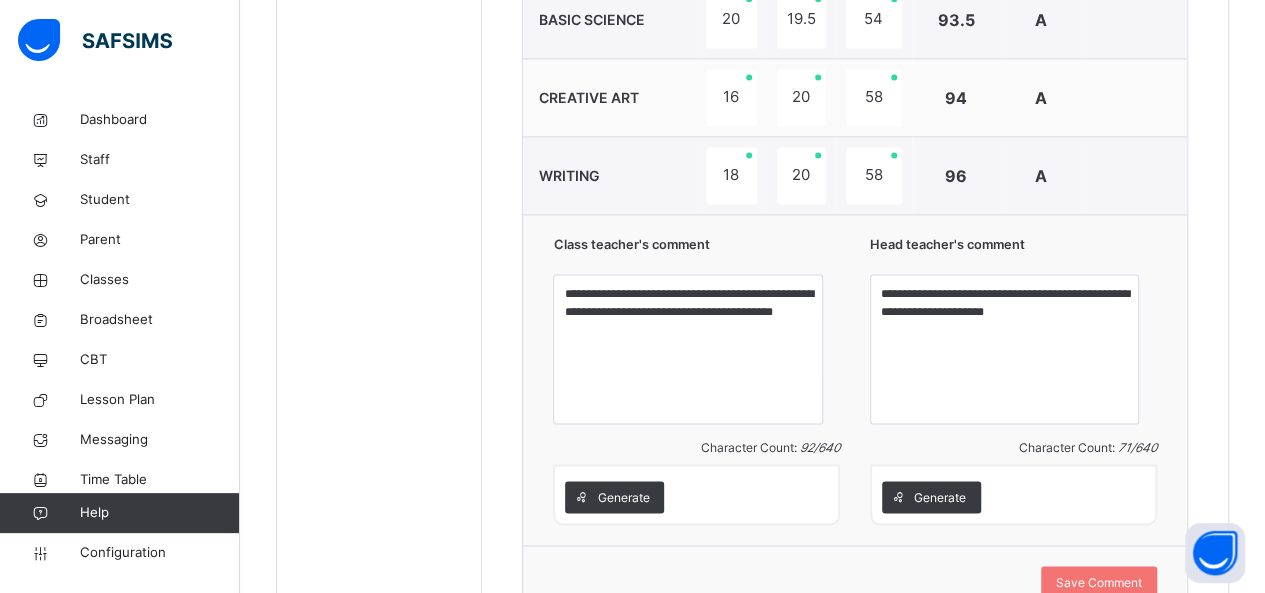 click at bounding box center (1134, 176) 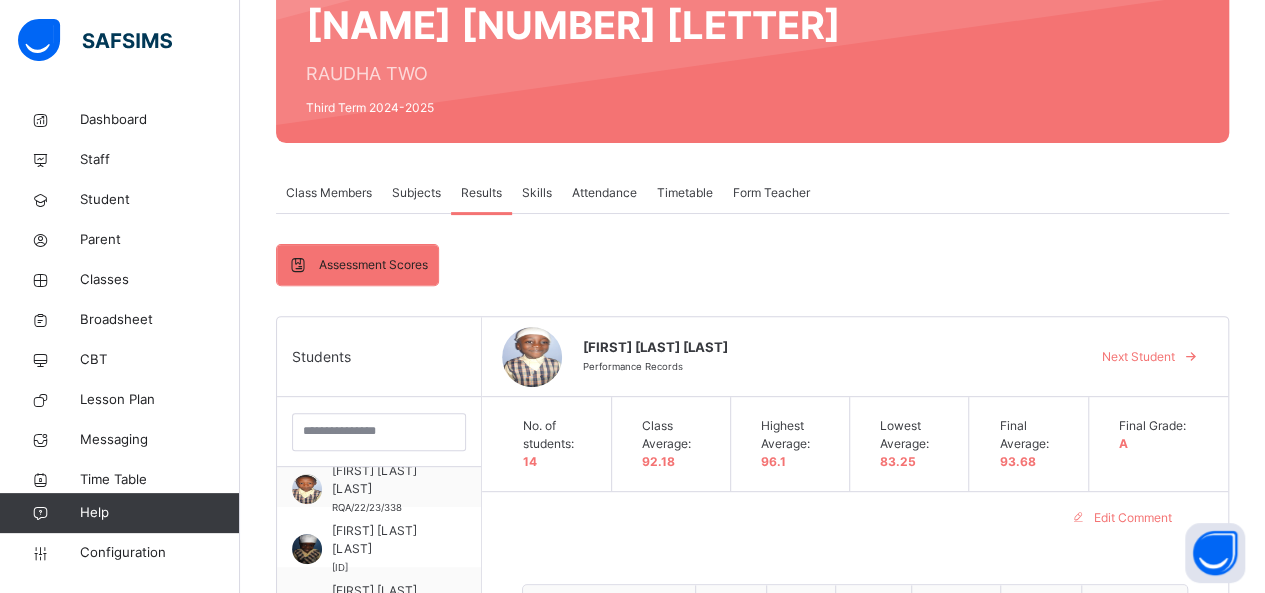 scroll, scrollTop: 202, scrollLeft: 0, axis: vertical 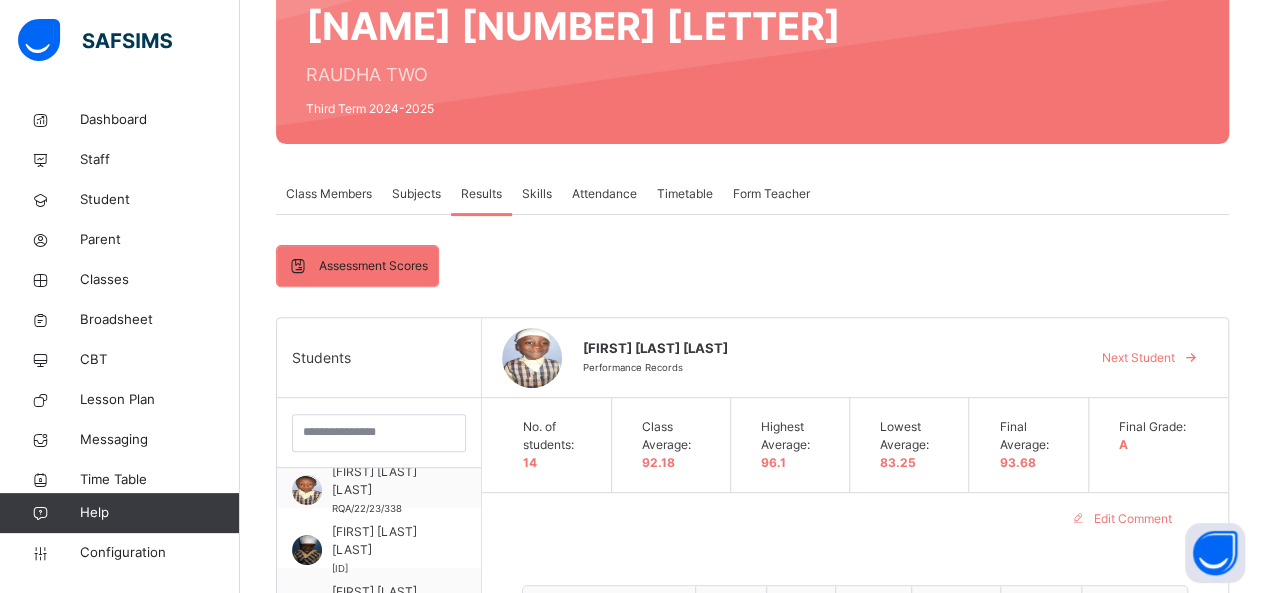 click on "Next Student" at bounding box center [1138, 358] 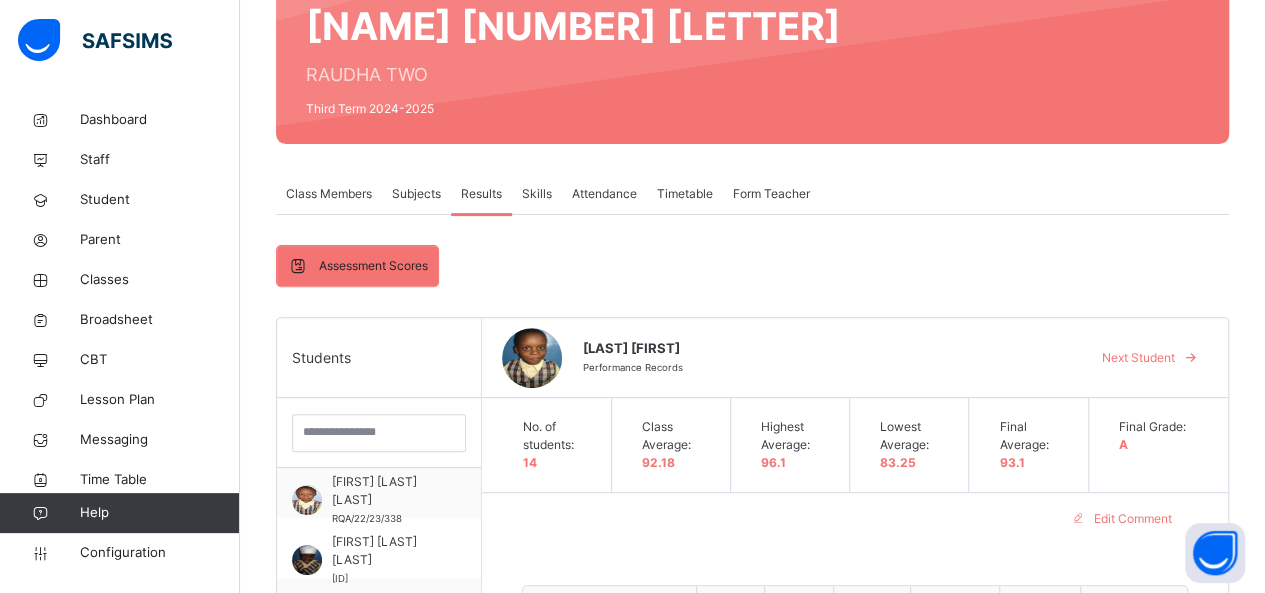 scroll, scrollTop: 80, scrollLeft: 0, axis: vertical 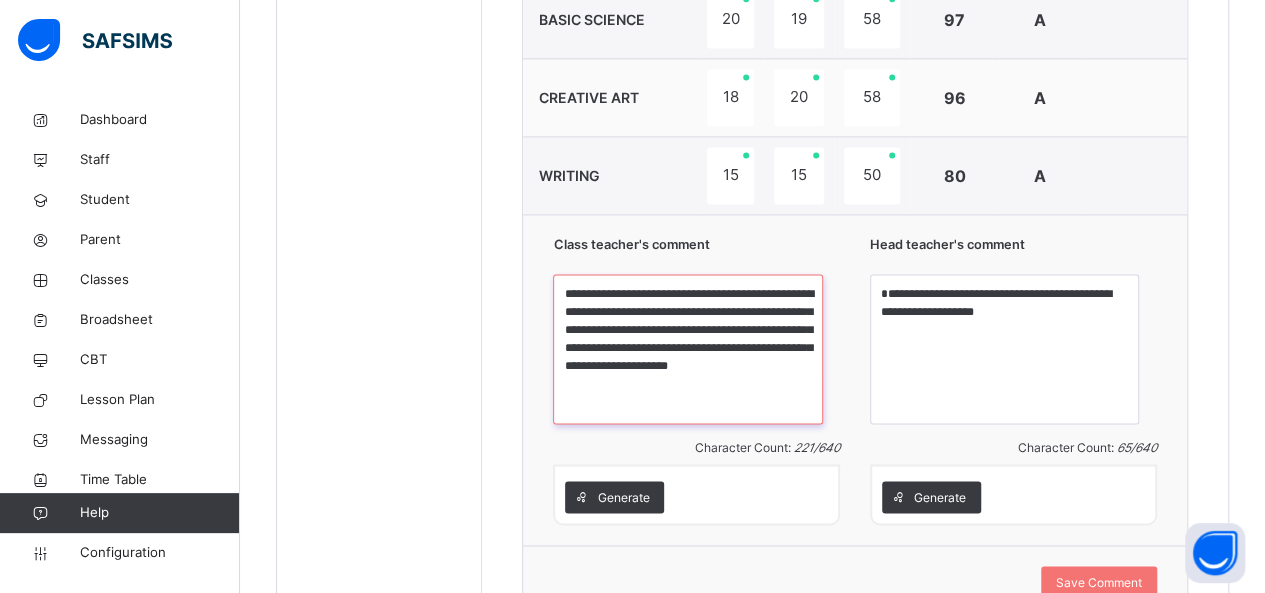 click on "**********" at bounding box center [687, 349] 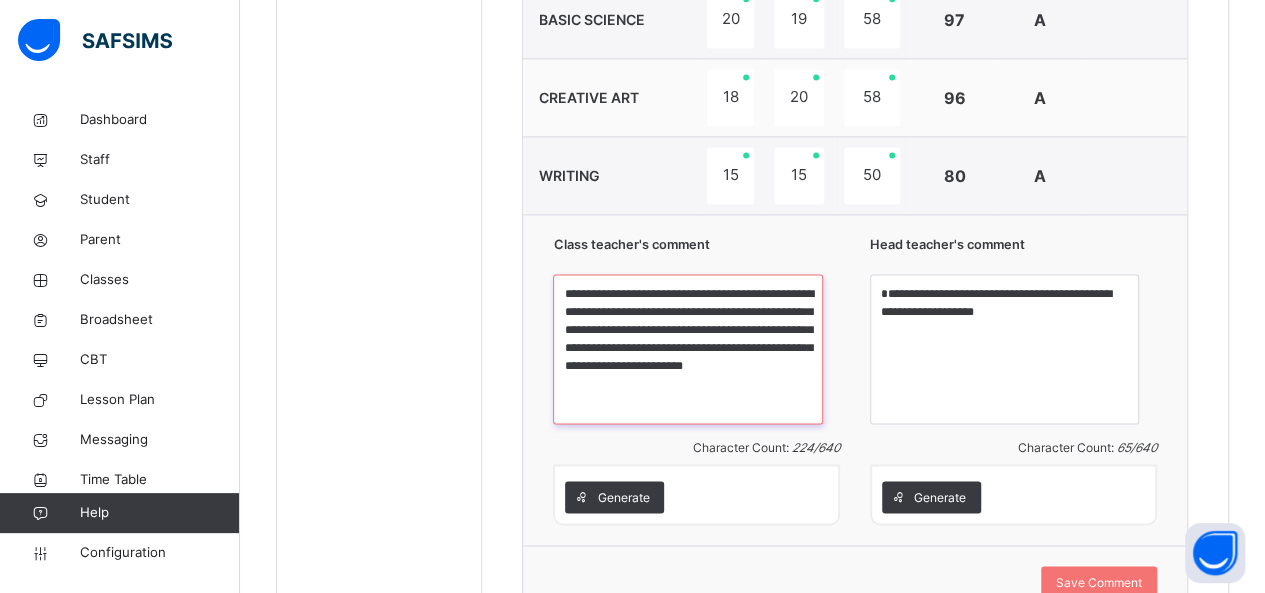 click on "**********" at bounding box center [687, 349] 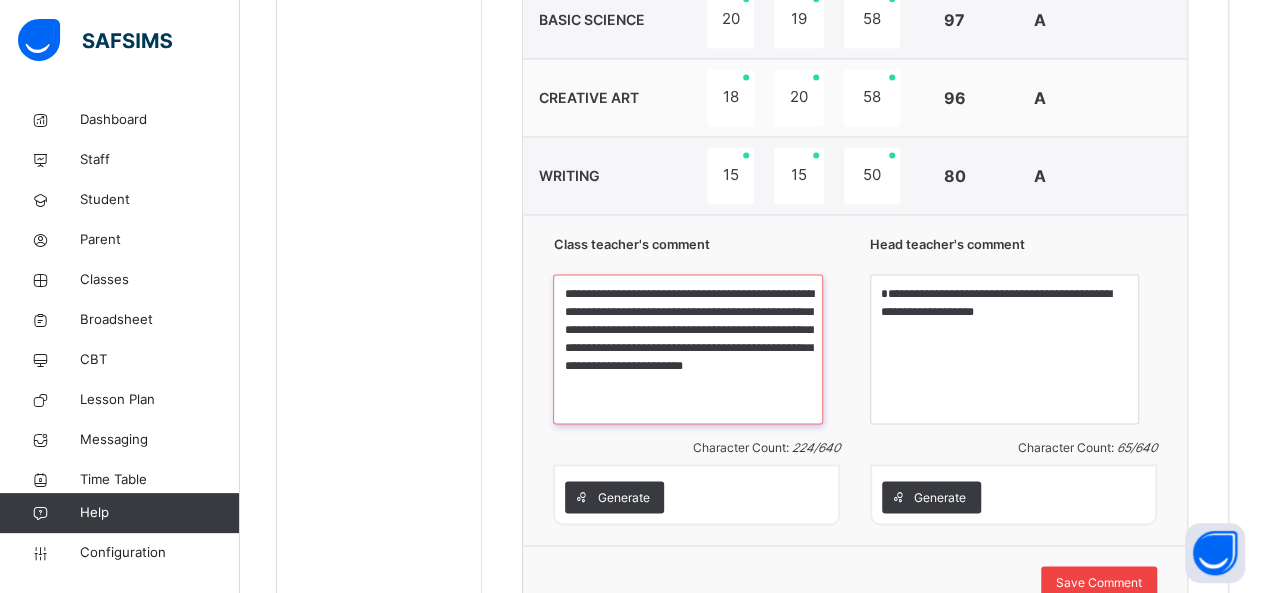 type on "**********" 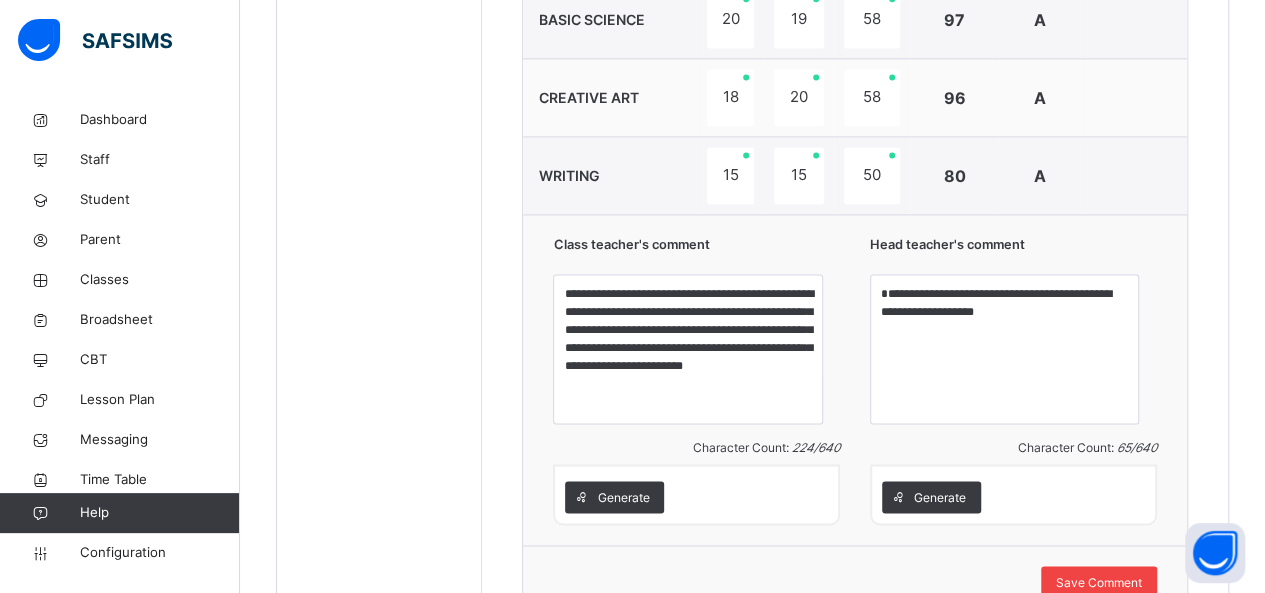 click on "Save Comment" at bounding box center [1099, 582] 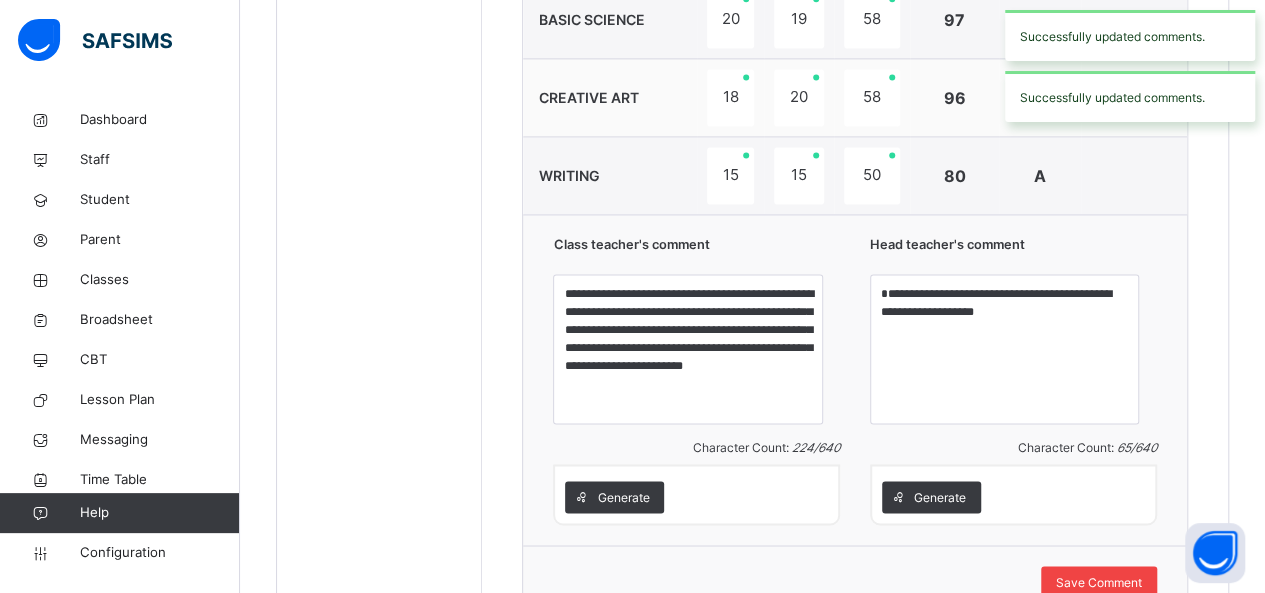 click on "Save Comment" at bounding box center (1099, 582) 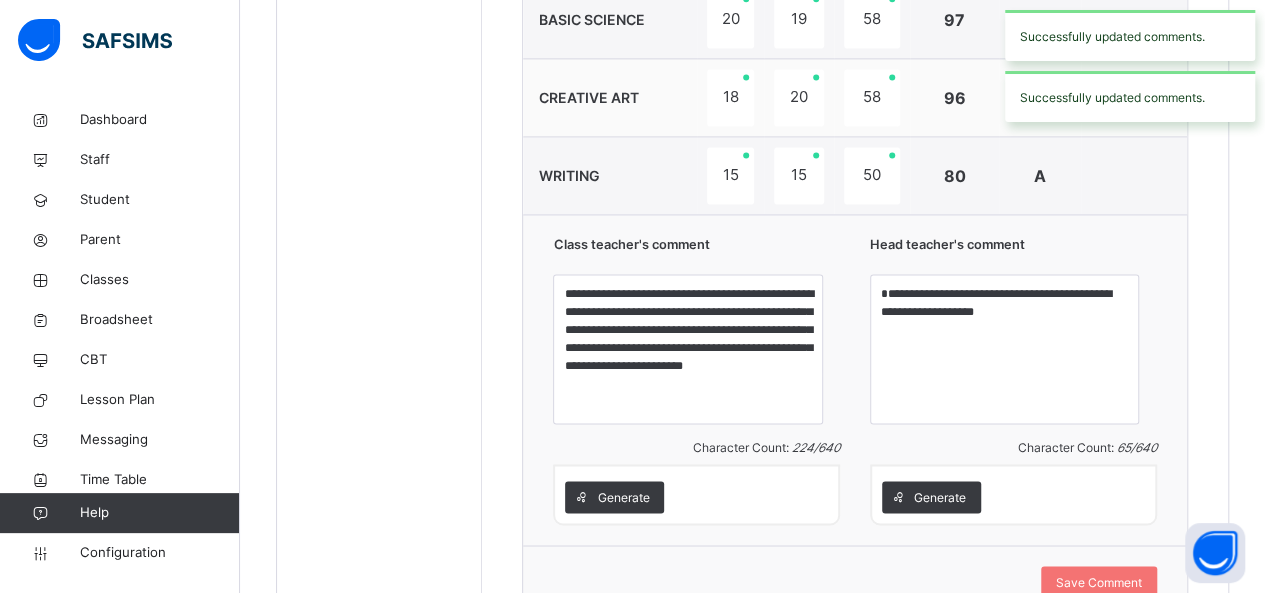 click on "**********" at bounding box center (855, -72) 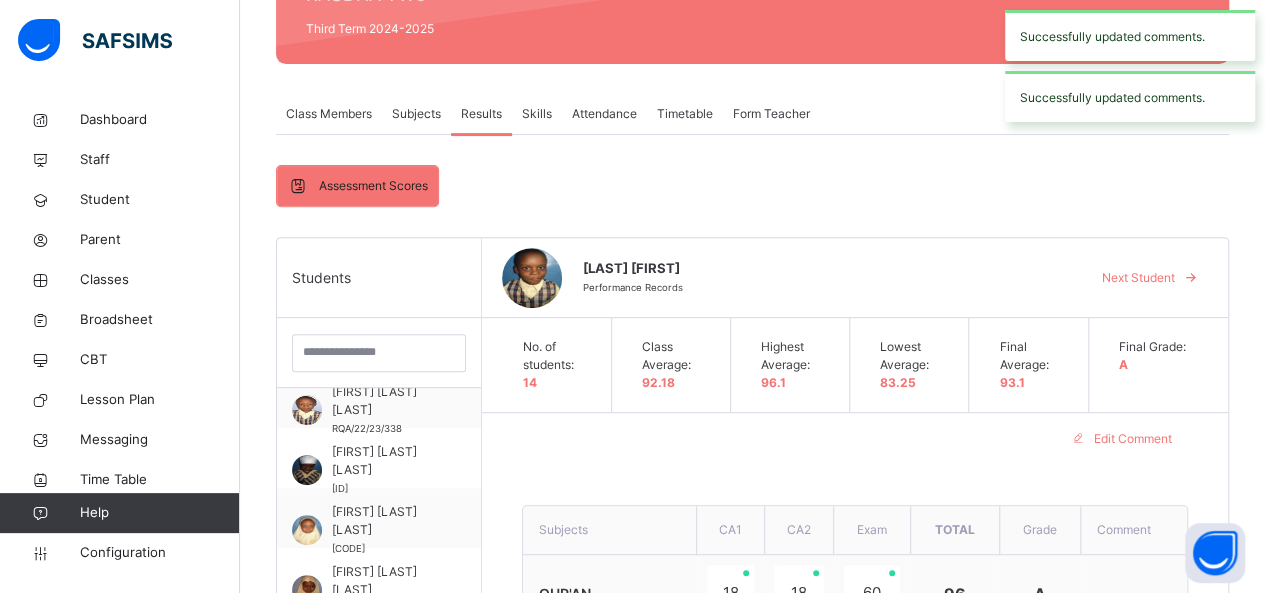 scroll, scrollTop: 242, scrollLeft: 0, axis: vertical 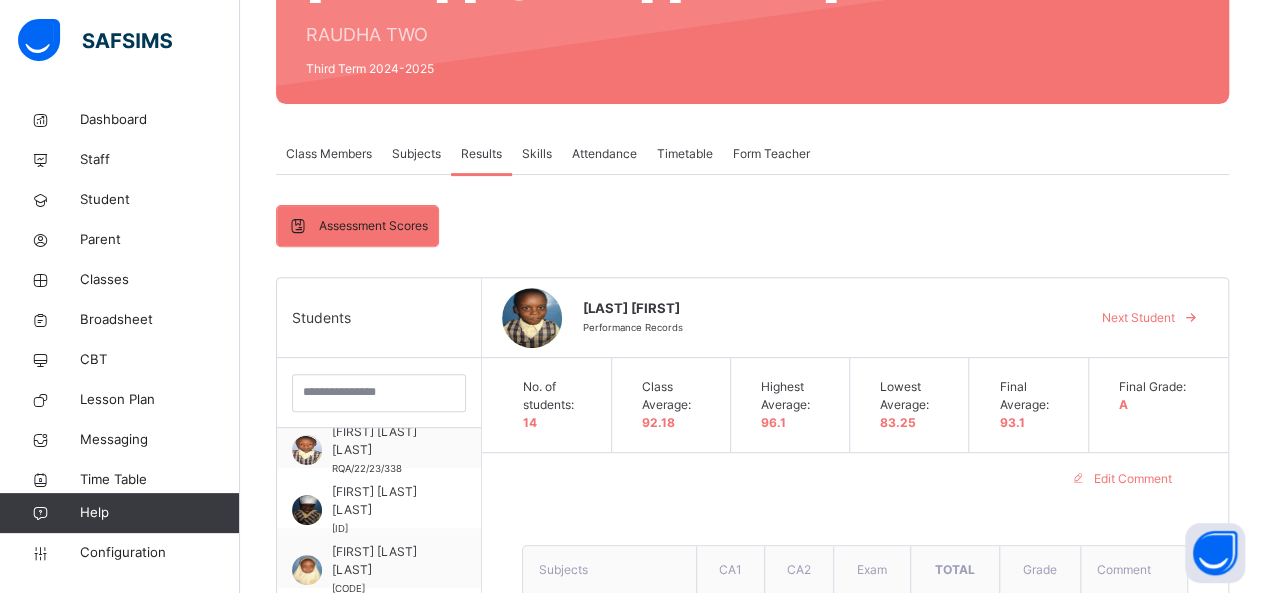 click on "Next Student" at bounding box center [1138, 318] 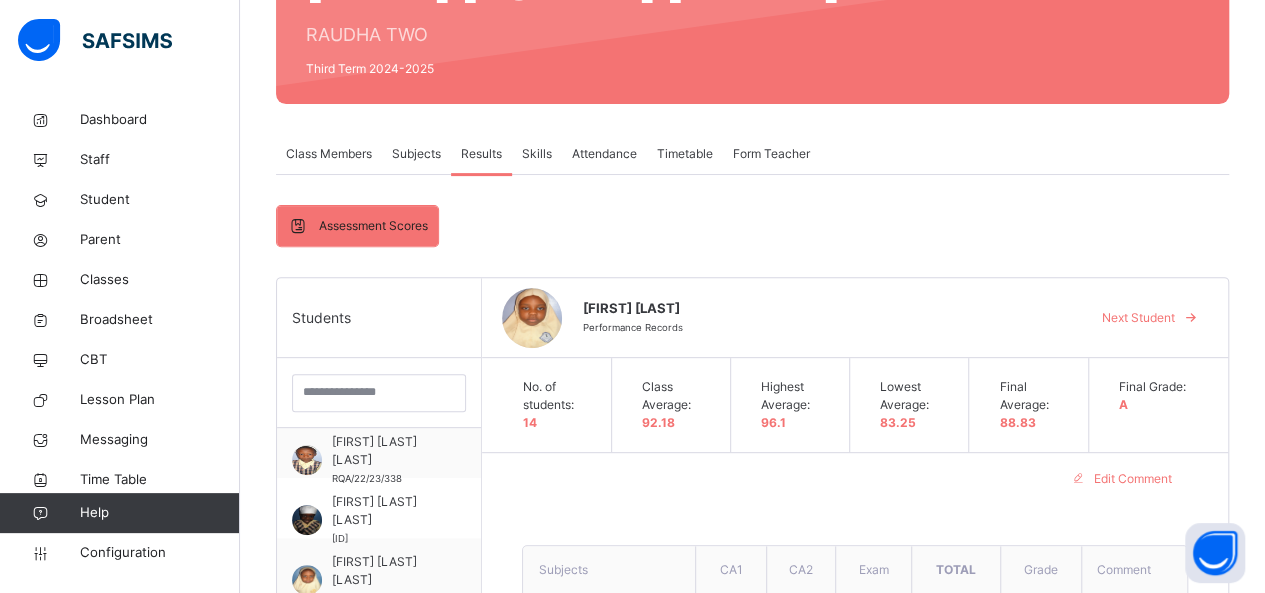 scroll, scrollTop: 80, scrollLeft: 0, axis: vertical 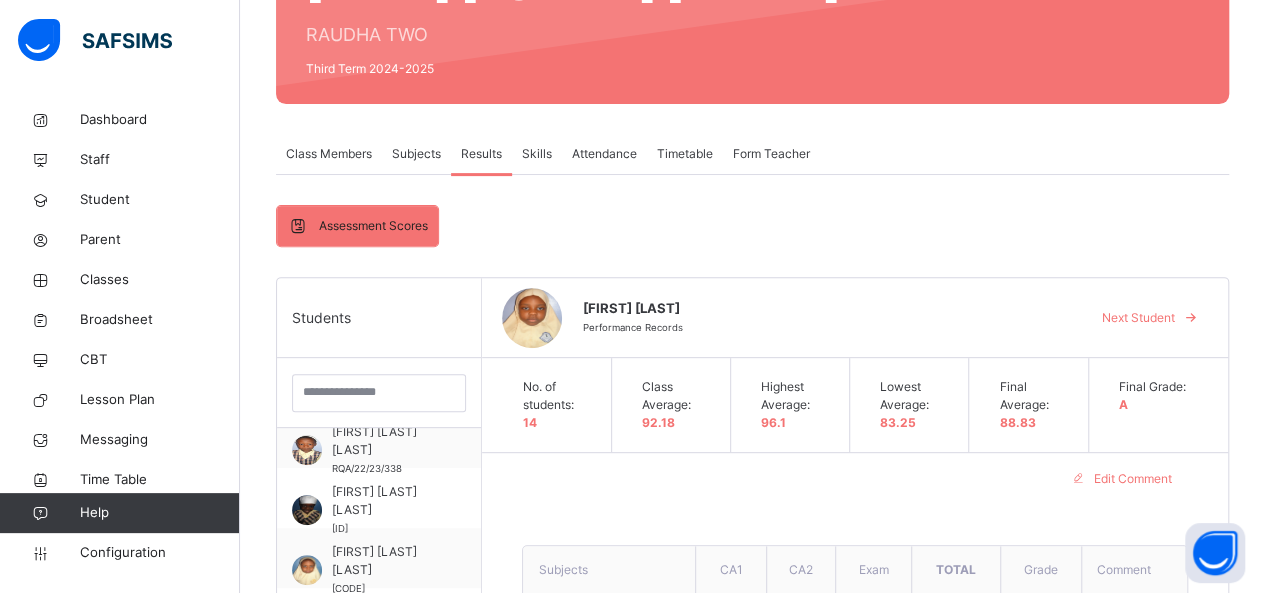 click on "[FIRST] [LAST]" at bounding box center (824, 309) 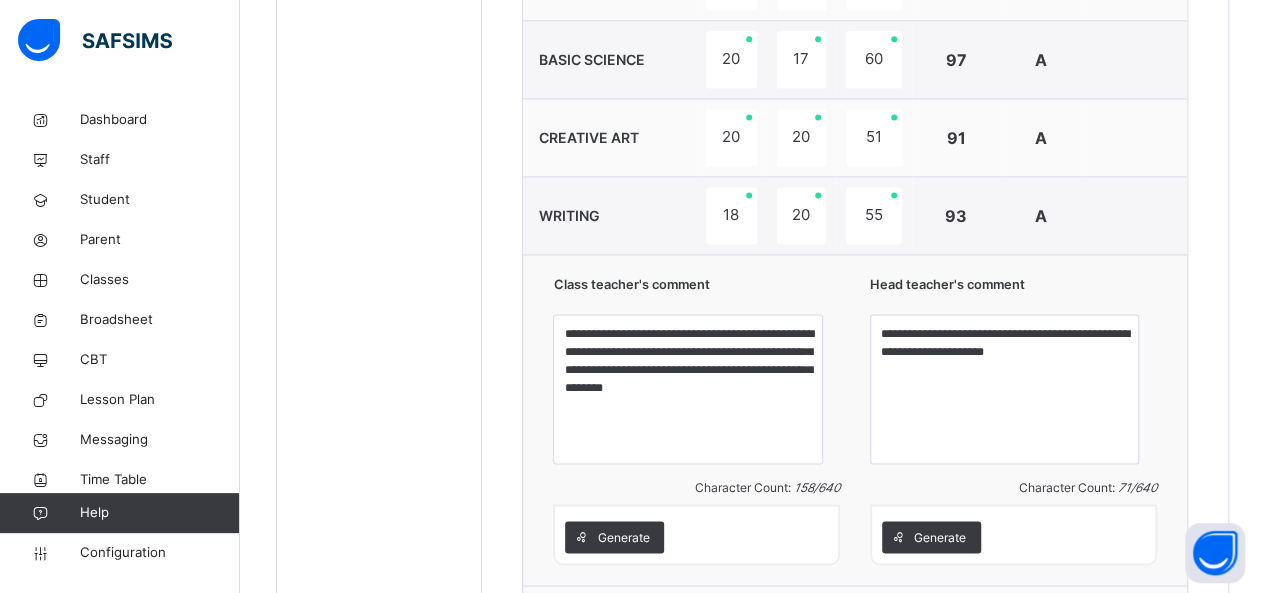scroll, scrollTop: 1402, scrollLeft: 0, axis: vertical 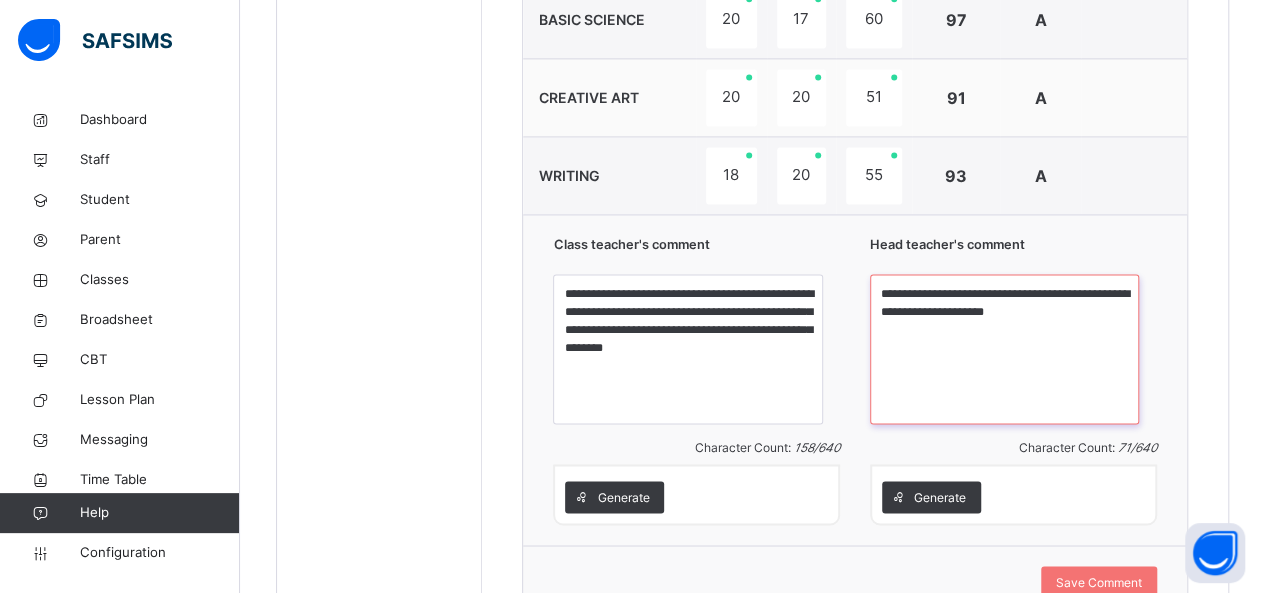 click on "**********" at bounding box center [1004, 349] 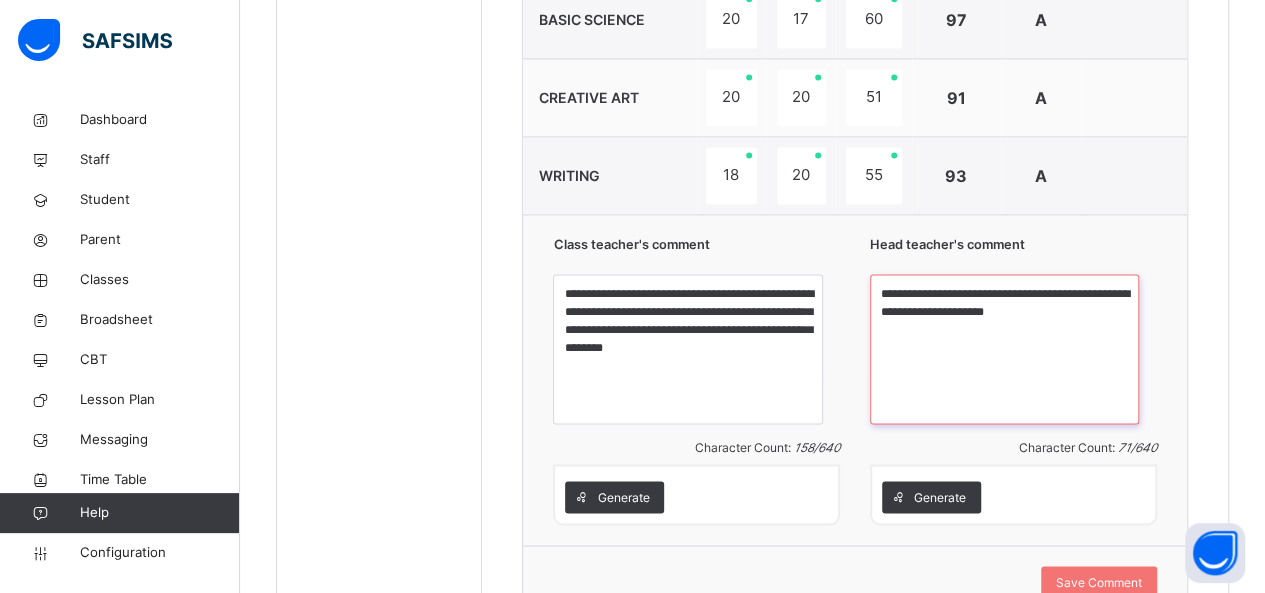 type on "**********" 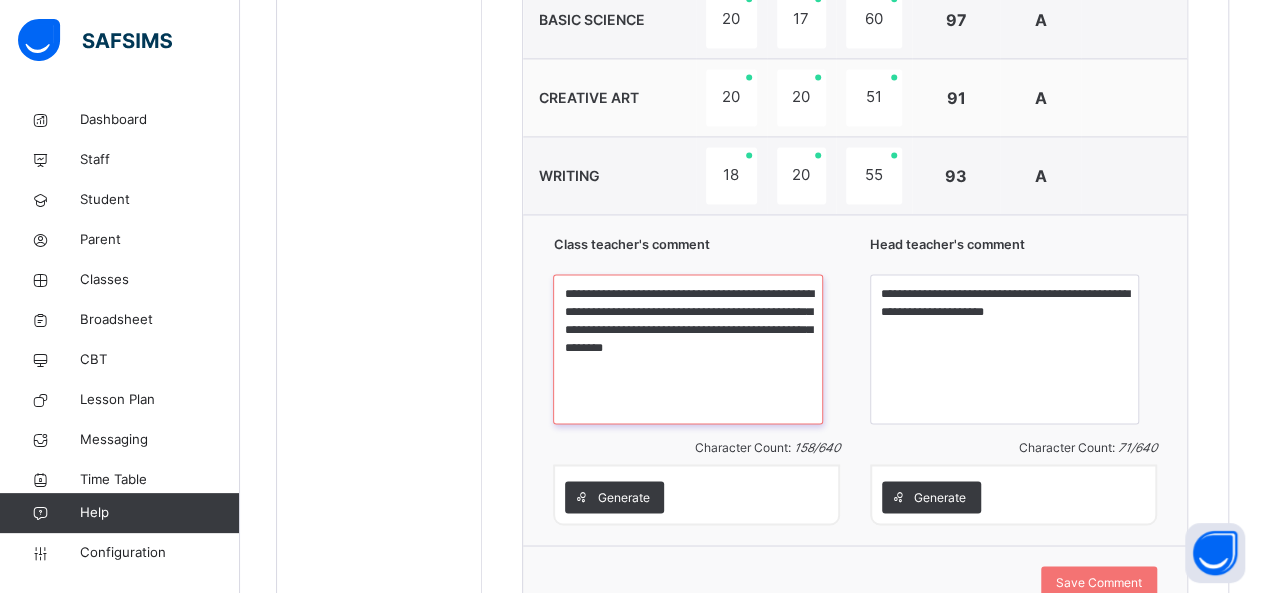 click on "**********" at bounding box center (687, 349) 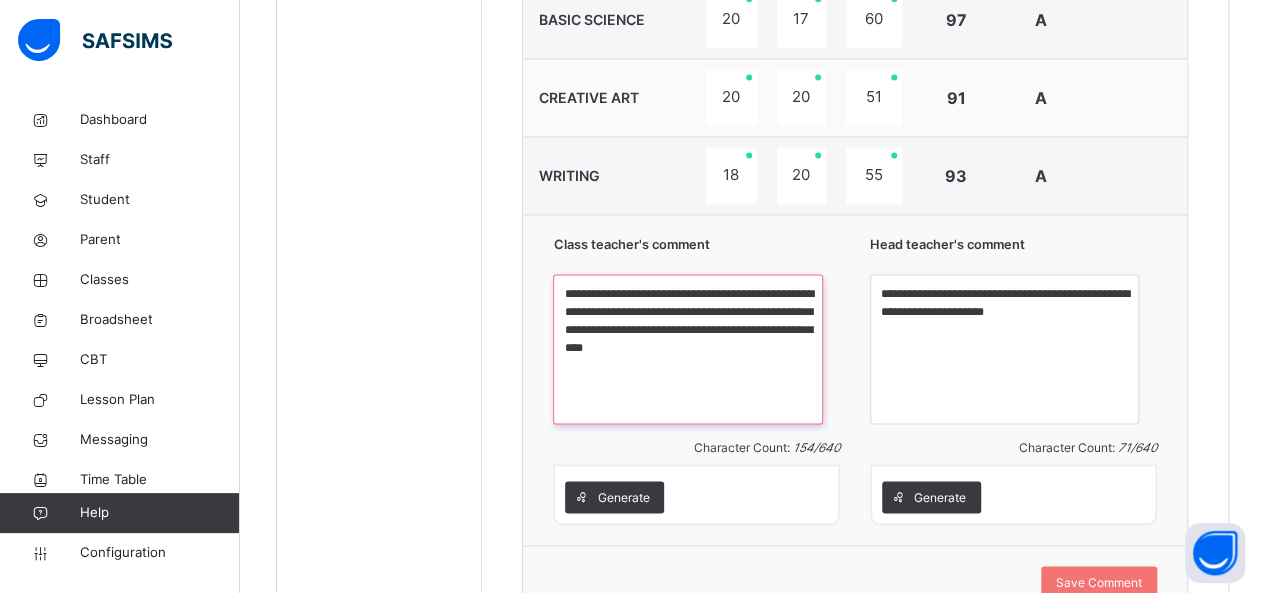 click on "**********" at bounding box center (687, 349) 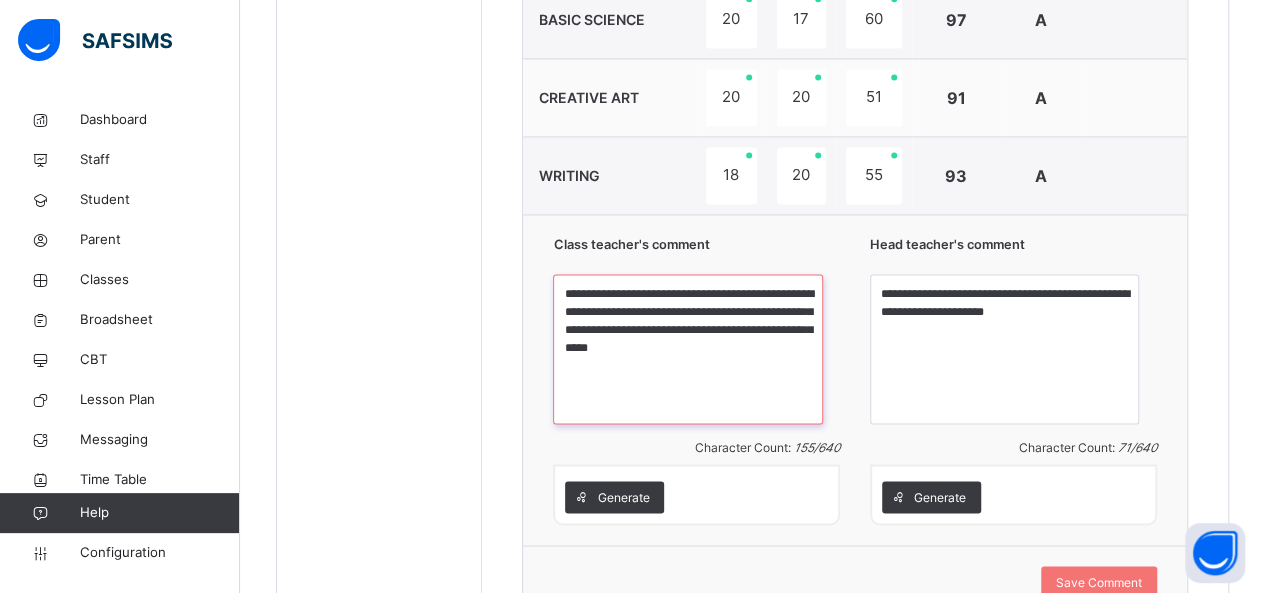 click on "**********" at bounding box center (687, 349) 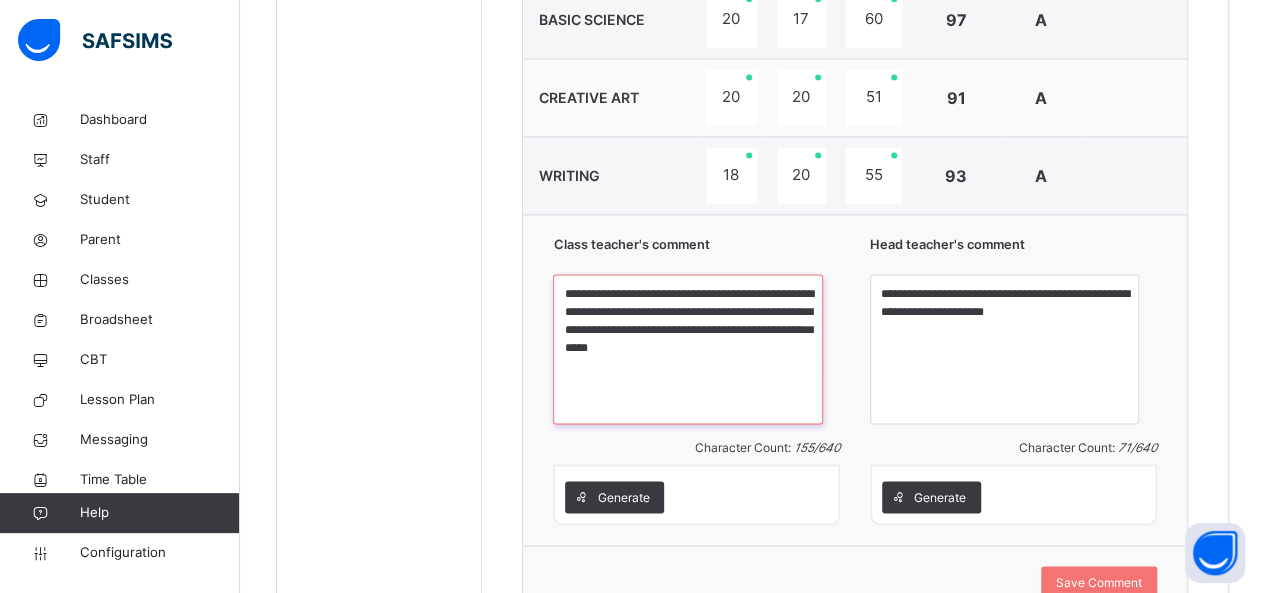 click on "**********" at bounding box center (687, 349) 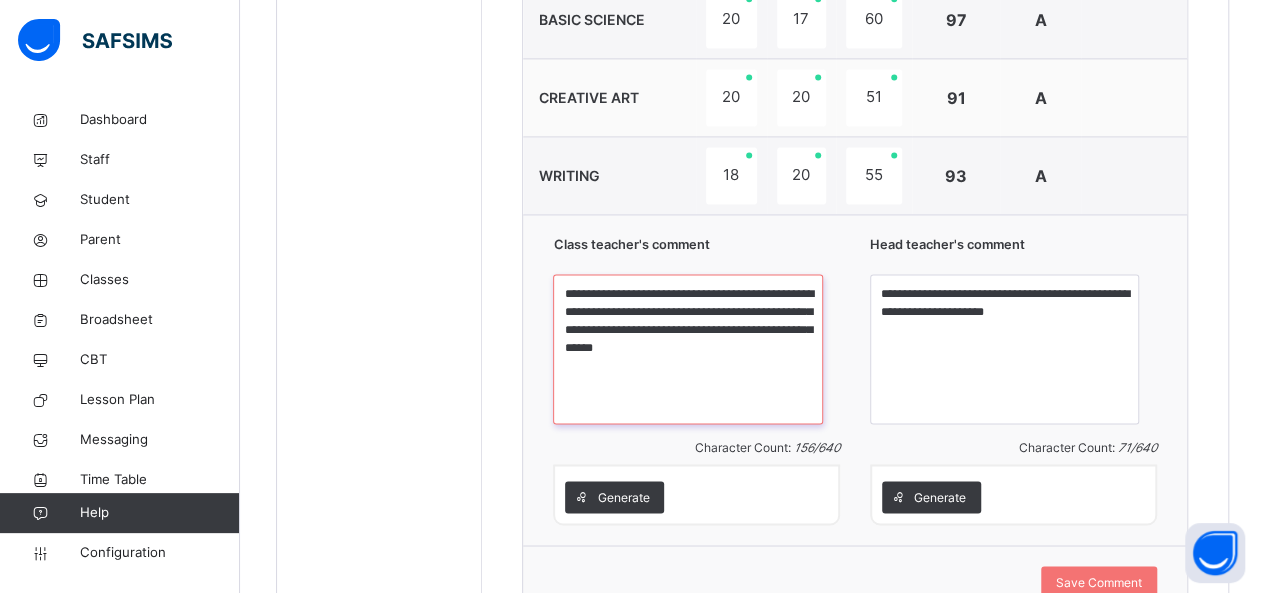 click on "**********" at bounding box center [687, 349] 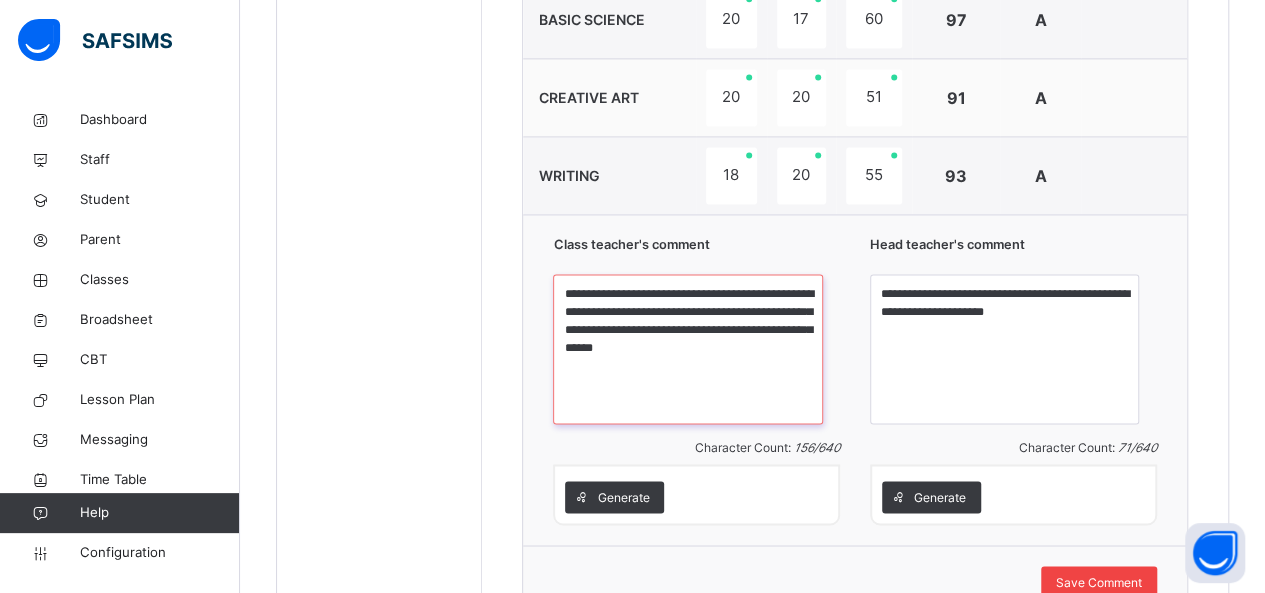 type on "**********" 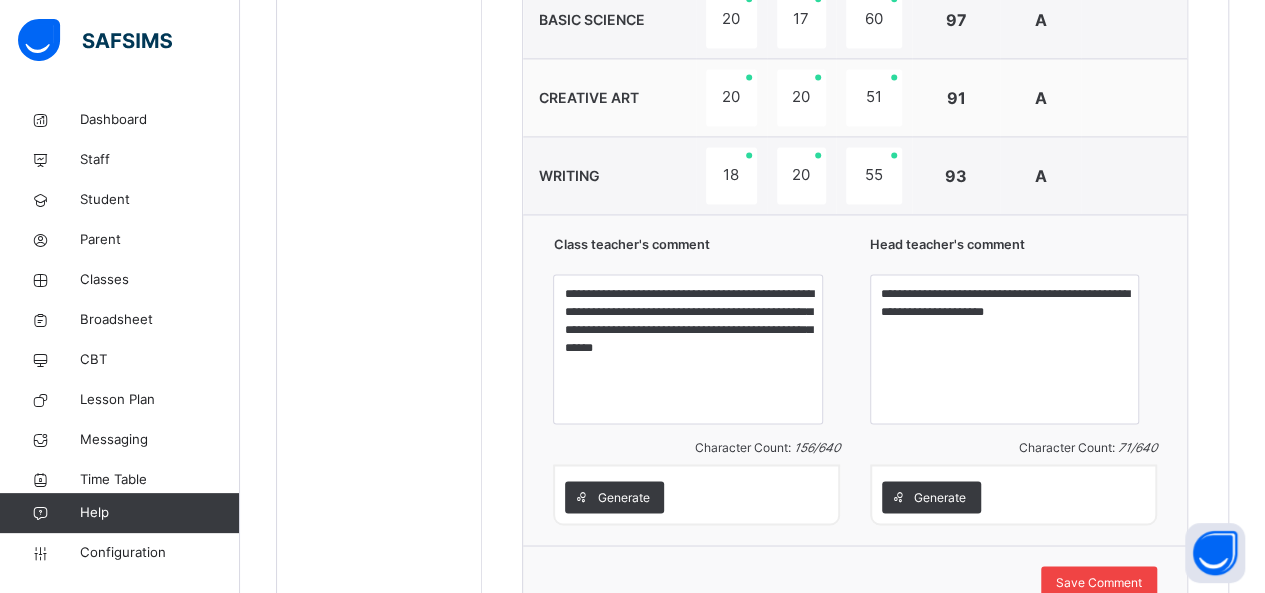 click on "Save Comment" at bounding box center [1099, 582] 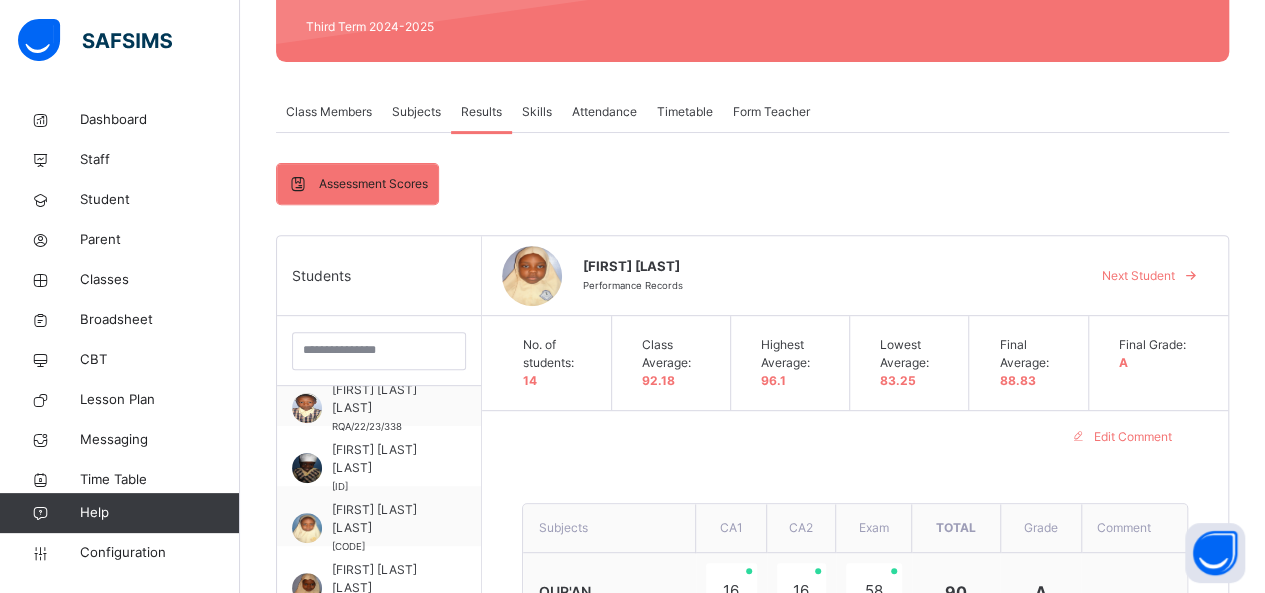 scroll, scrollTop: 482, scrollLeft: 0, axis: vertical 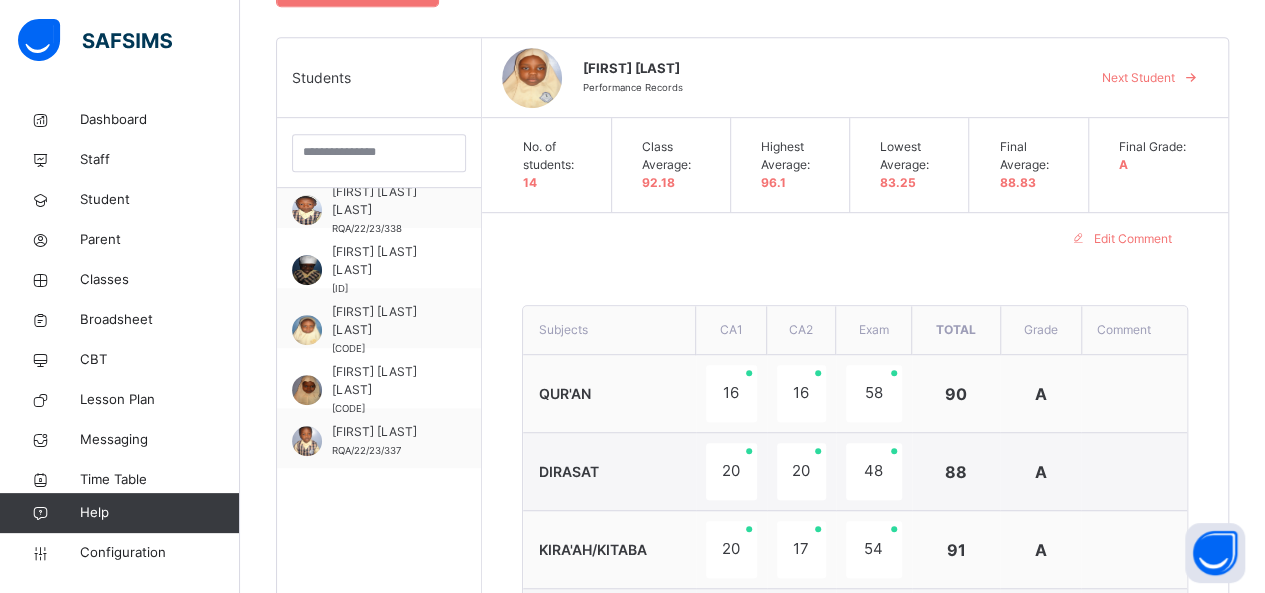 click on "Next Student" at bounding box center [1147, 78] 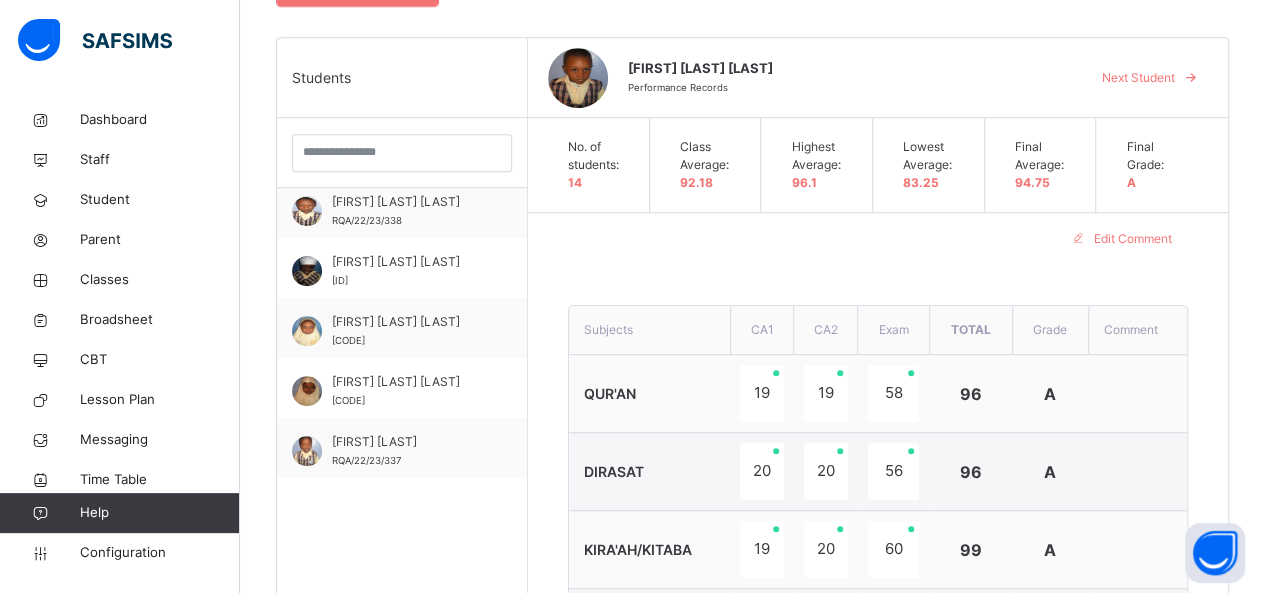scroll, scrollTop: 80, scrollLeft: 0, axis: vertical 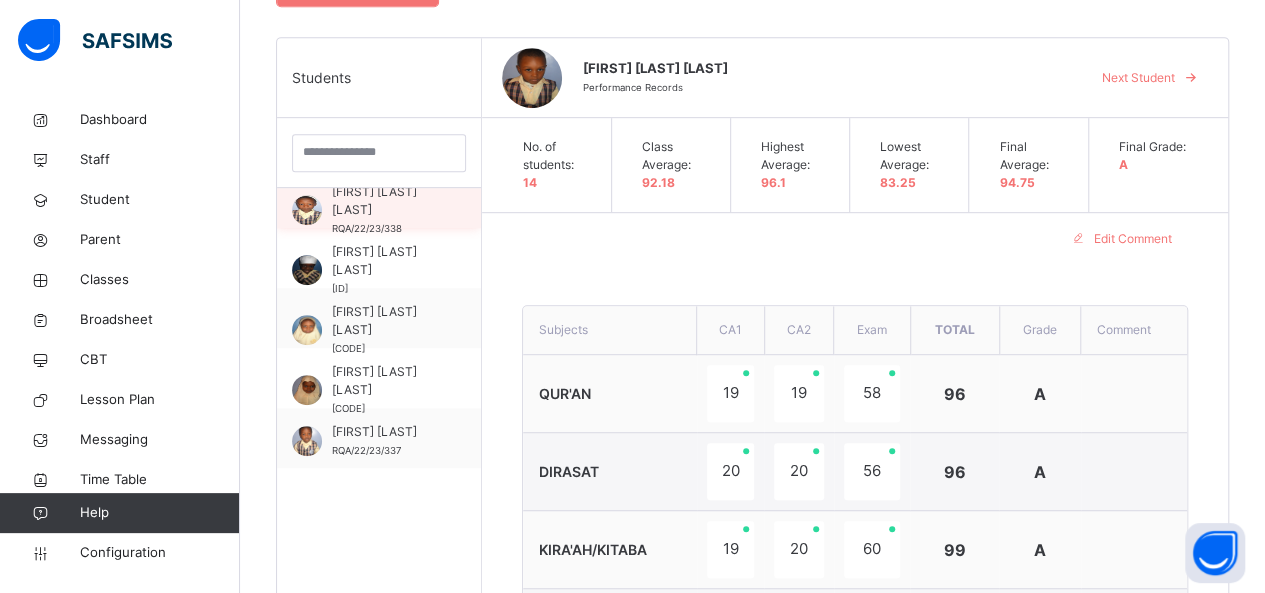 click on "[FIRST] [LAST] [LAST]" at bounding box center [384, 201] 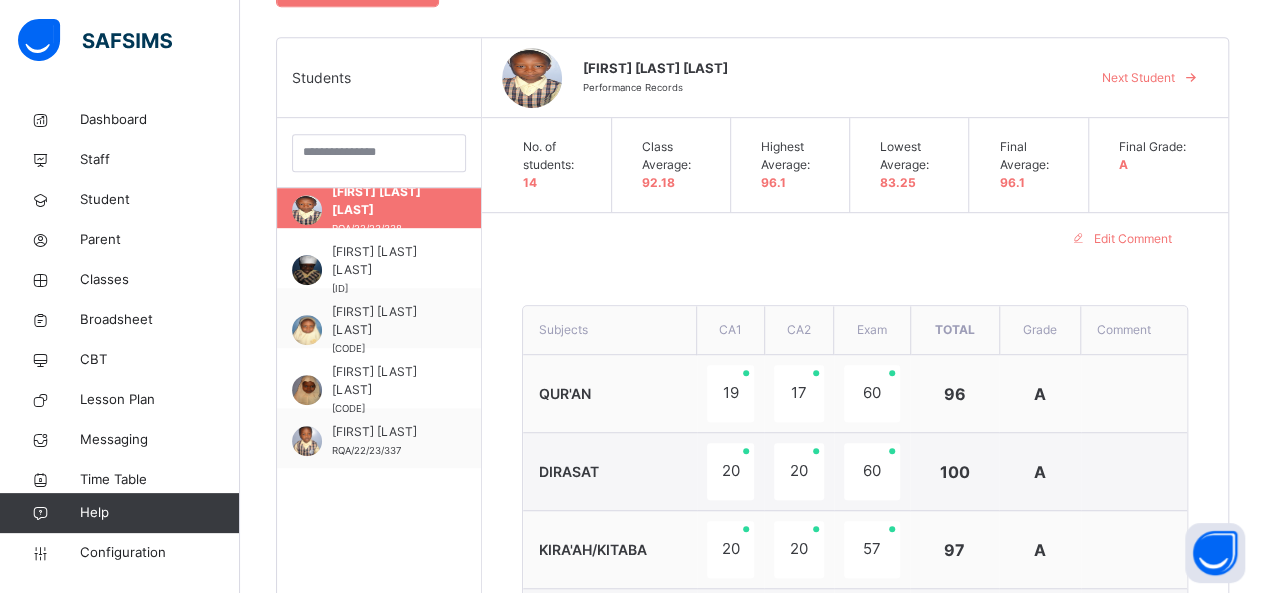 click on "Students" at bounding box center [379, 78] 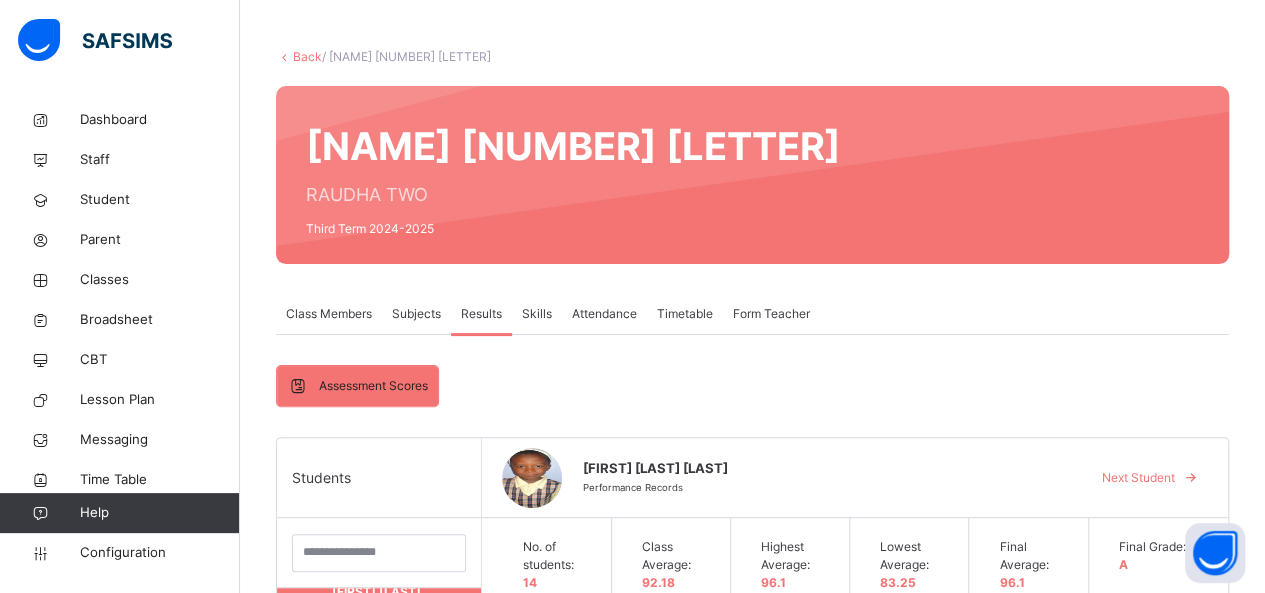 scroll, scrollTop: 42, scrollLeft: 0, axis: vertical 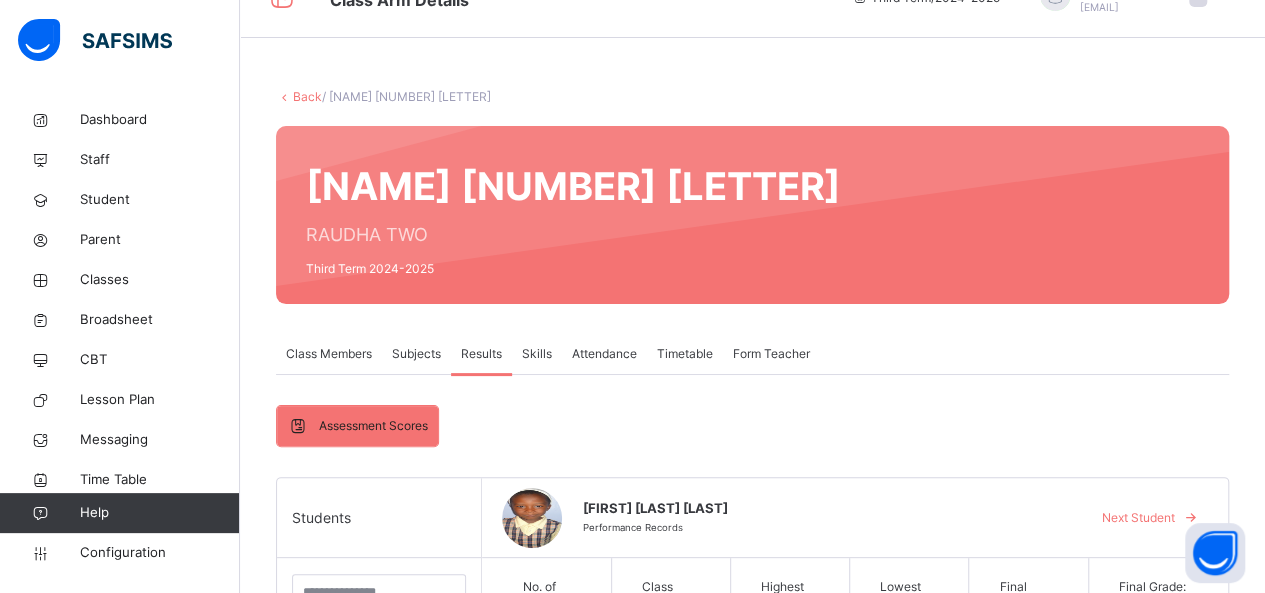 click on "Back" at bounding box center [307, 96] 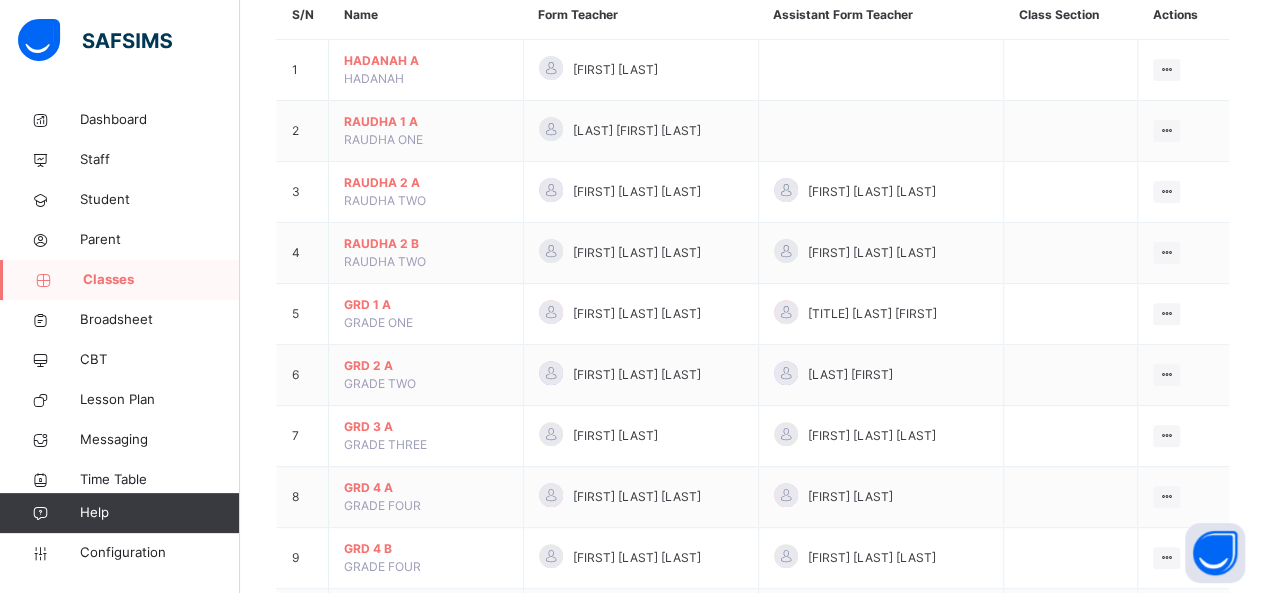 scroll, scrollTop: 200, scrollLeft: 0, axis: vertical 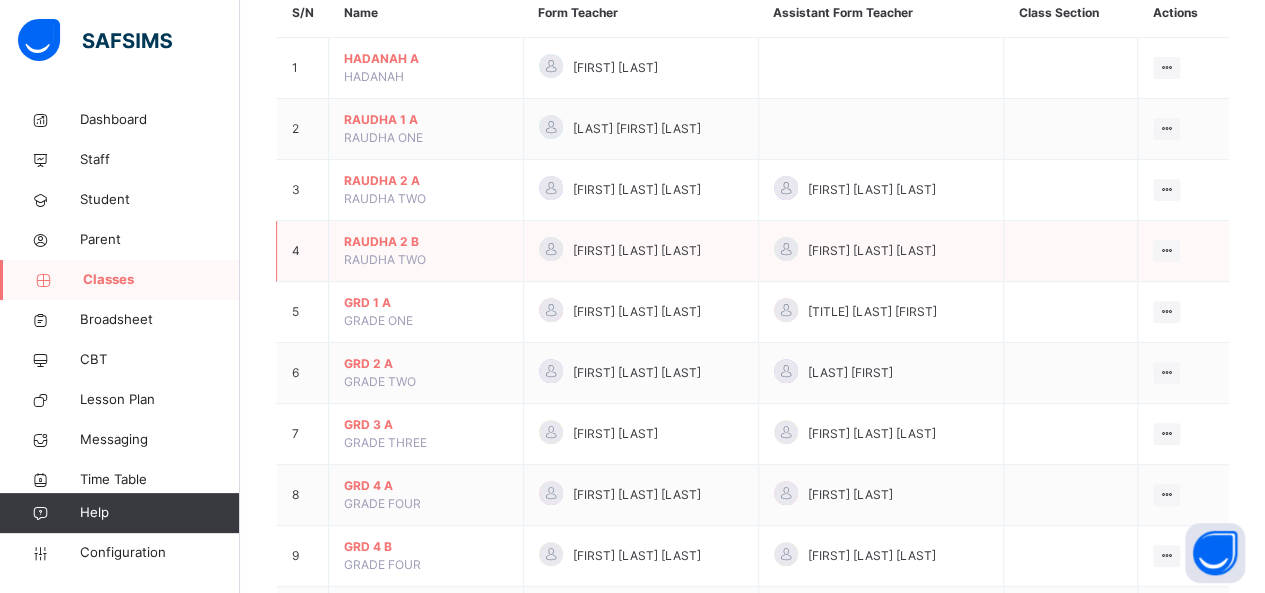 click on "[FIRST] 2   B" at bounding box center [426, 242] 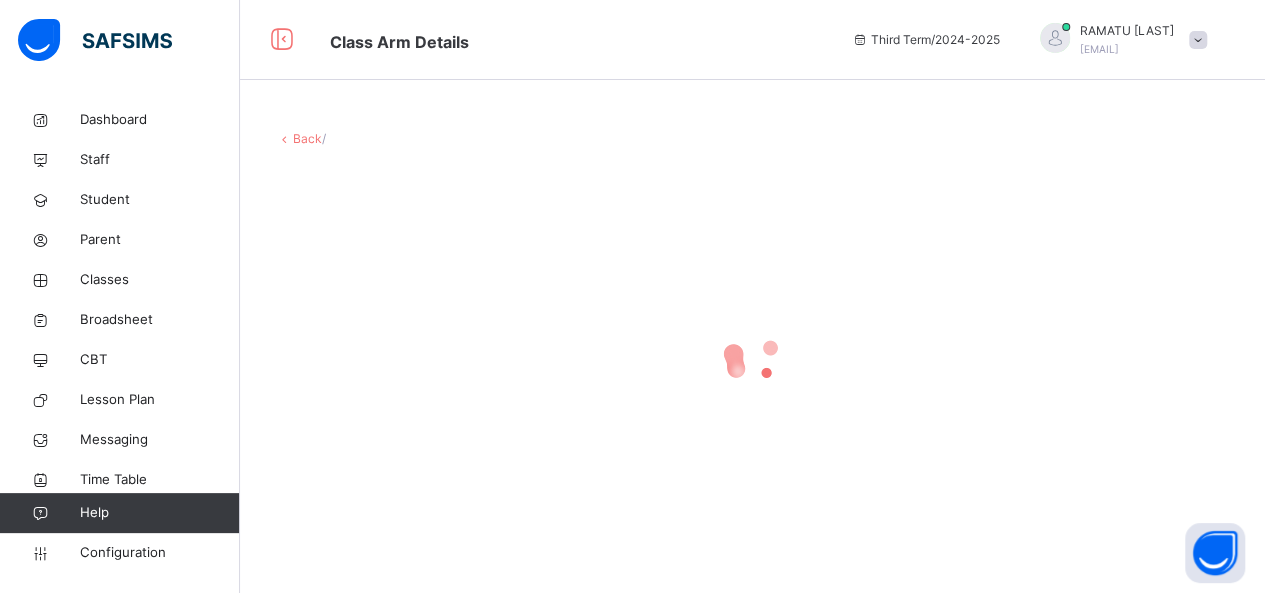 scroll, scrollTop: 0, scrollLeft: 0, axis: both 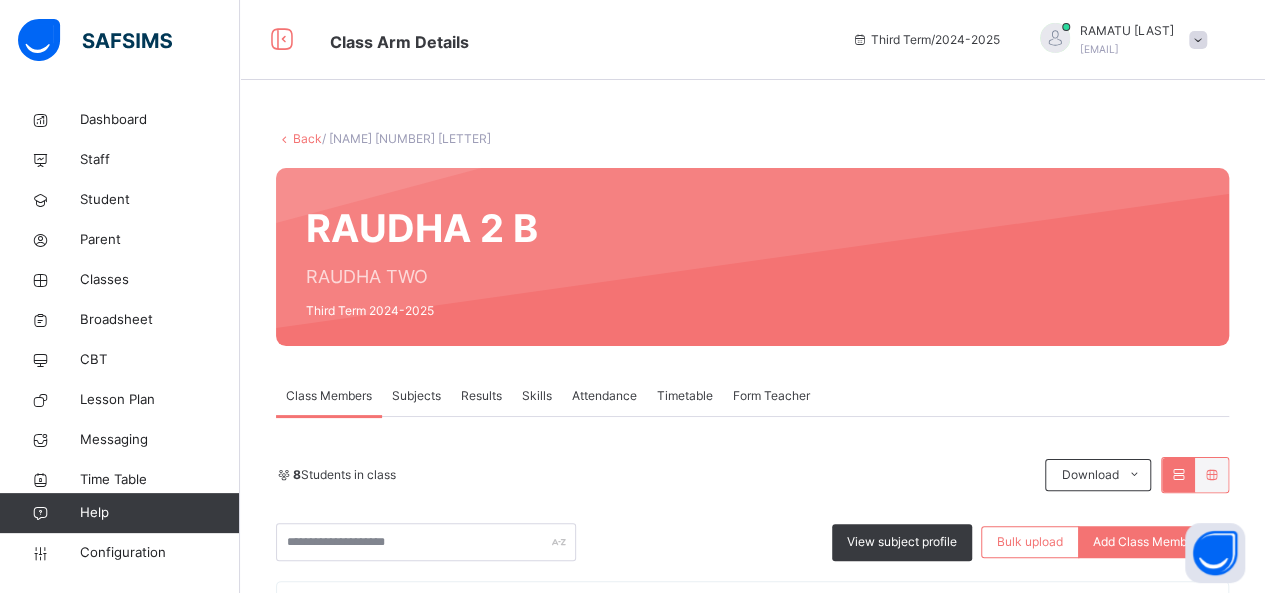 click on "8  Students in class Download Pdf Report Excel Report View subject profile Bulk upload Add Class Members RAUDHATUL QUR'AN ACADEMY Date: [DATE], [TIME] Class Members Class:  RAUDHA 2 B Total no. of Students:  8 Term:  Third Term Session:  2024-2025 S/NO Admission No. Last Name First Name Other Name 1 [ID] [LAST] [FIRST] [LAST] 2 [ID] [LAST] [FIRST] [LAST] 3 [ID] [LAST] [FIRST] [LAST] 4 [ID] [LAST] [FIRST] 5 [ID] [LAST] [FIRST] [LAST] 6 [ID] [LAST] [FIRST] [LAST] 7 [ID] [LAST] [FIRST] [LAST] 8 [ID] [LAST] [FIRST] [LAST] Students Actions [FIRST] [LAST] [ID] View Profile Remove from Class Transfer Student [FIRST] [LAST] [ID] View Profile Remove from Class Transfer Student [FIRST] [LAST] [ID] View Profile Remove from Class Transfer Student [LAST] [FIRST] [ID] View Profile Remove from Class Transfer Student [LAST] [FIRST] [ID] ×   Save" at bounding box center [752, 834] 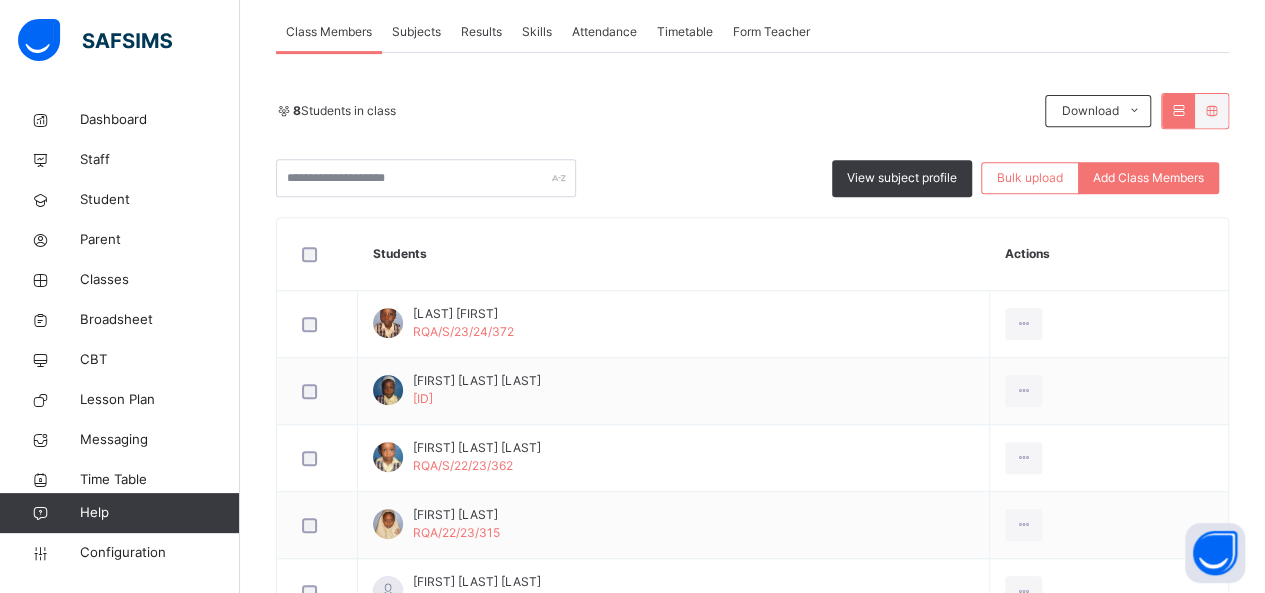 scroll, scrollTop: 400, scrollLeft: 0, axis: vertical 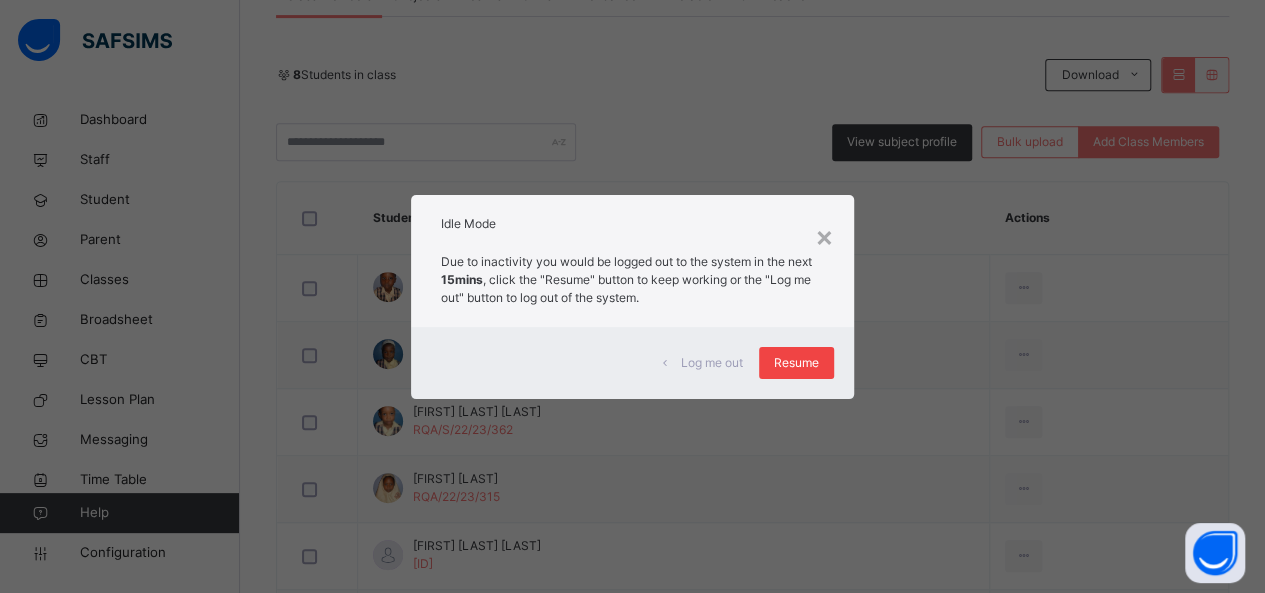click on "Resume" at bounding box center (796, 363) 